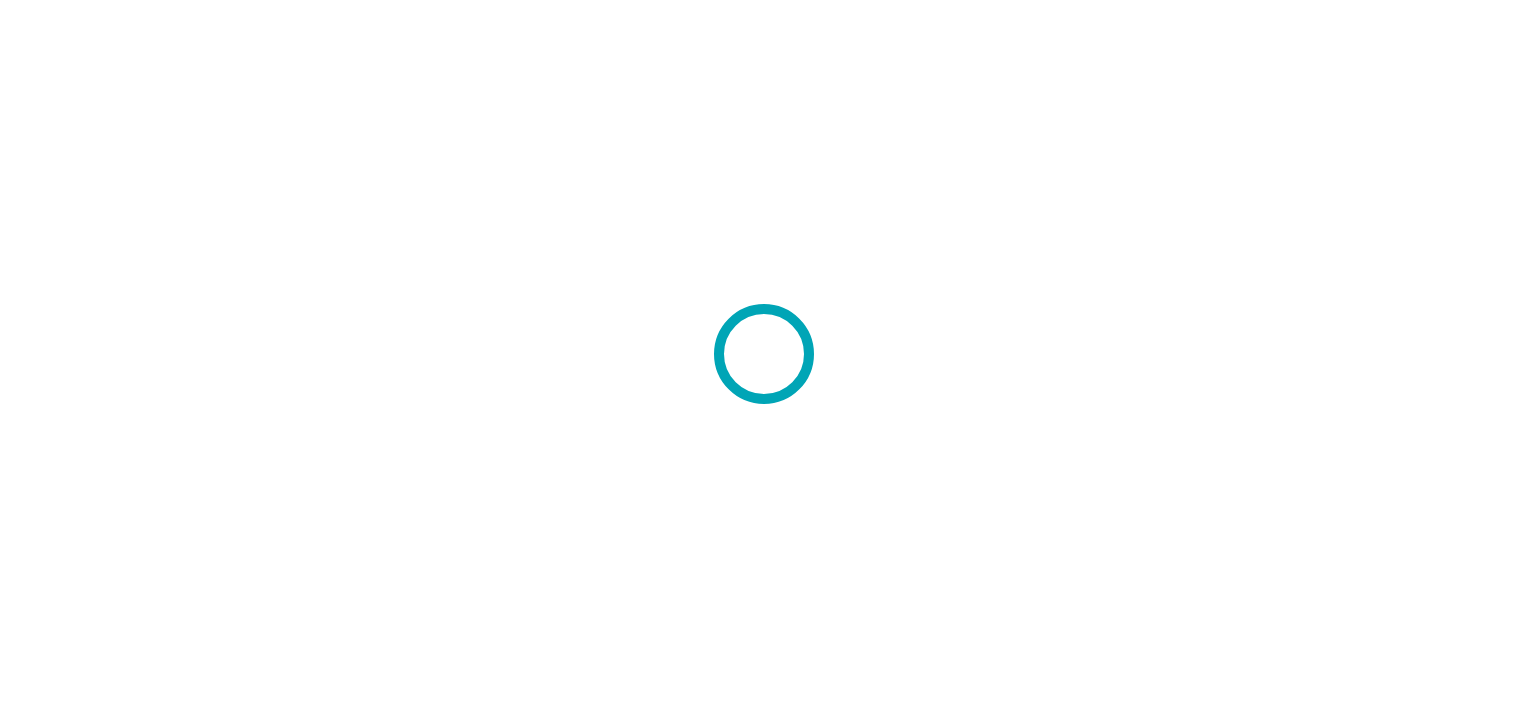 scroll, scrollTop: 0, scrollLeft: 0, axis: both 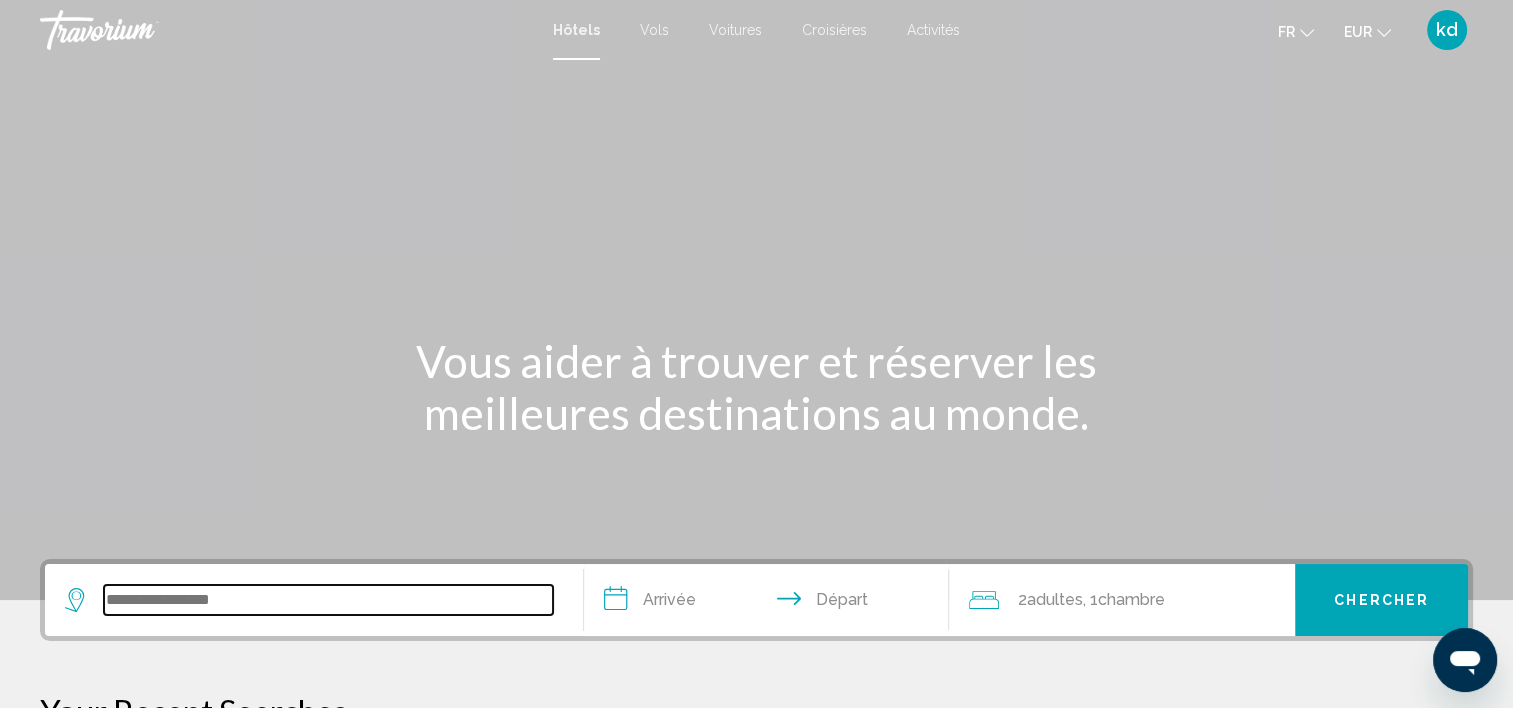 click at bounding box center (328, 600) 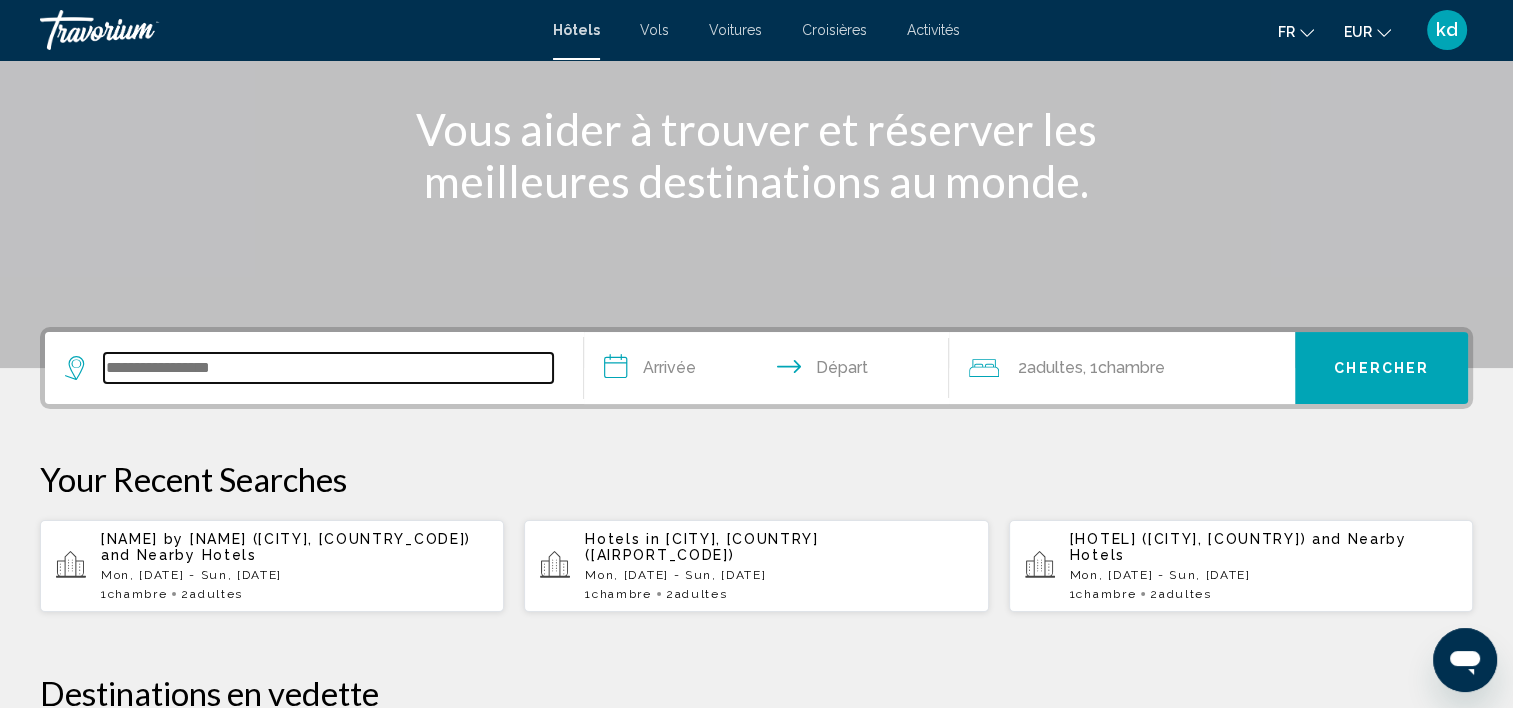 scroll, scrollTop: 493, scrollLeft: 0, axis: vertical 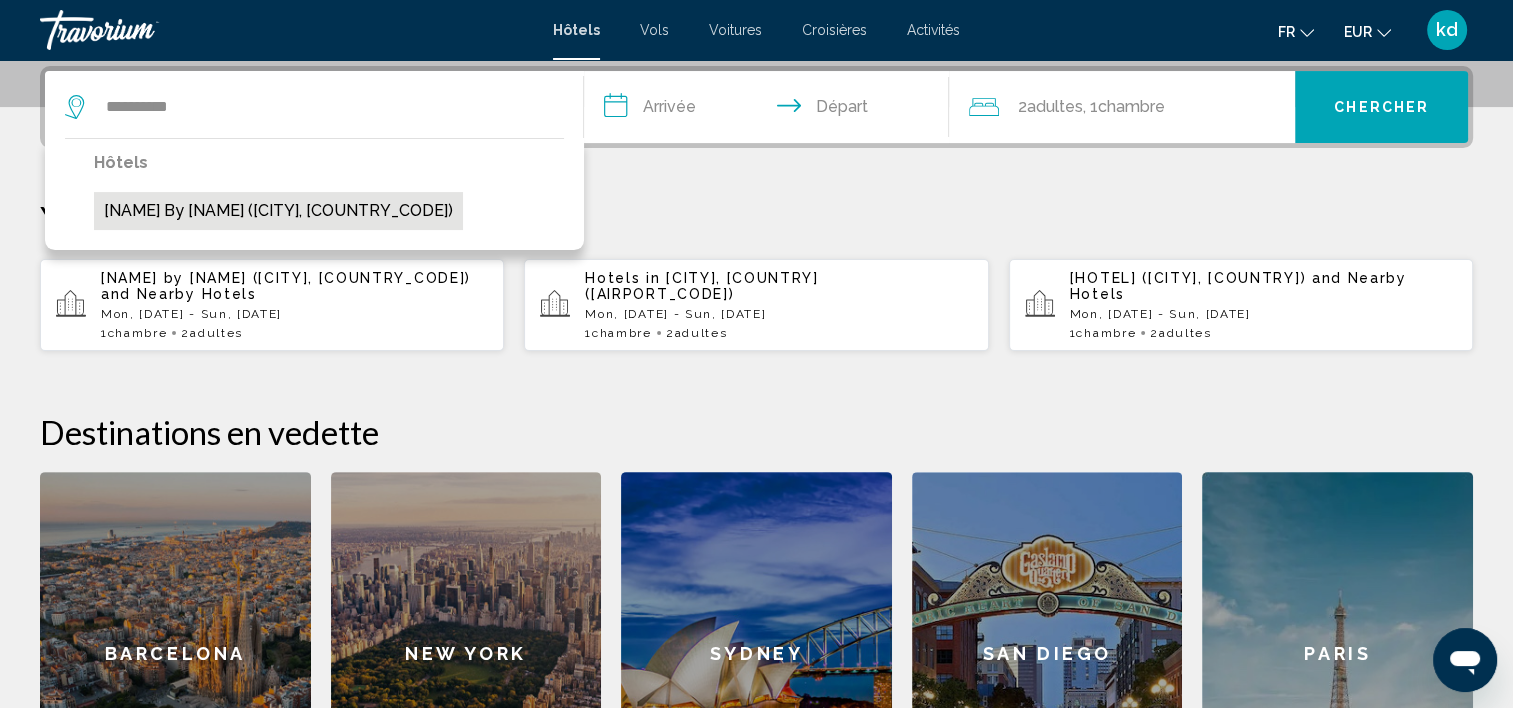 click on "Amed Lodge by Sudamala Resorts (Amlapura, ID)" at bounding box center [278, 211] 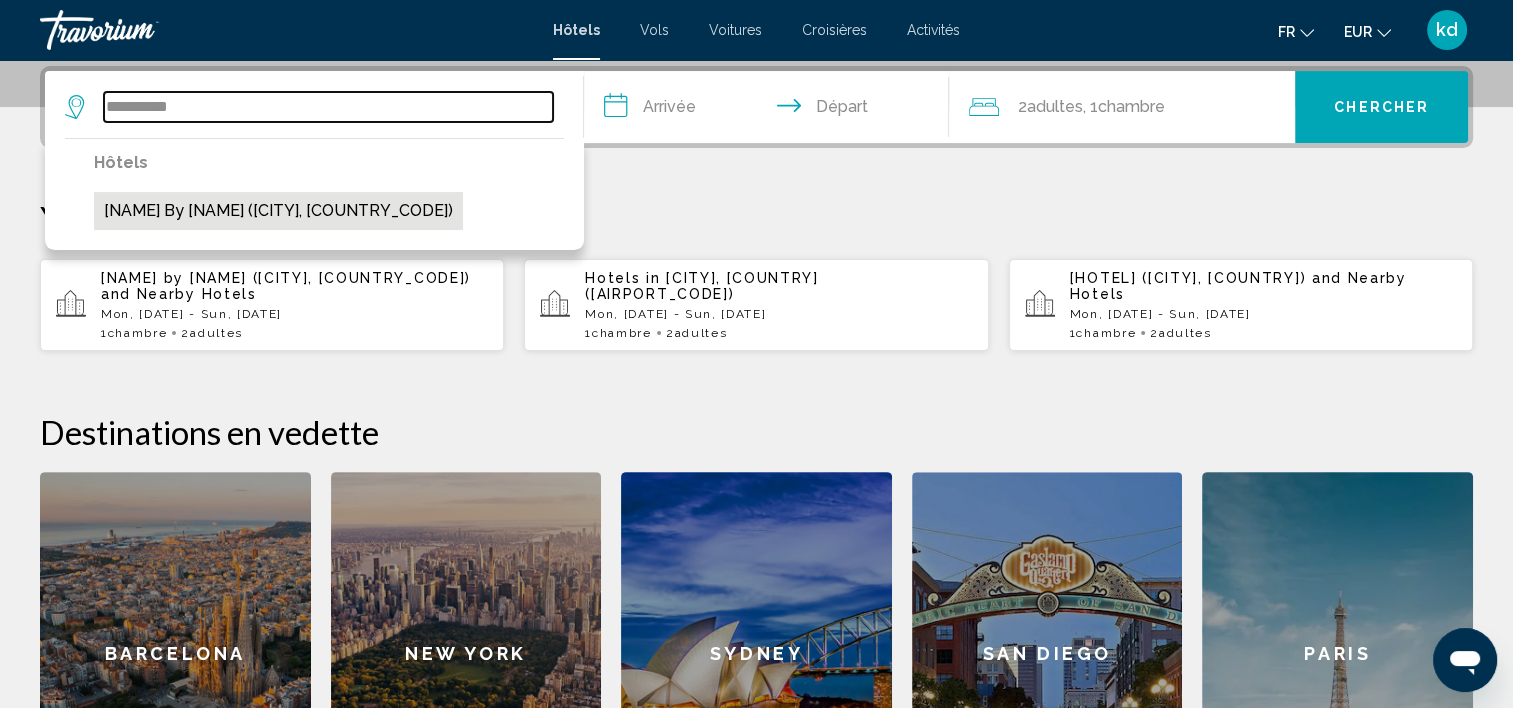 type on "**********" 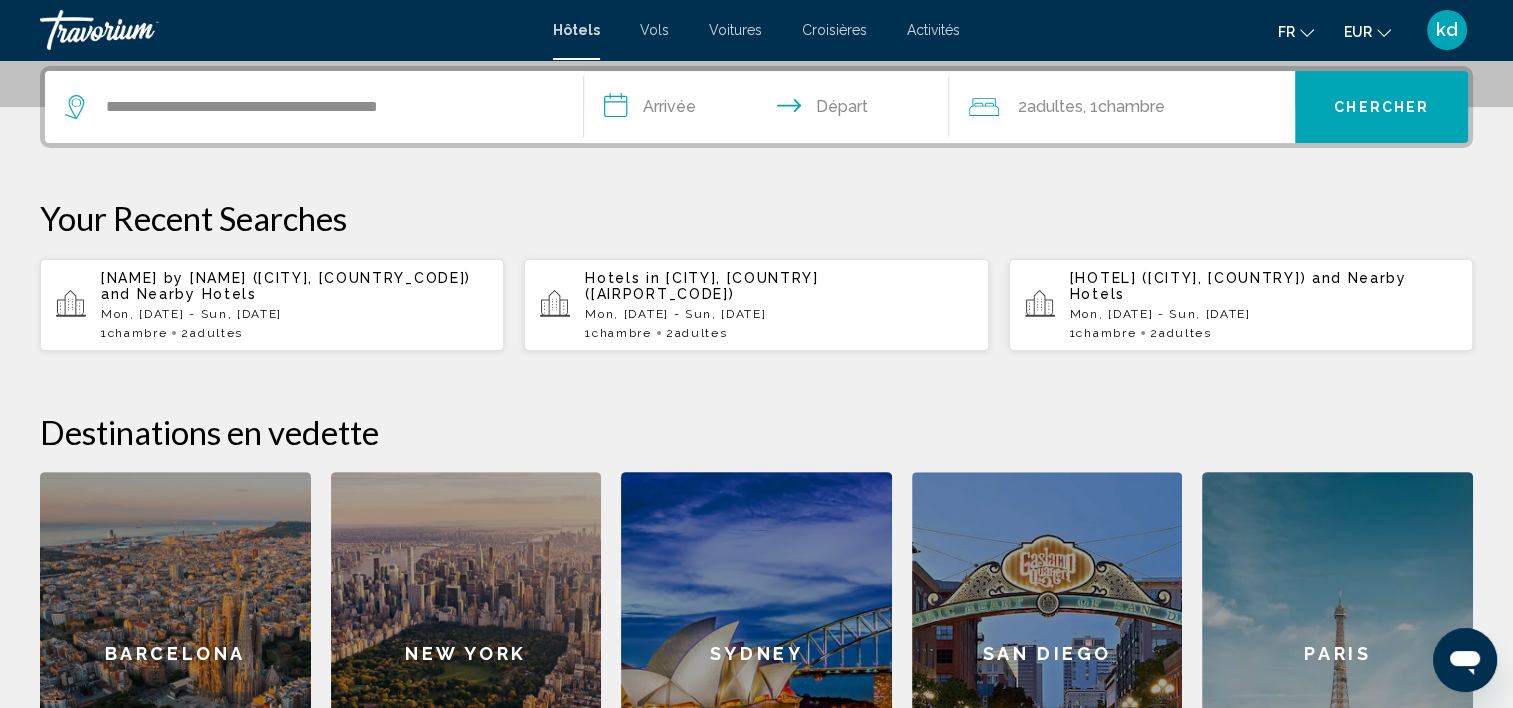 click on "**********" at bounding box center (771, 110) 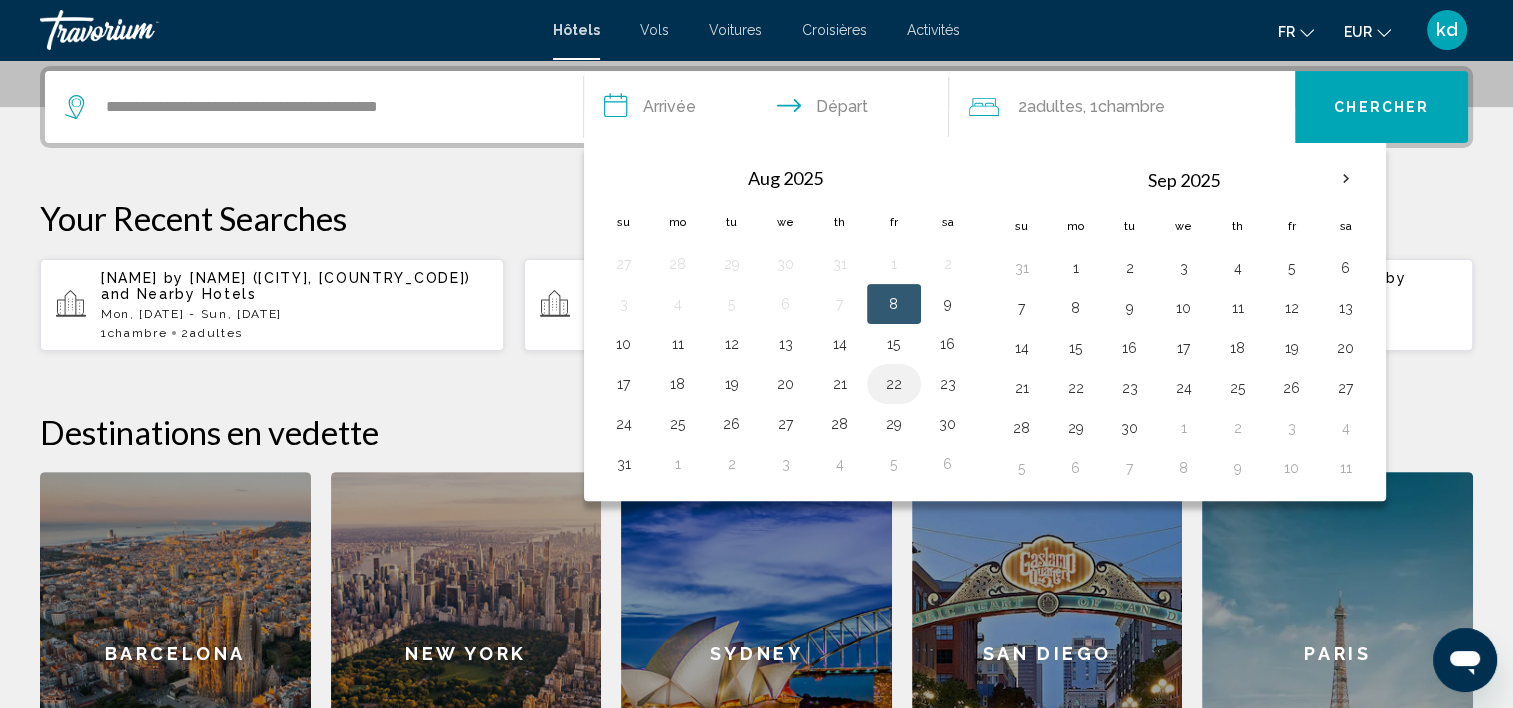 click on "22" at bounding box center (894, 384) 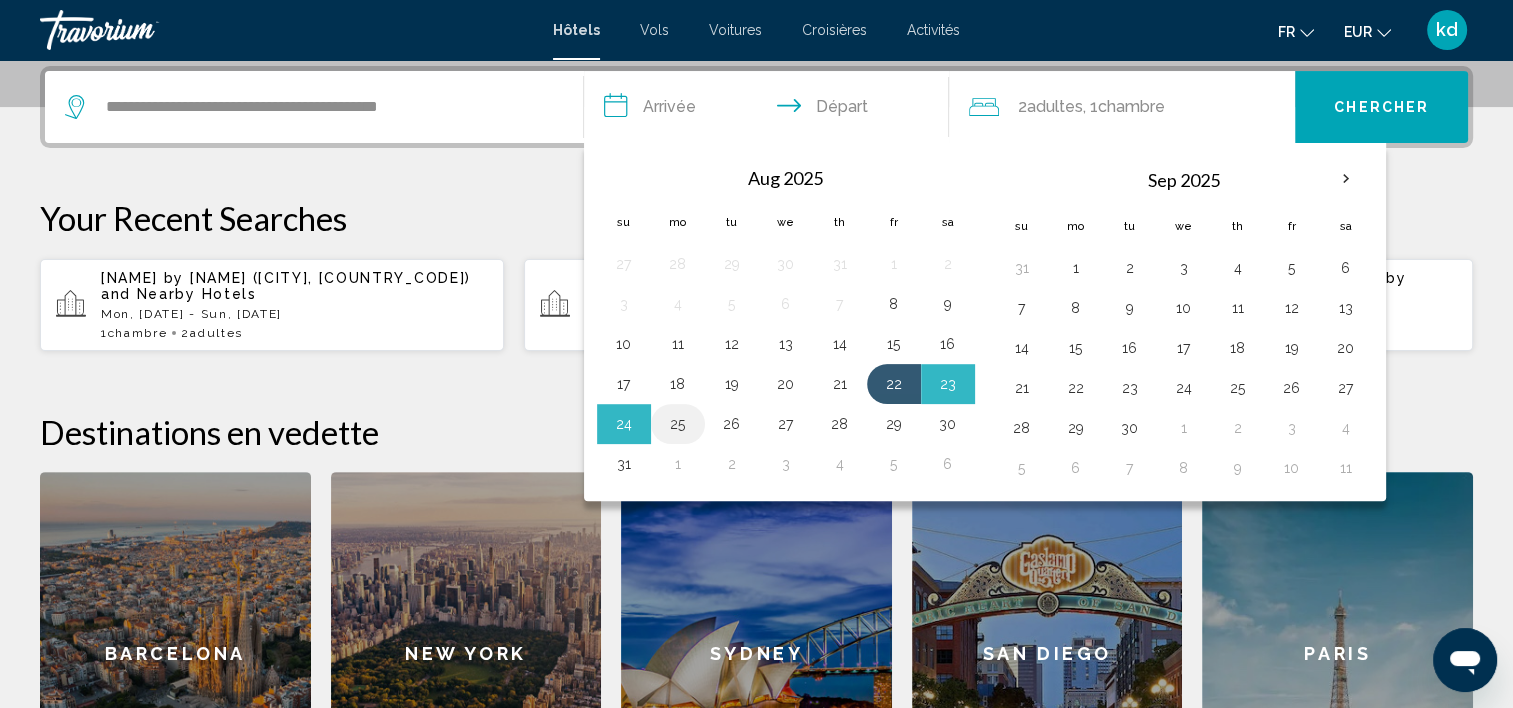 click on "25" at bounding box center [678, 424] 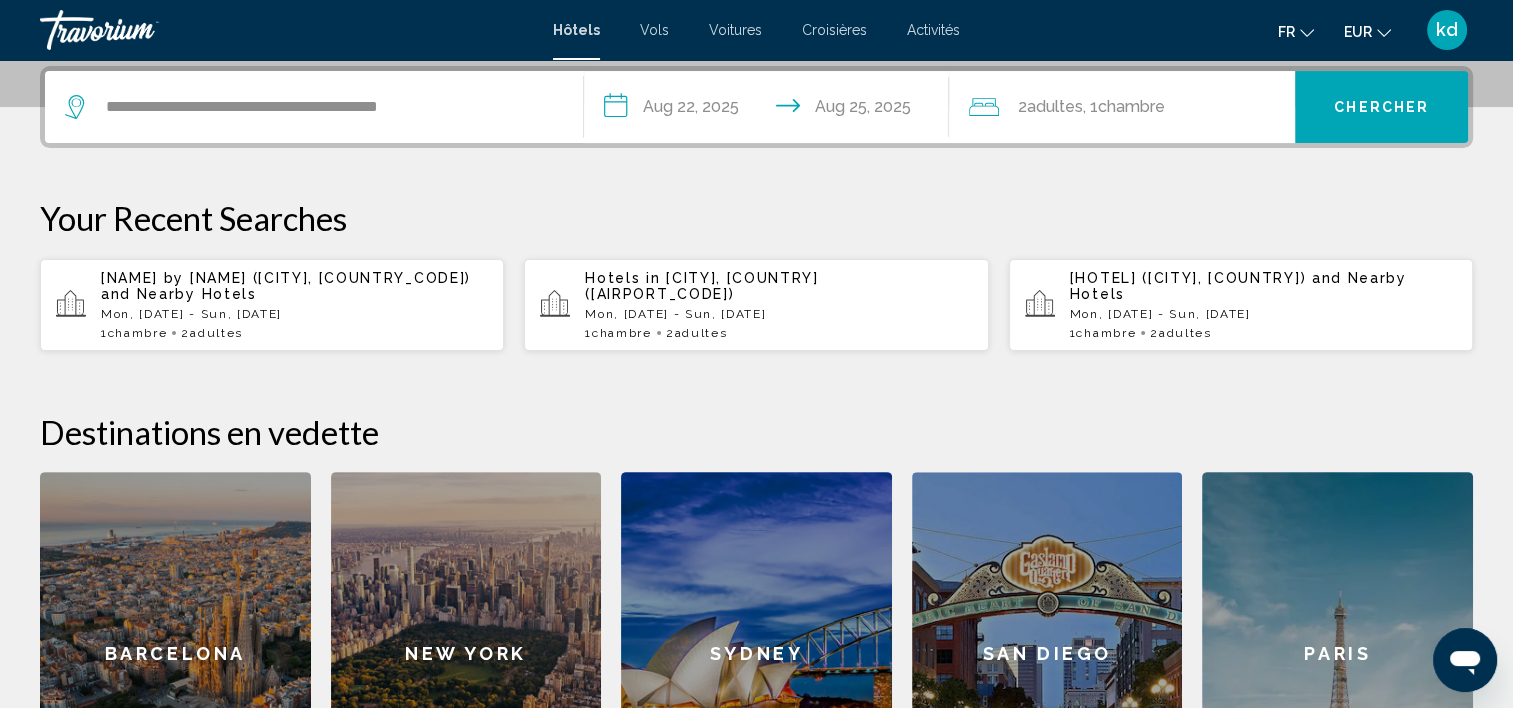 click on "Chercher" at bounding box center [1381, 107] 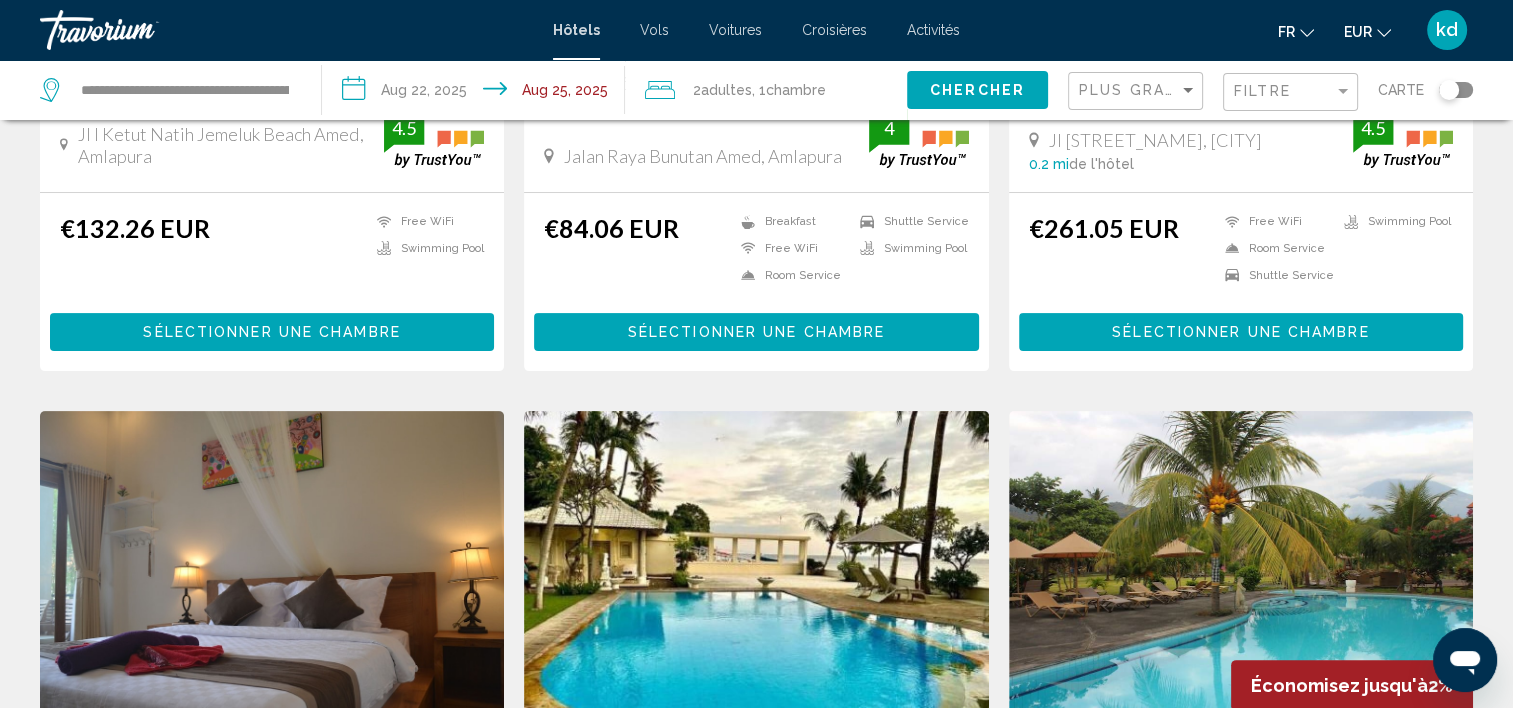 scroll, scrollTop: 0, scrollLeft: 0, axis: both 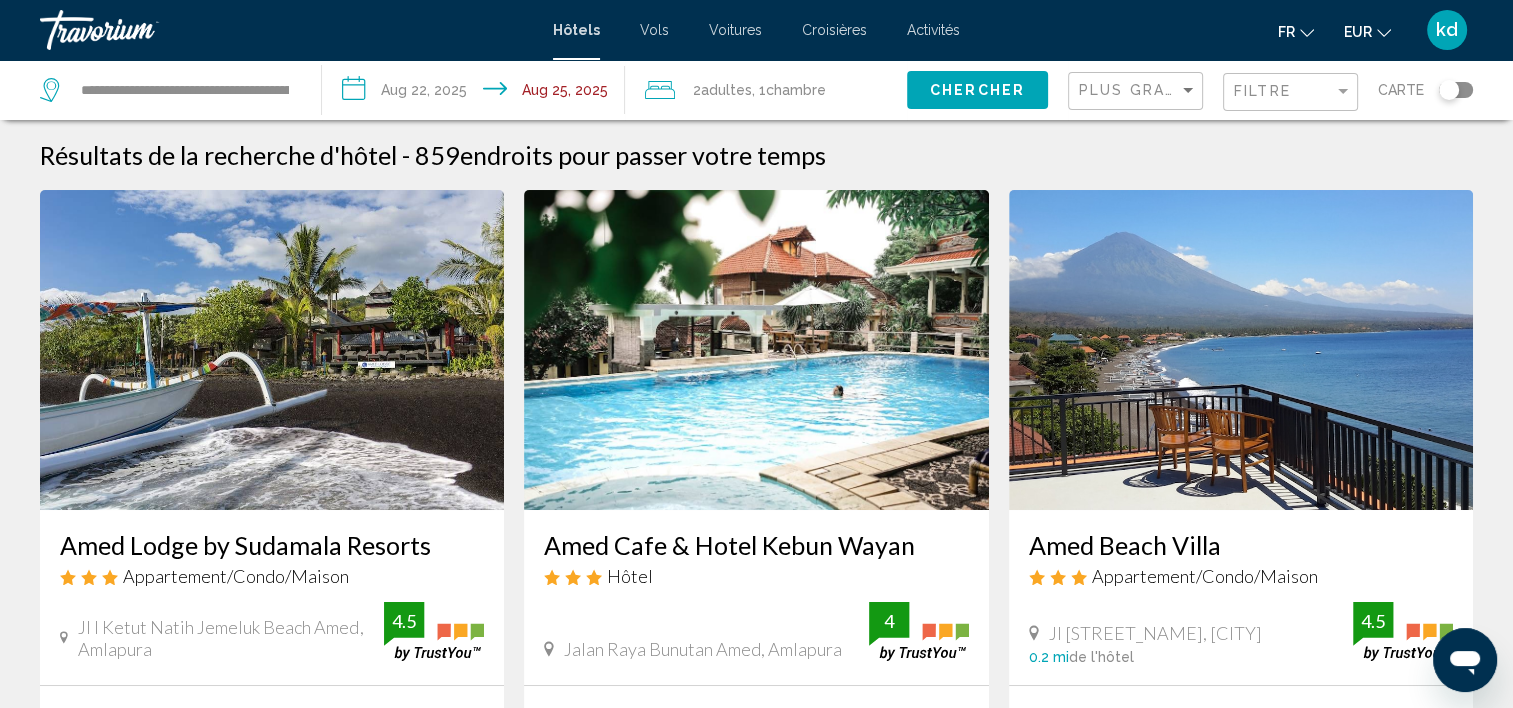 click at bounding box center (272, 350) 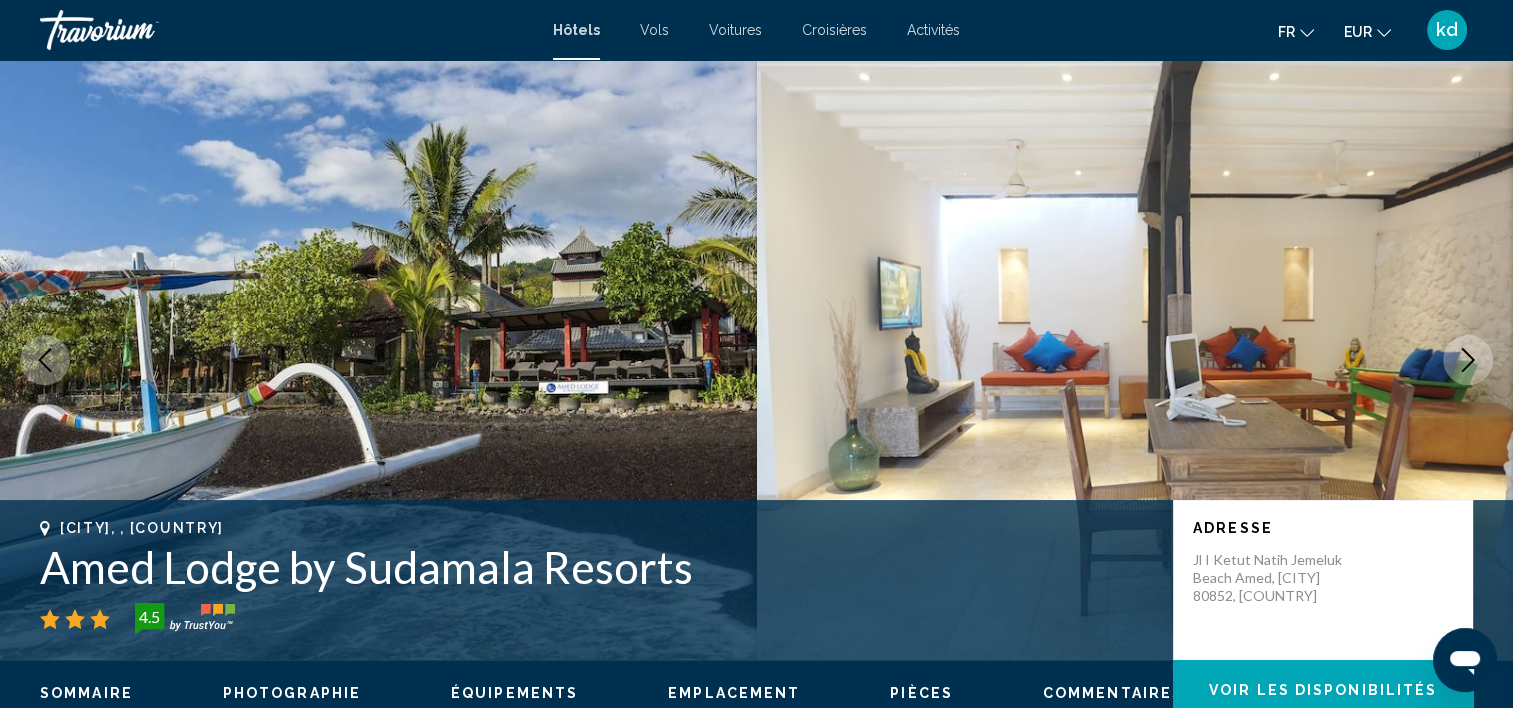 scroll, scrollTop: 6, scrollLeft: 0, axis: vertical 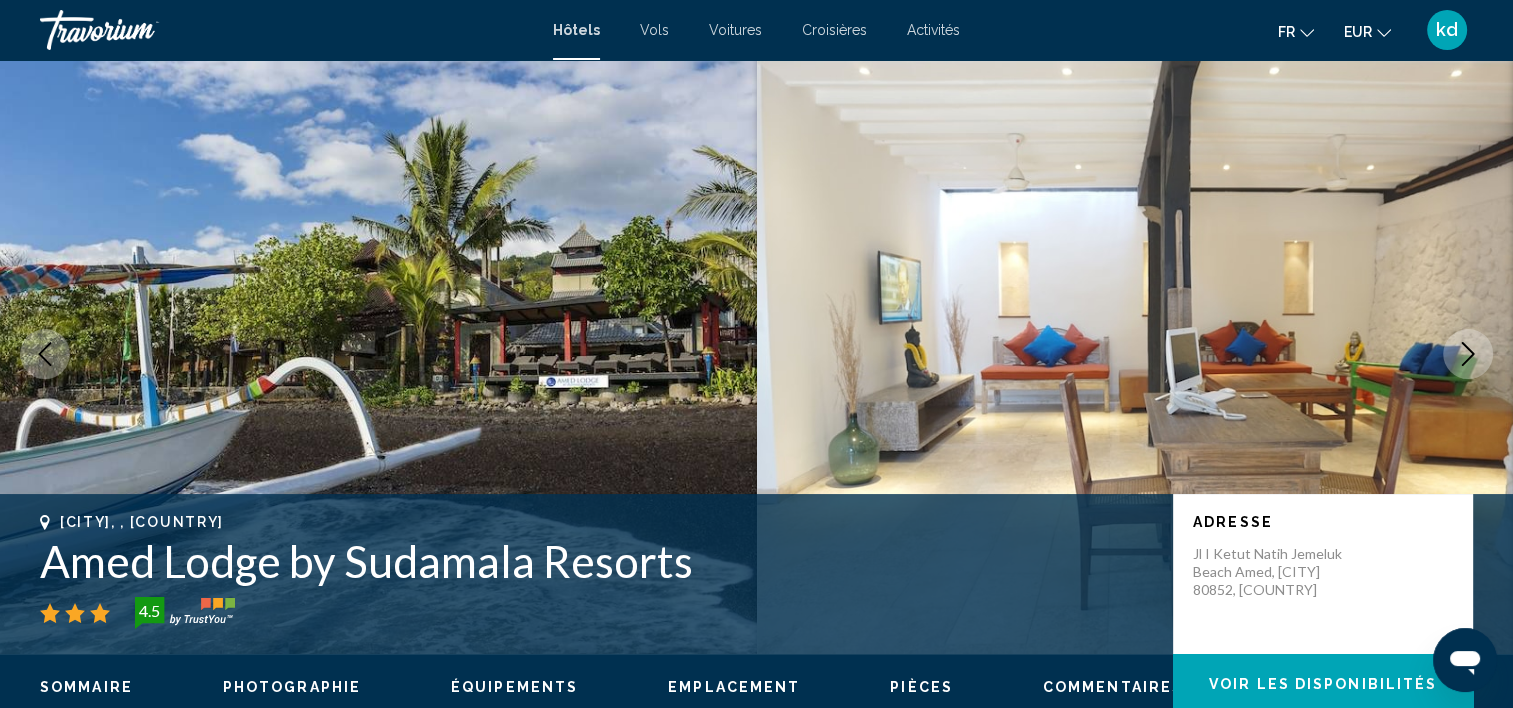 click 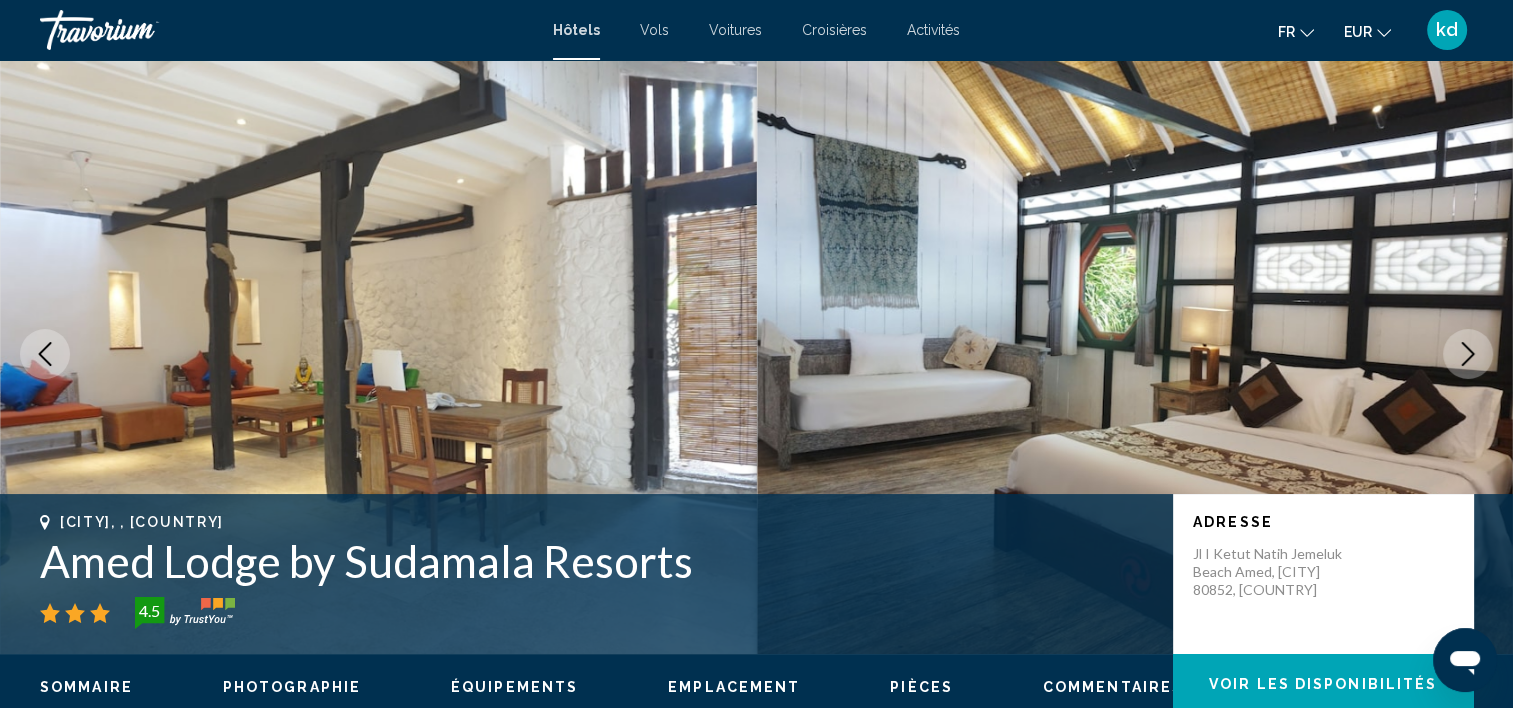 click 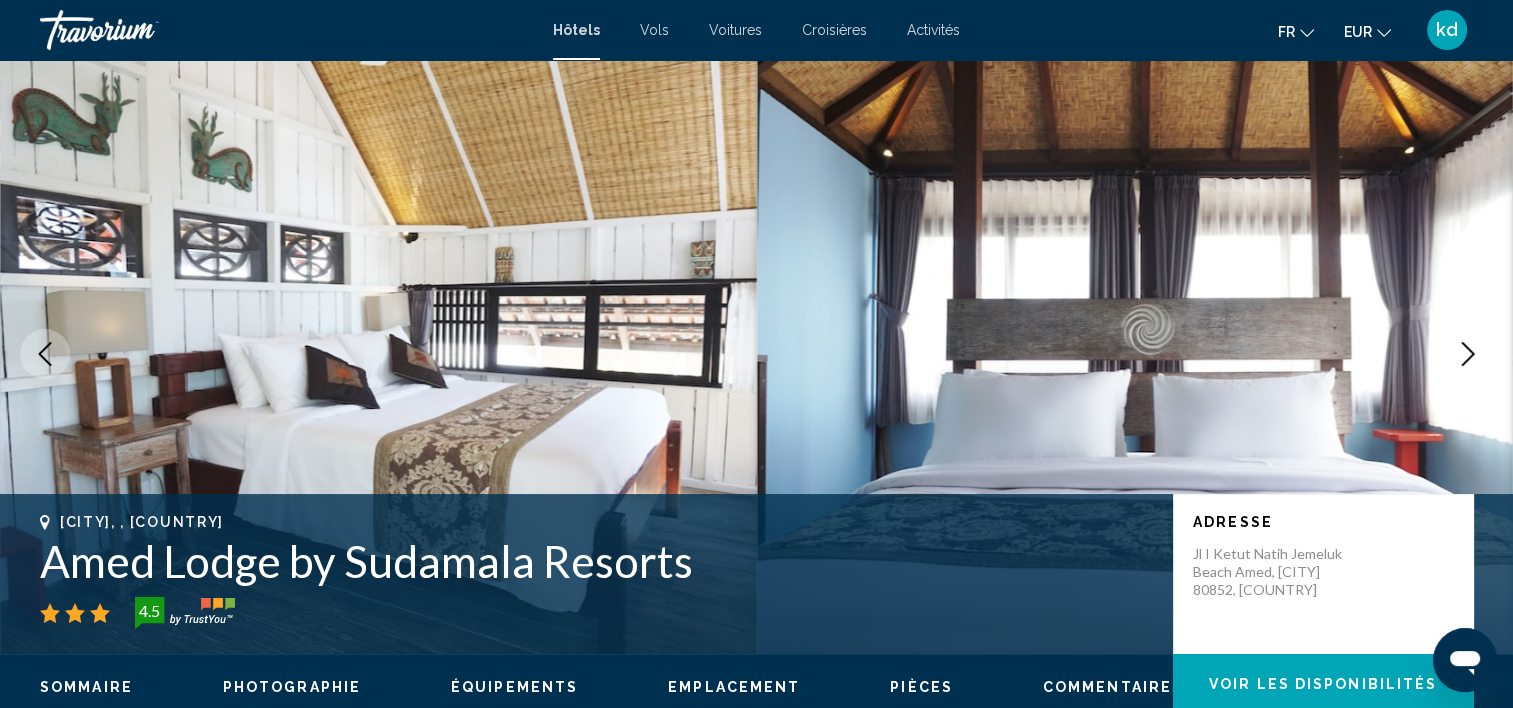 click 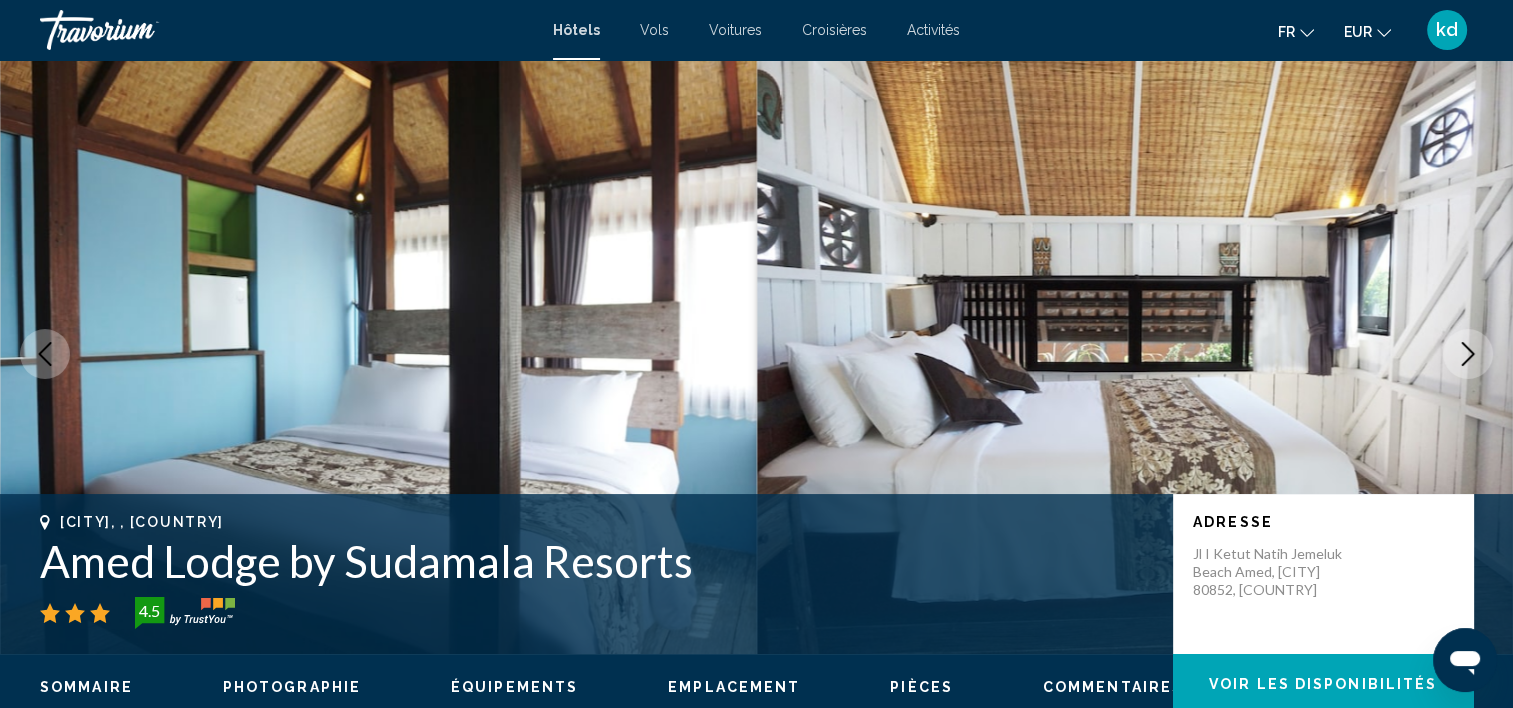 click 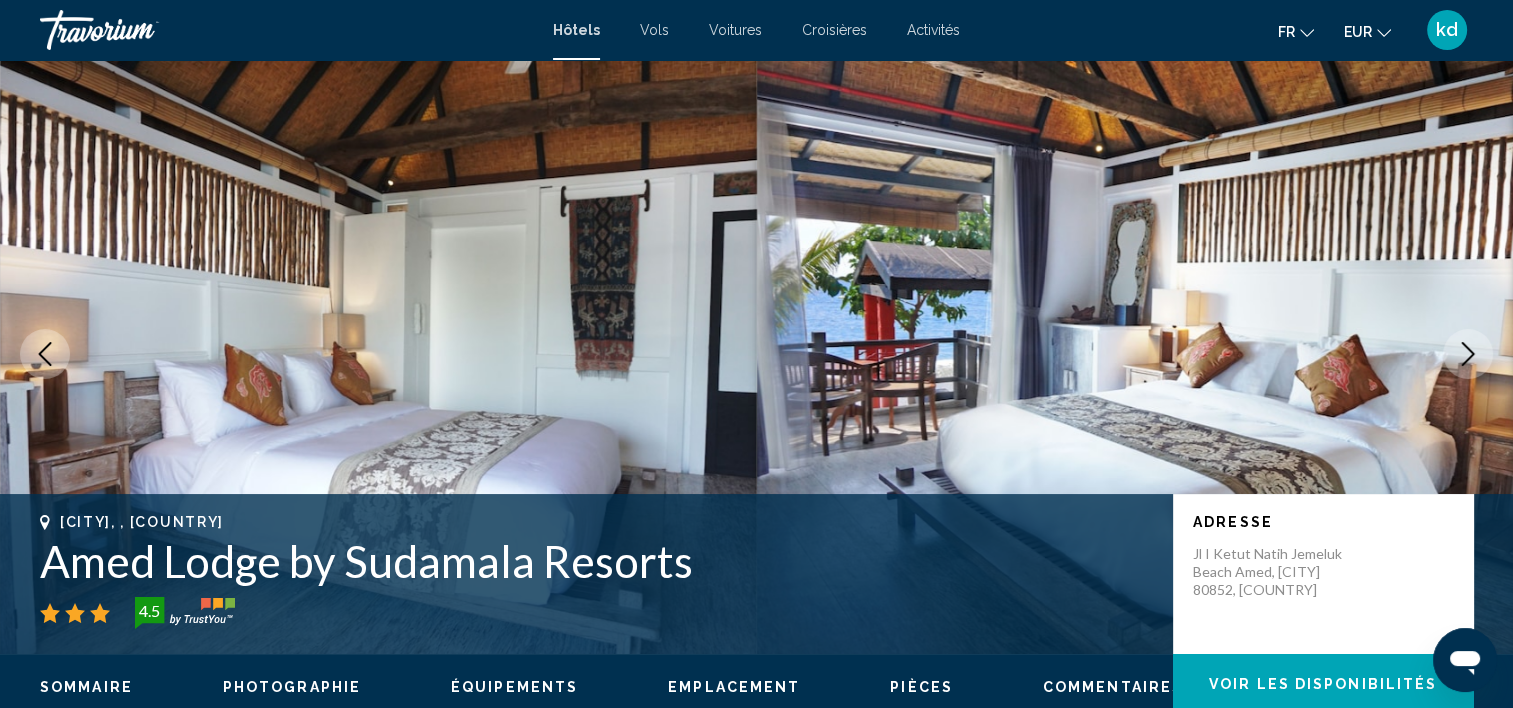 click 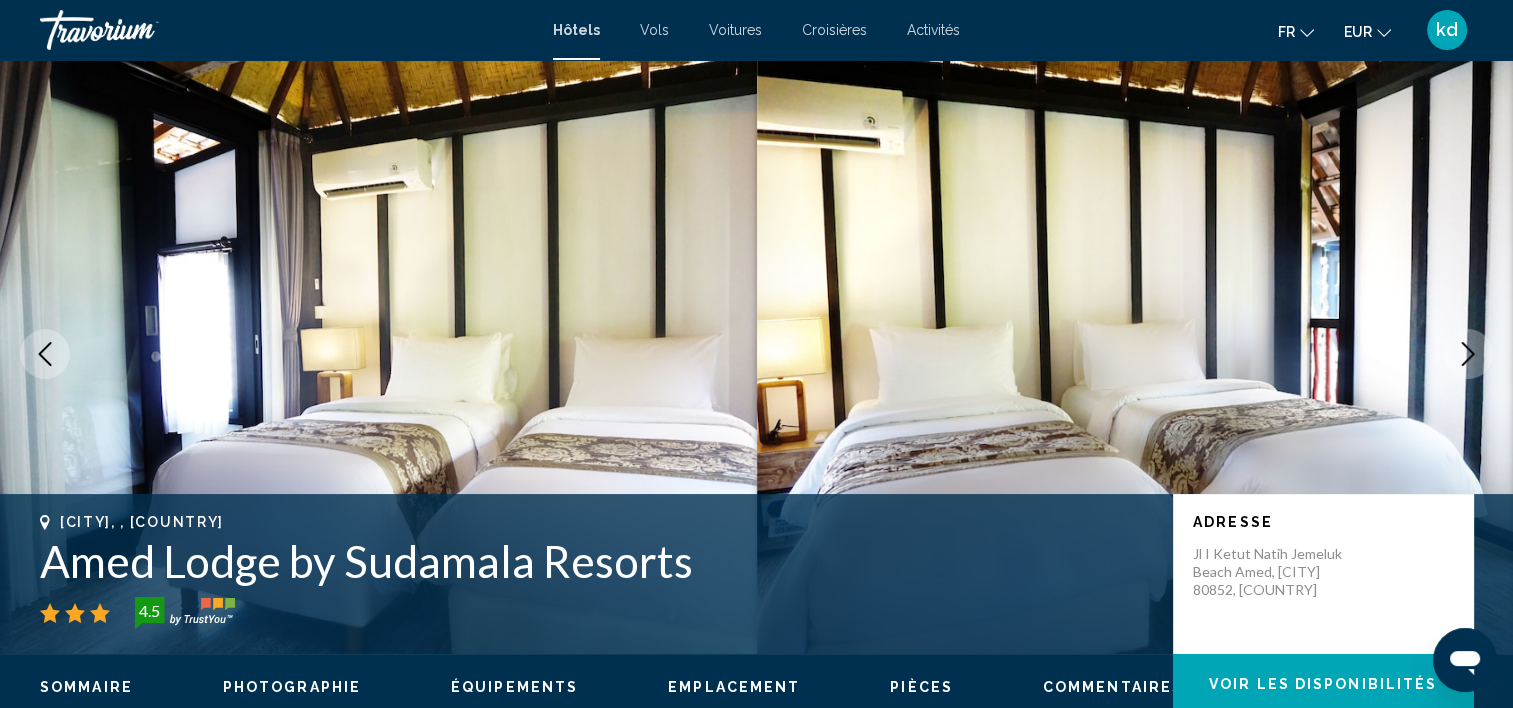 click 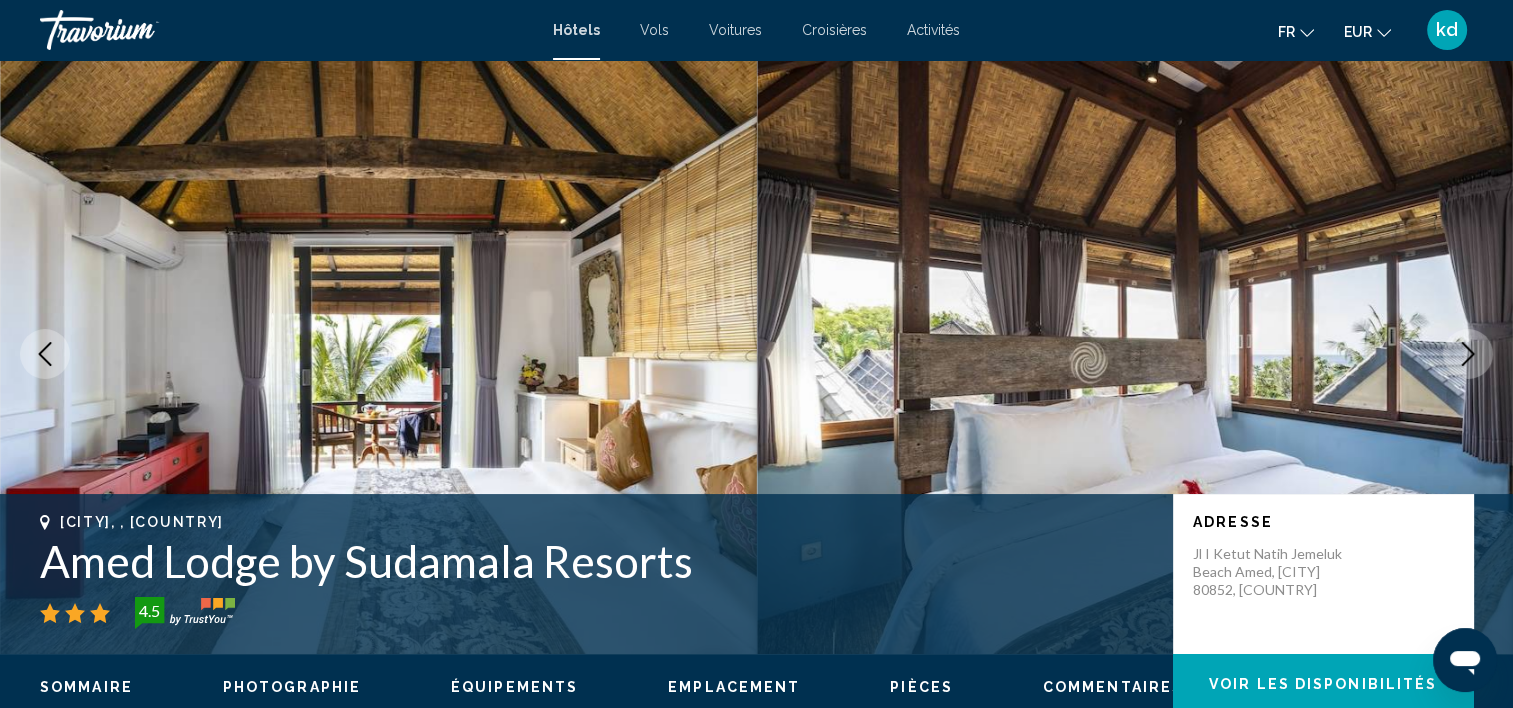 click 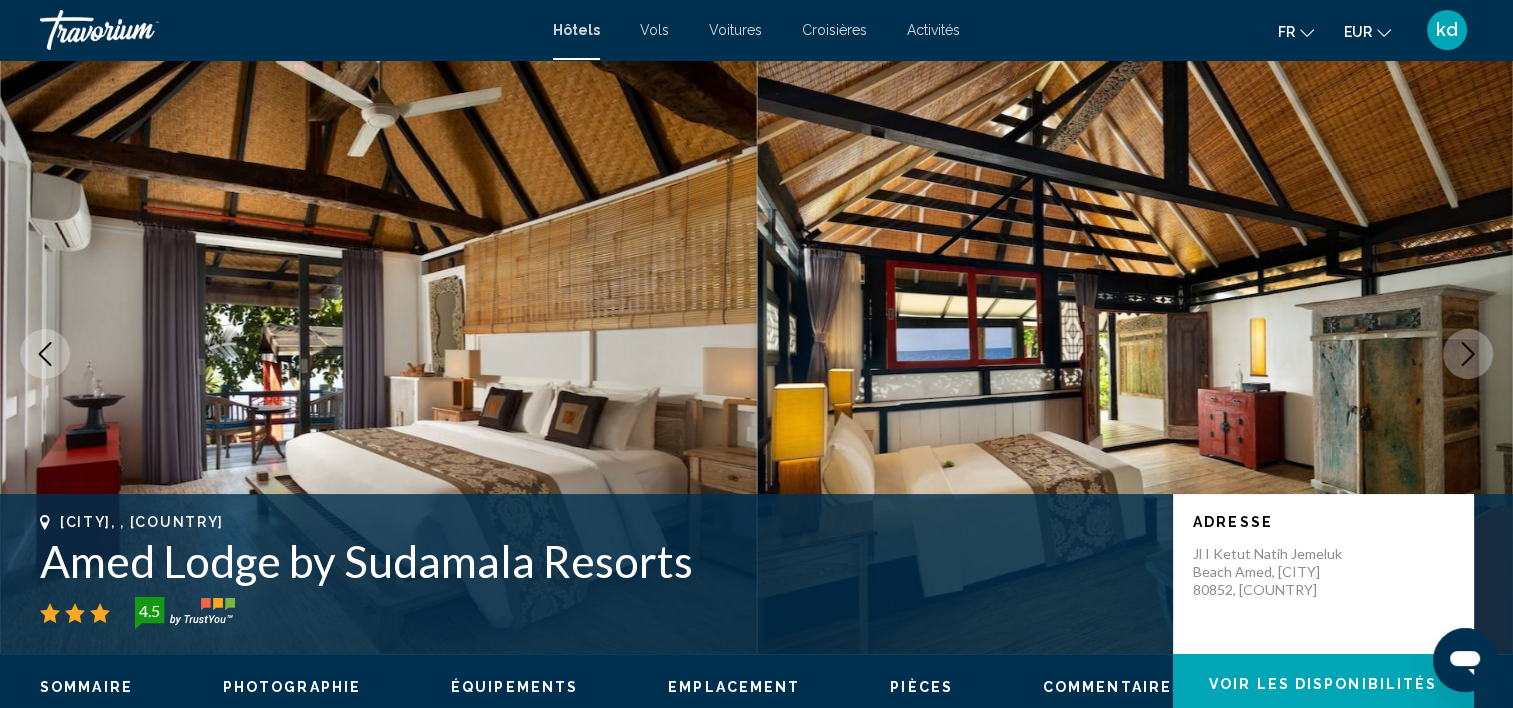 click on "Voir les disponibilités" 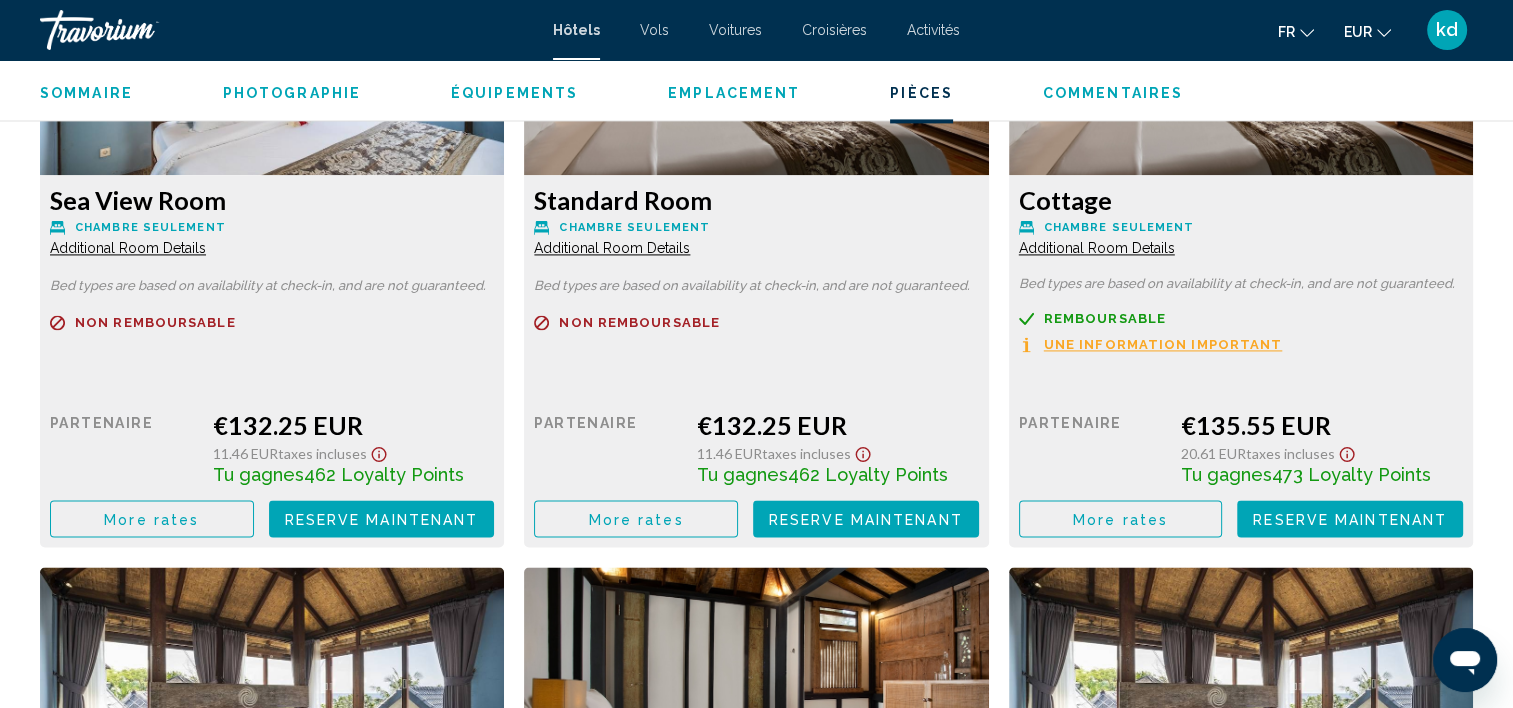 scroll, scrollTop: 2931, scrollLeft: 0, axis: vertical 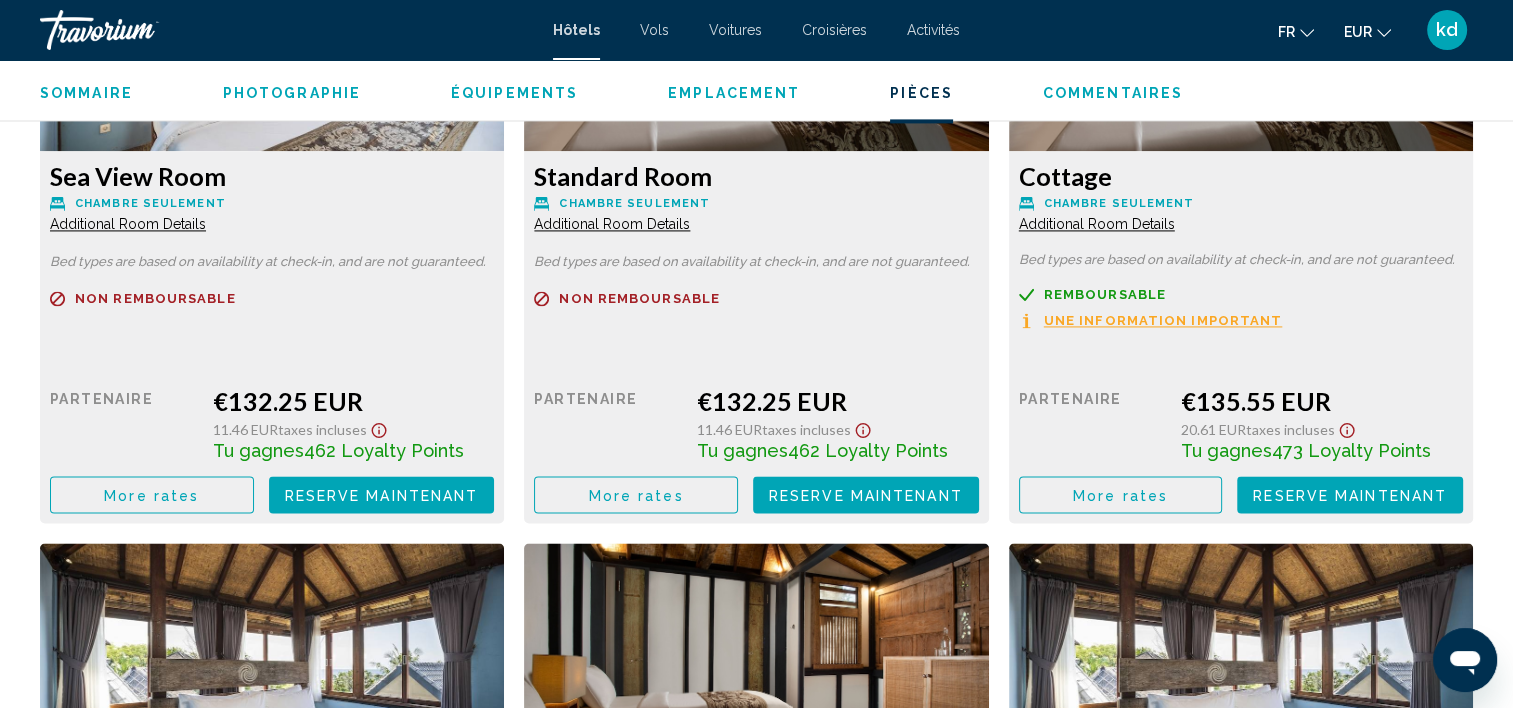 click on "More rates" at bounding box center [152, 494] 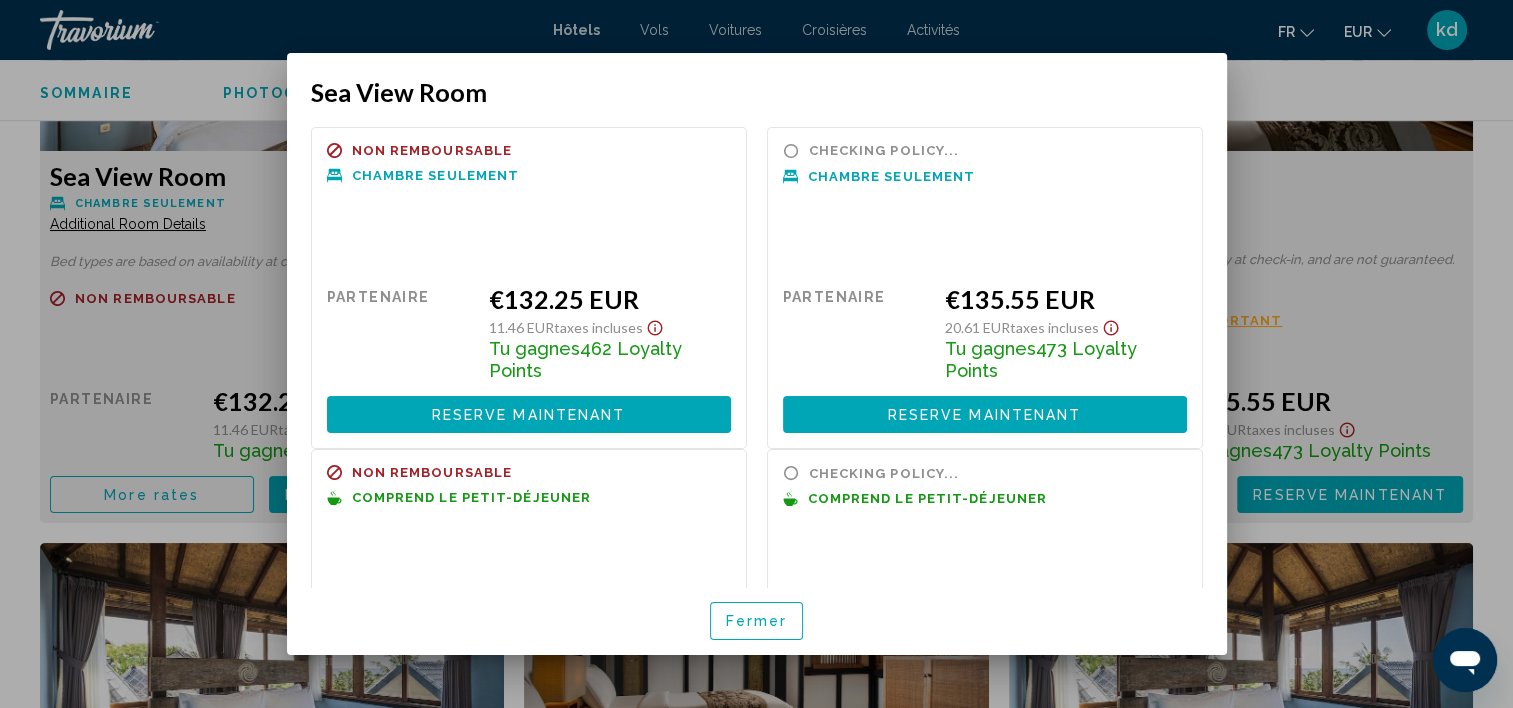 scroll, scrollTop: 0, scrollLeft: 0, axis: both 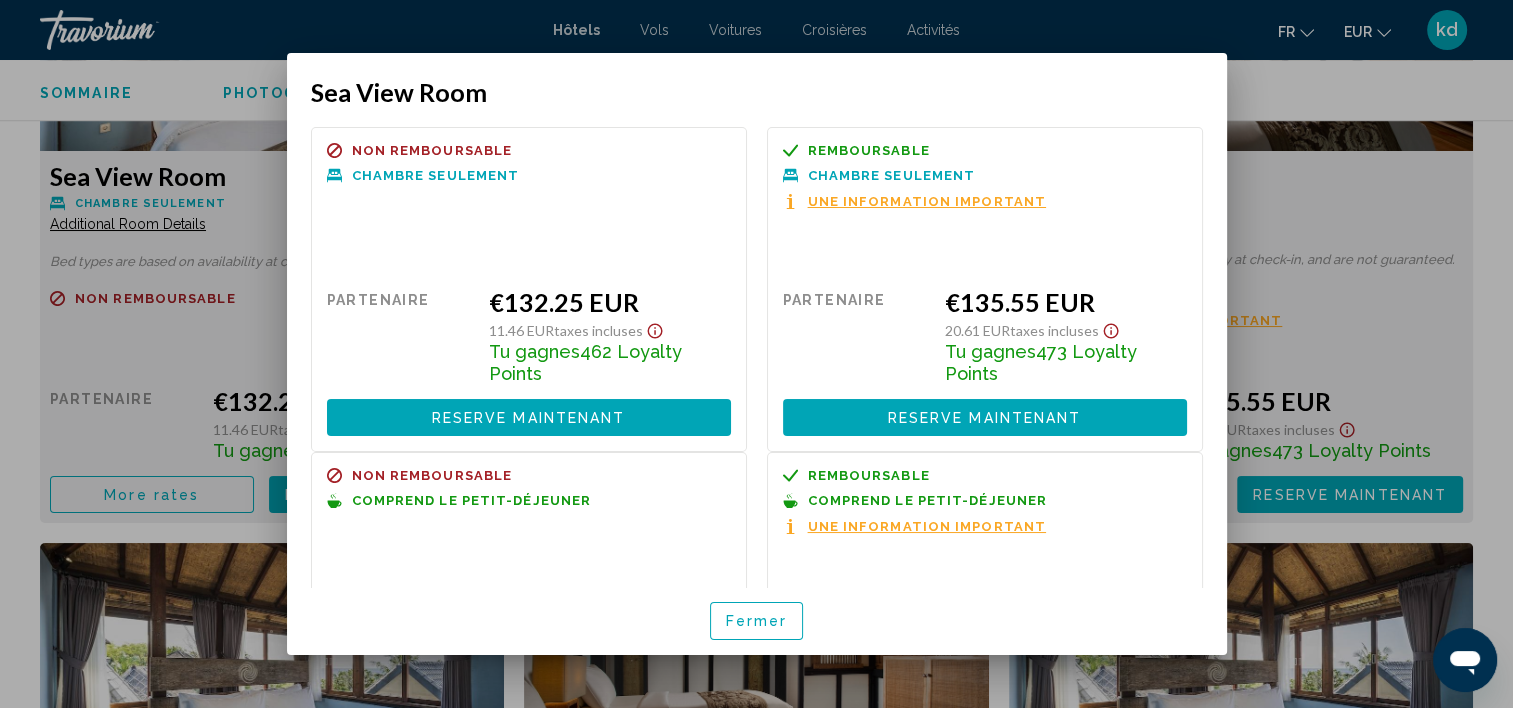 click on "Partenaire" at bounding box center [401, 335] 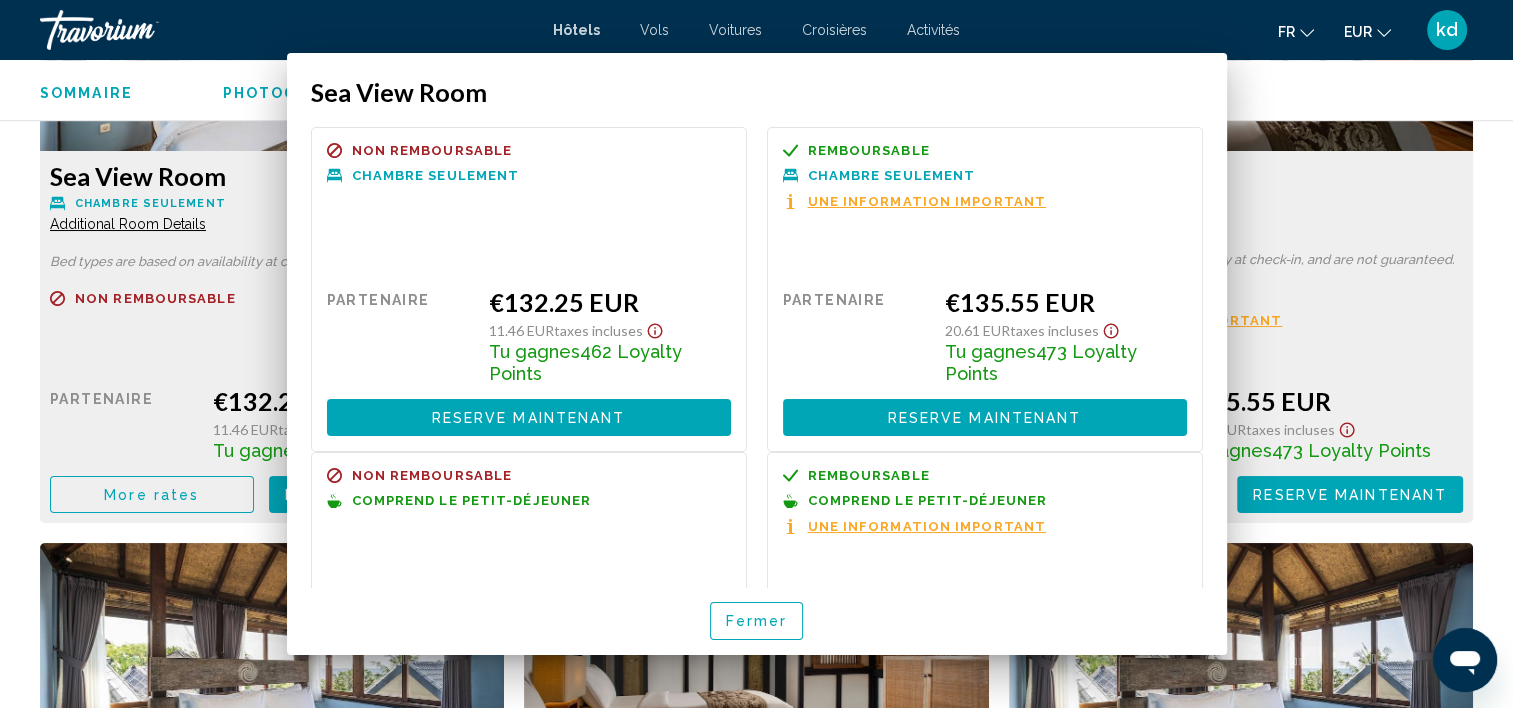 scroll, scrollTop: 2931, scrollLeft: 0, axis: vertical 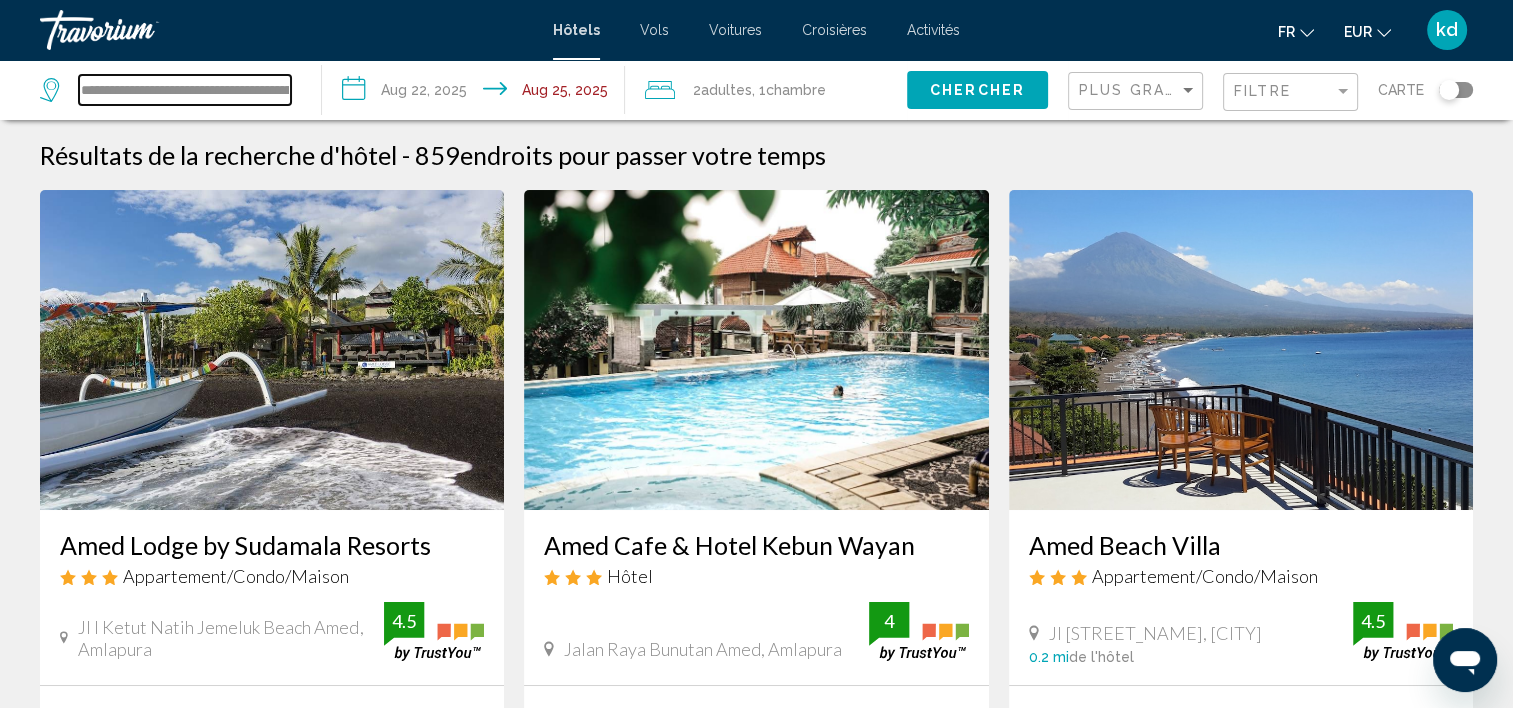 click on "**********" at bounding box center (185, 90) 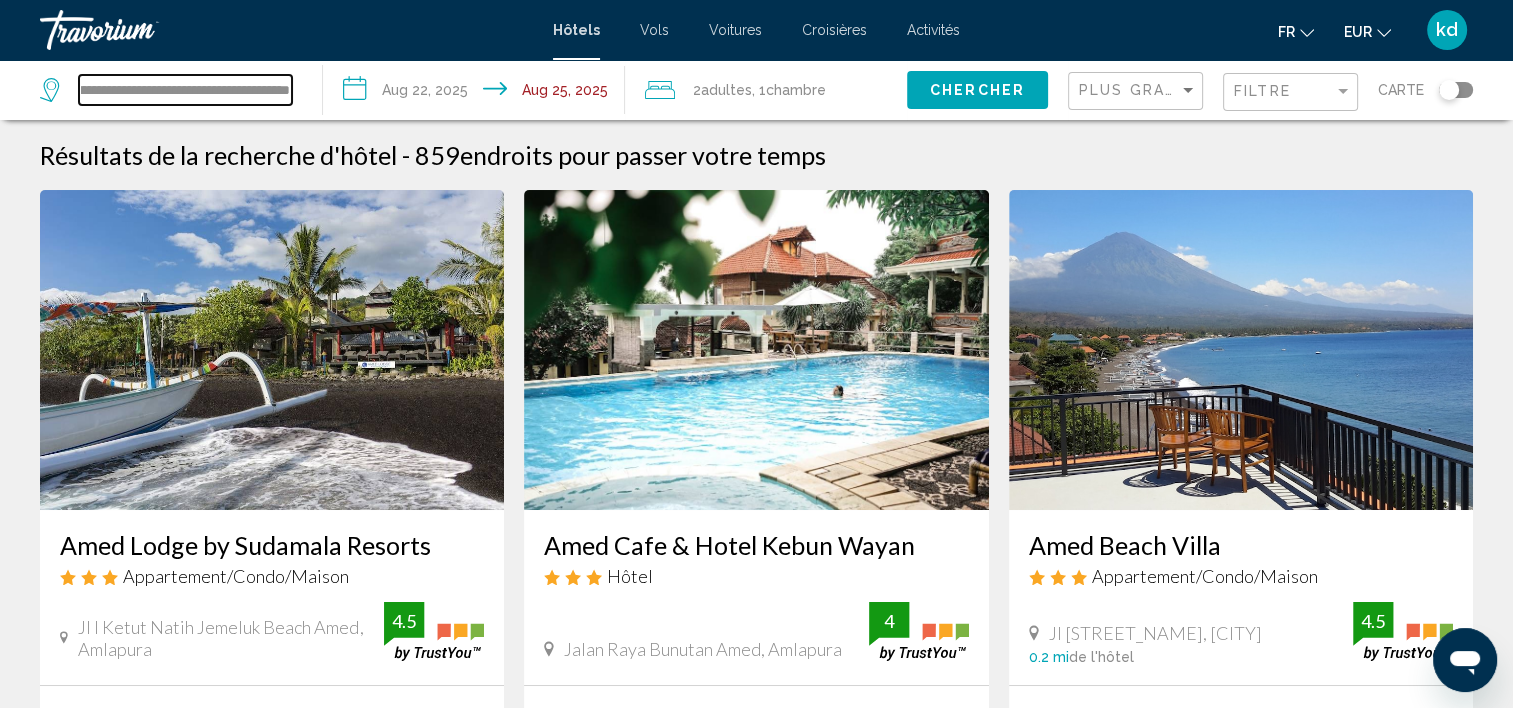 drag, startPoint x: 84, startPoint y: 87, endPoint x: 368, endPoint y: 96, distance: 284.14258 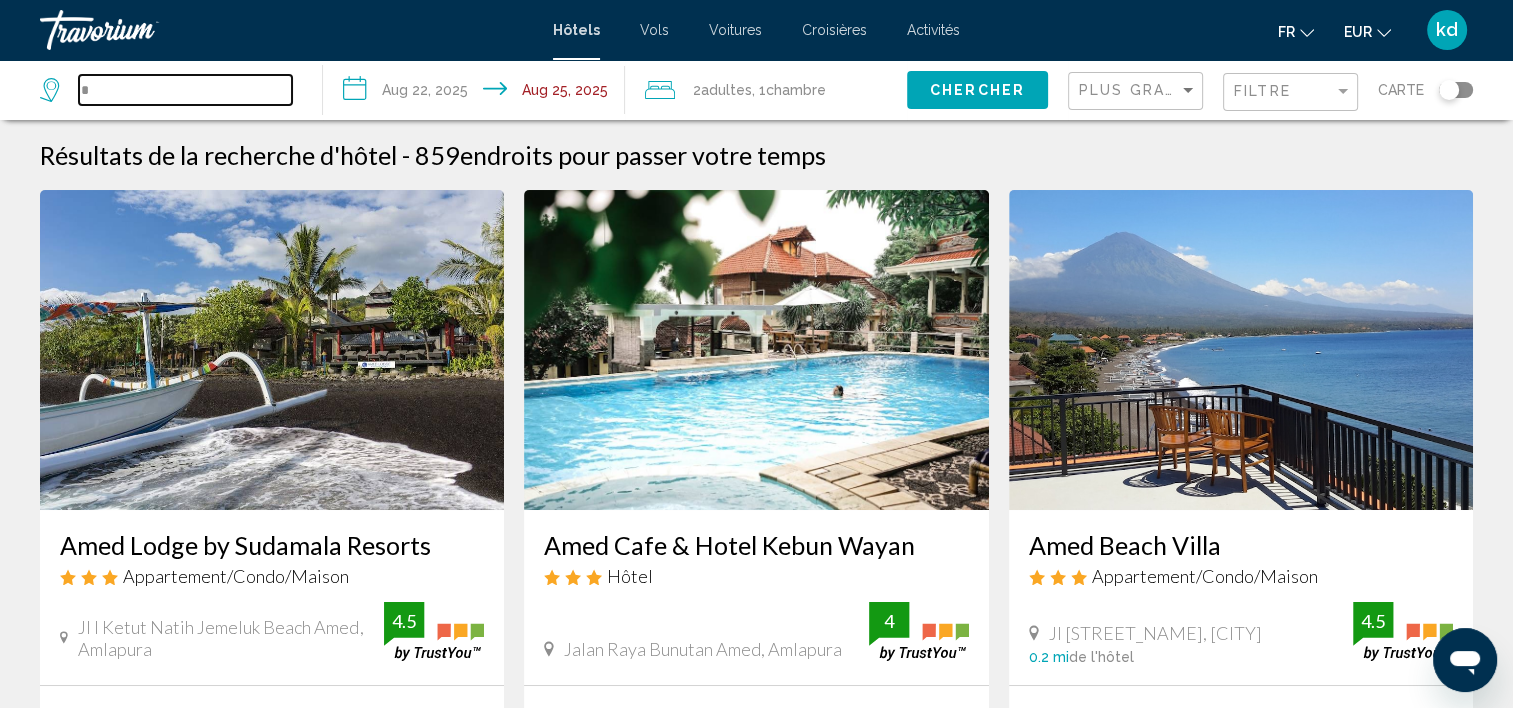 scroll, scrollTop: 0, scrollLeft: 0, axis: both 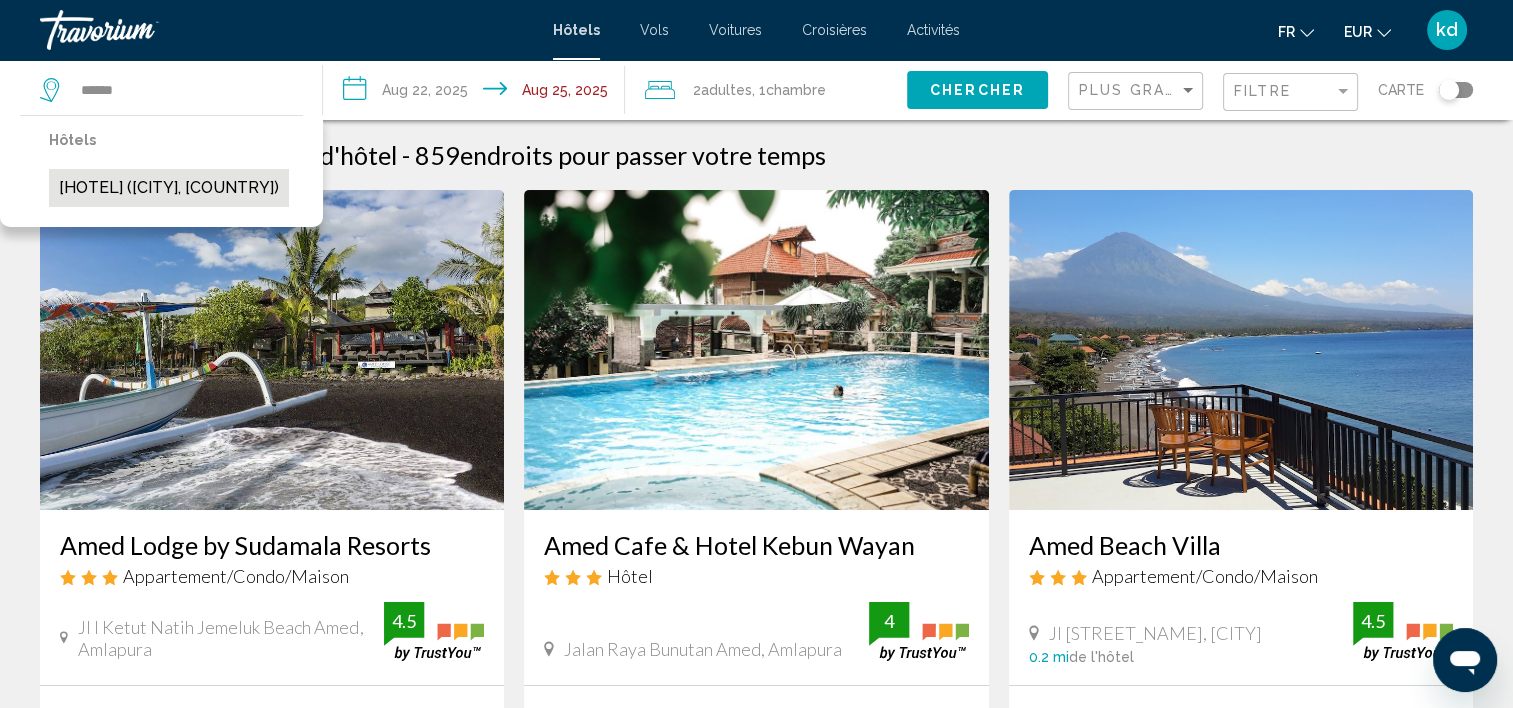 click on "Mejore Beach Hotel (Amlapura, ID)" at bounding box center [169, 188] 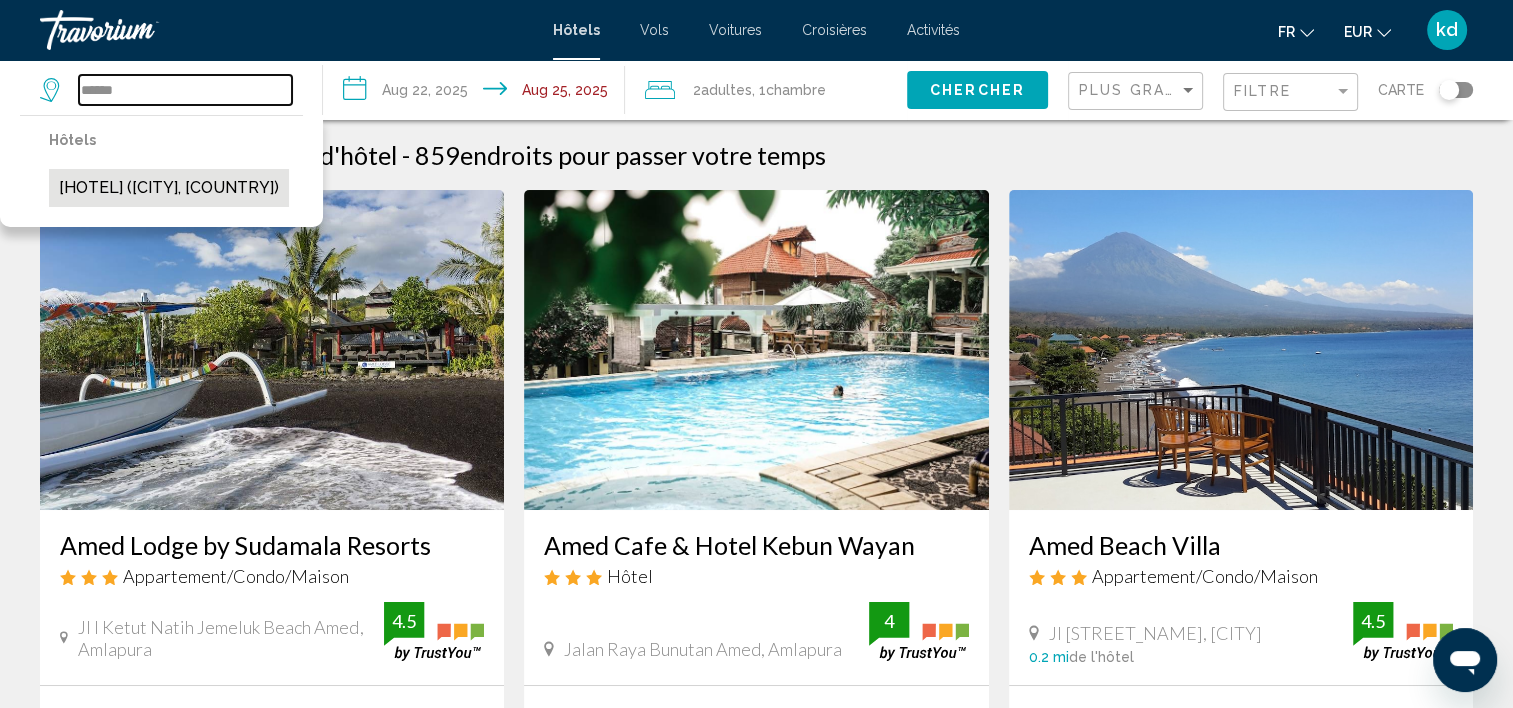 type on "**********" 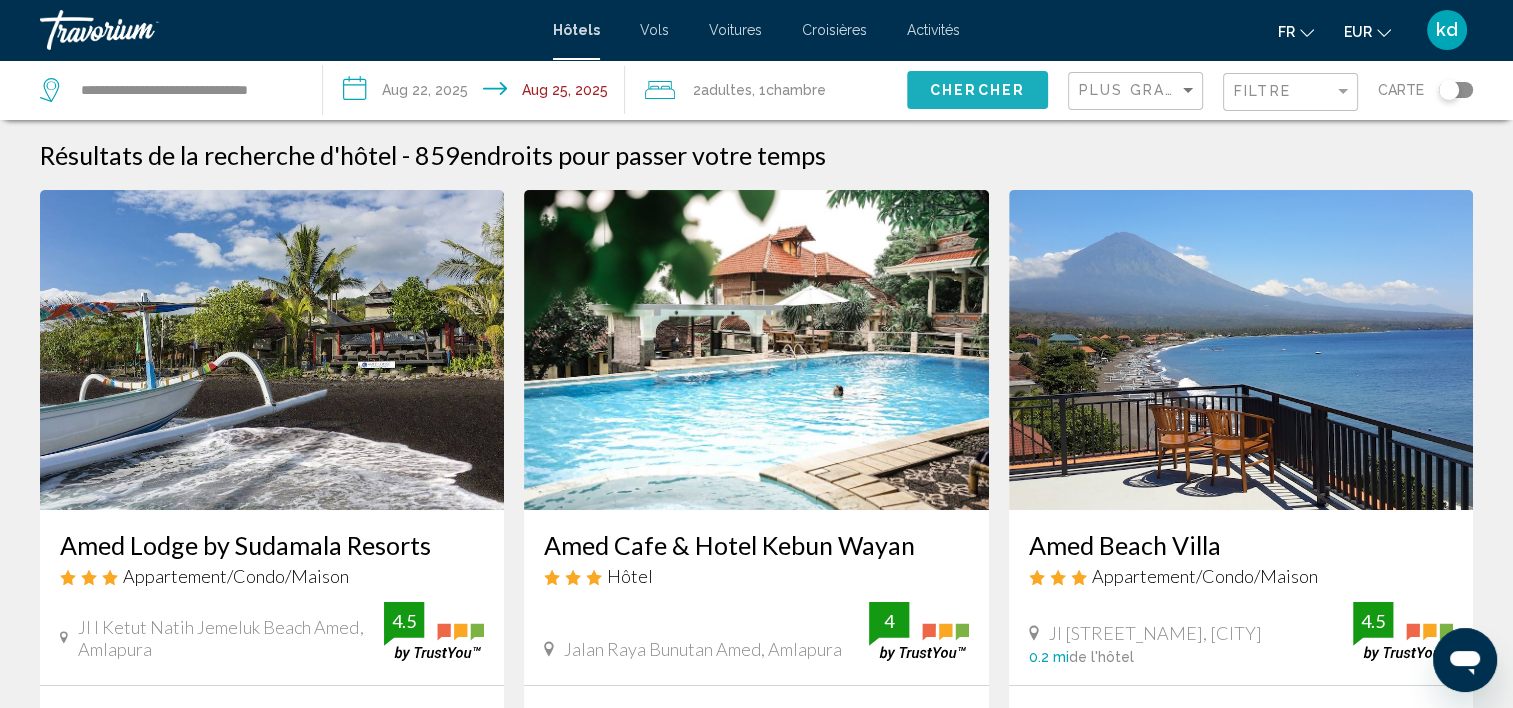 click on "Chercher" 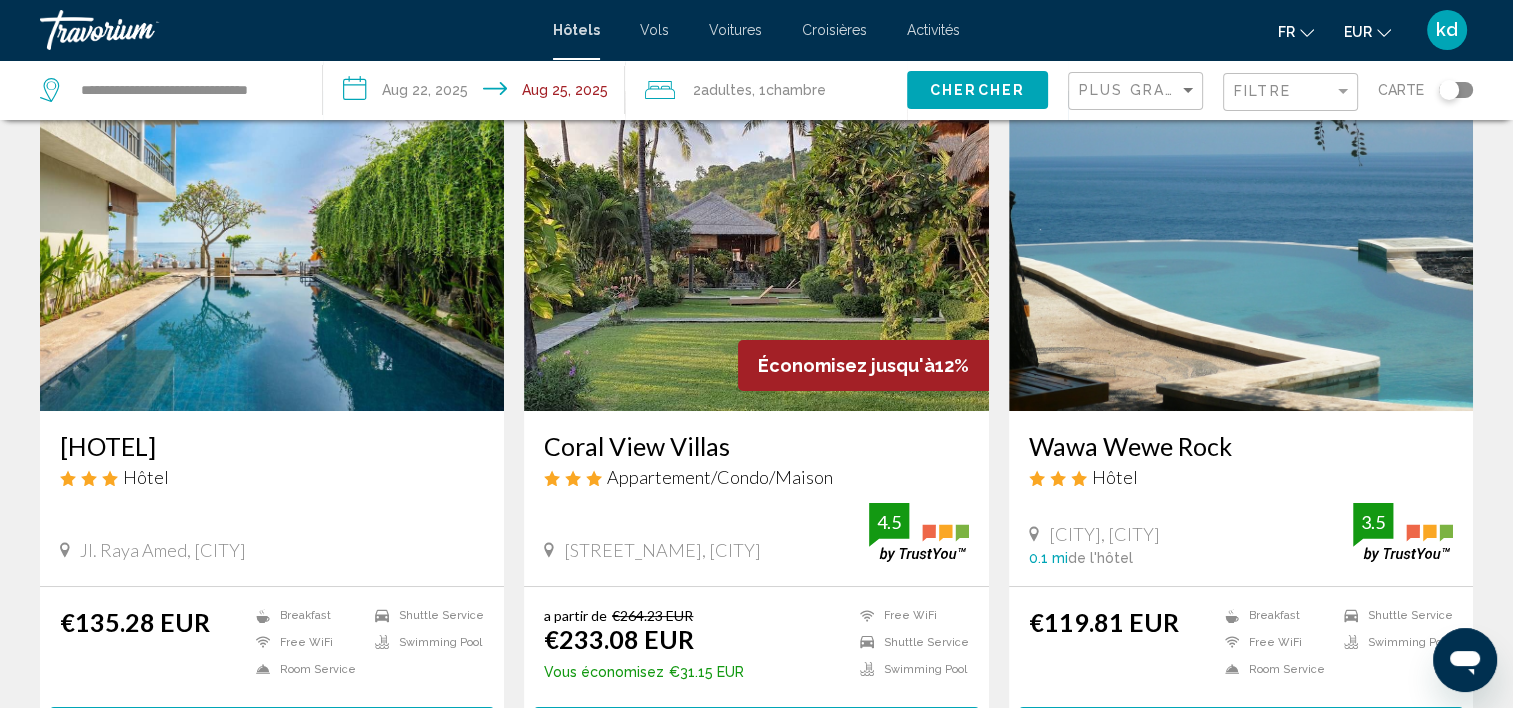 scroll, scrollTop: 100, scrollLeft: 0, axis: vertical 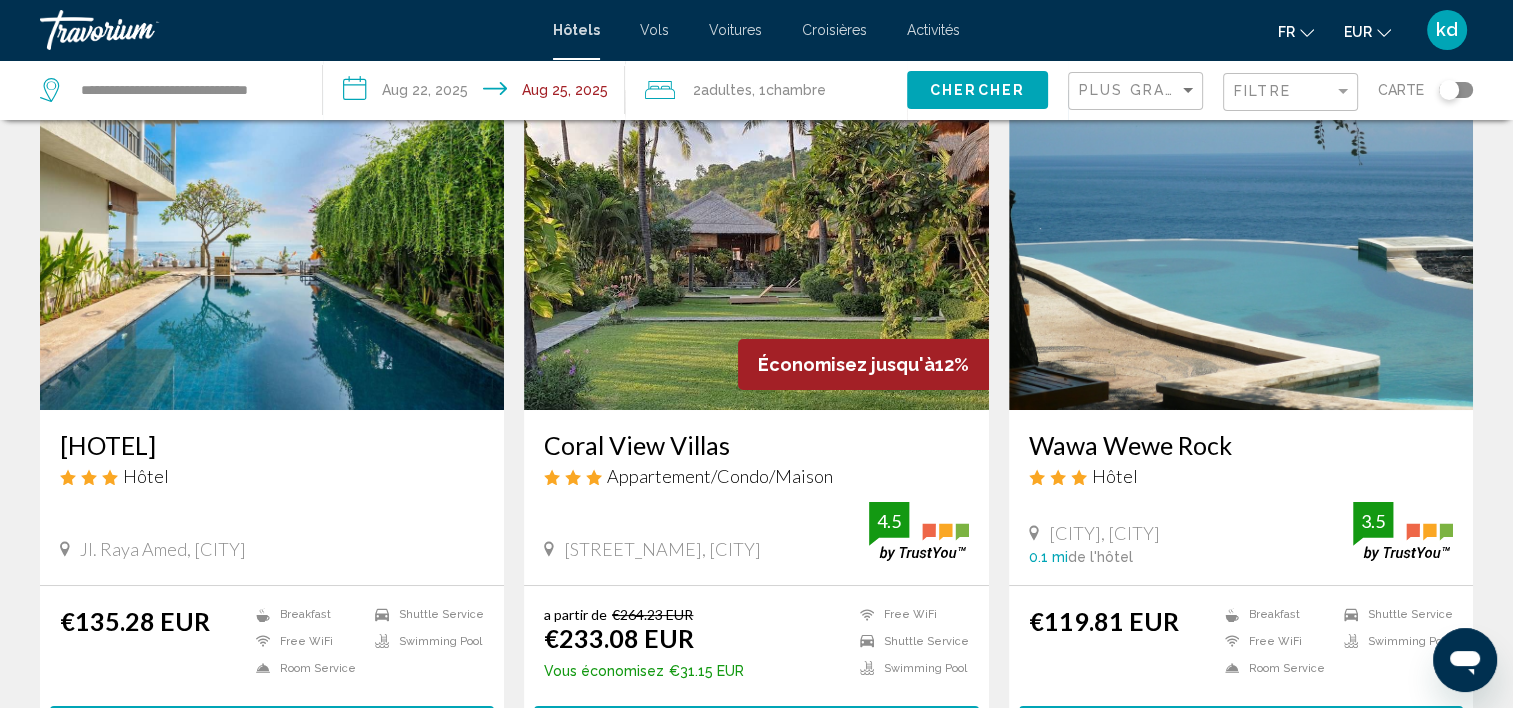 click at bounding box center [272, 250] 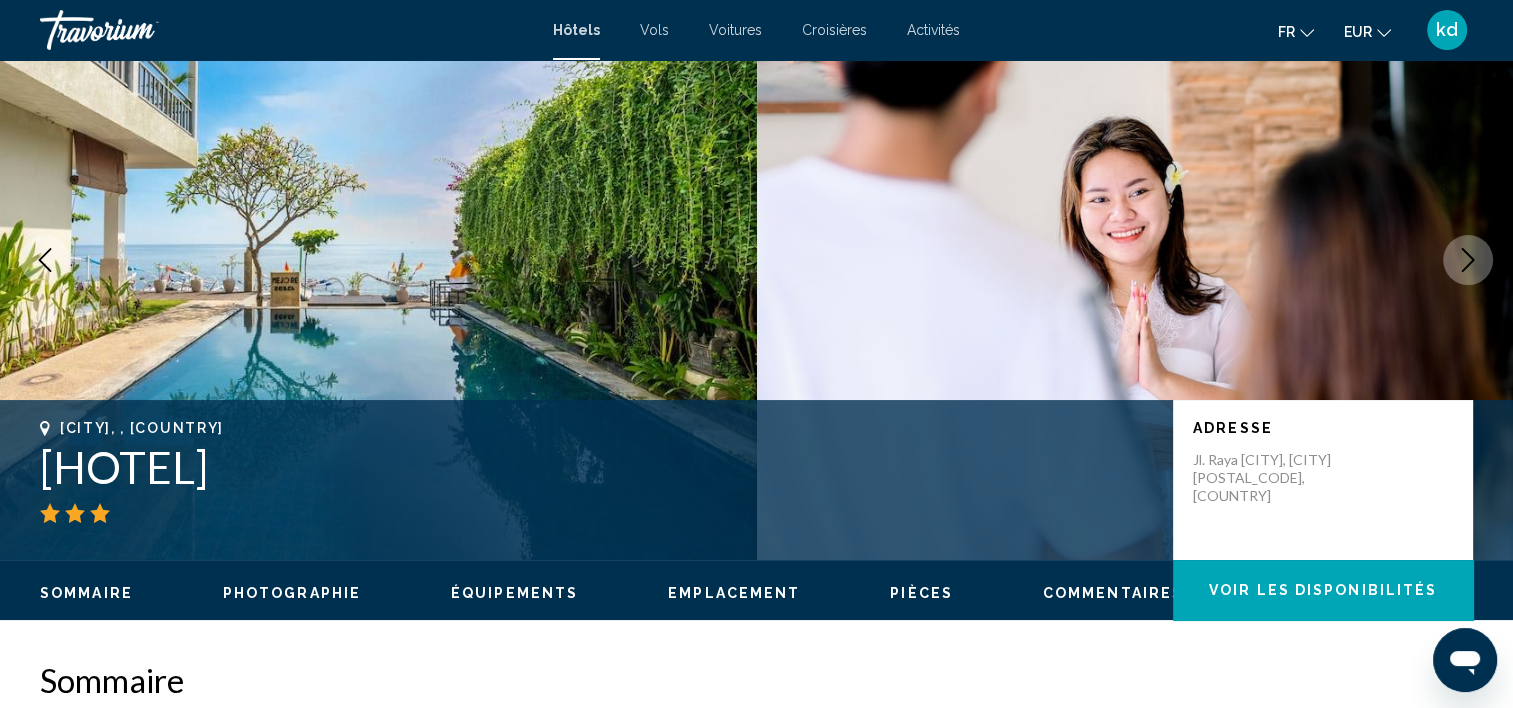 scroll, scrollTop: 5, scrollLeft: 0, axis: vertical 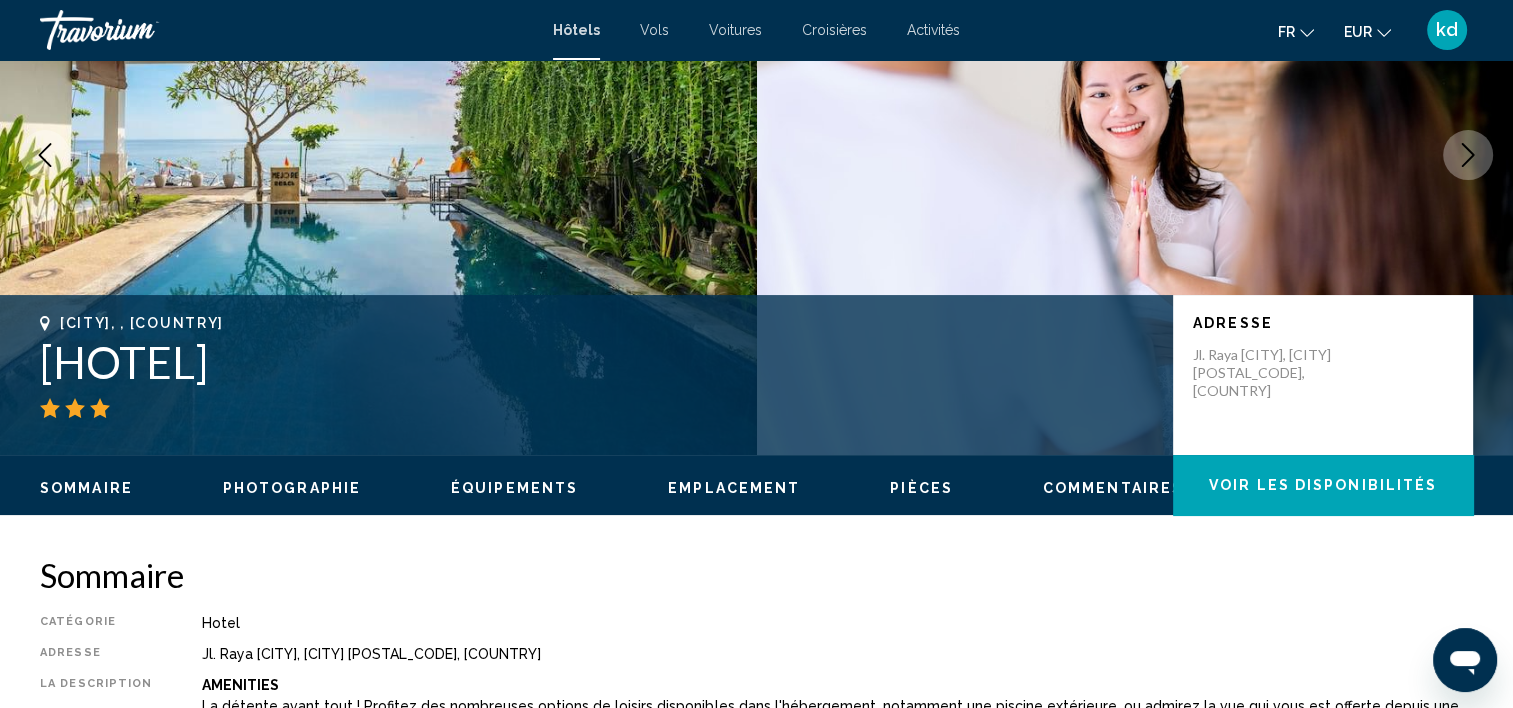 click on "Voir les disponibilités" 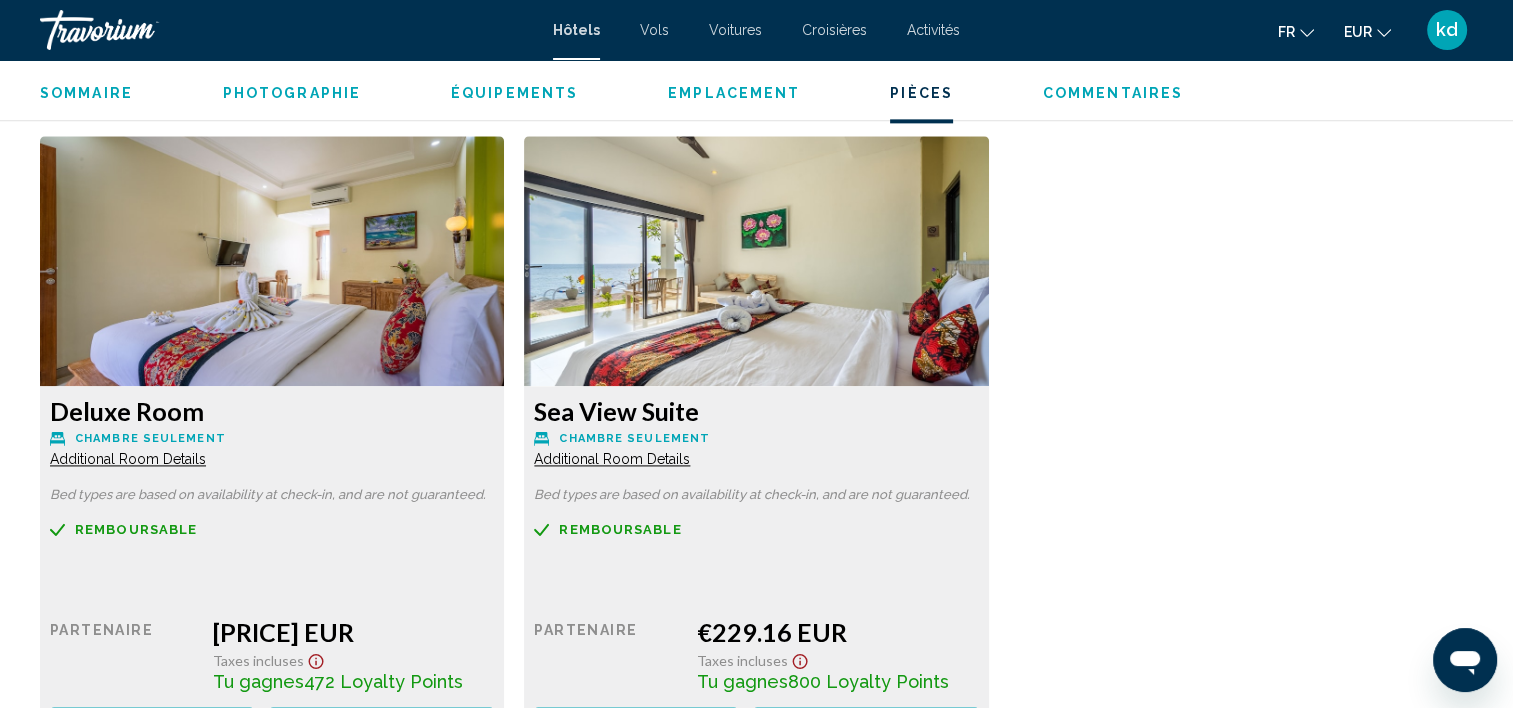scroll, scrollTop: 2731, scrollLeft: 0, axis: vertical 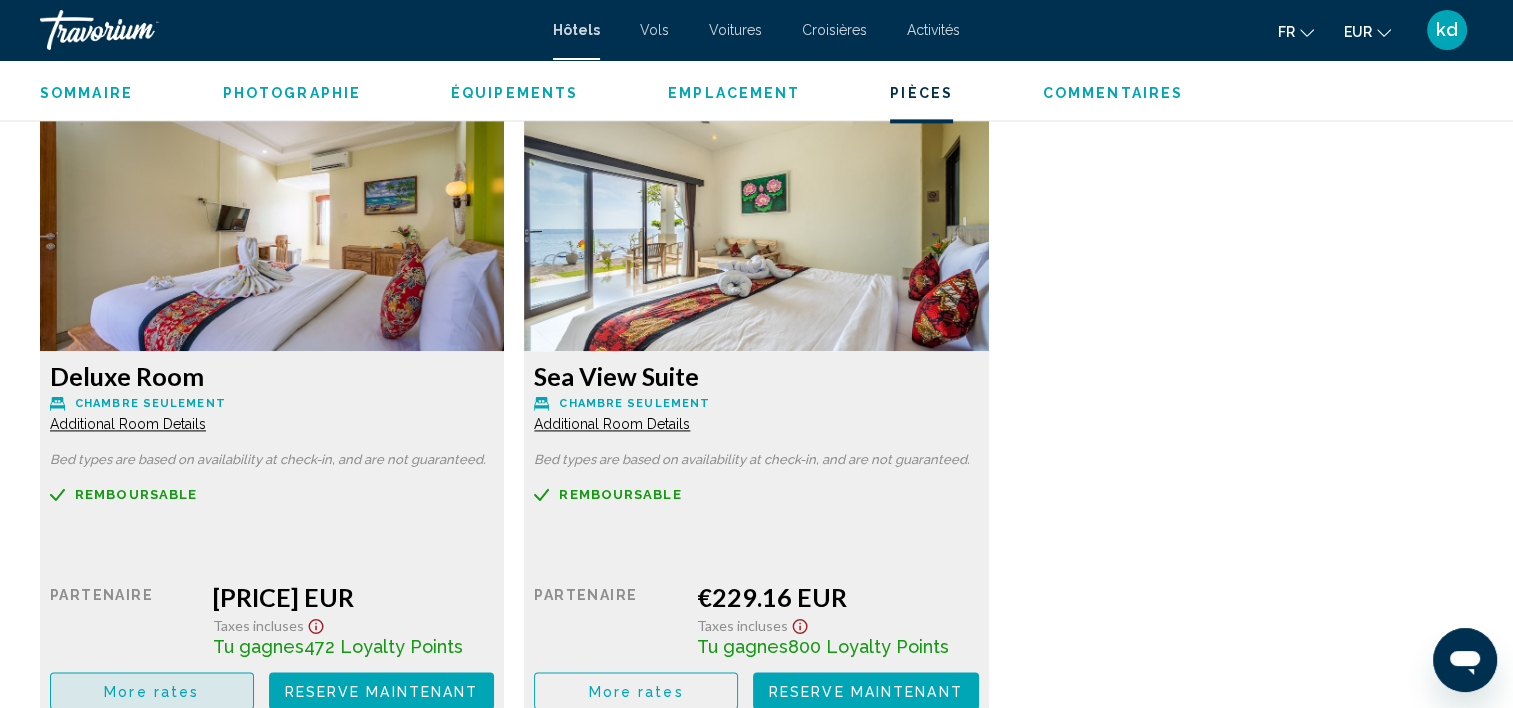 click on "More rates" at bounding box center (152, 690) 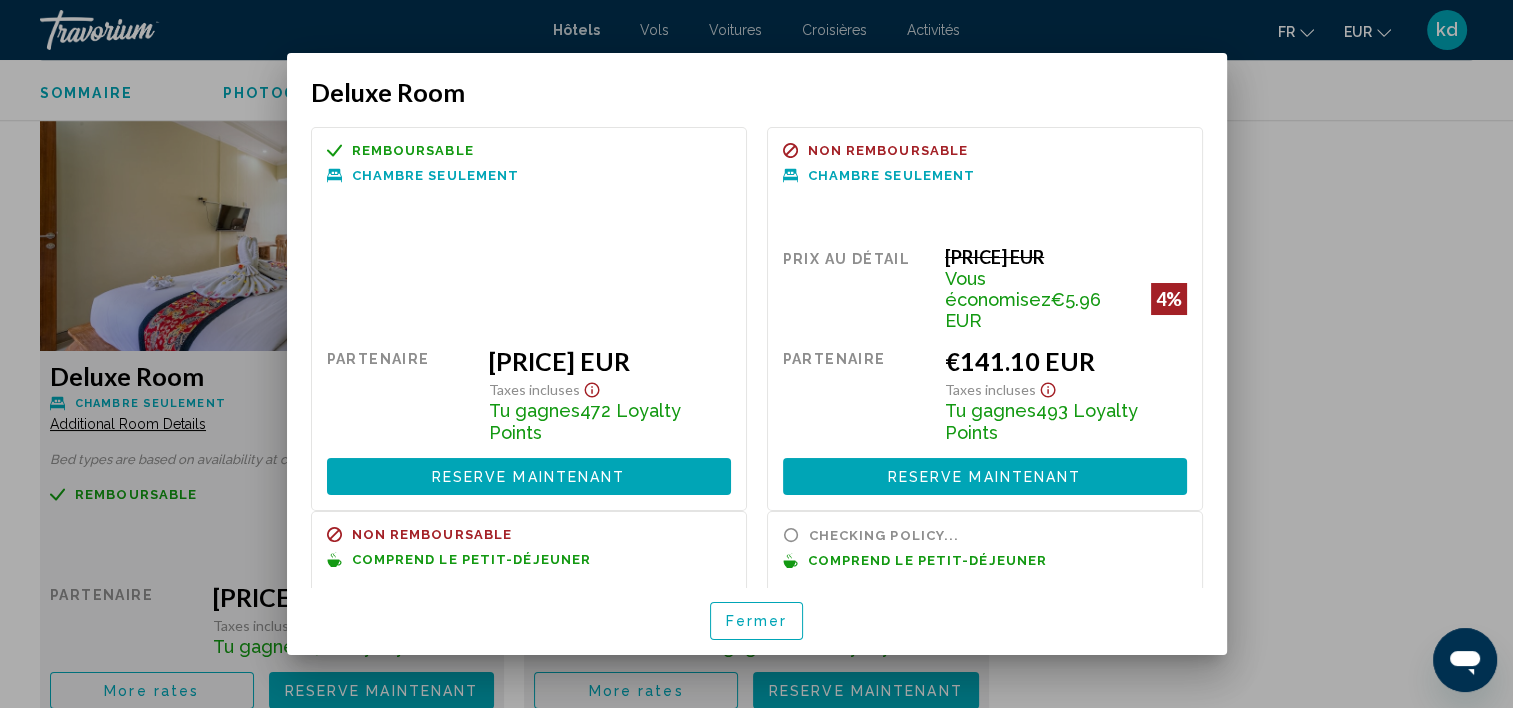 scroll, scrollTop: 0, scrollLeft: 0, axis: both 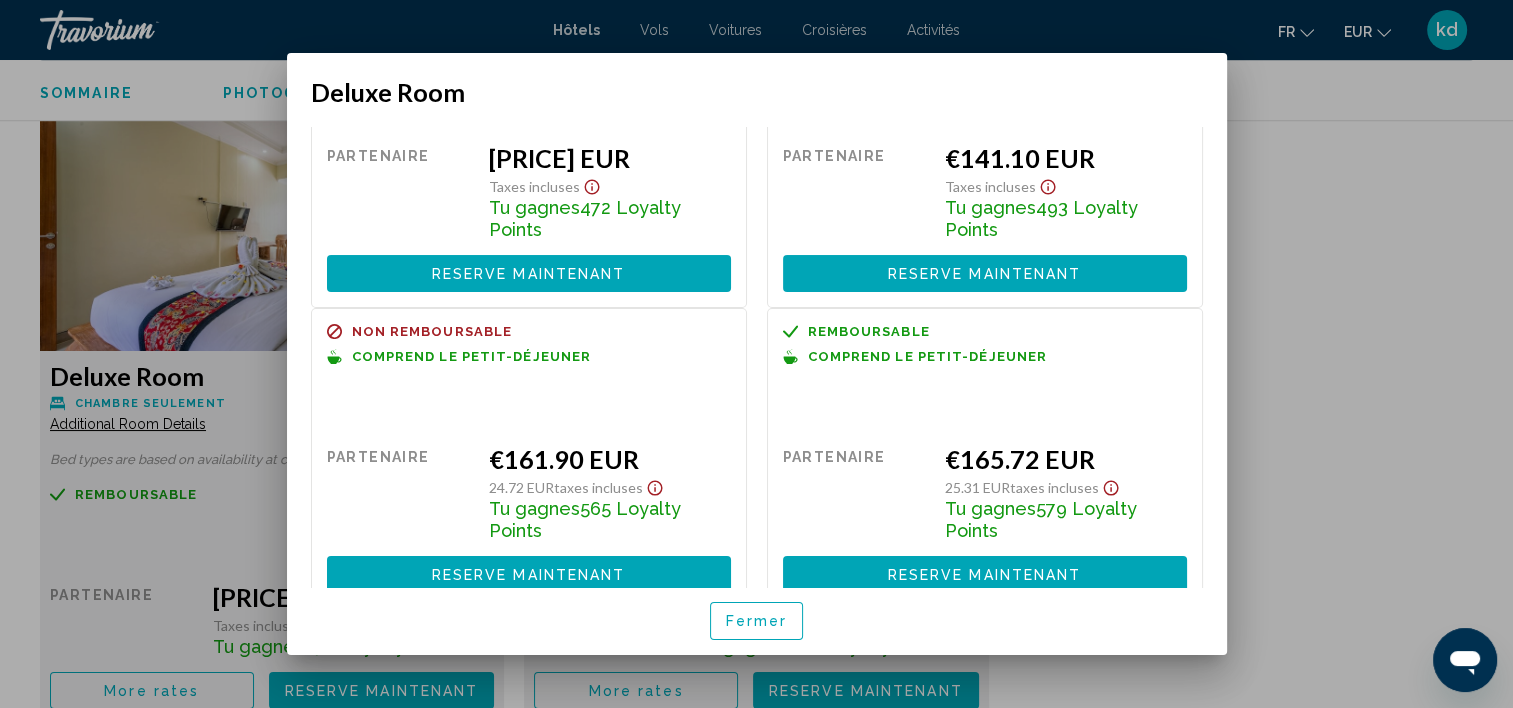 click at bounding box center (756, 354) 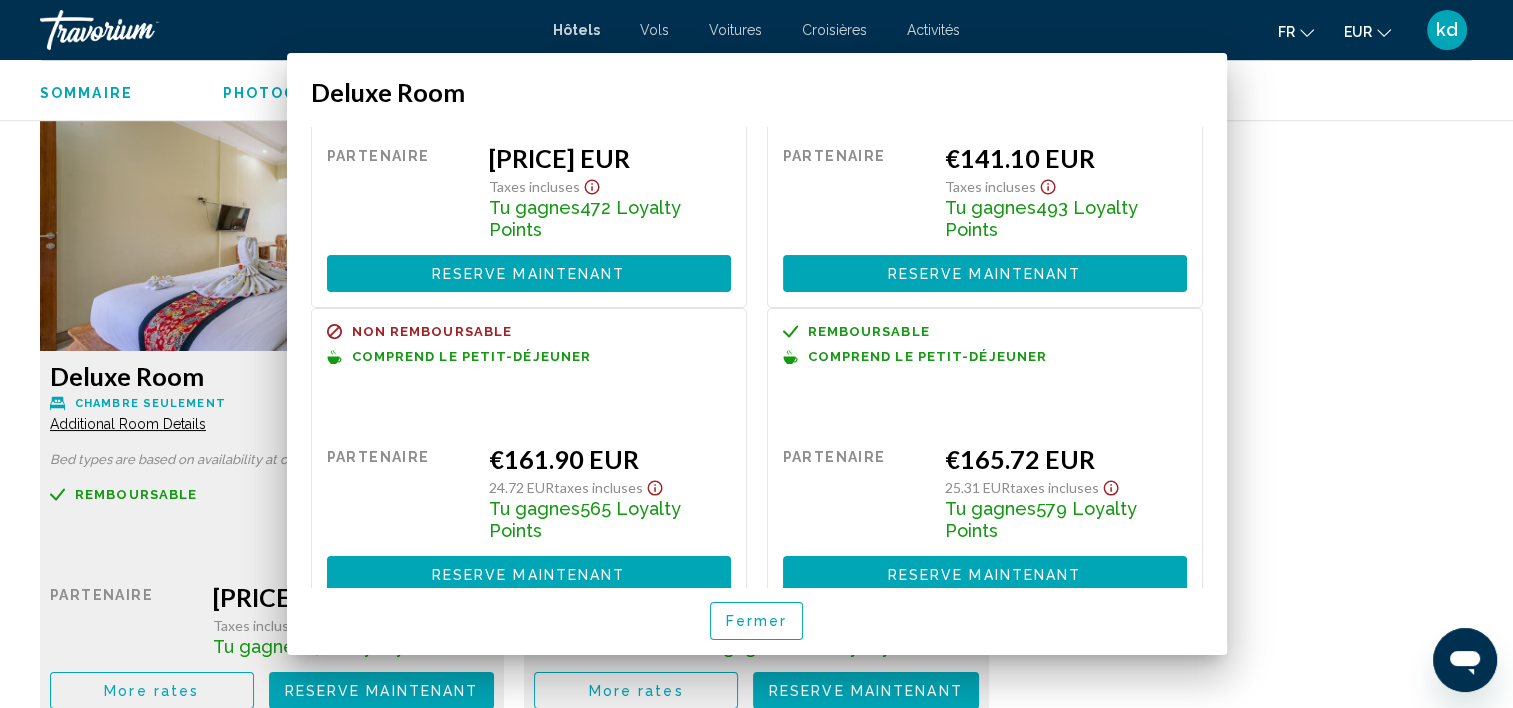 scroll, scrollTop: 2731, scrollLeft: 0, axis: vertical 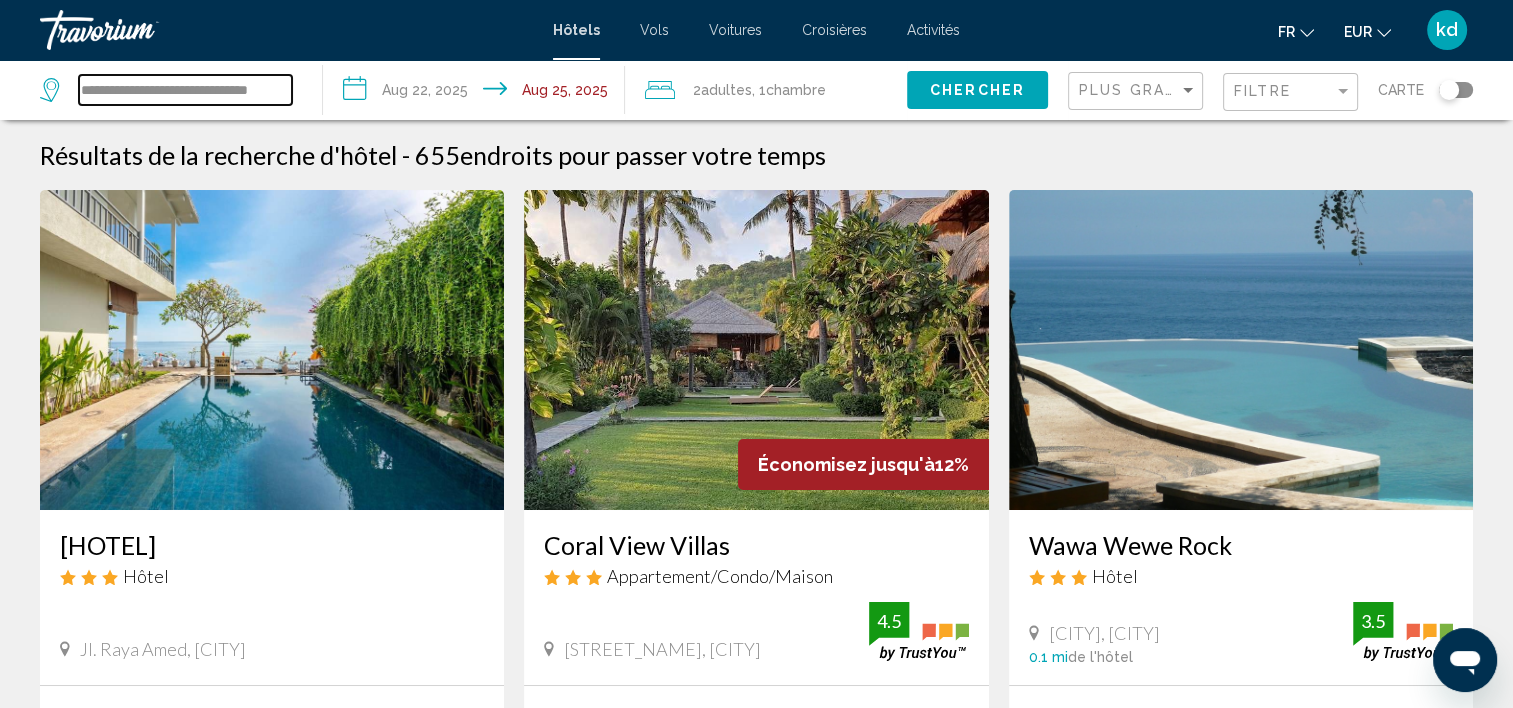 drag, startPoint x: 84, startPoint y: 91, endPoint x: 418, endPoint y: 82, distance: 334.12125 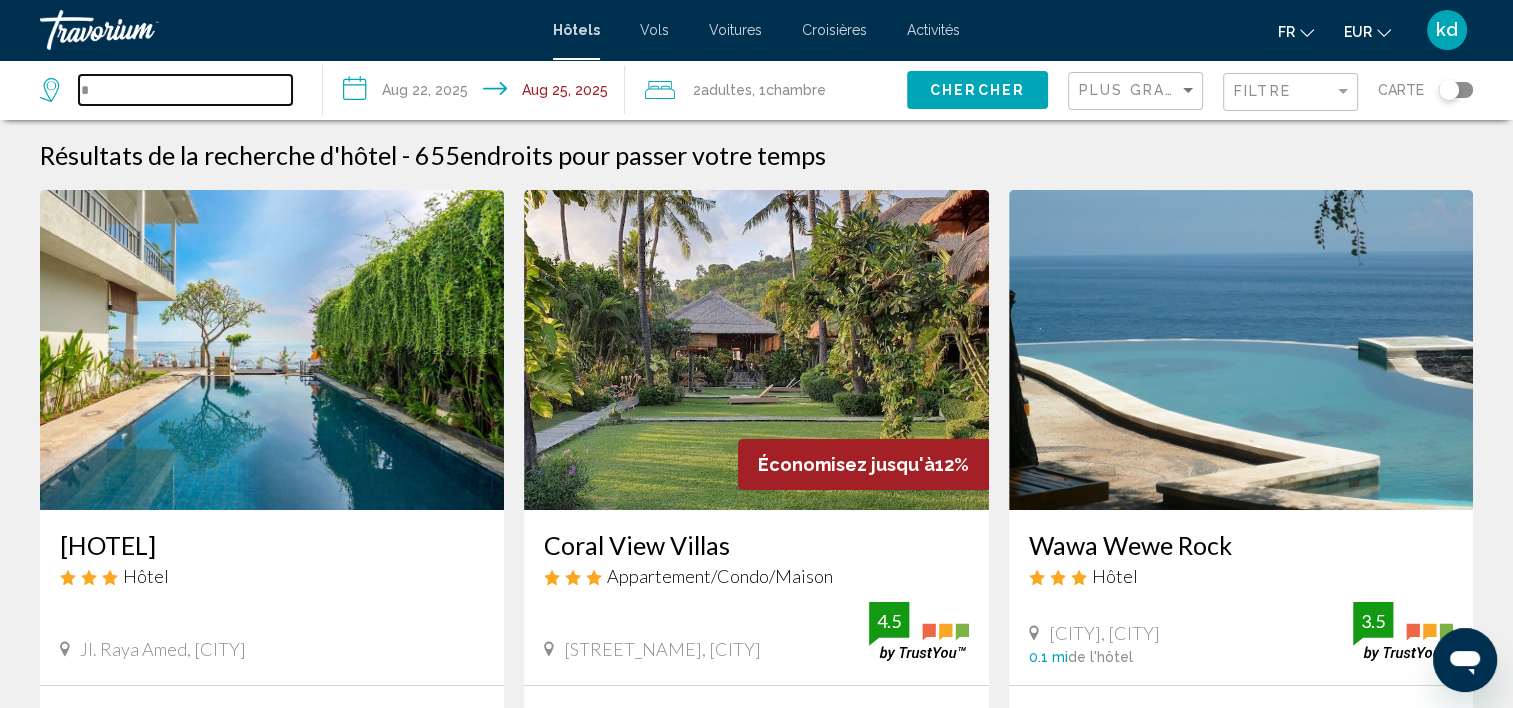 scroll, scrollTop: 0, scrollLeft: 0, axis: both 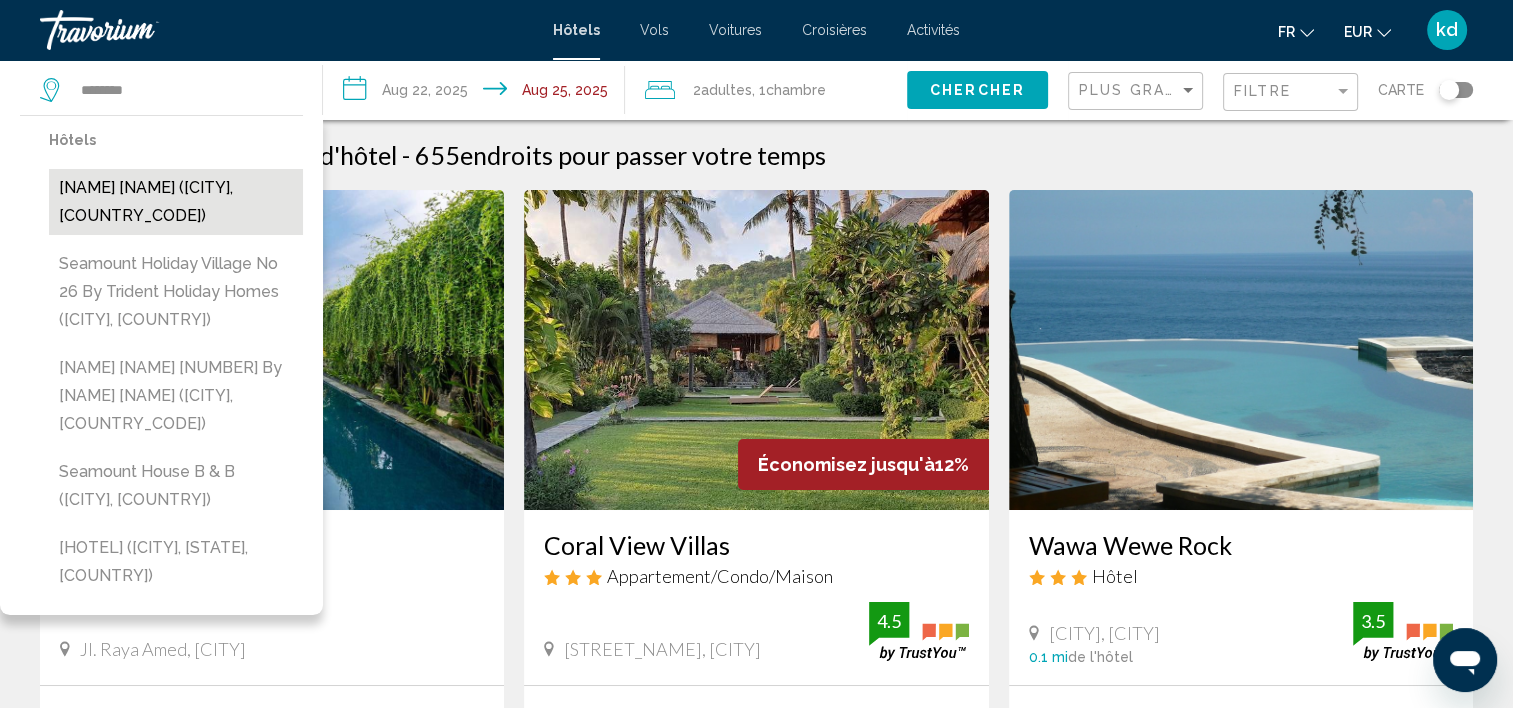 click on "Seamount Hotel Amed (Amlapura, ID)" at bounding box center (176, 202) 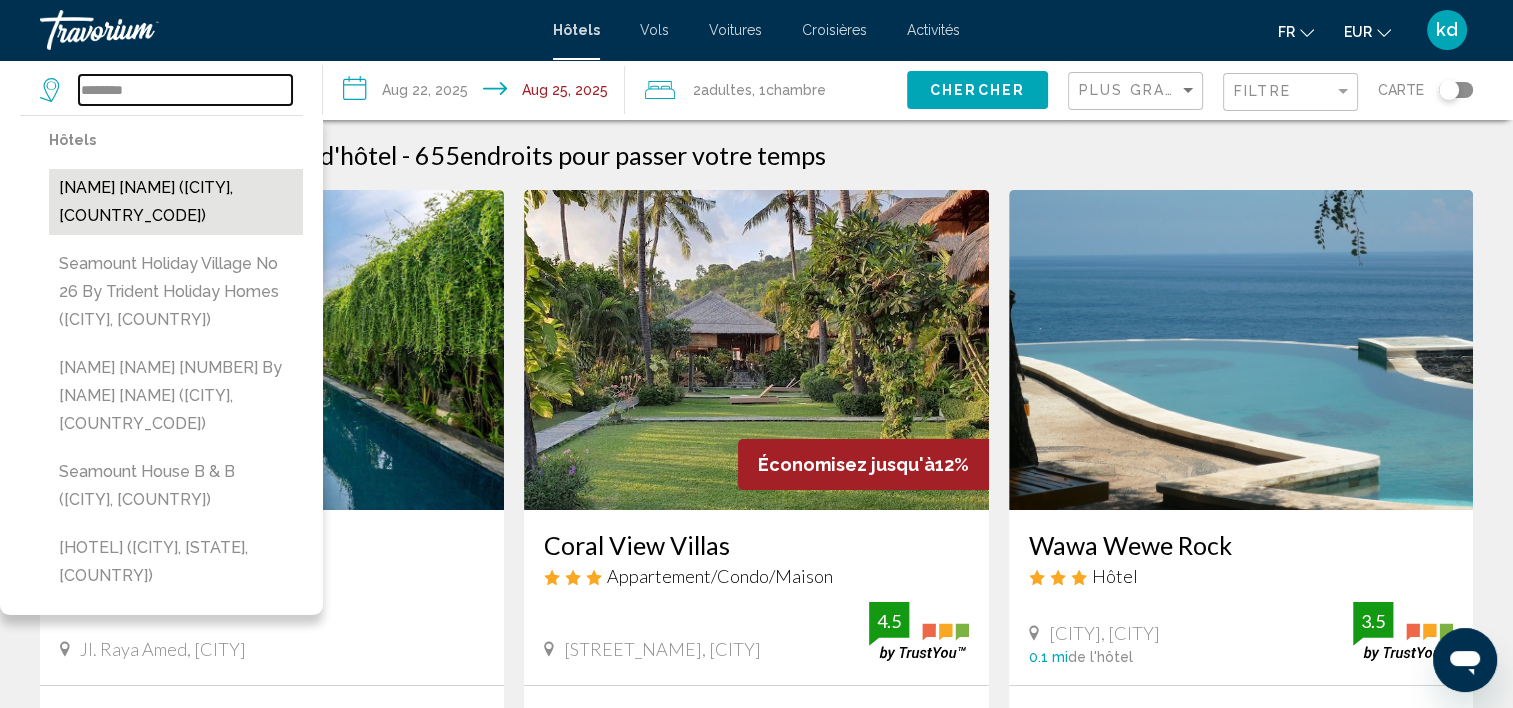 type on "**********" 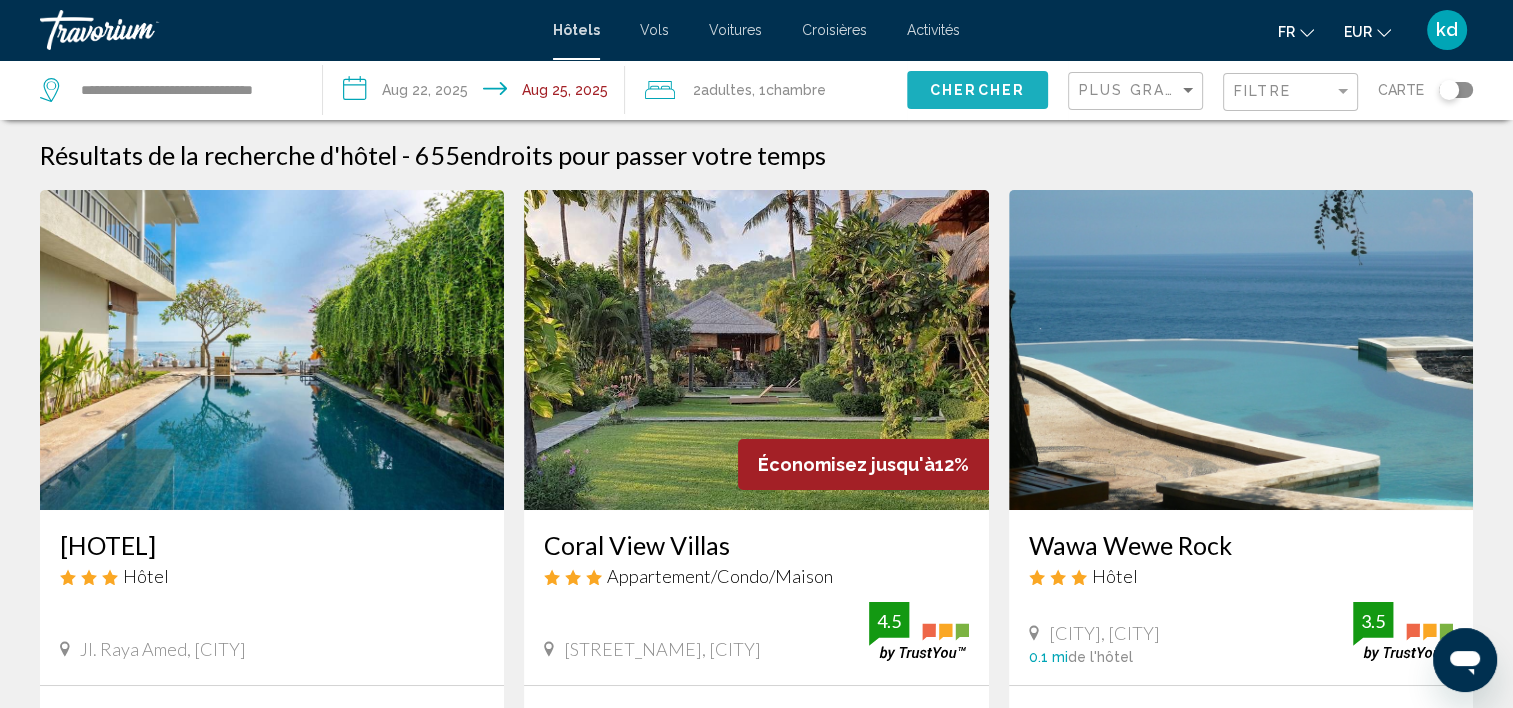 click on "Chercher" 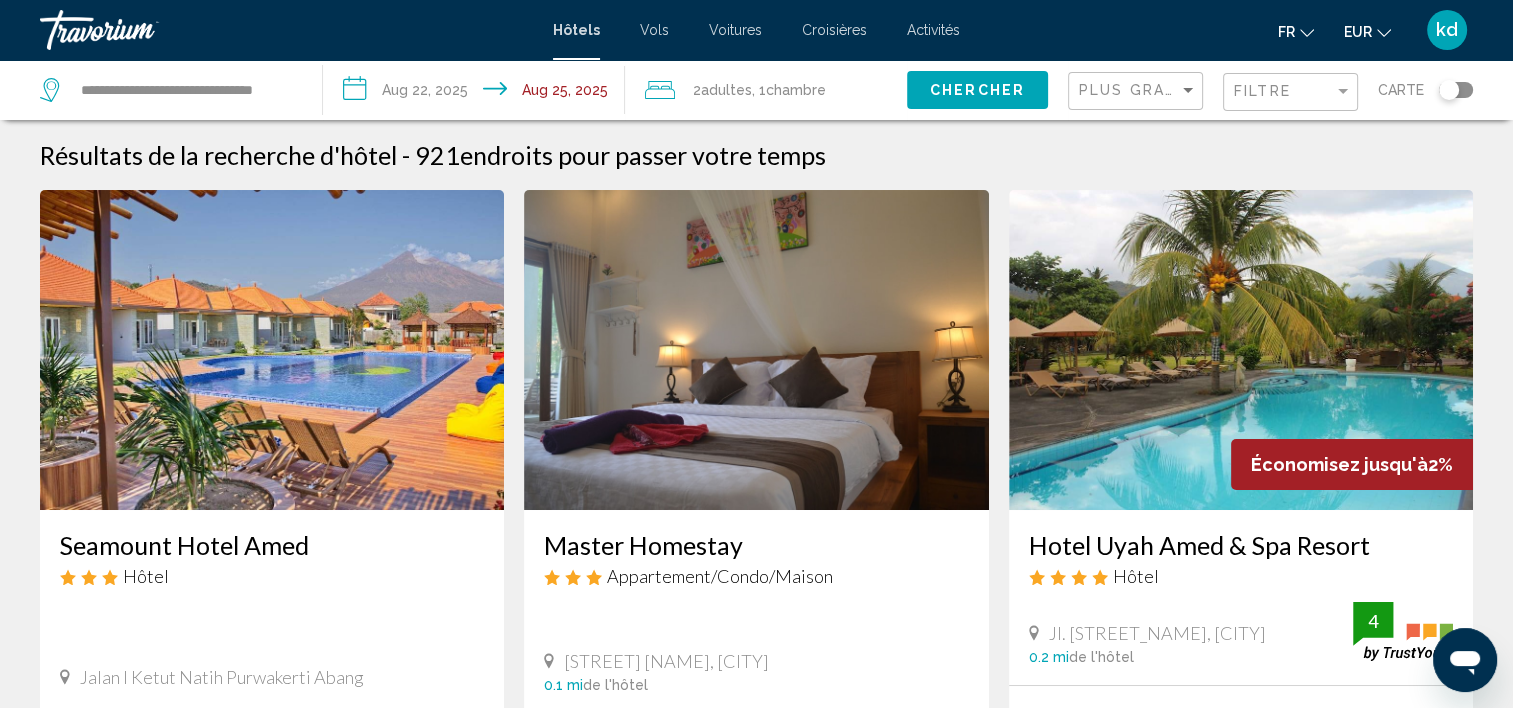 click at bounding box center [272, 350] 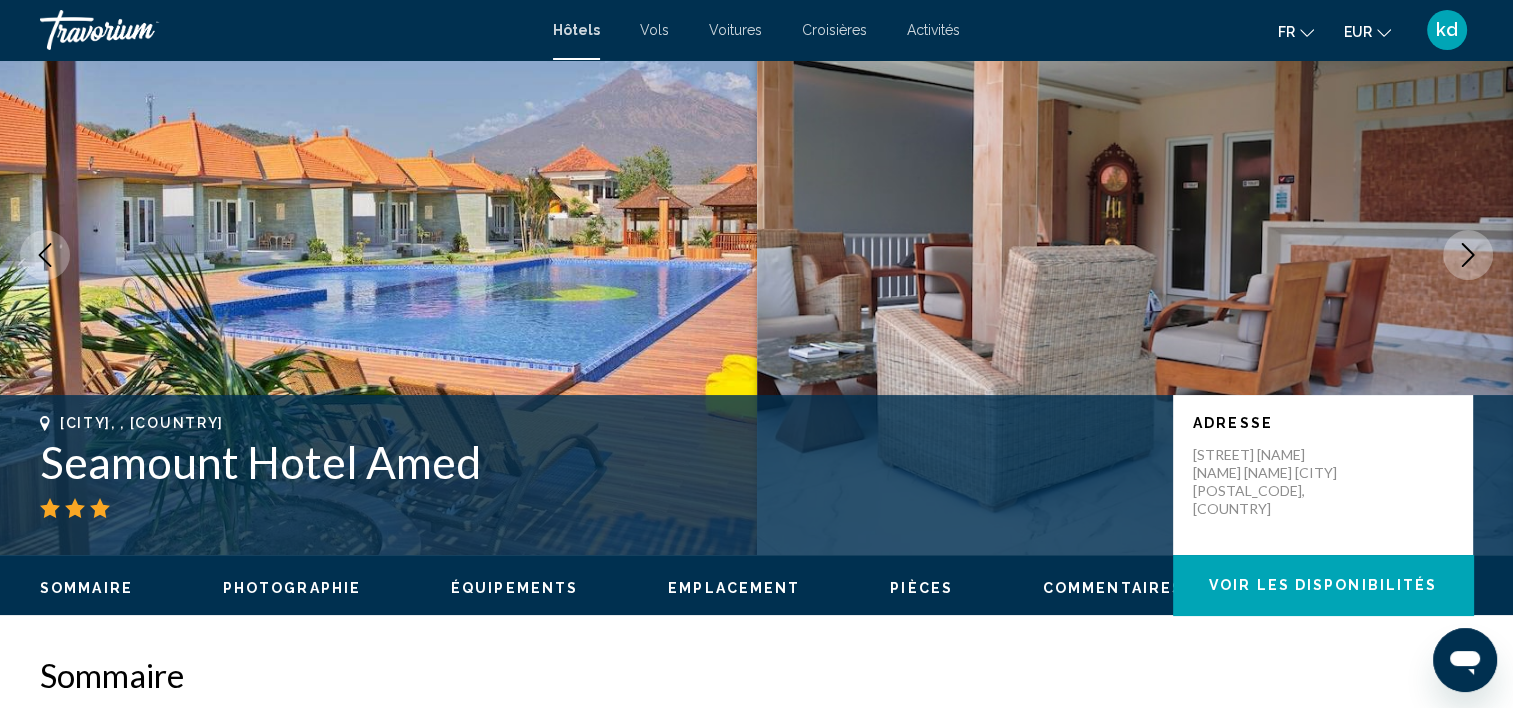 scroll, scrollTop: 106, scrollLeft: 0, axis: vertical 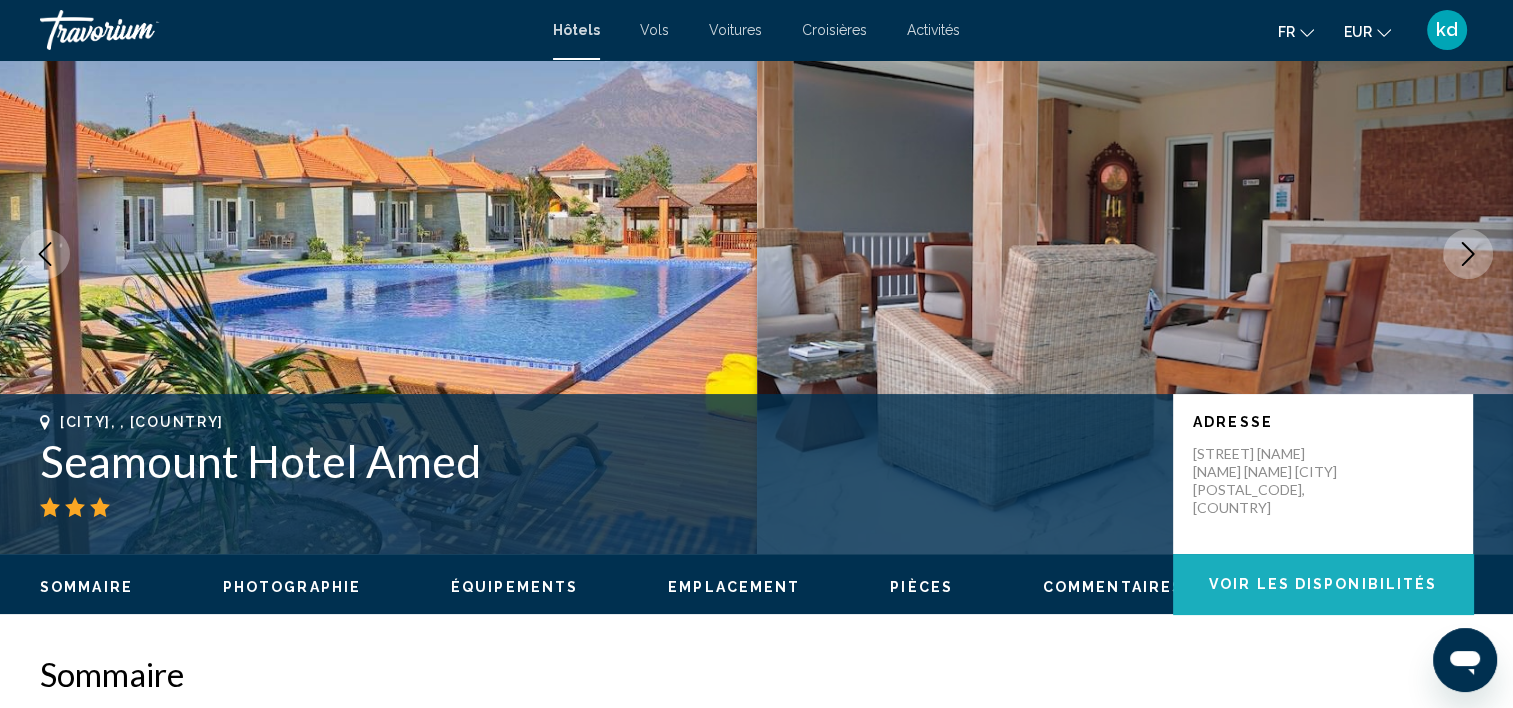 click on "Voir les disponibilités" 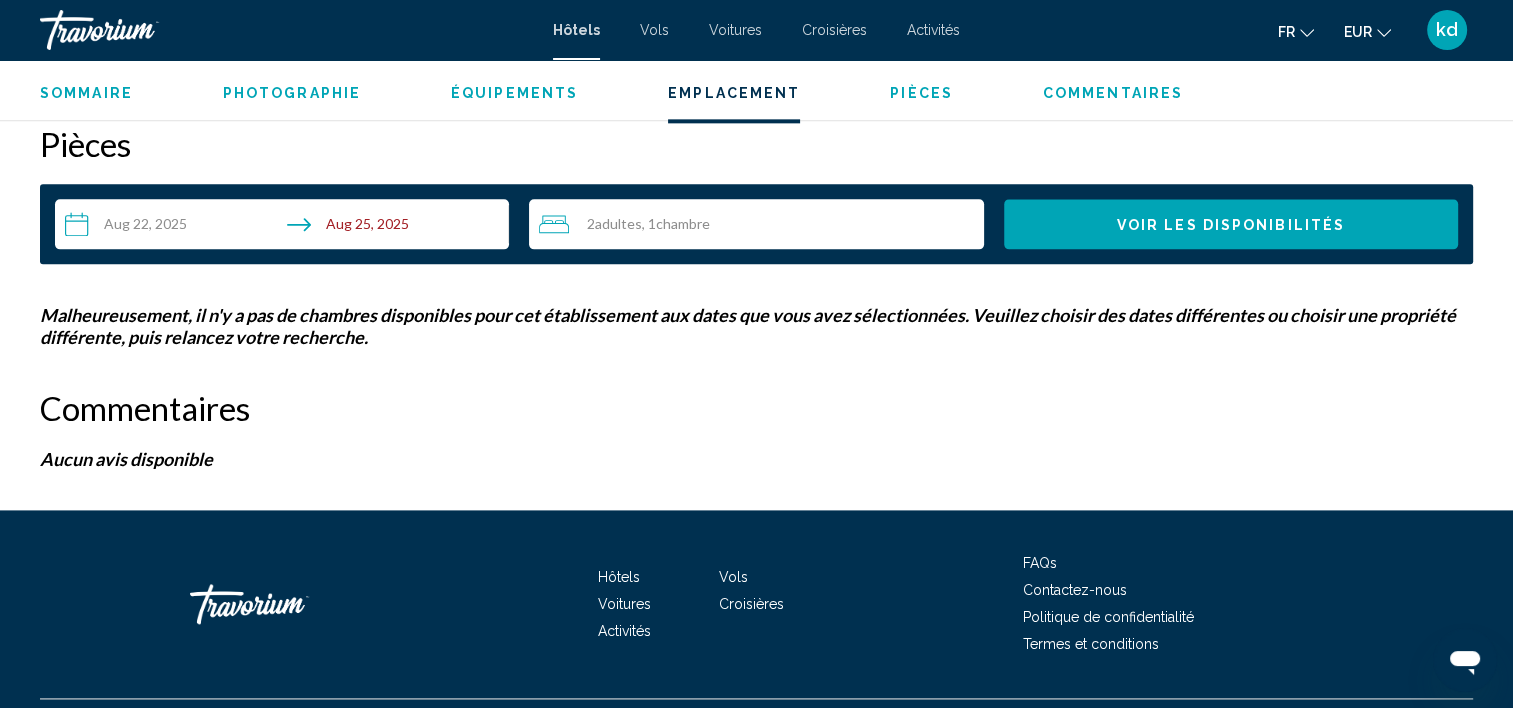 scroll, scrollTop: 2531, scrollLeft: 0, axis: vertical 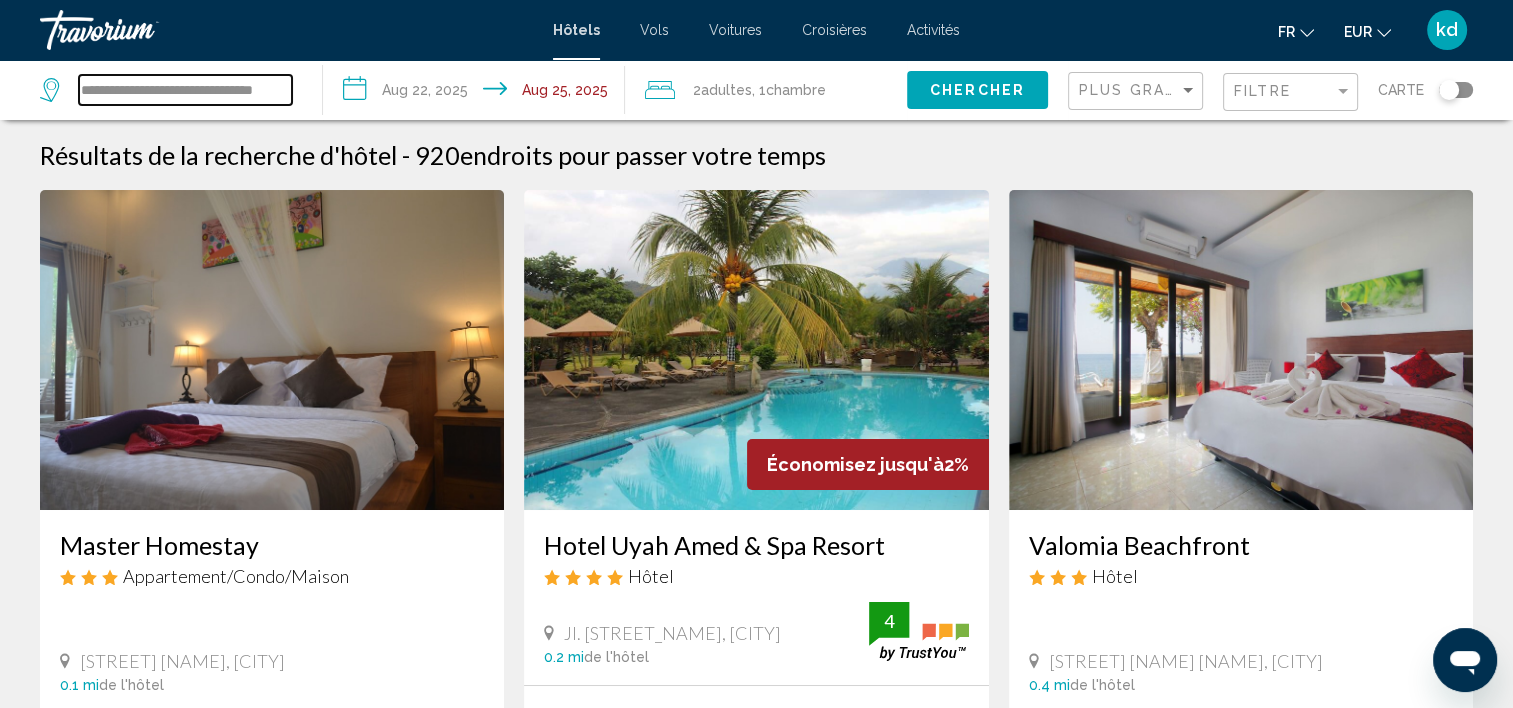 drag, startPoint x: 82, startPoint y: 88, endPoint x: 479, endPoint y: 107, distance: 397.4544 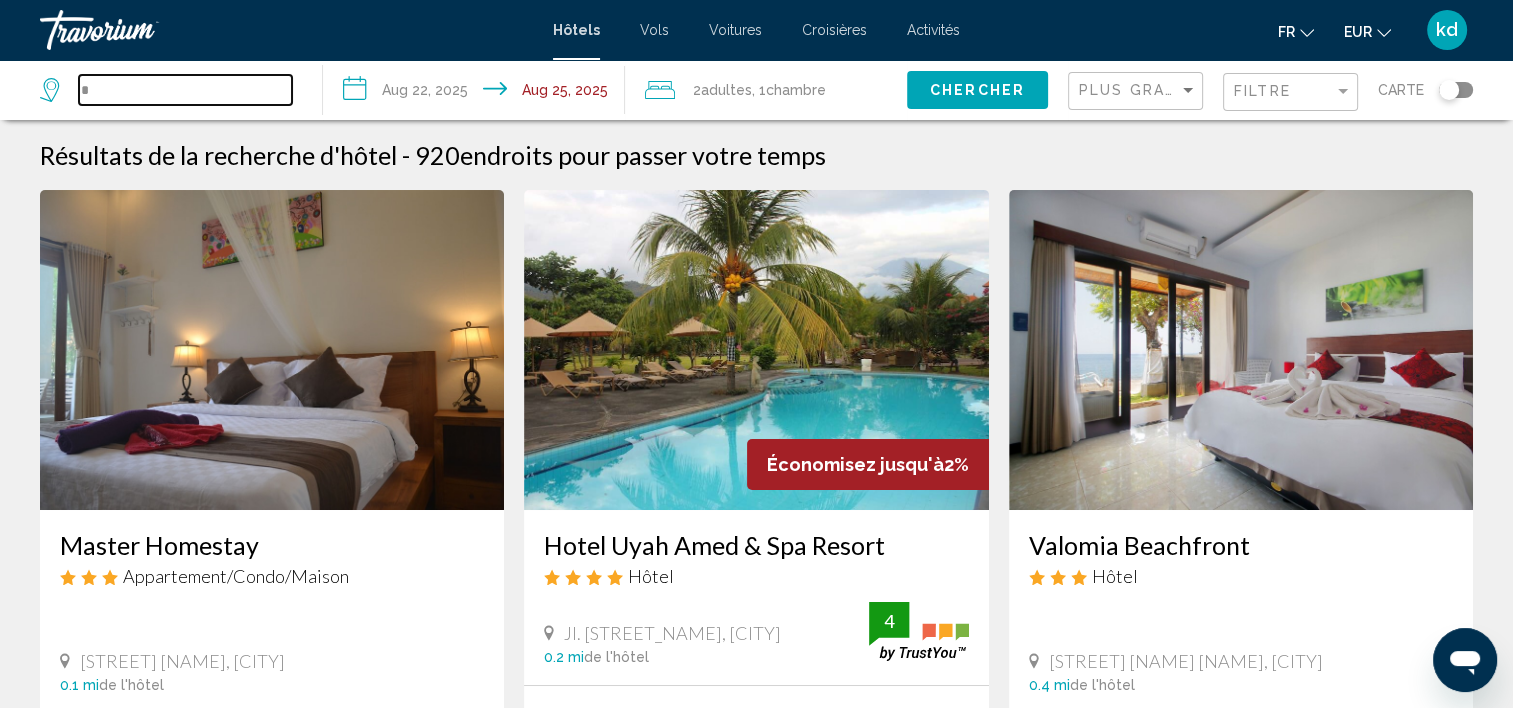 scroll, scrollTop: 0, scrollLeft: 0, axis: both 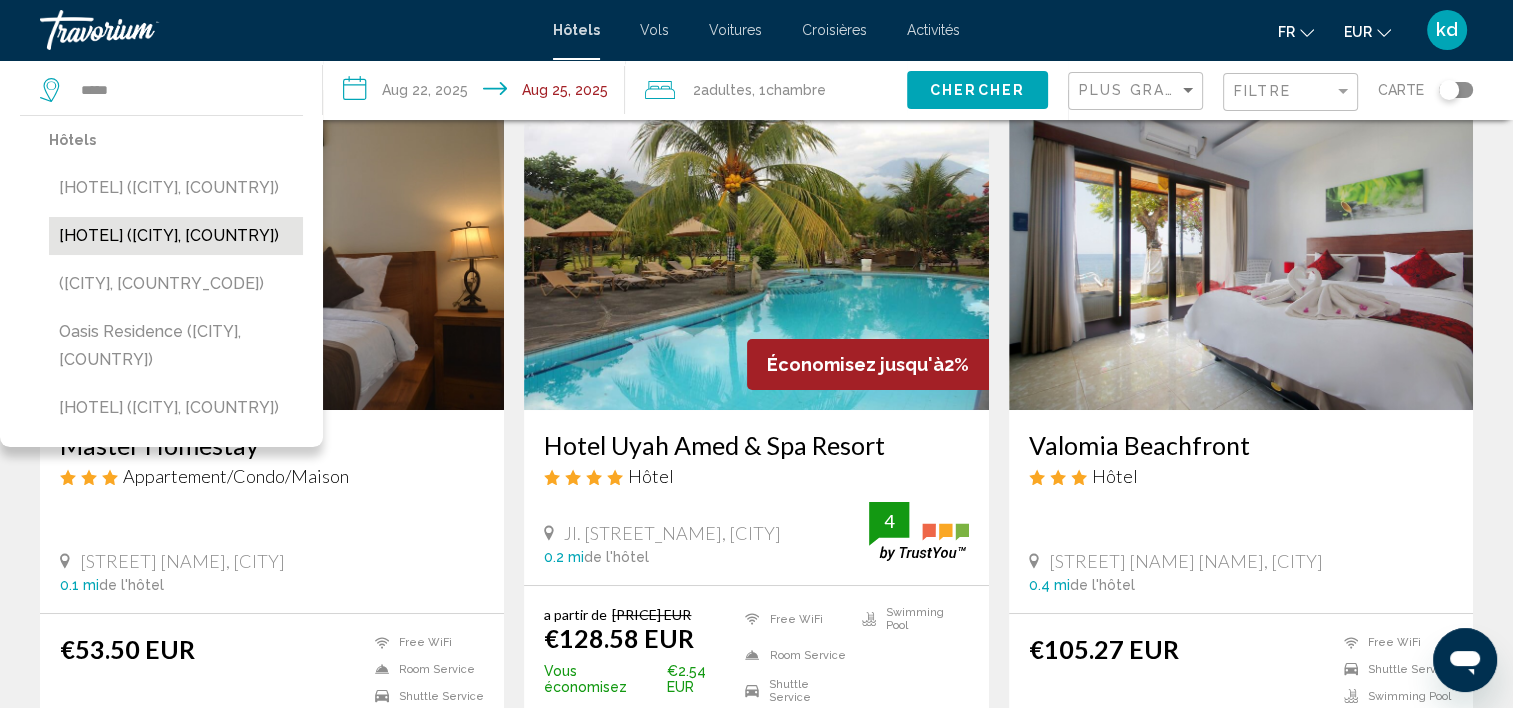 click on "Oasis Studio Dua (Yogyakarta, ID)" at bounding box center (176, 236) 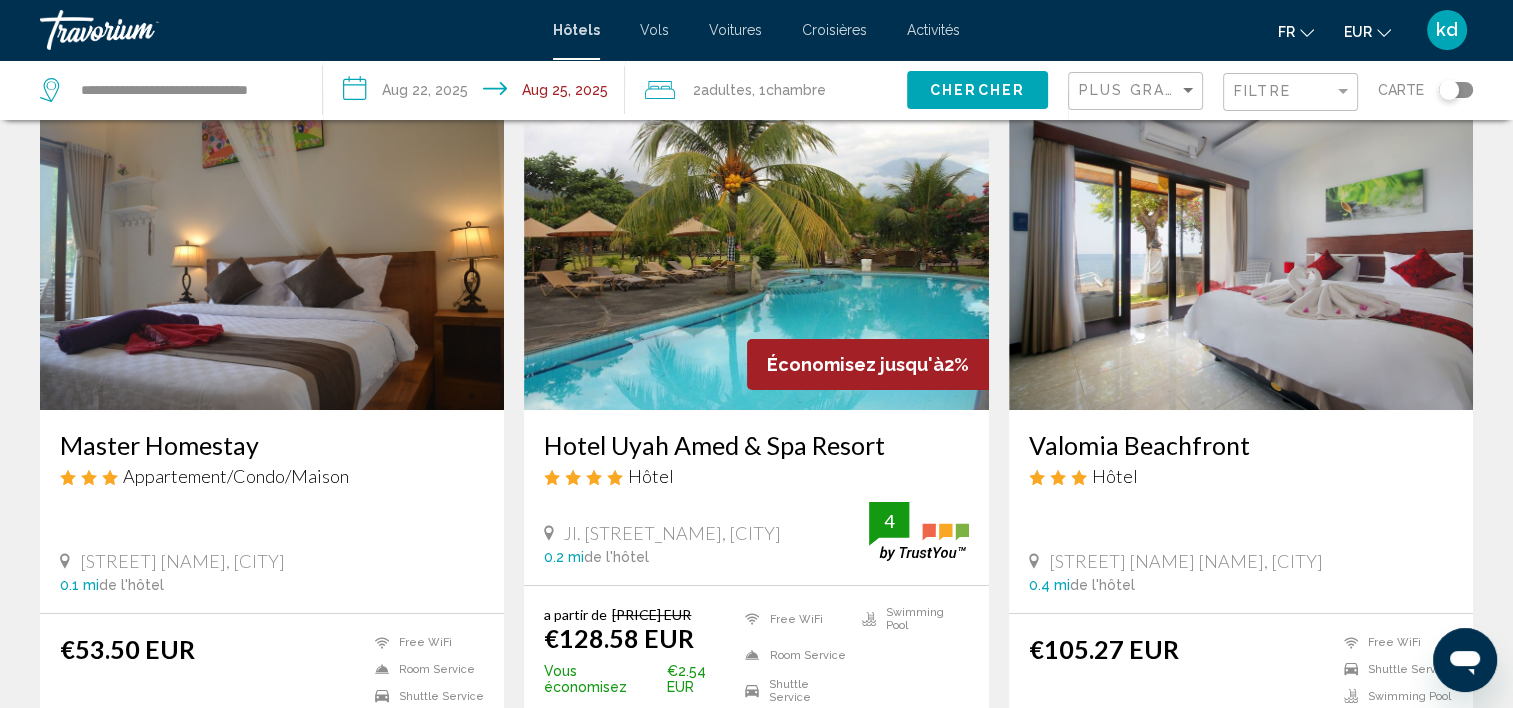 click on "Chercher" 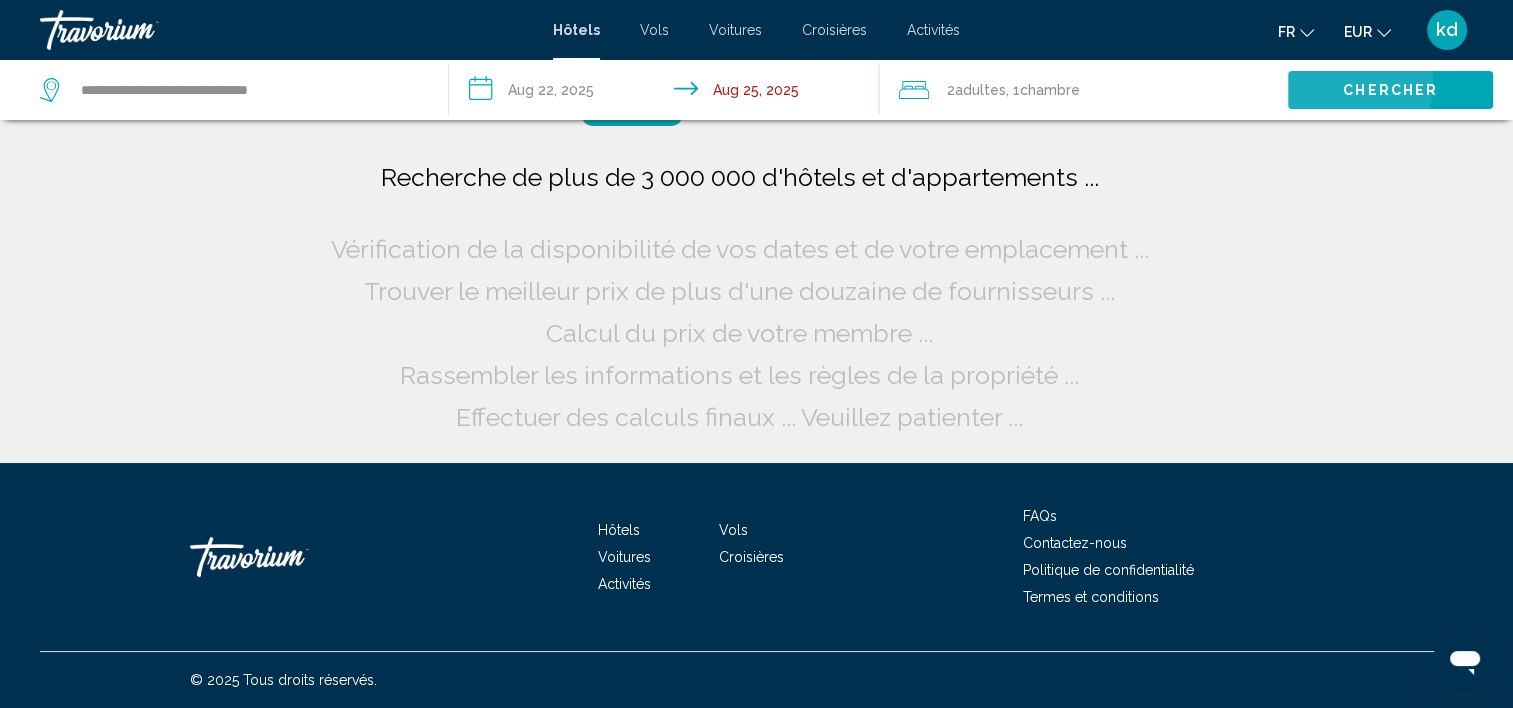 scroll, scrollTop: 0, scrollLeft: 0, axis: both 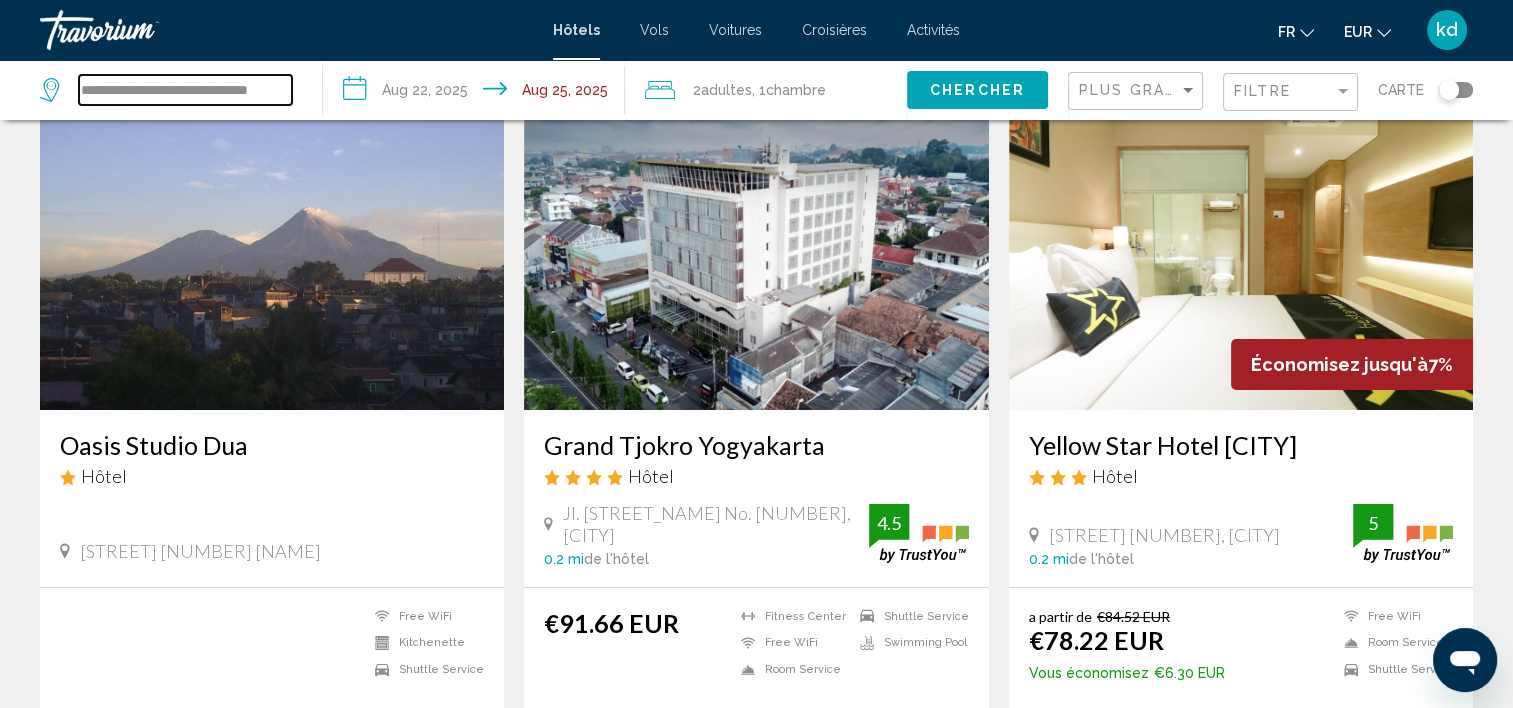 drag, startPoint x: 150, startPoint y: 83, endPoint x: 108, endPoint y: 98, distance: 44.598206 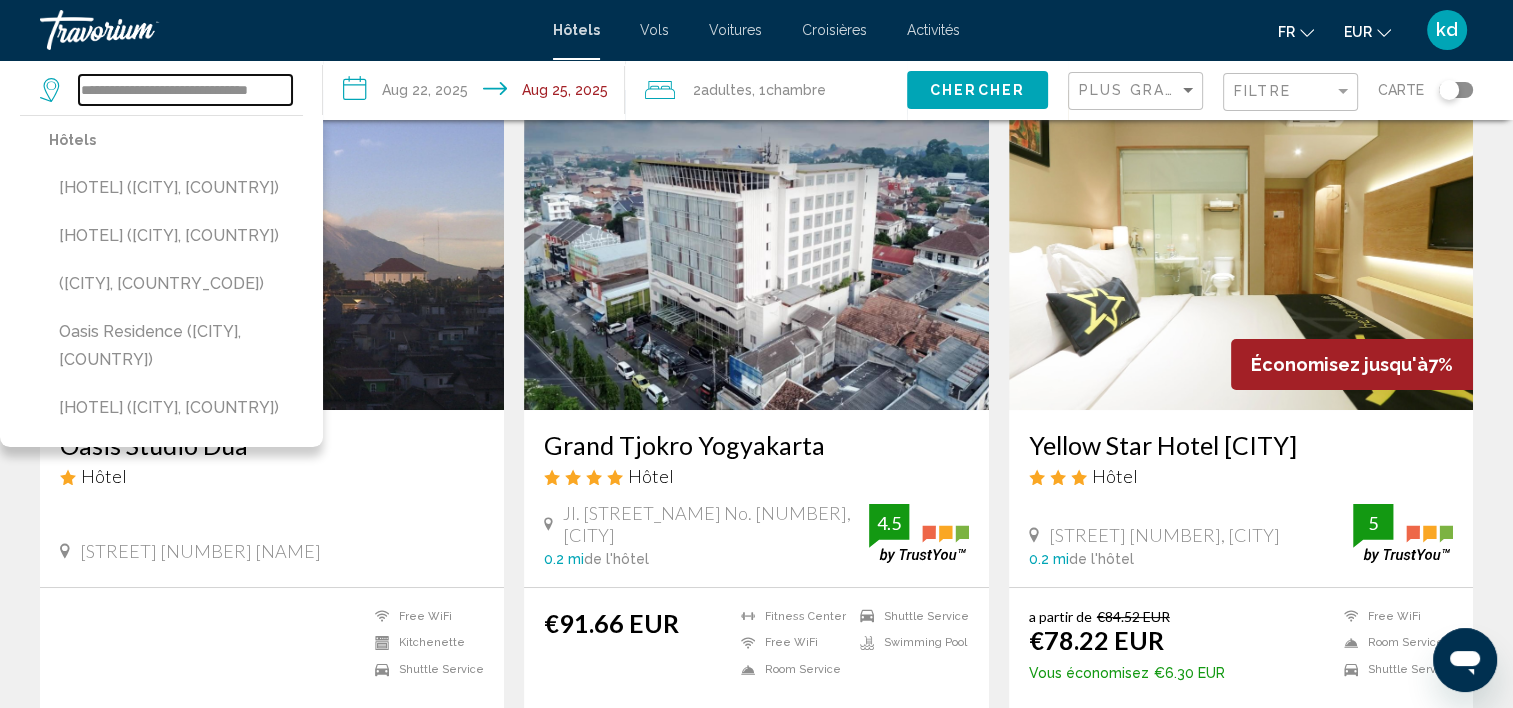 scroll, scrollTop: 0, scrollLeft: 6, axis: horizontal 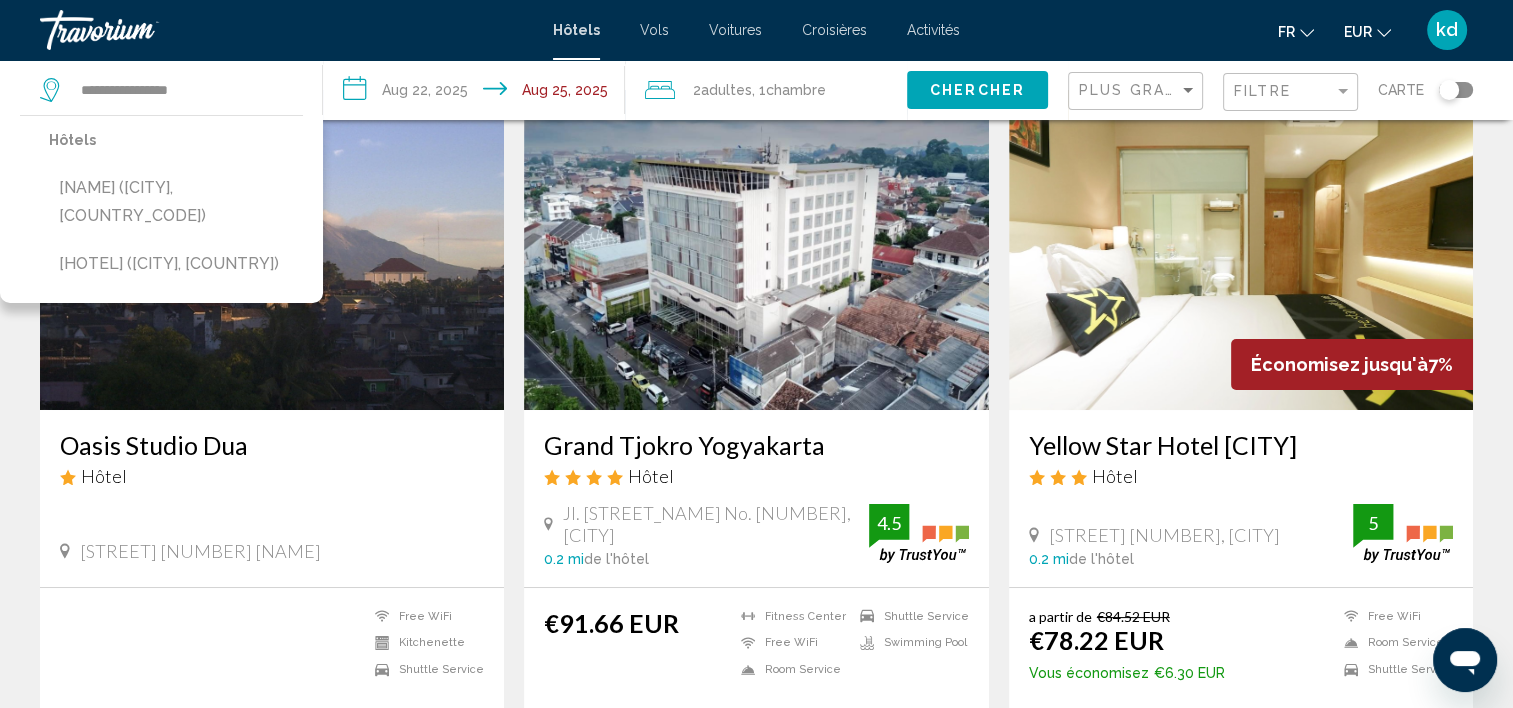 click on "Coral Bay Bungalow (Amlapura, ID)" at bounding box center (176, 264) 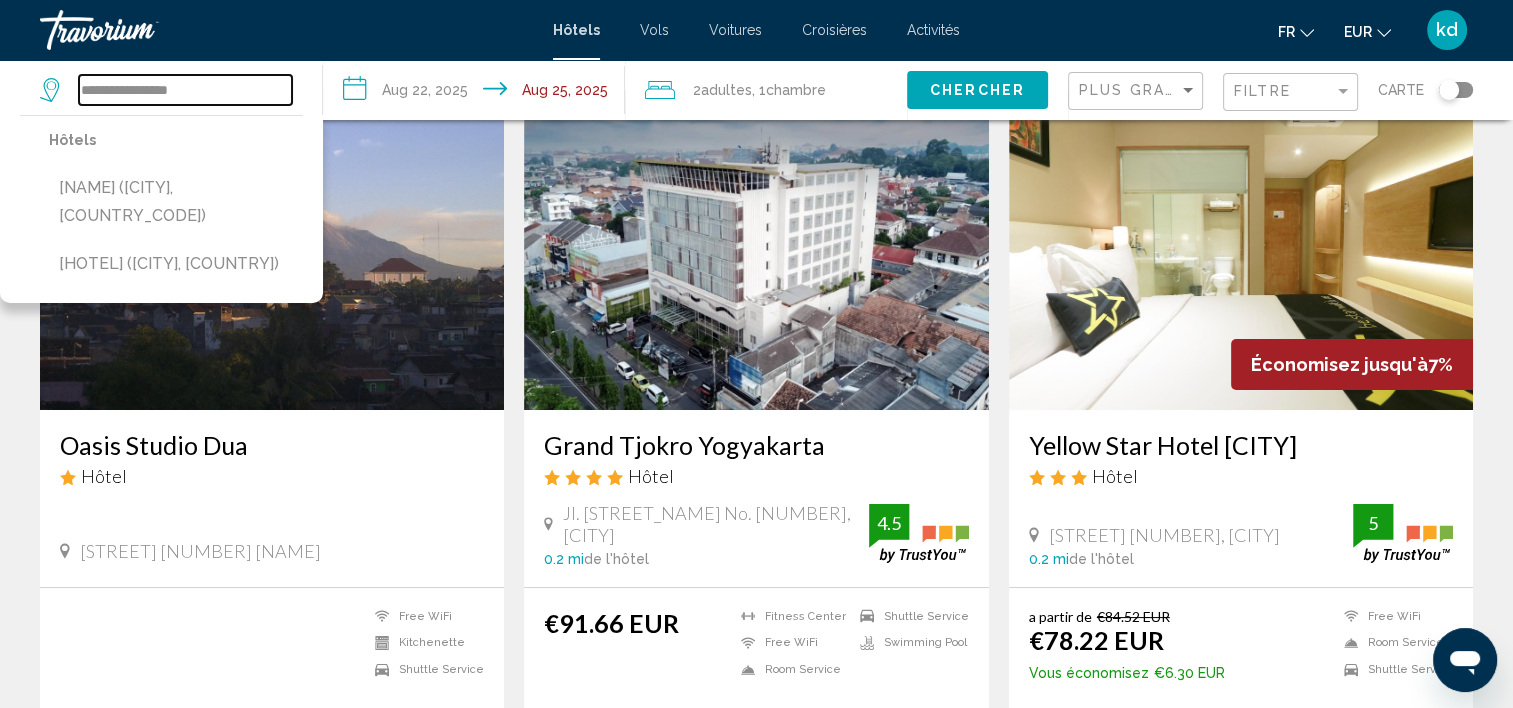 type on "**********" 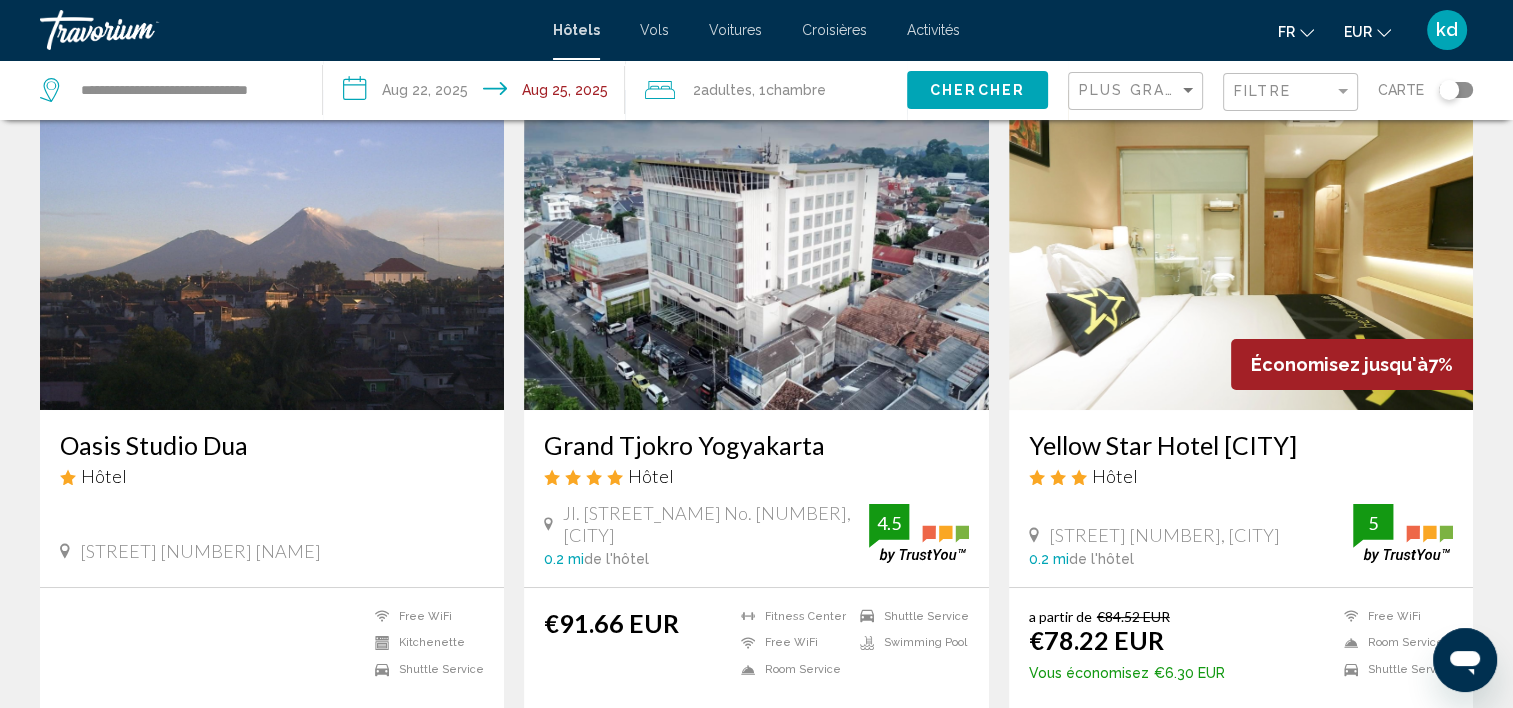 click on "Chercher" 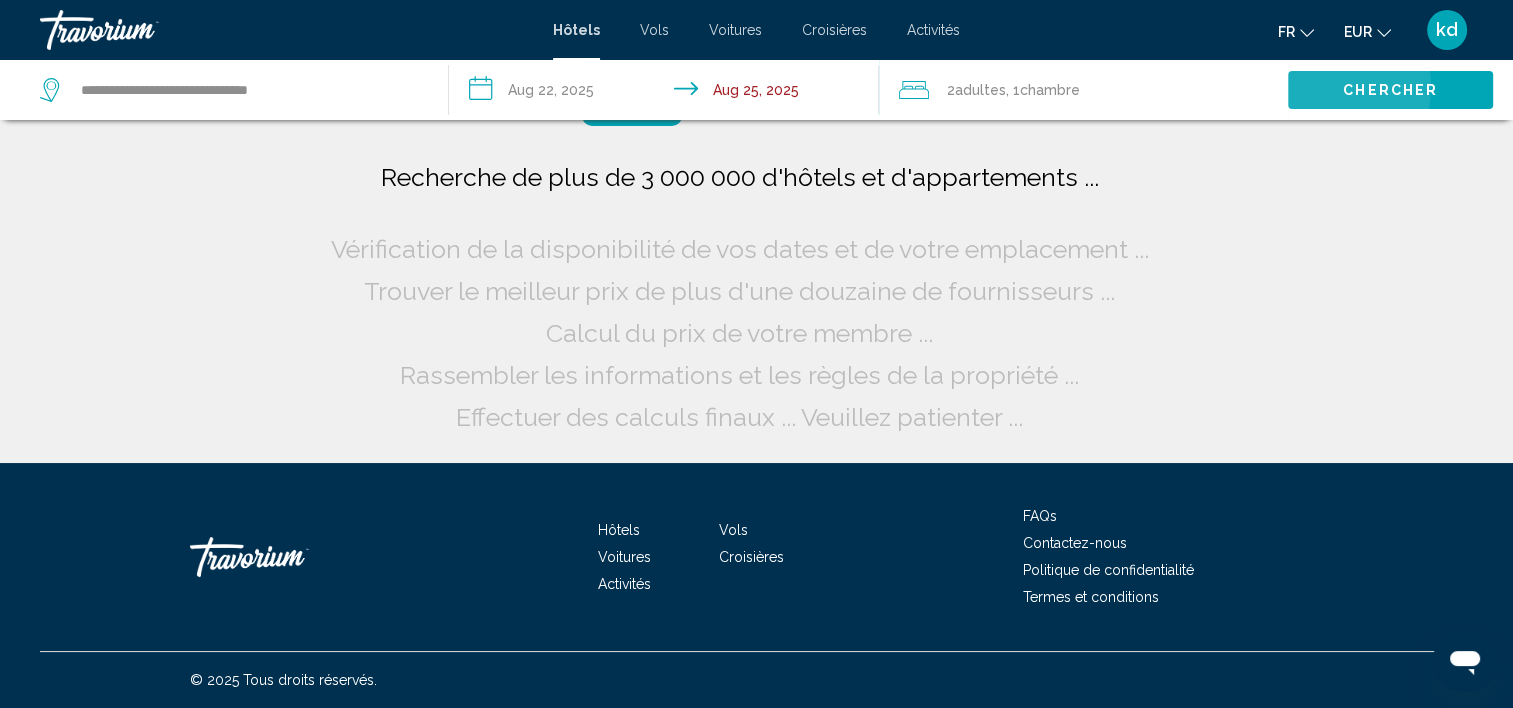 scroll, scrollTop: 0, scrollLeft: 0, axis: both 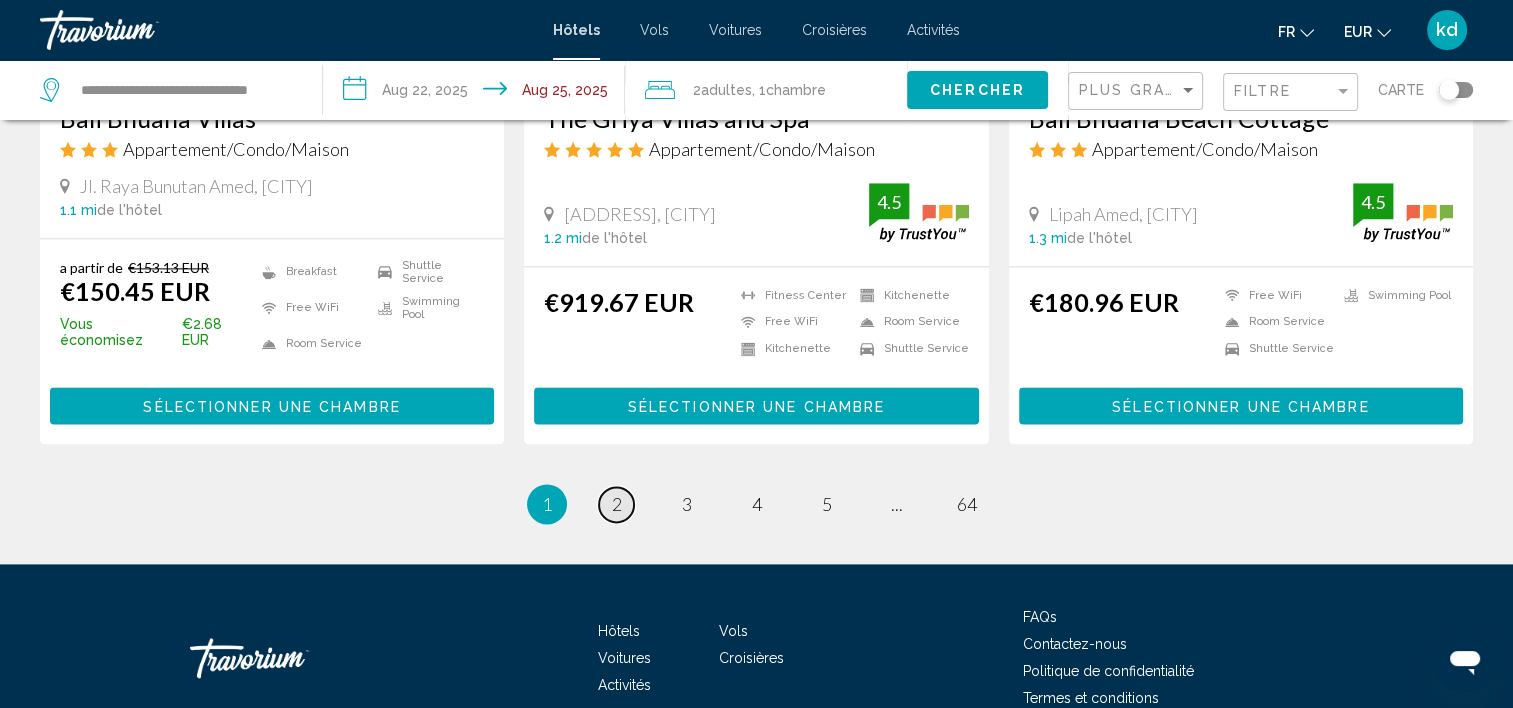 click on "page  2" at bounding box center (616, 504) 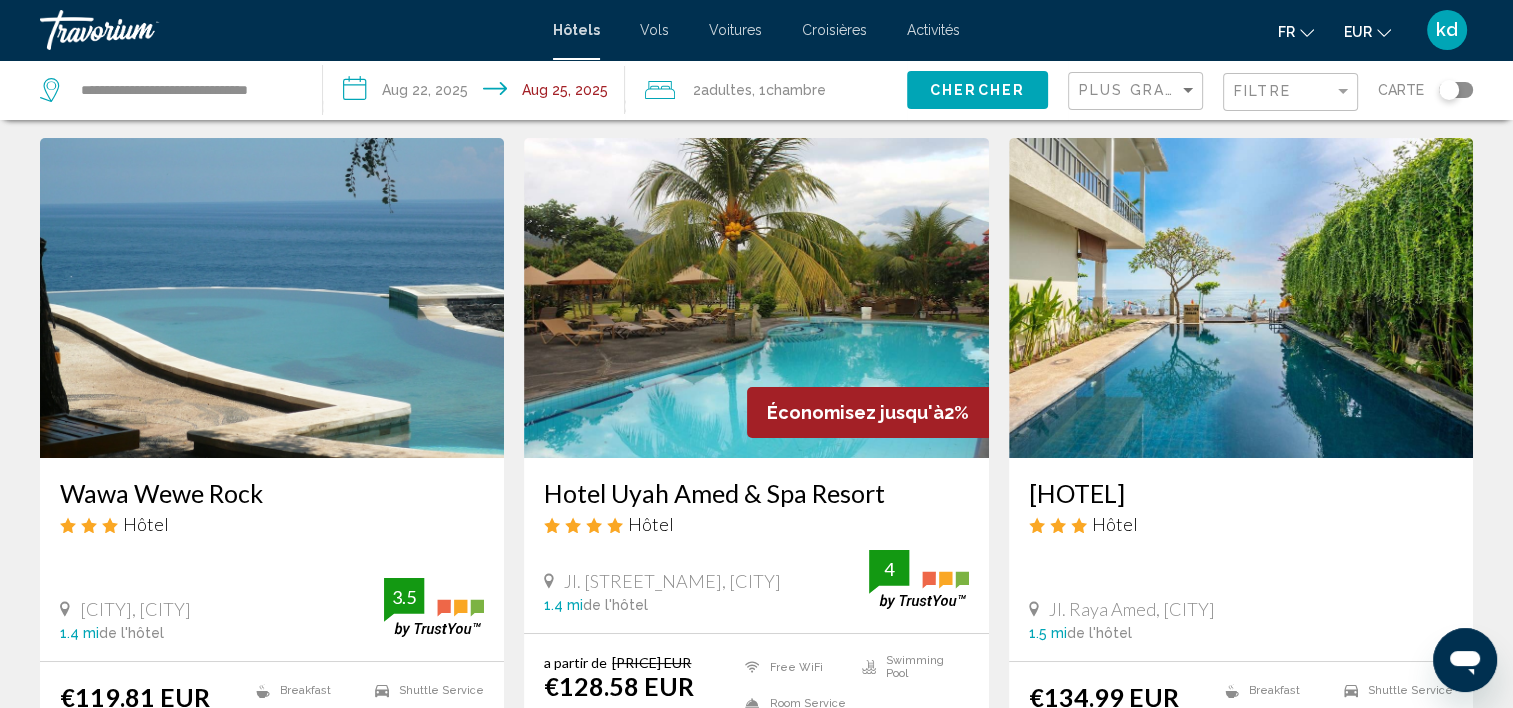 scroll, scrollTop: 100, scrollLeft: 0, axis: vertical 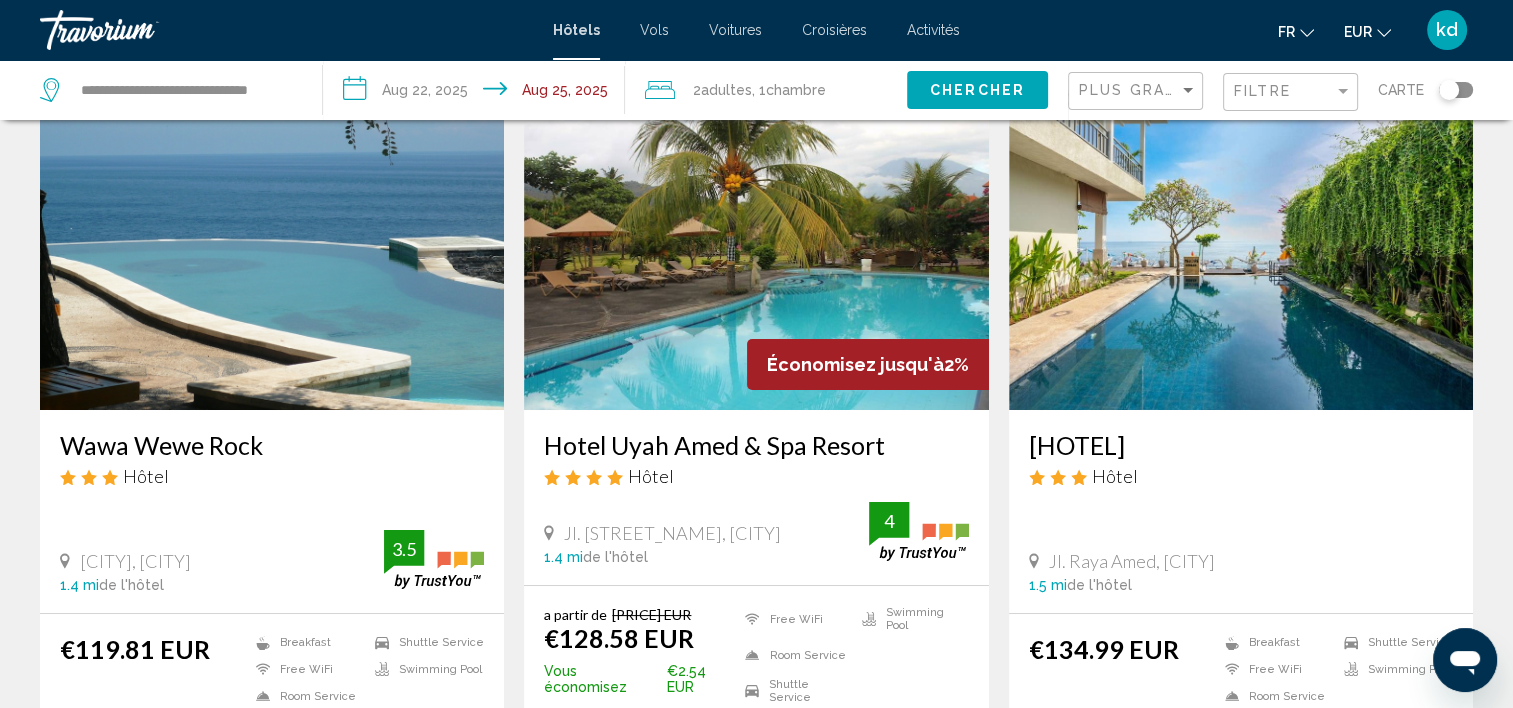 click at bounding box center (756, 250) 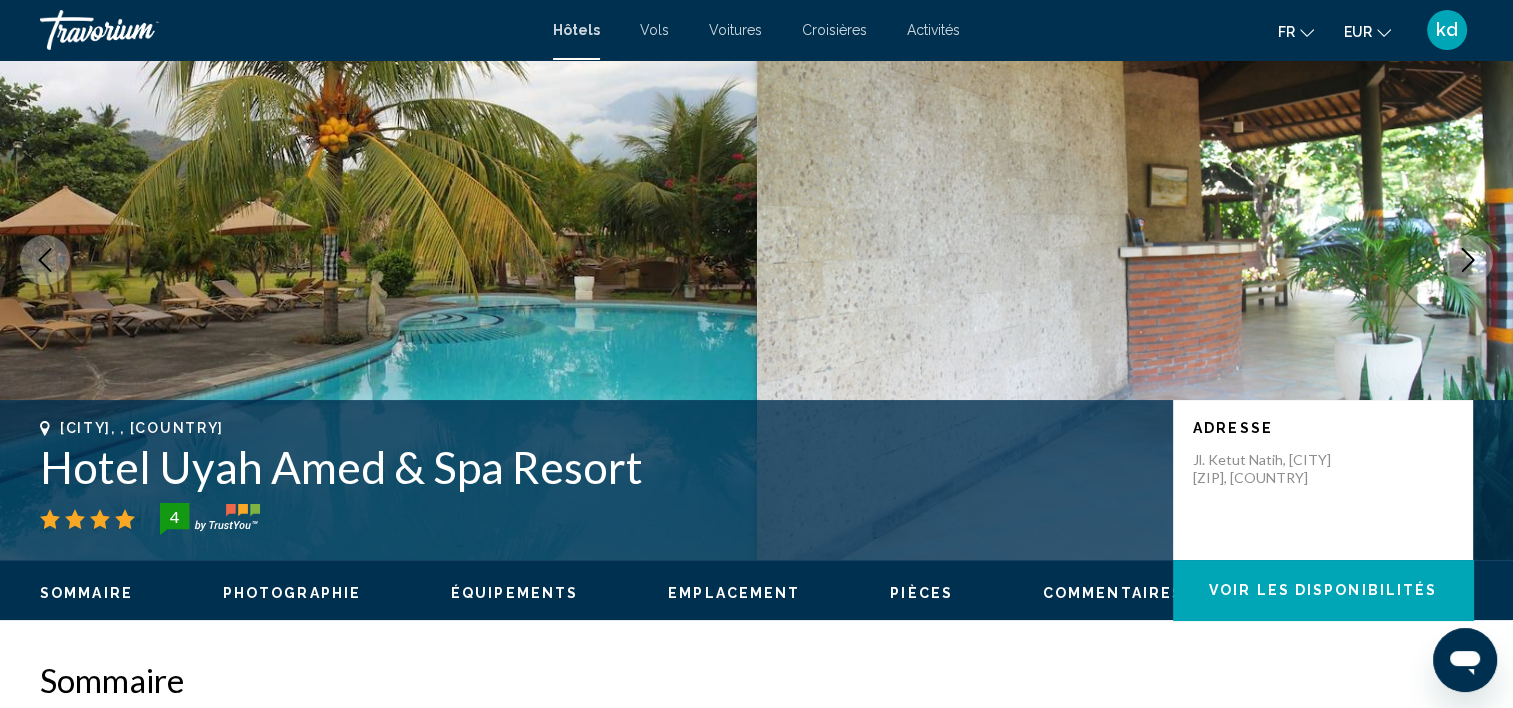 scroll, scrollTop: 5, scrollLeft: 0, axis: vertical 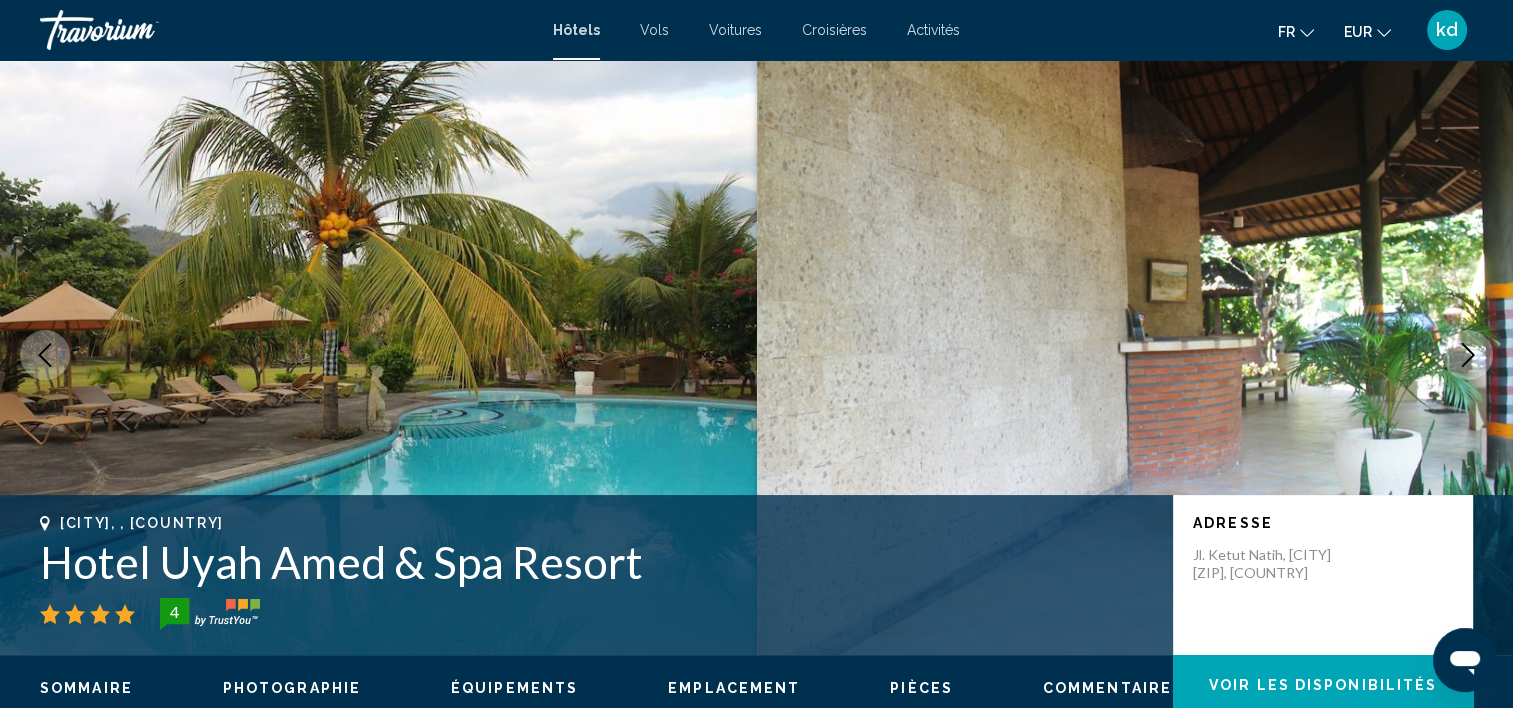 click 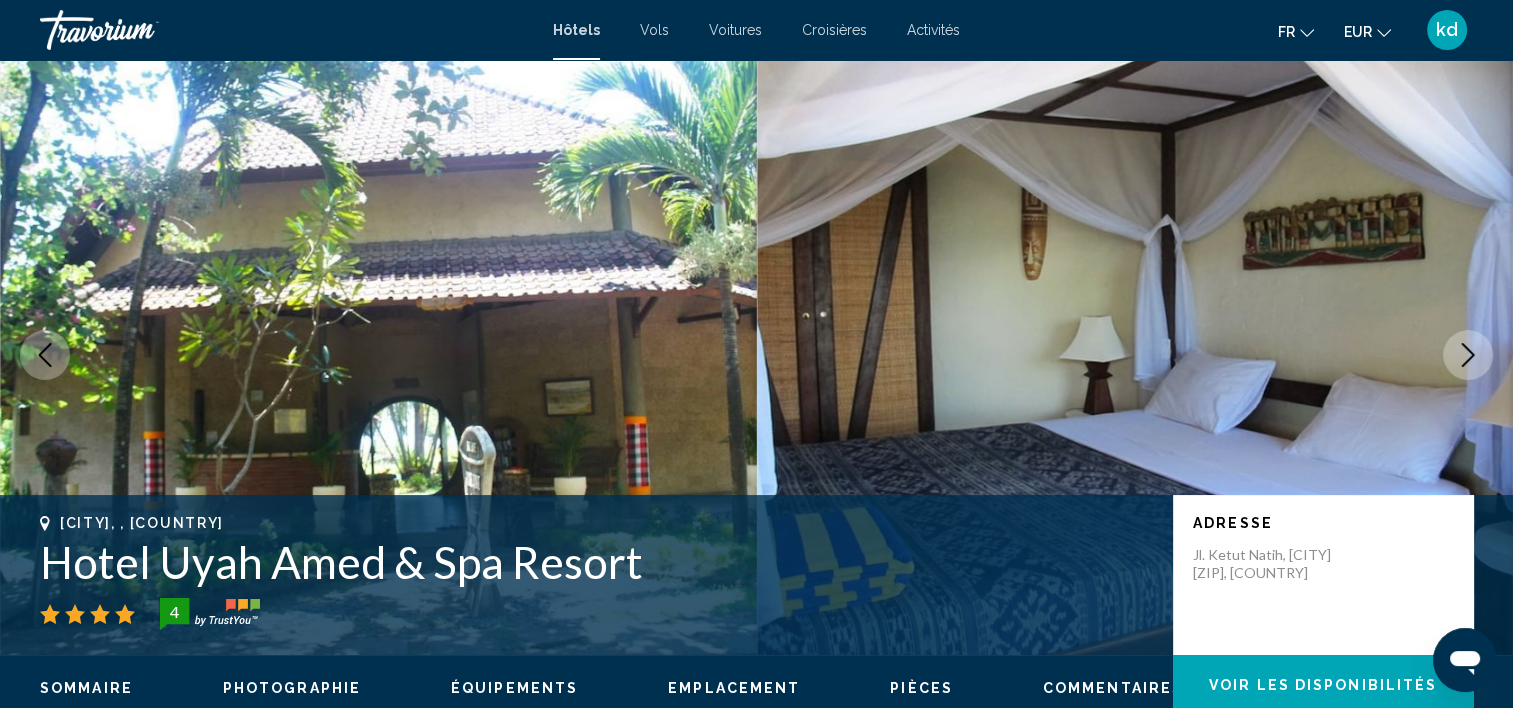 click 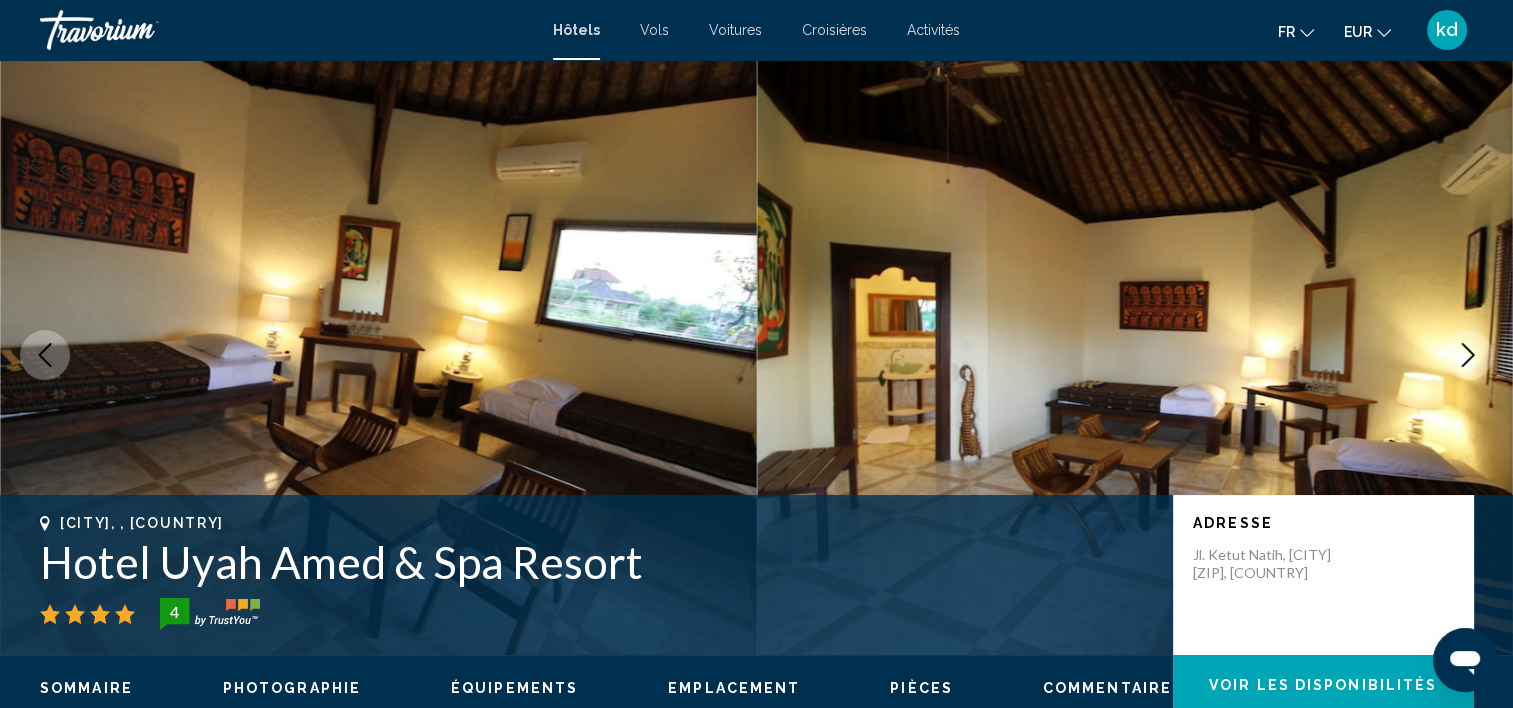 click 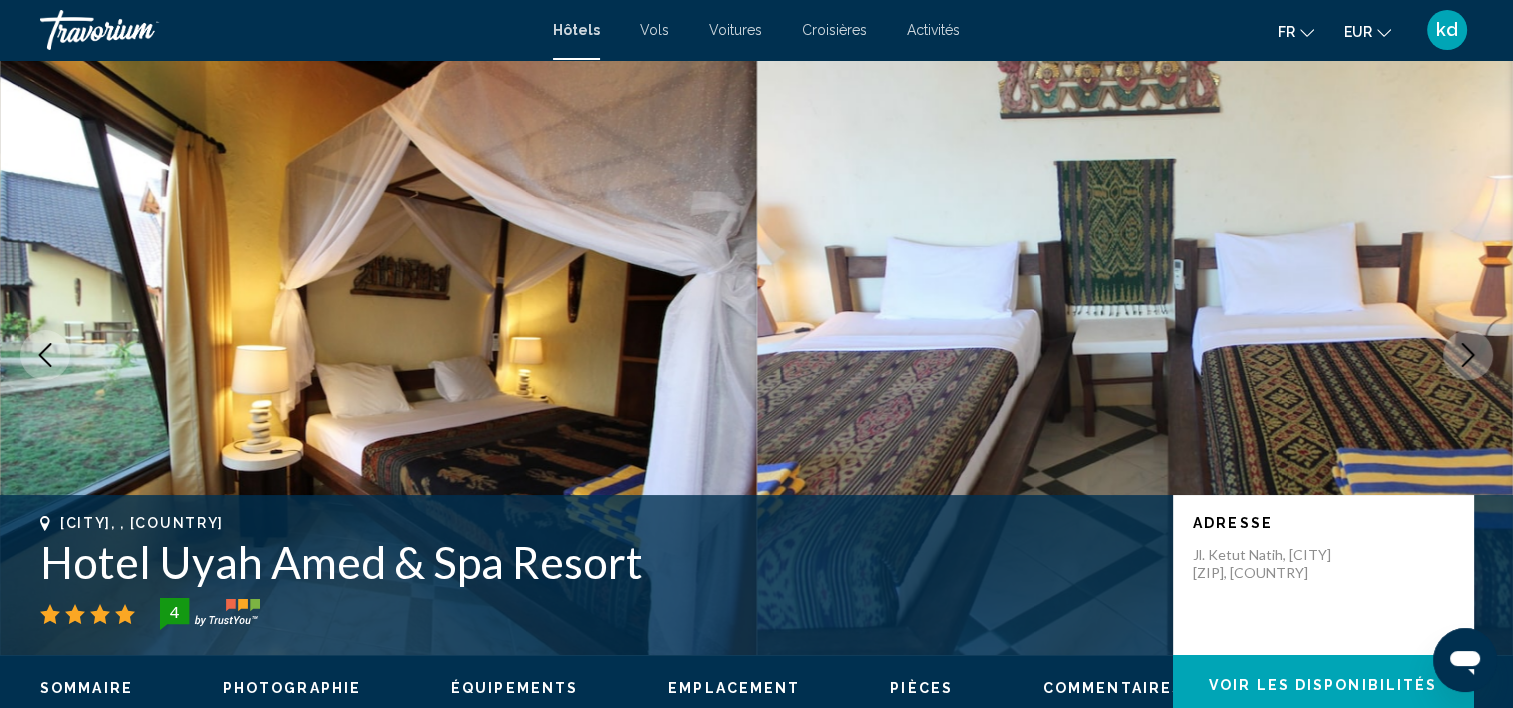 click 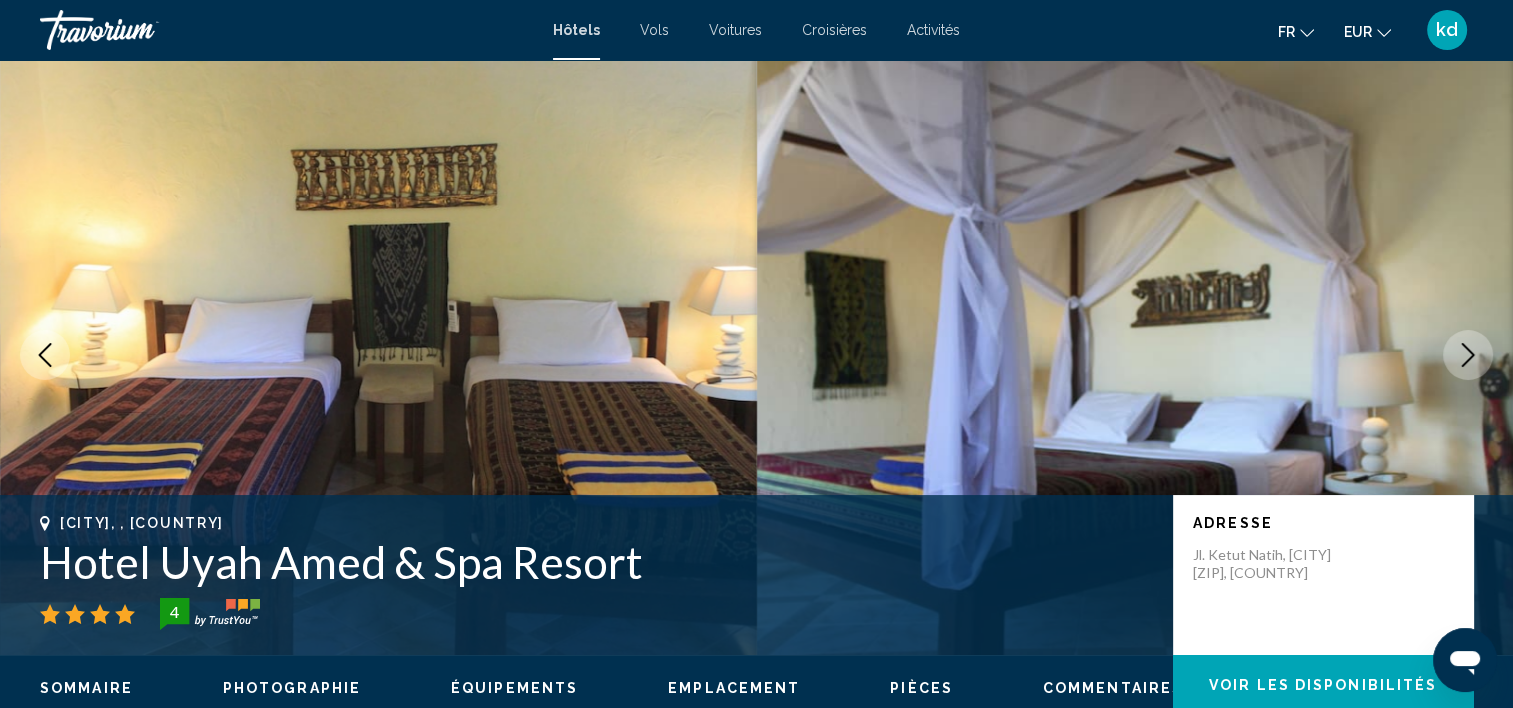 click 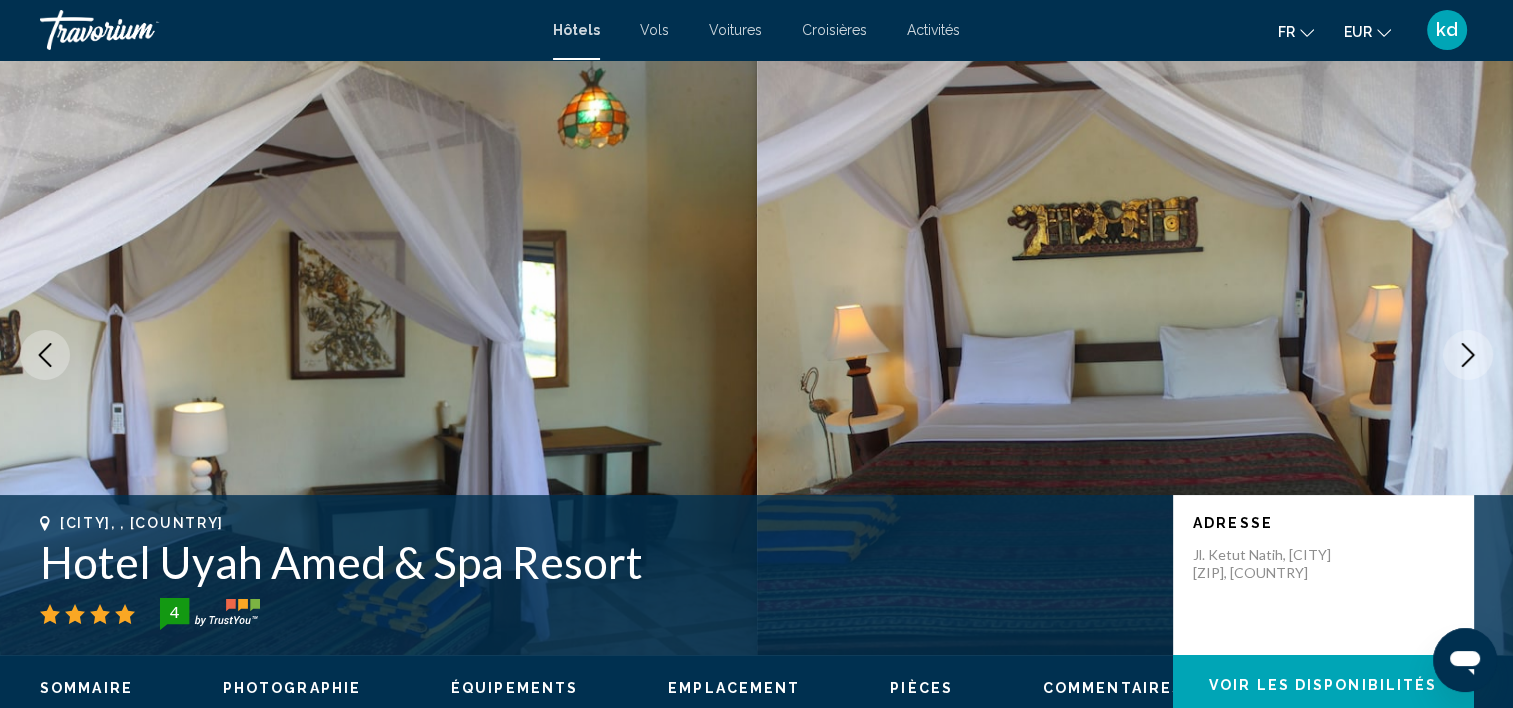 click 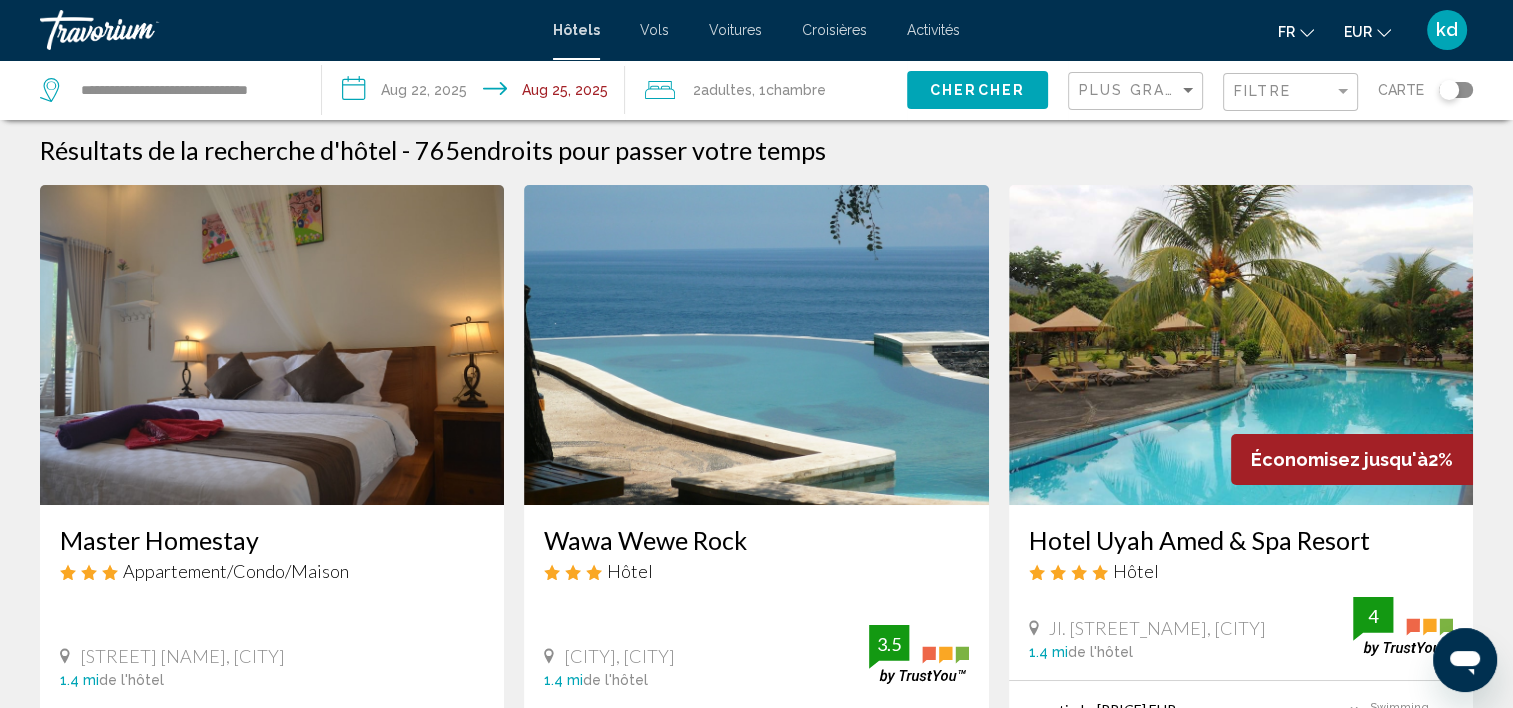 scroll, scrollTop: 0, scrollLeft: 0, axis: both 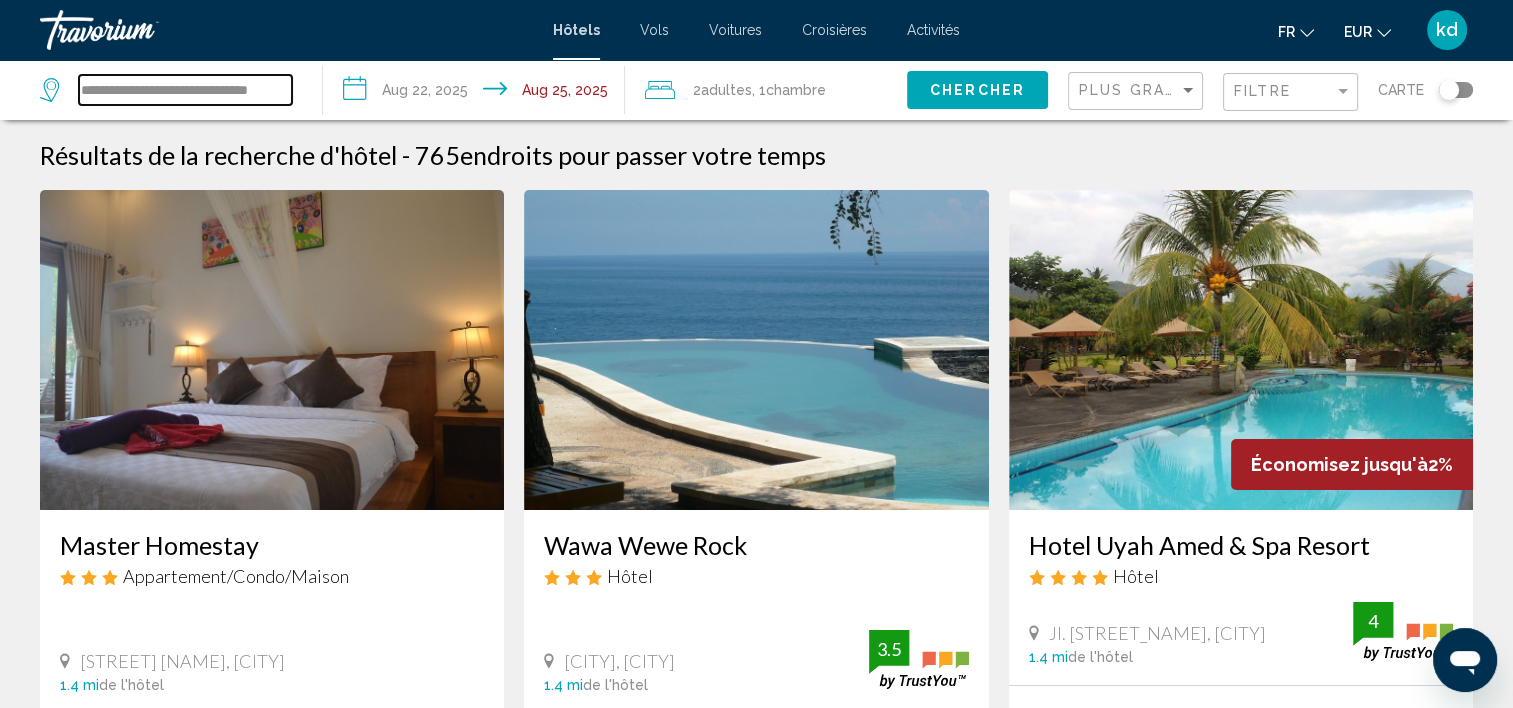 drag, startPoint x: 79, startPoint y: 87, endPoint x: 363, endPoint y: 100, distance: 284.2974 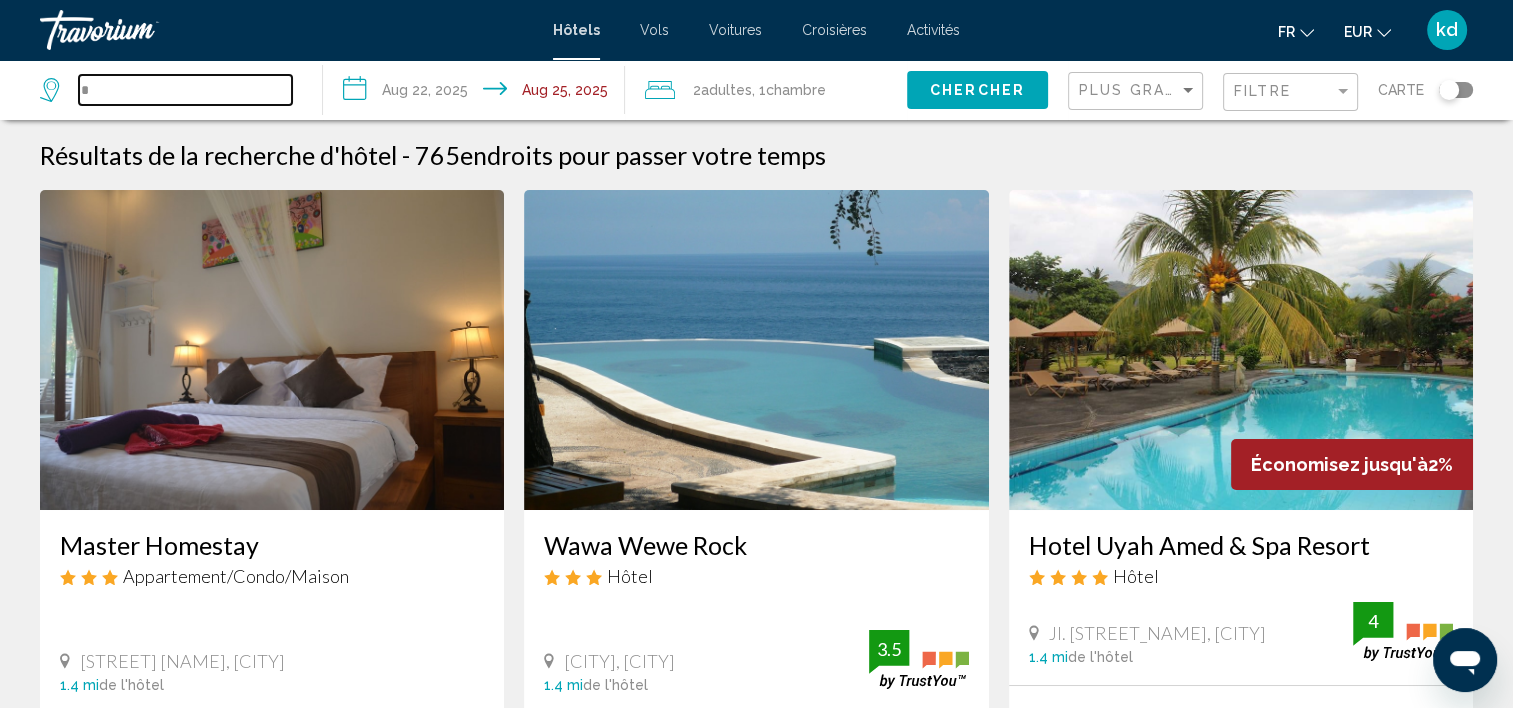 scroll, scrollTop: 0, scrollLeft: 0, axis: both 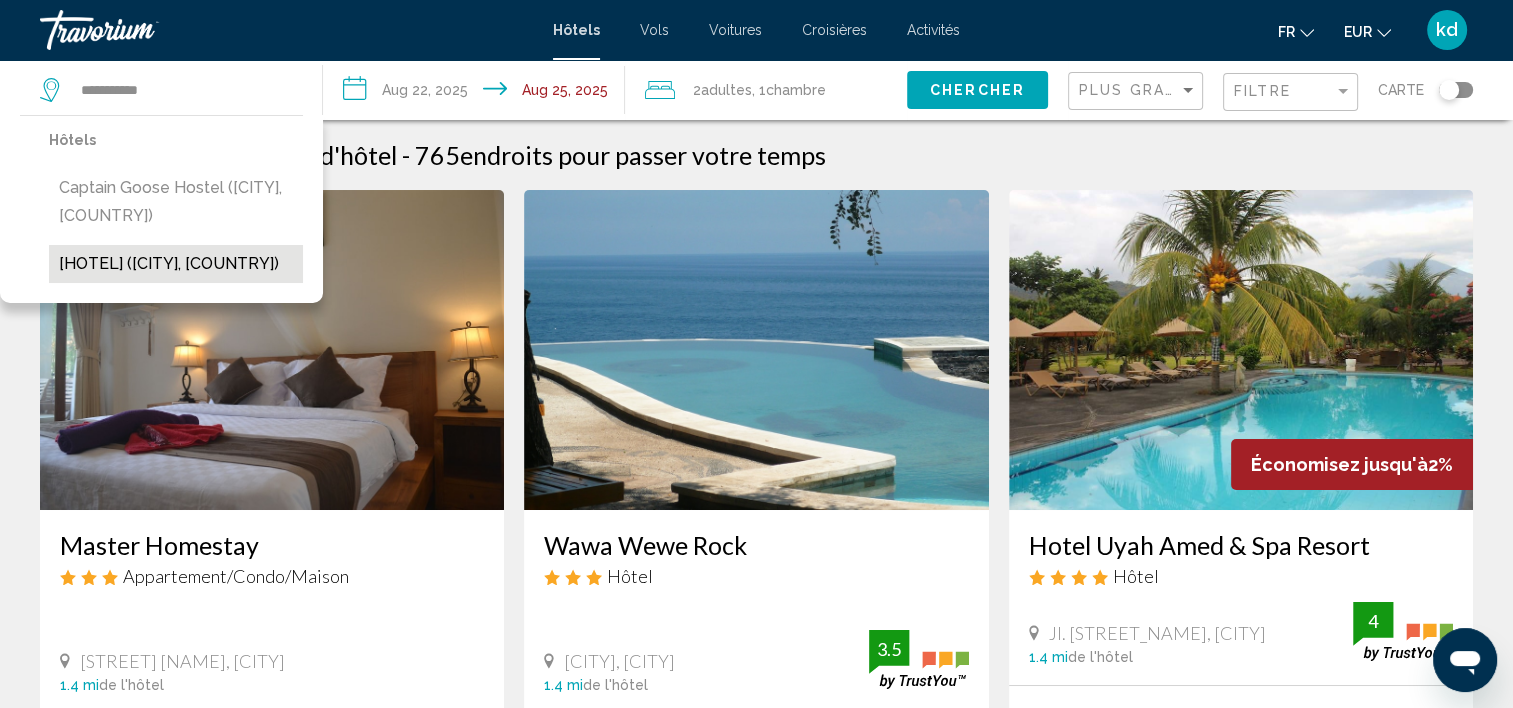 click on "Captain Goodtimes (Gili Air, ID)" at bounding box center (176, 264) 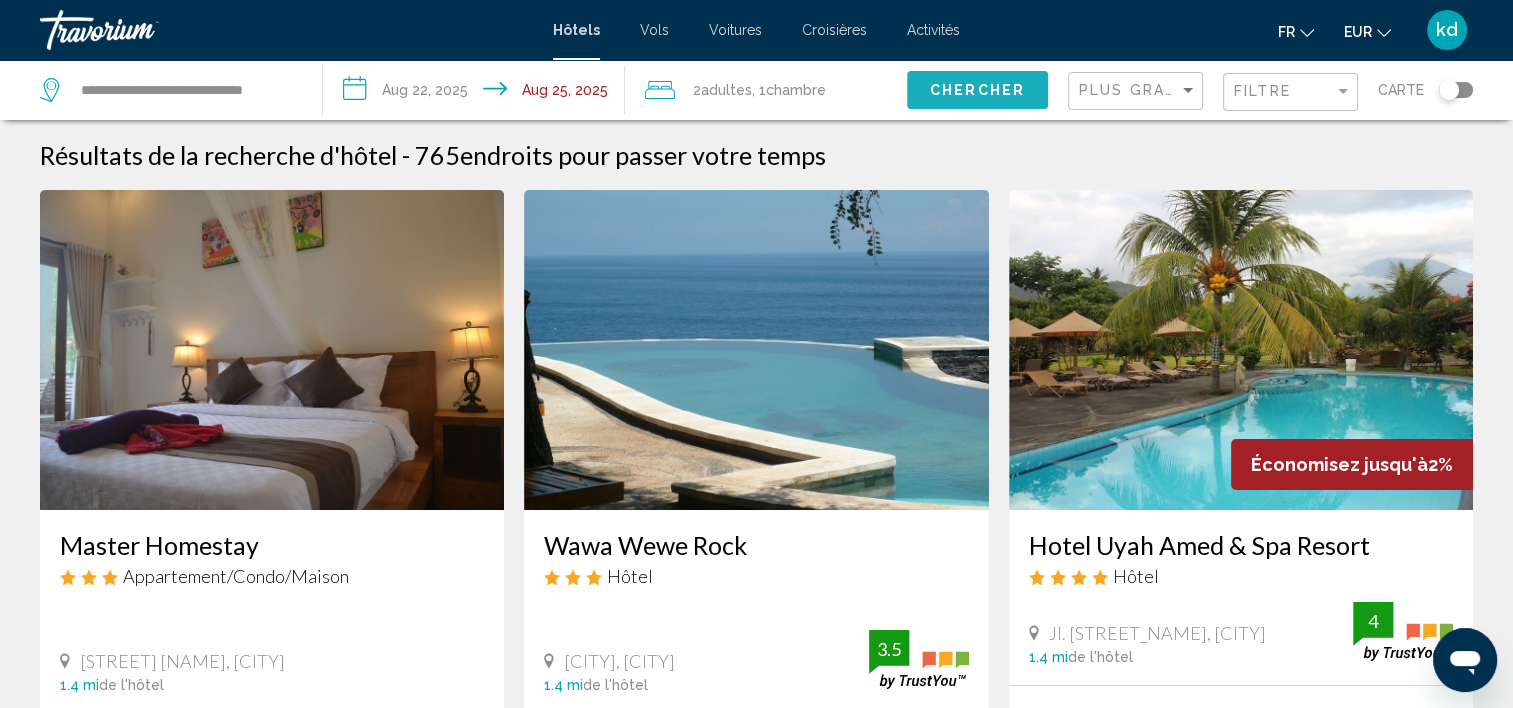 click on "Chercher" 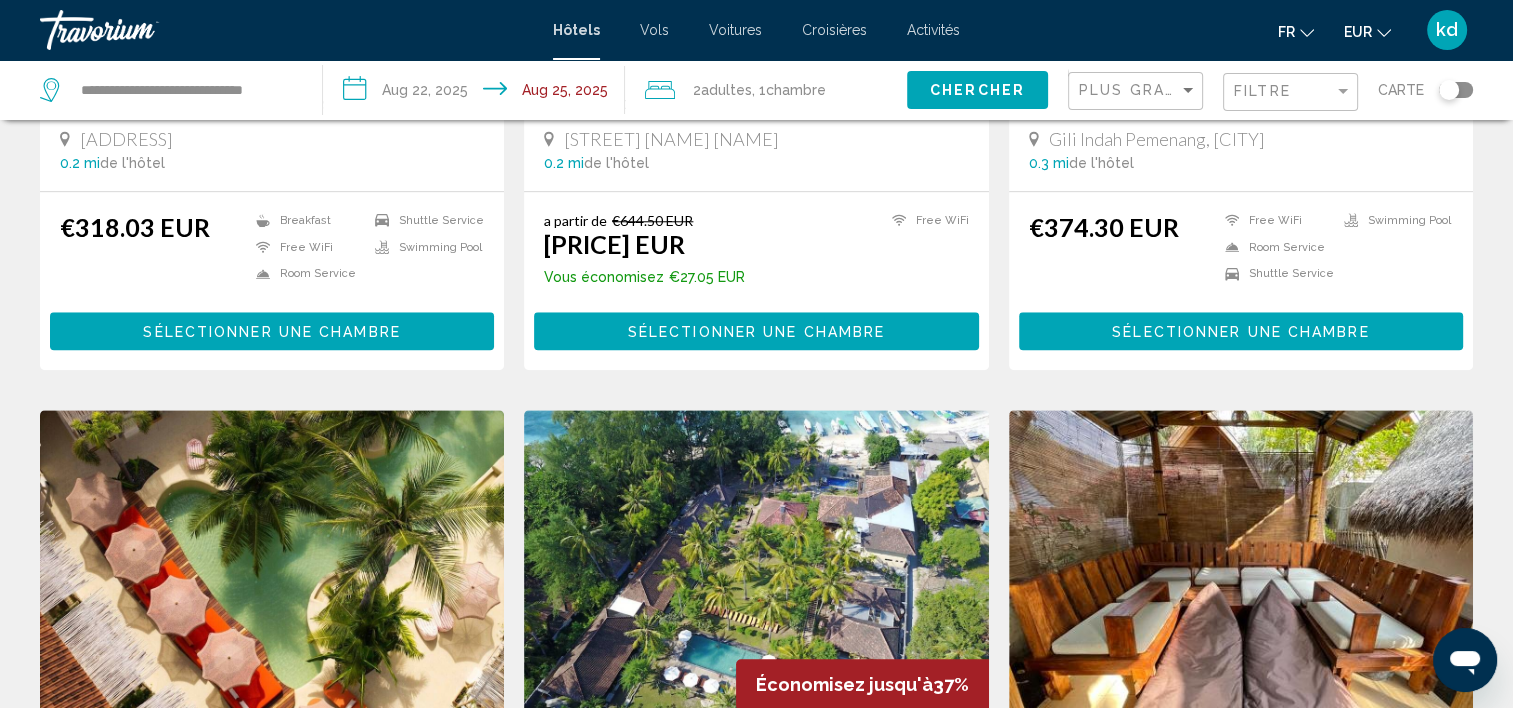 scroll, scrollTop: 1648, scrollLeft: 0, axis: vertical 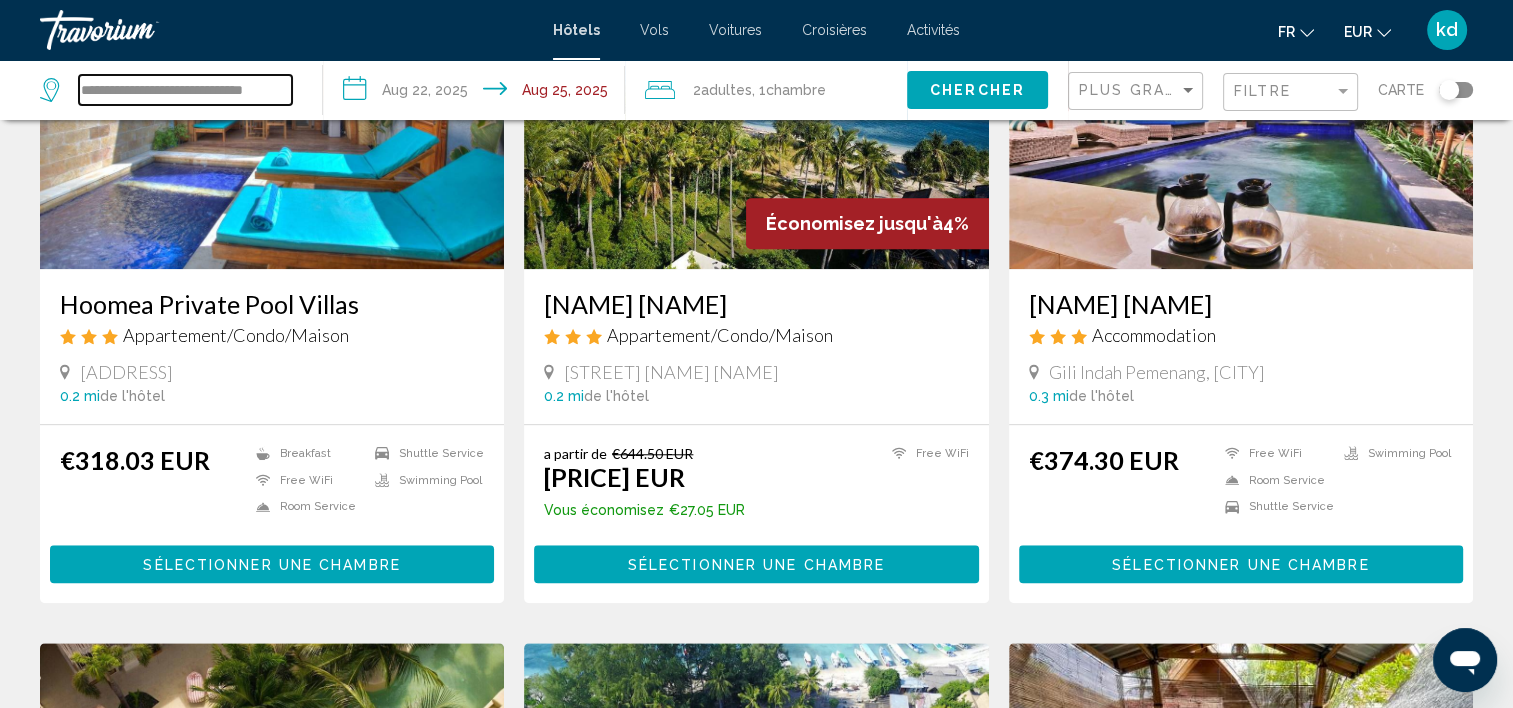drag, startPoint x: 83, startPoint y: 86, endPoint x: 348, endPoint y: 92, distance: 265.0679 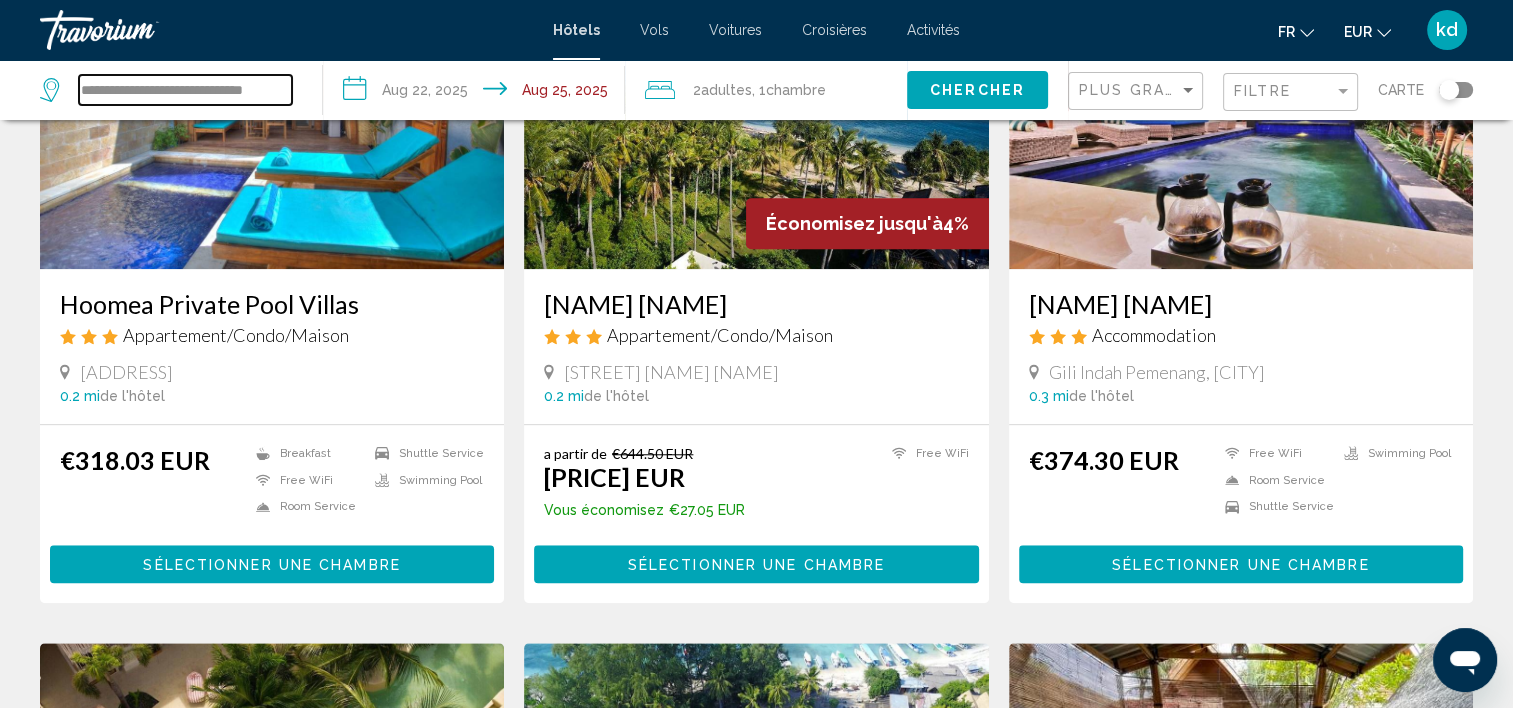 scroll, scrollTop: 1647, scrollLeft: 0, axis: vertical 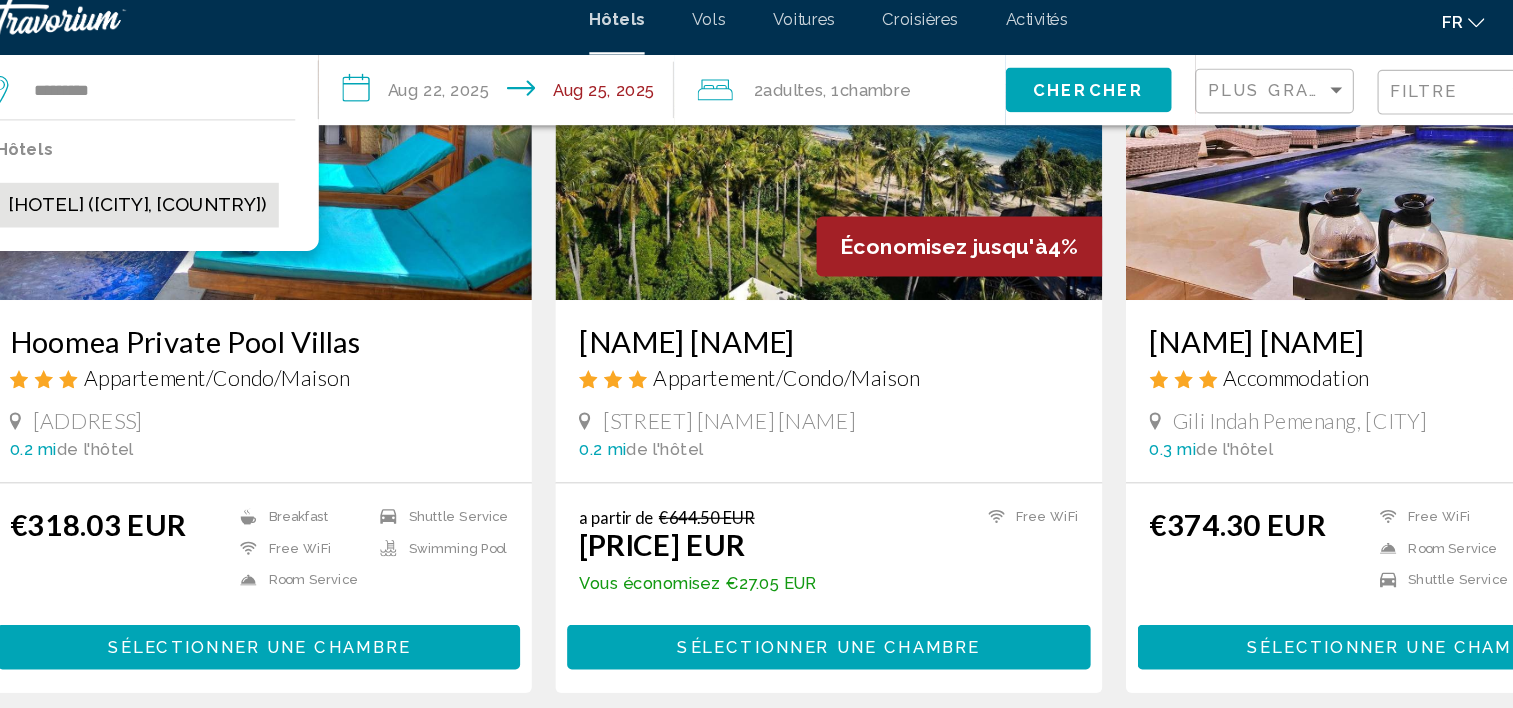 click on "Sari Gili Bungalow (Gili Air, ID)" at bounding box center (169, 188) 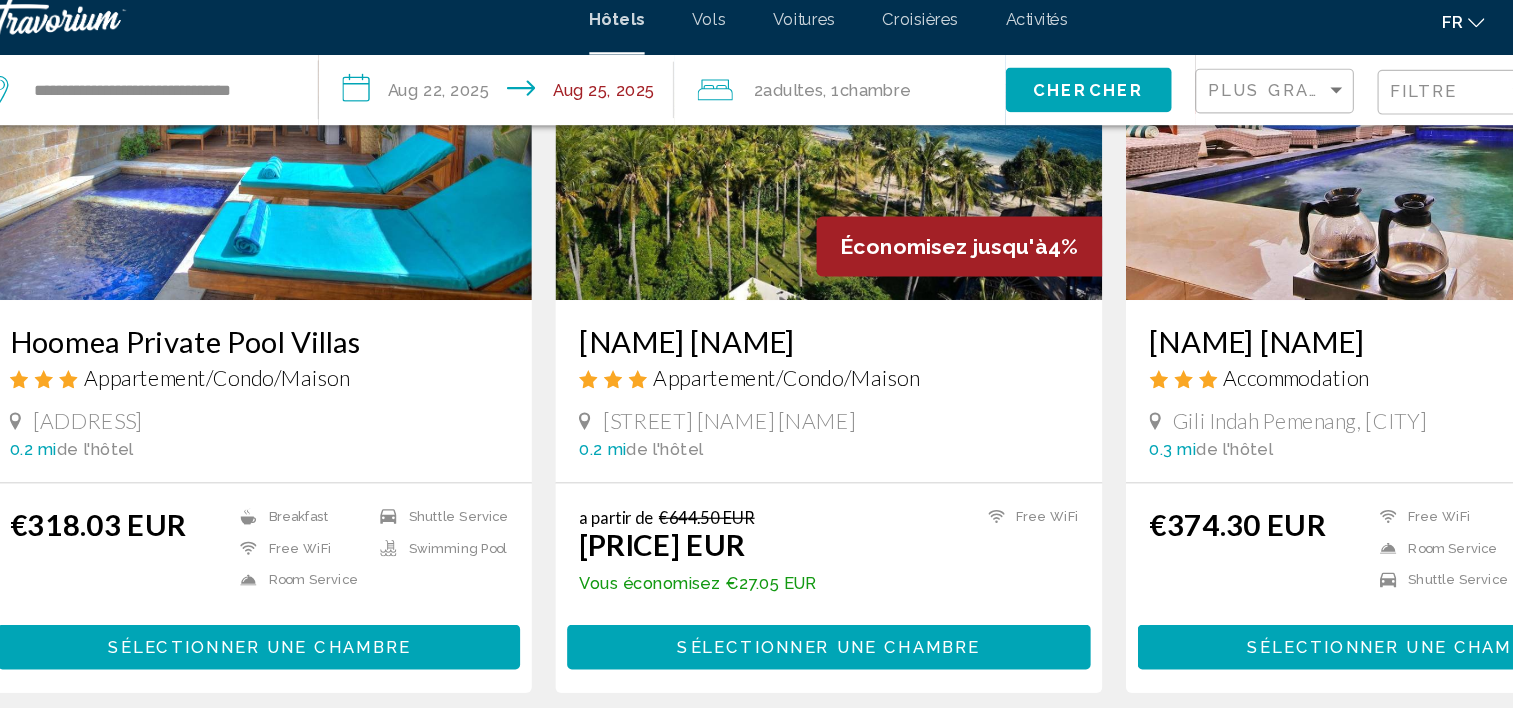 drag, startPoint x: 934, startPoint y: 97, endPoint x: 86, endPoint y: 85, distance: 848.0849 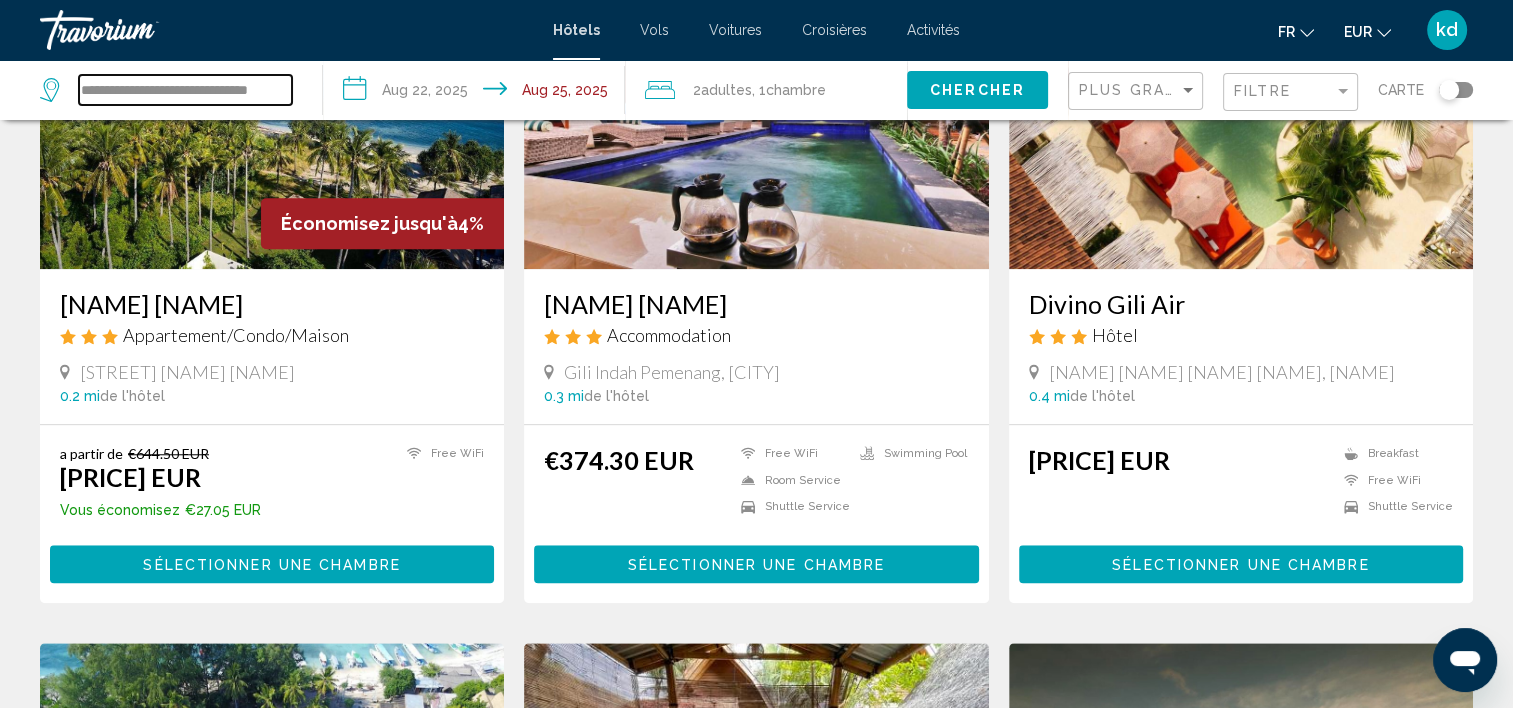 click on "**********" at bounding box center [185, 90] 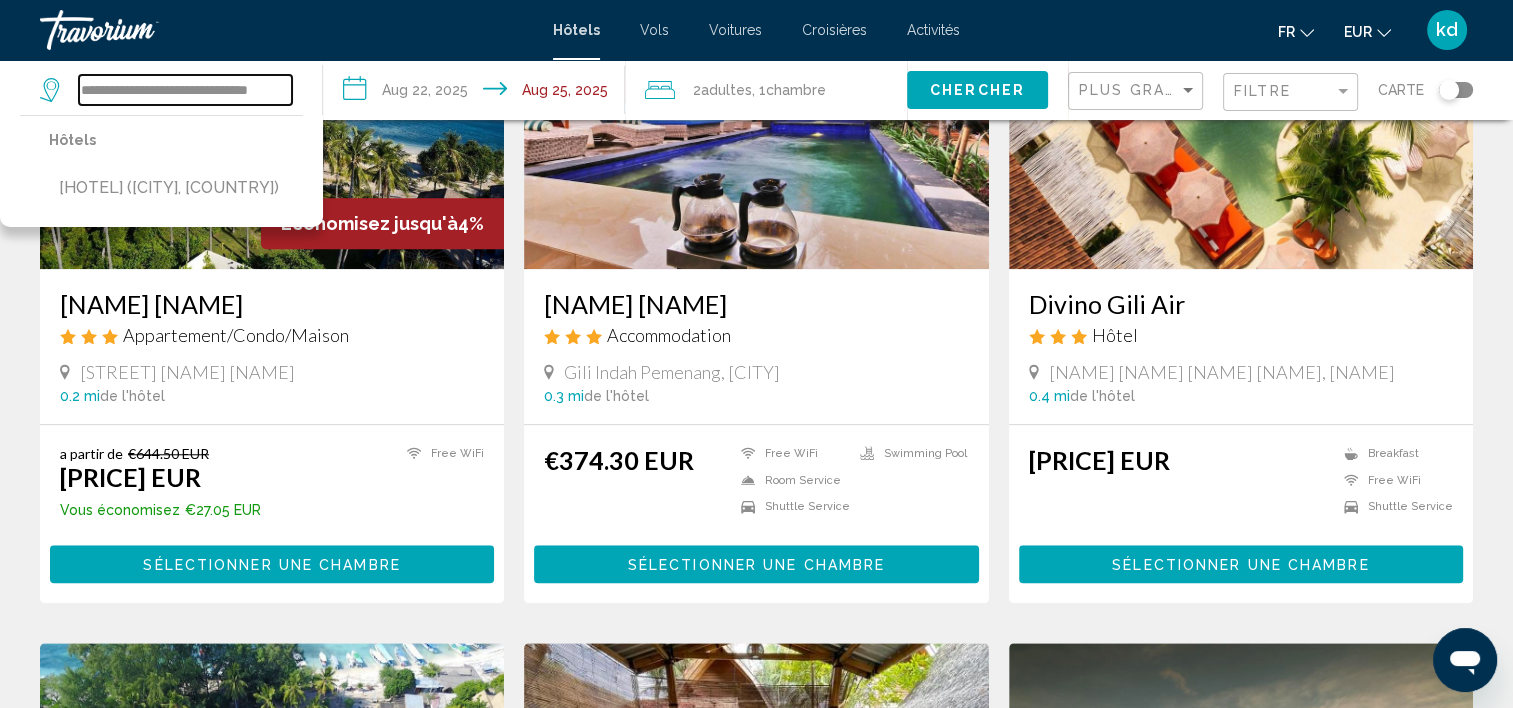 drag, startPoint x: 89, startPoint y: 85, endPoint x: 472, endPoint y: 93, distance: 383.08353 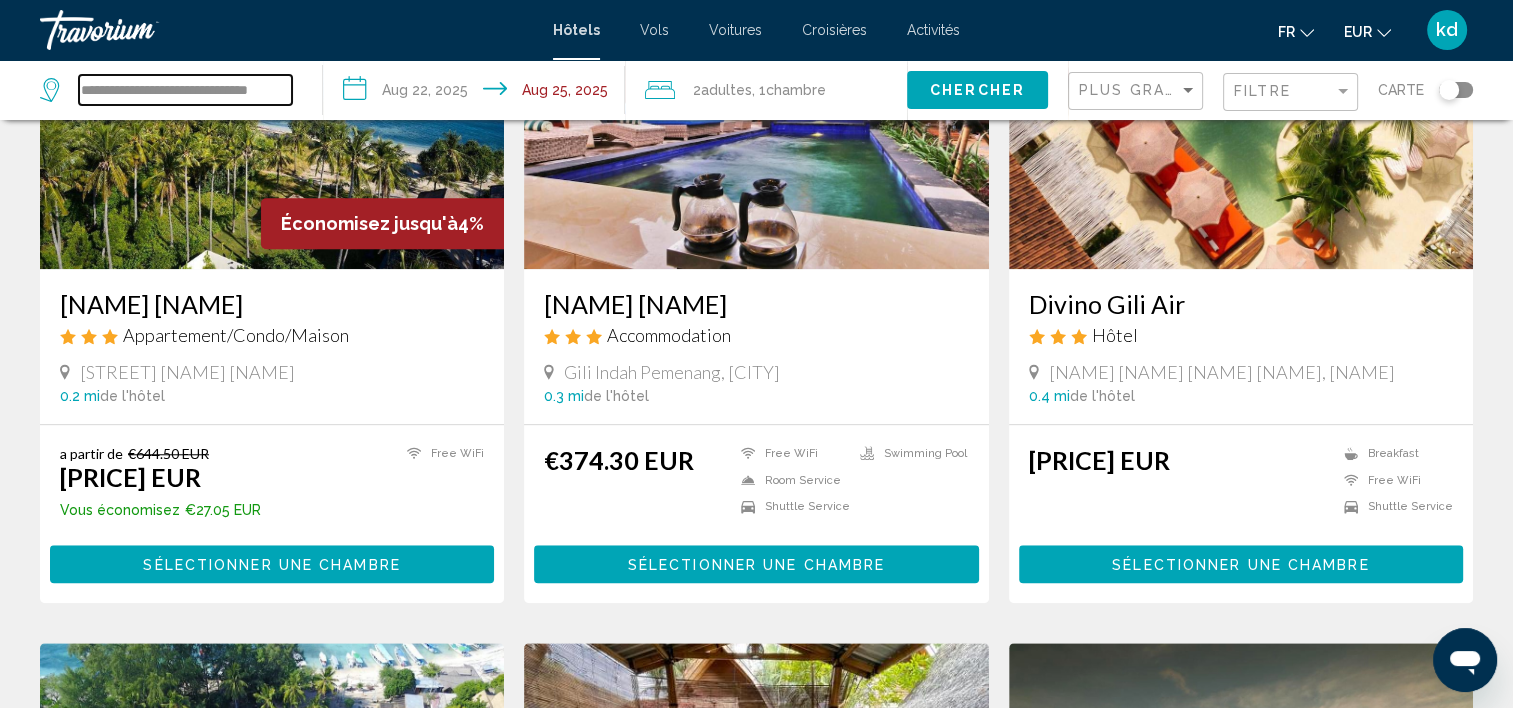 type on "*" 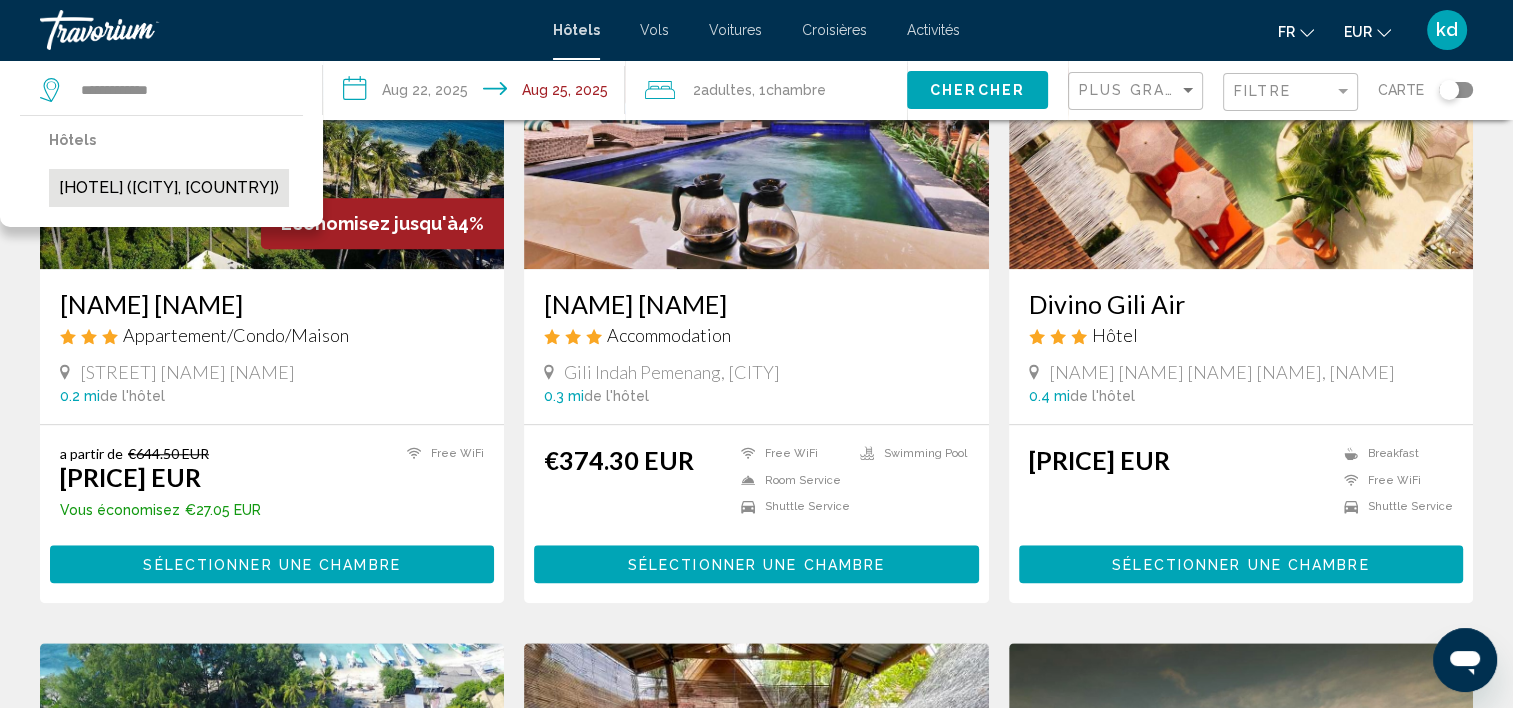 click on "Captain Goodtimes (Gili Air, ID)" at bounding box center (169, 188) 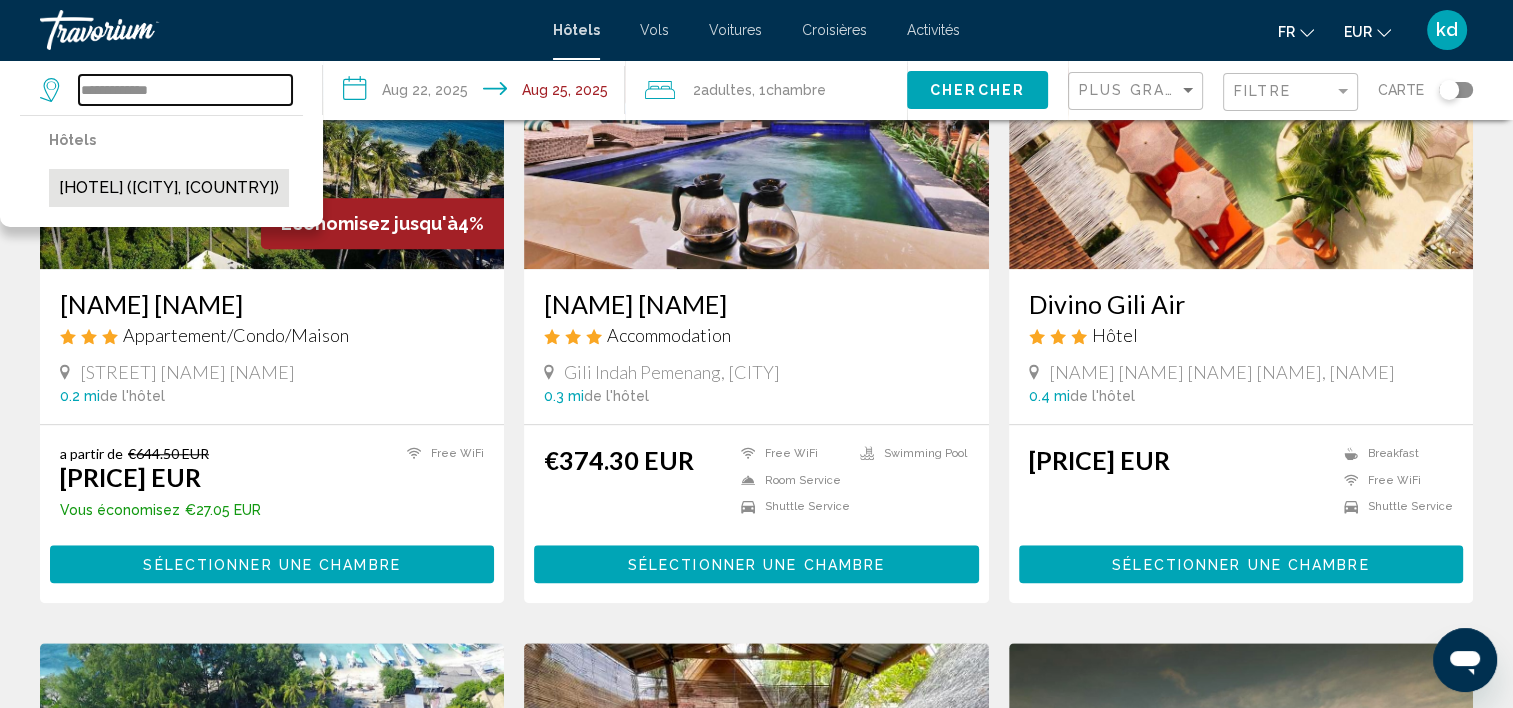 type on "**********" 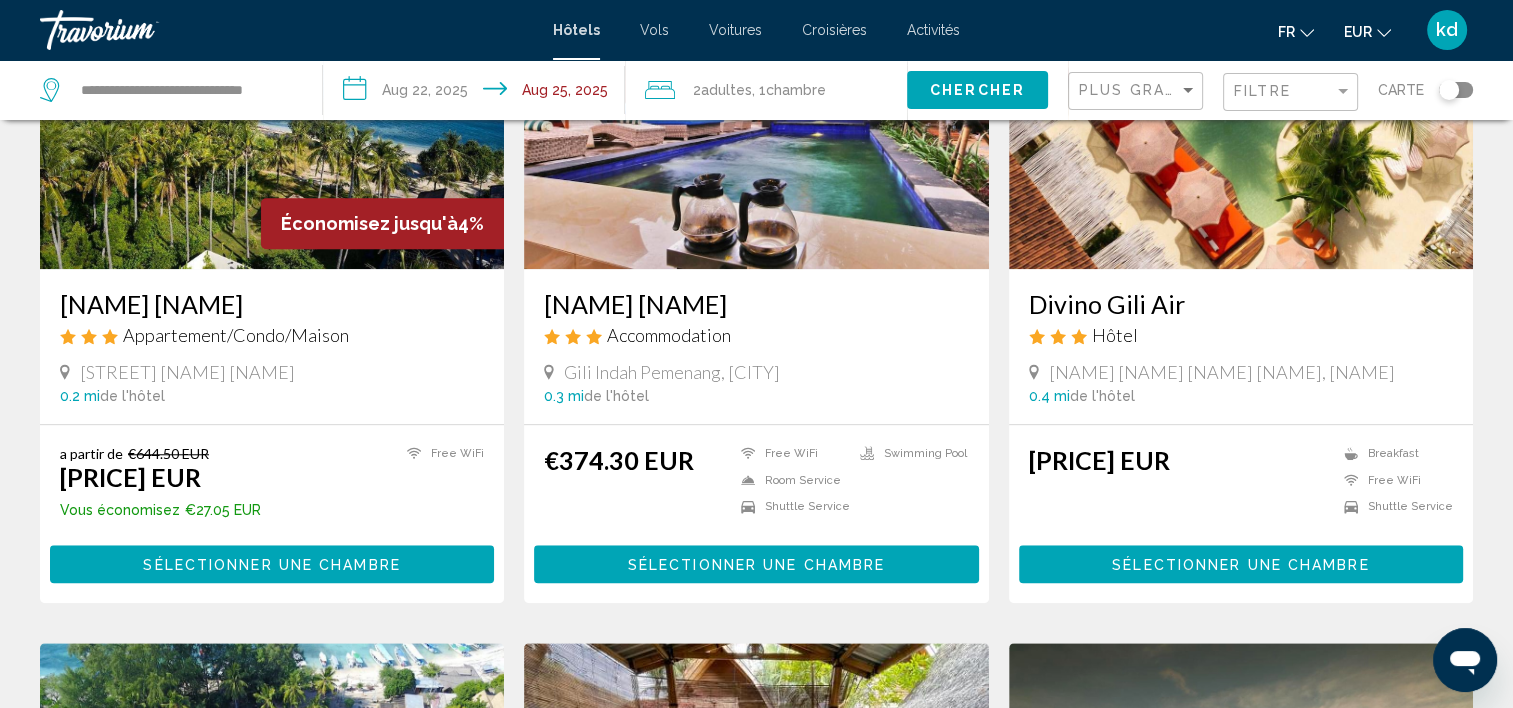 click on "**********" at bounding box center [478, 93] 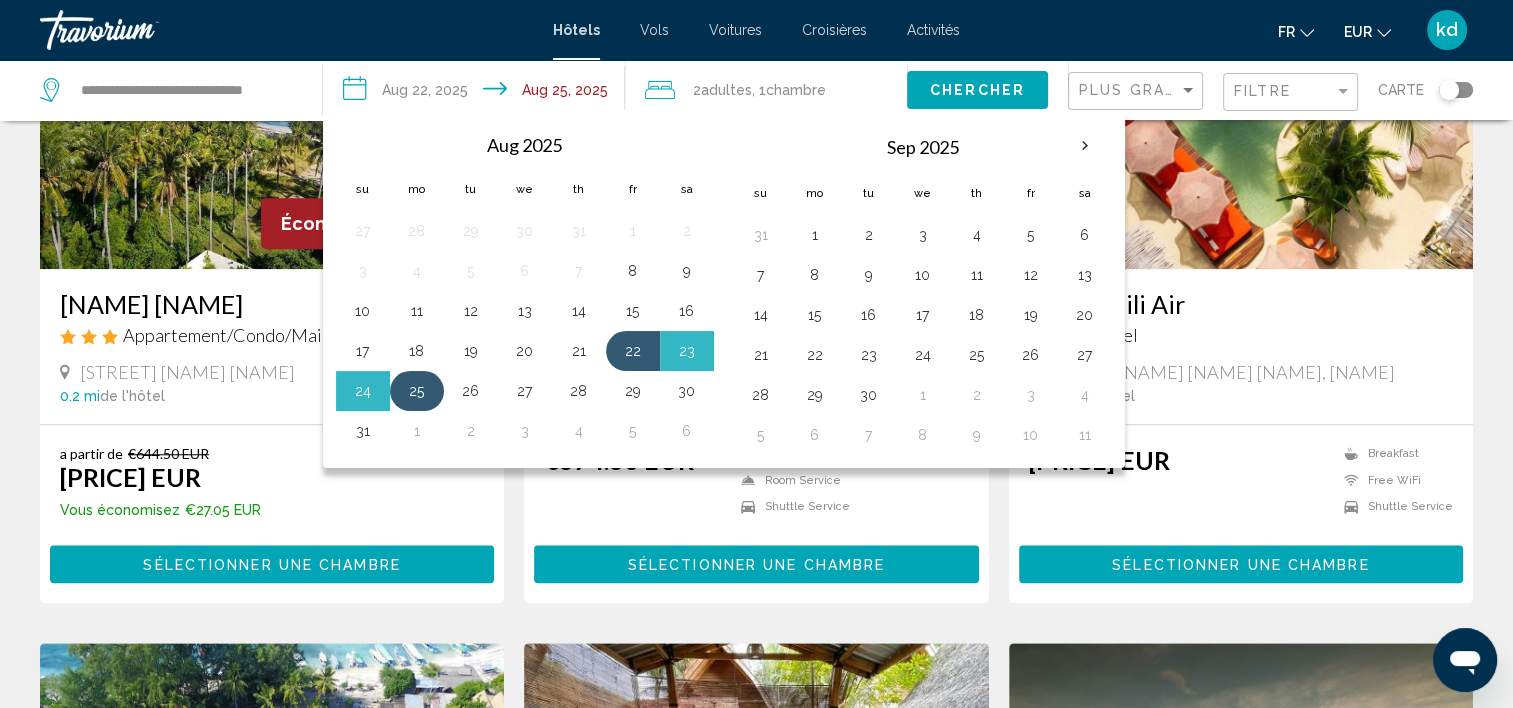 click on "25" at bounding box center [417, 391] 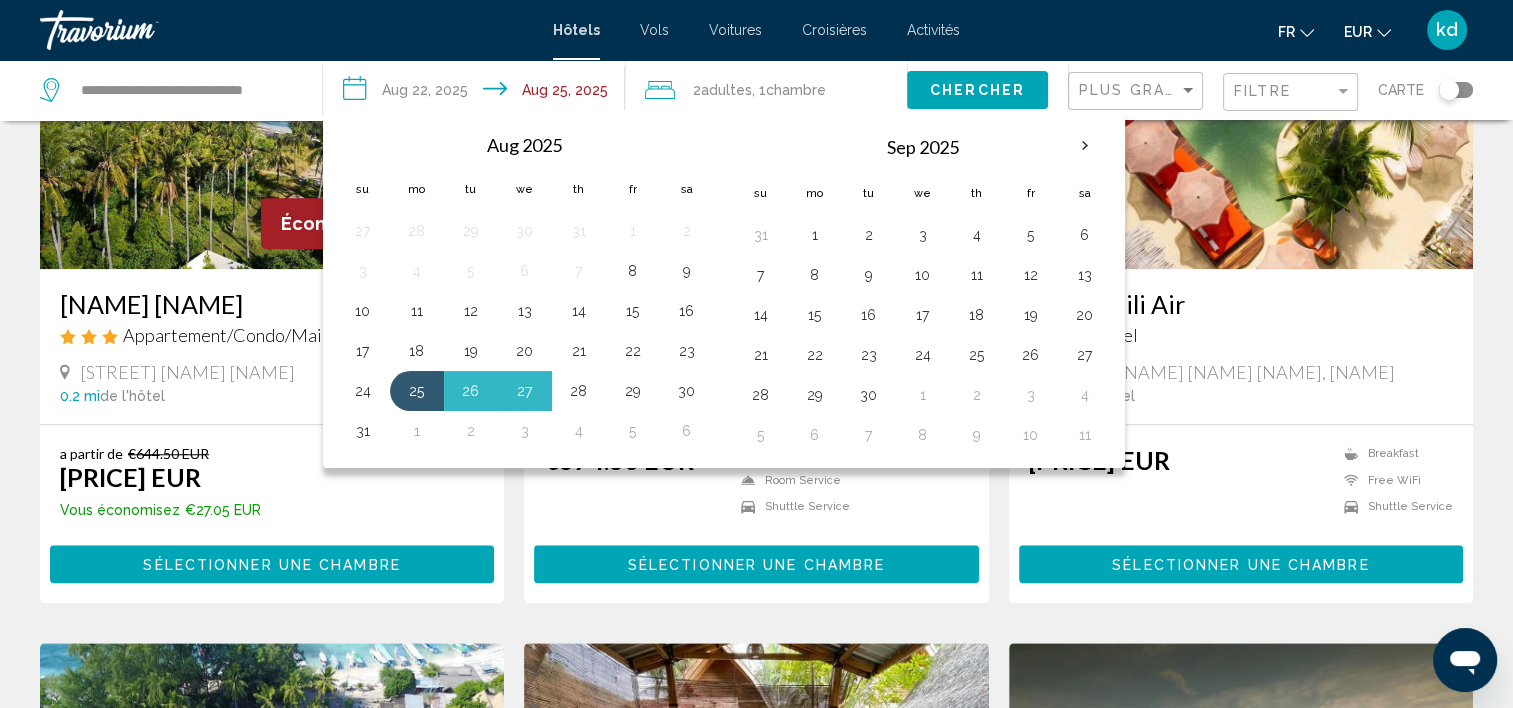 drag, startPoint x: 572, startPoint y: 387, endPoint x: 592, endPoint y: 373, distance: 24.41311 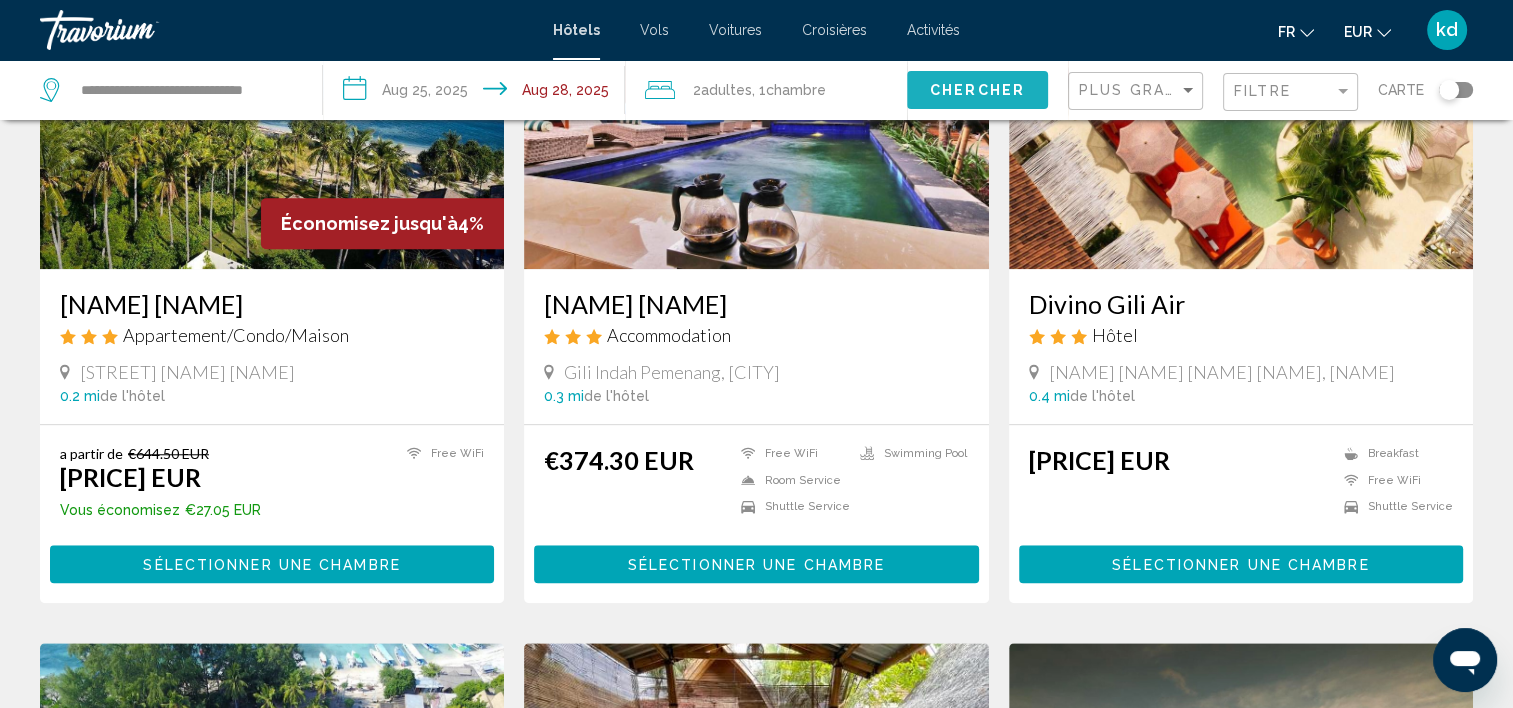 click on "Chercher" 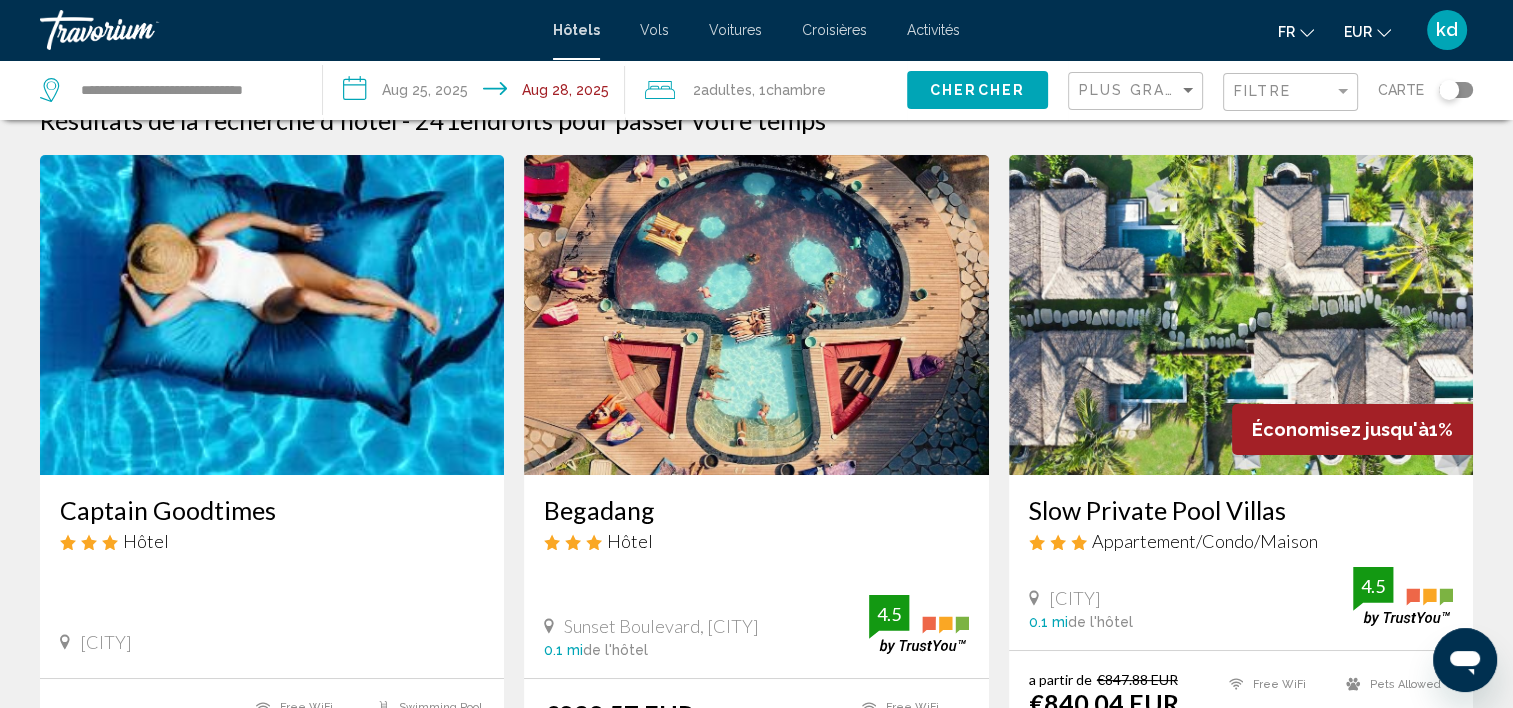 scroll, scrollTop: 0, scrollLeft: 0, axis: both 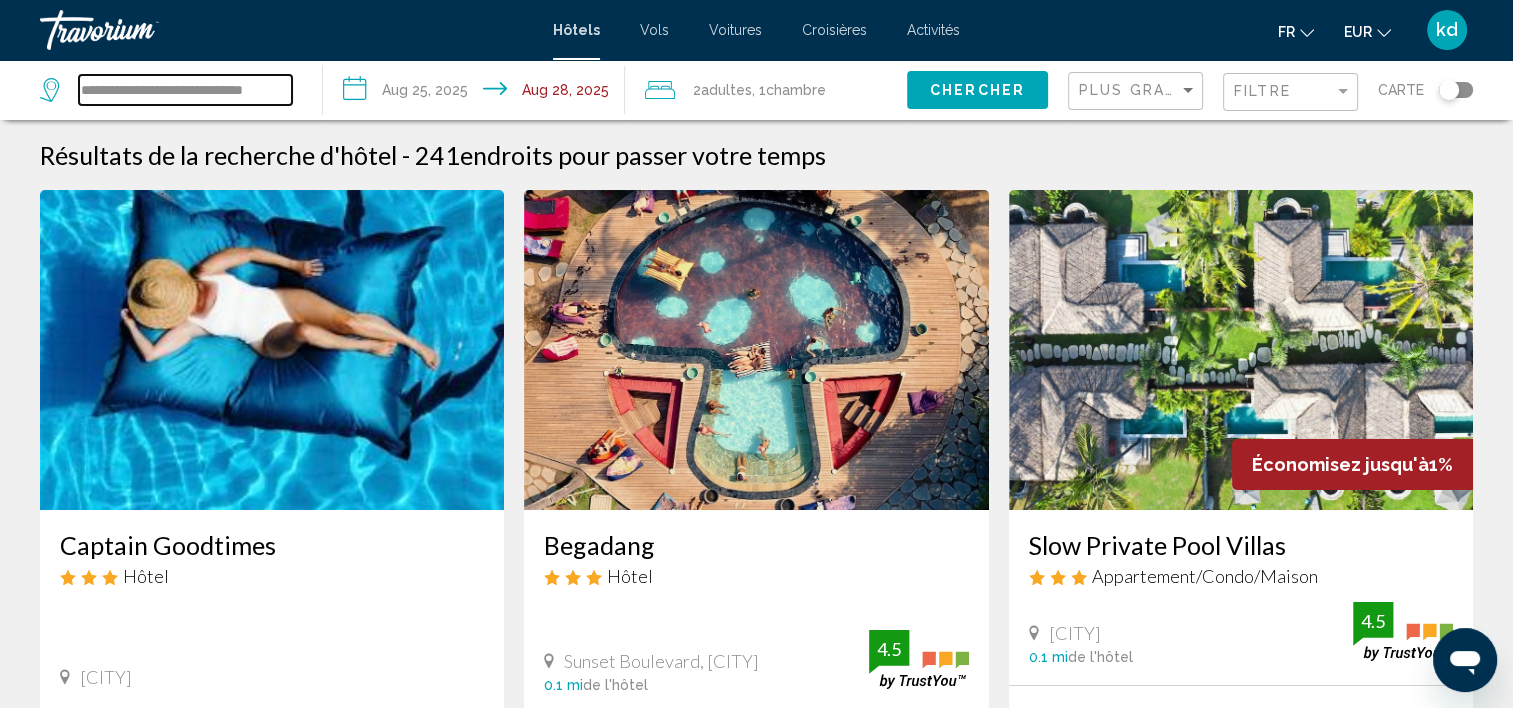drag, startPoint x: 83, startPoint y: 88, endPoint x: 566, endPoint y: 124, distance: 484.33975 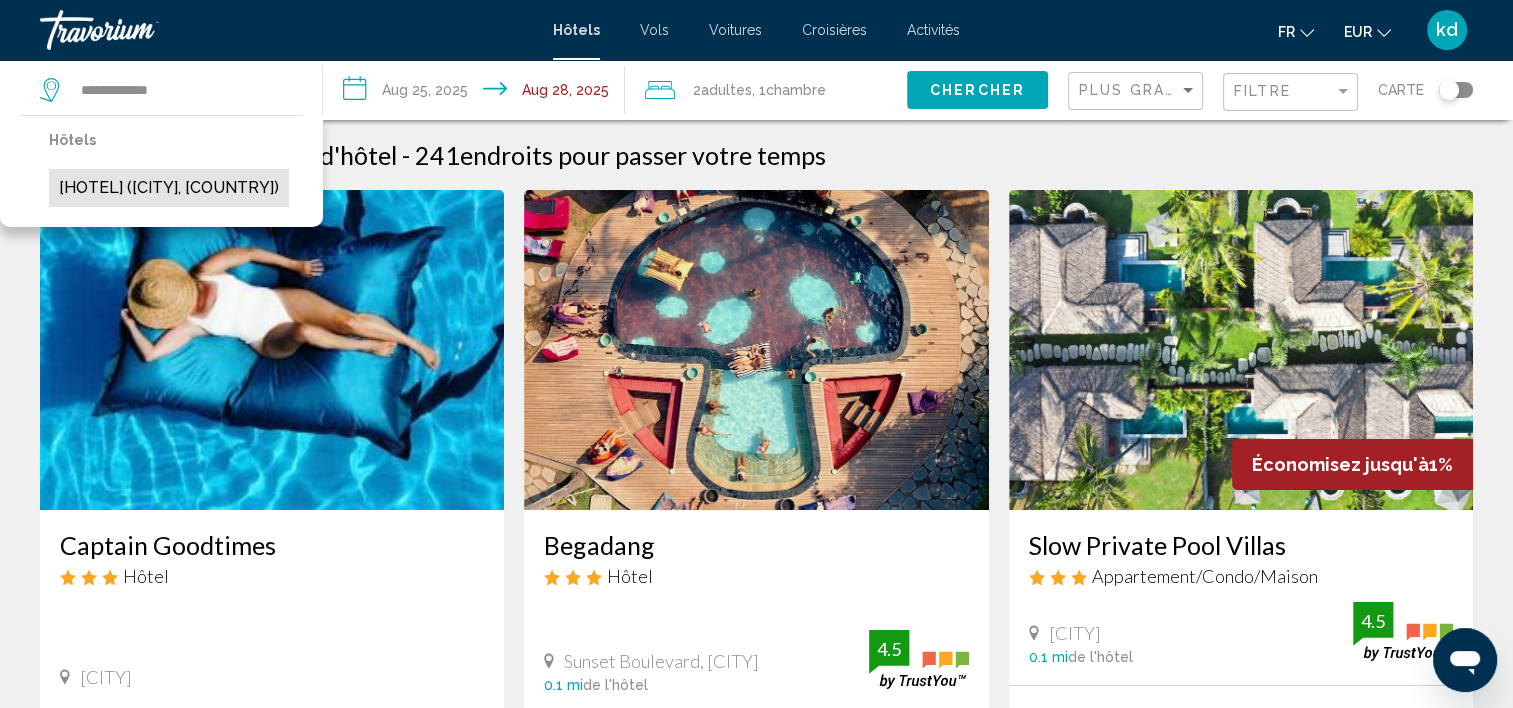 click on "Sari Gili Bungalow (Gili Air, ID)" at bounding box center (169, 188) 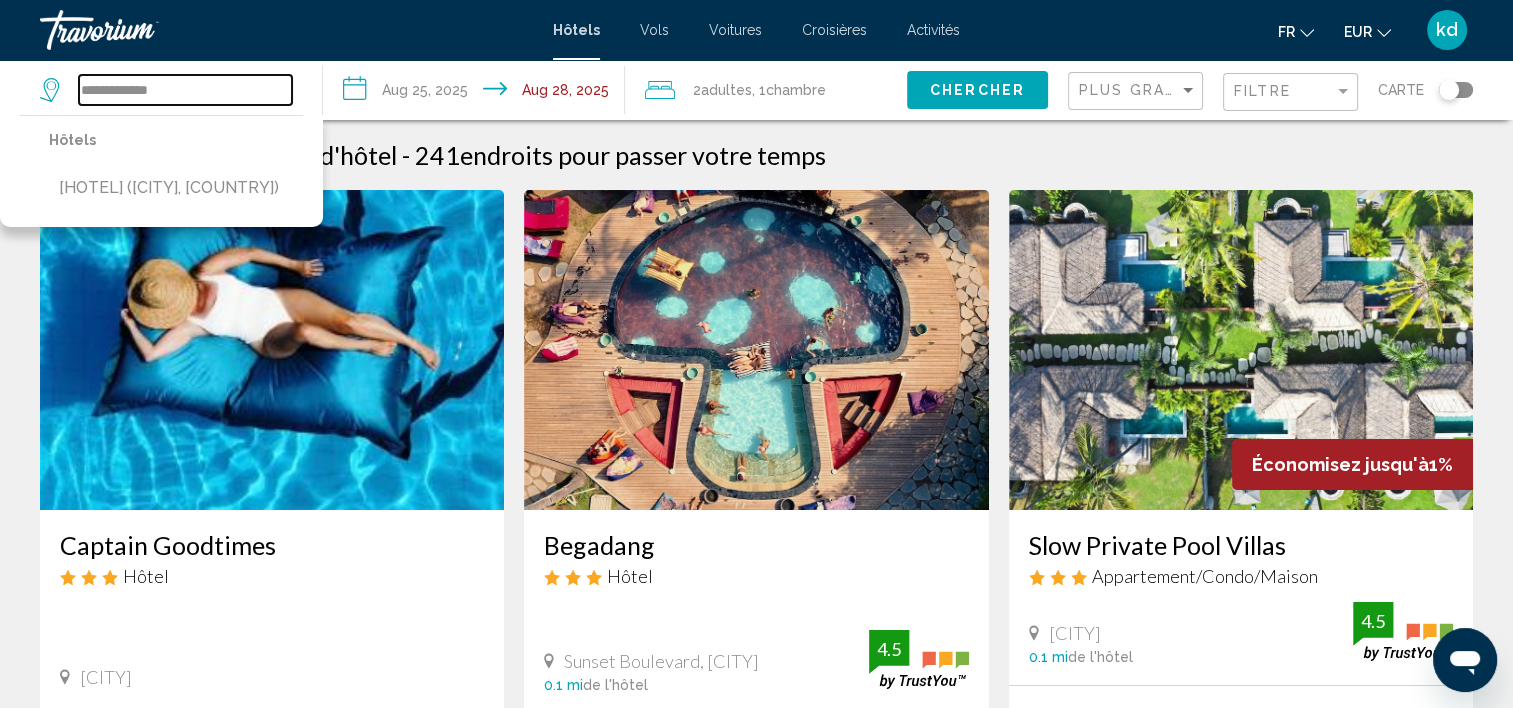type on "**********" 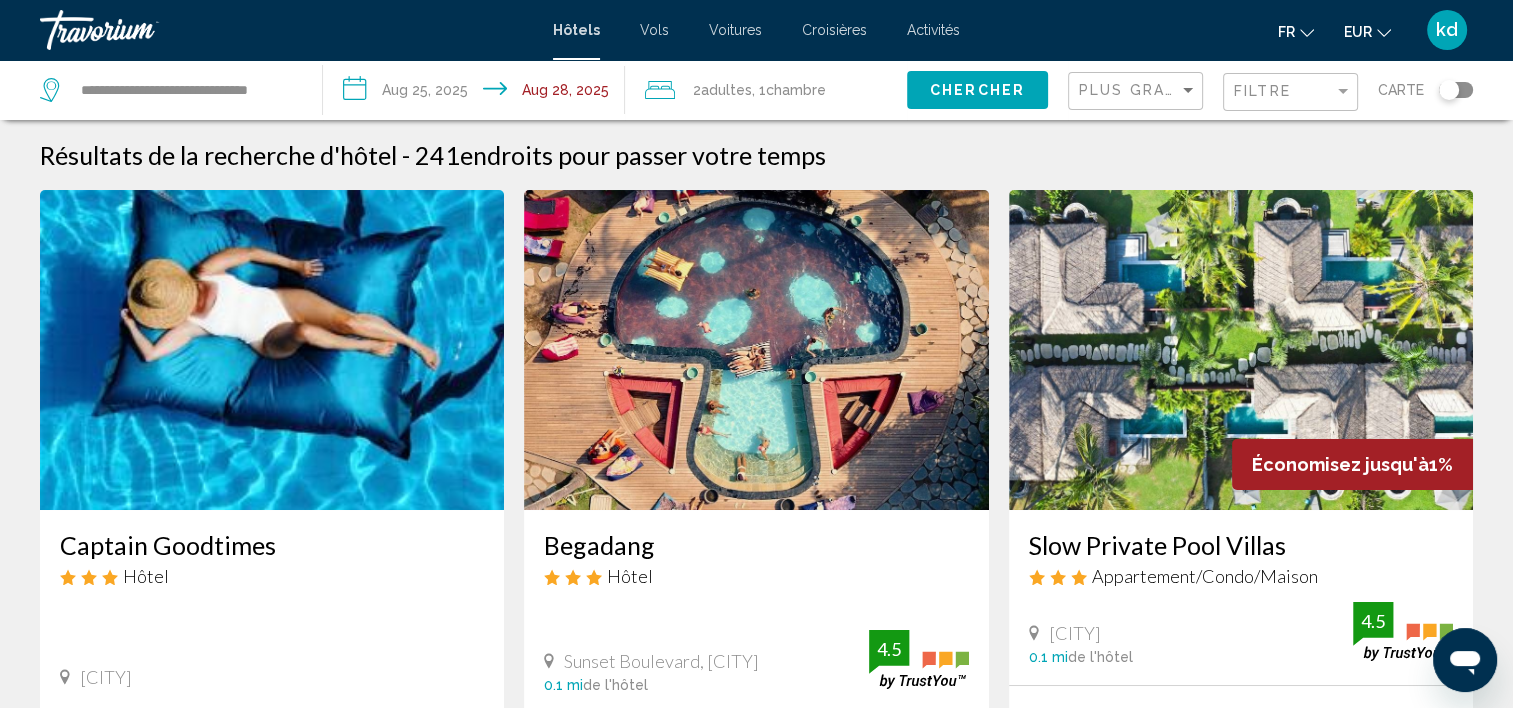 click on "Chercher" 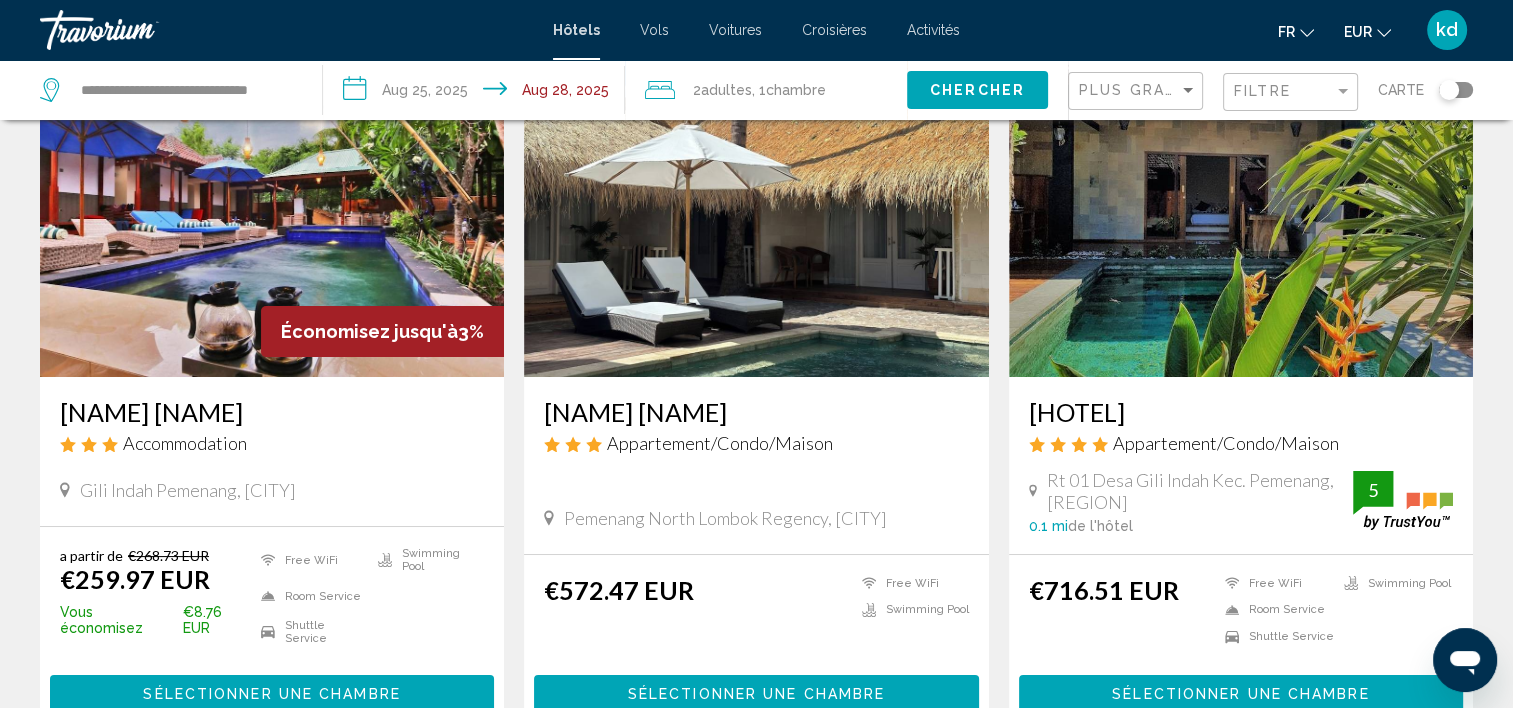 scroll, scrollTop: 100, scrollLeft: 0, axis: vertical 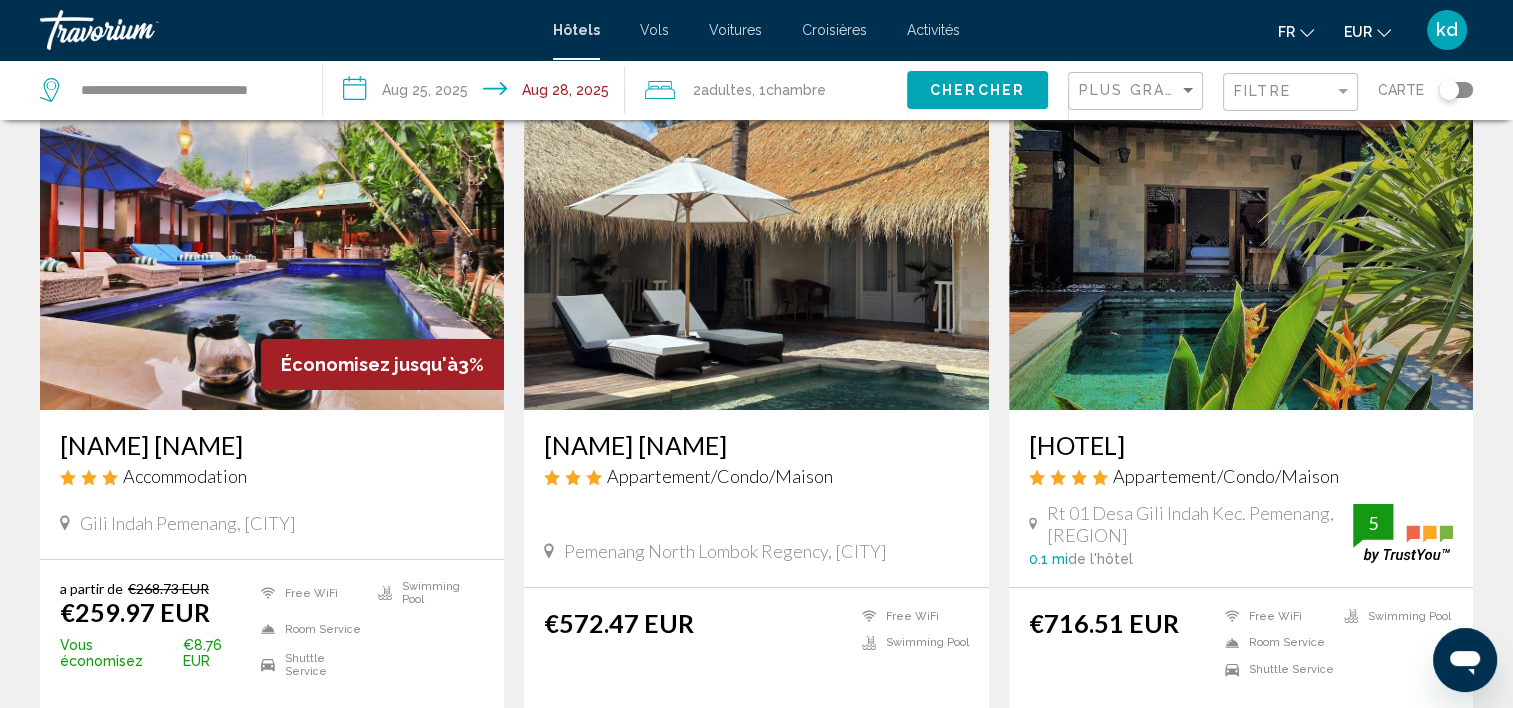 click at bounding box center [272, 250] 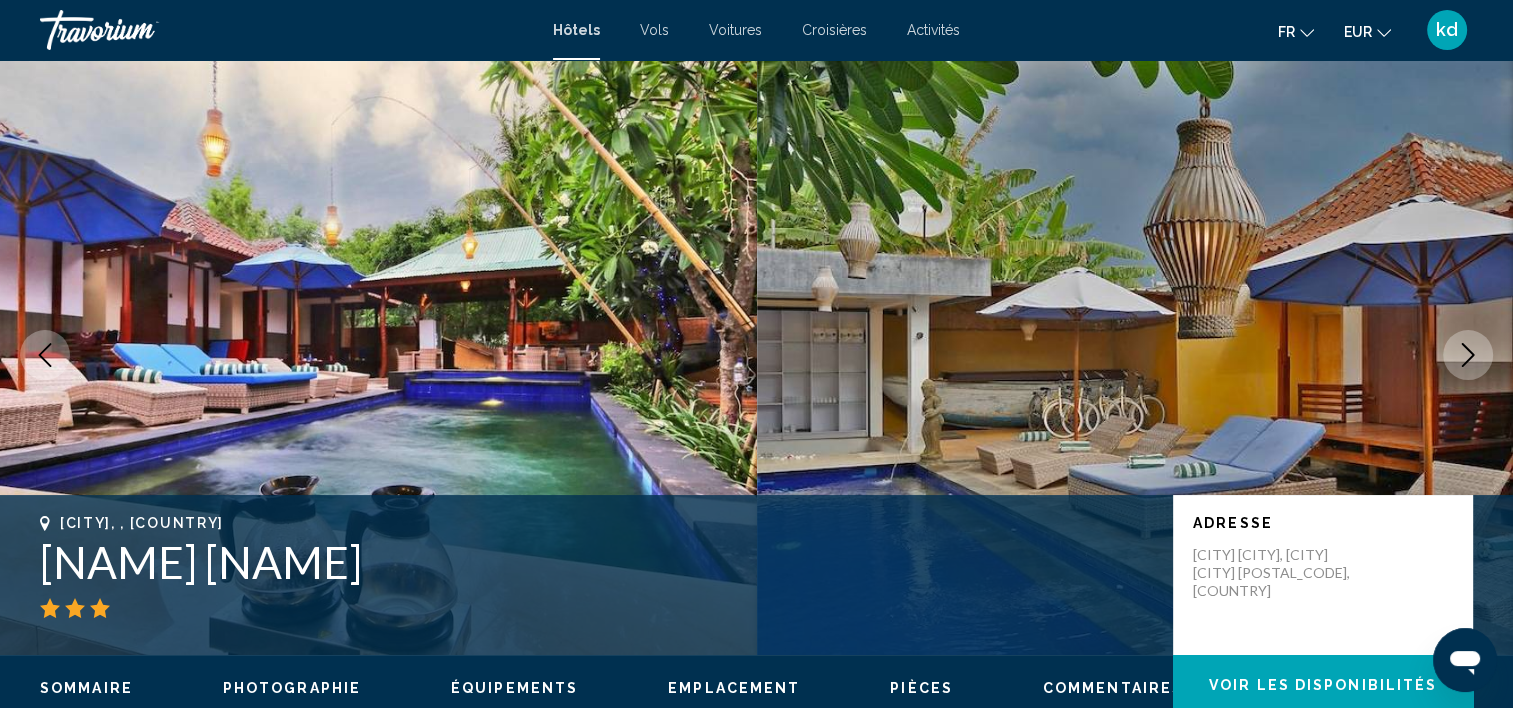 scroll, scrollTop: 205, scrollLeft: 0, axis: vertical 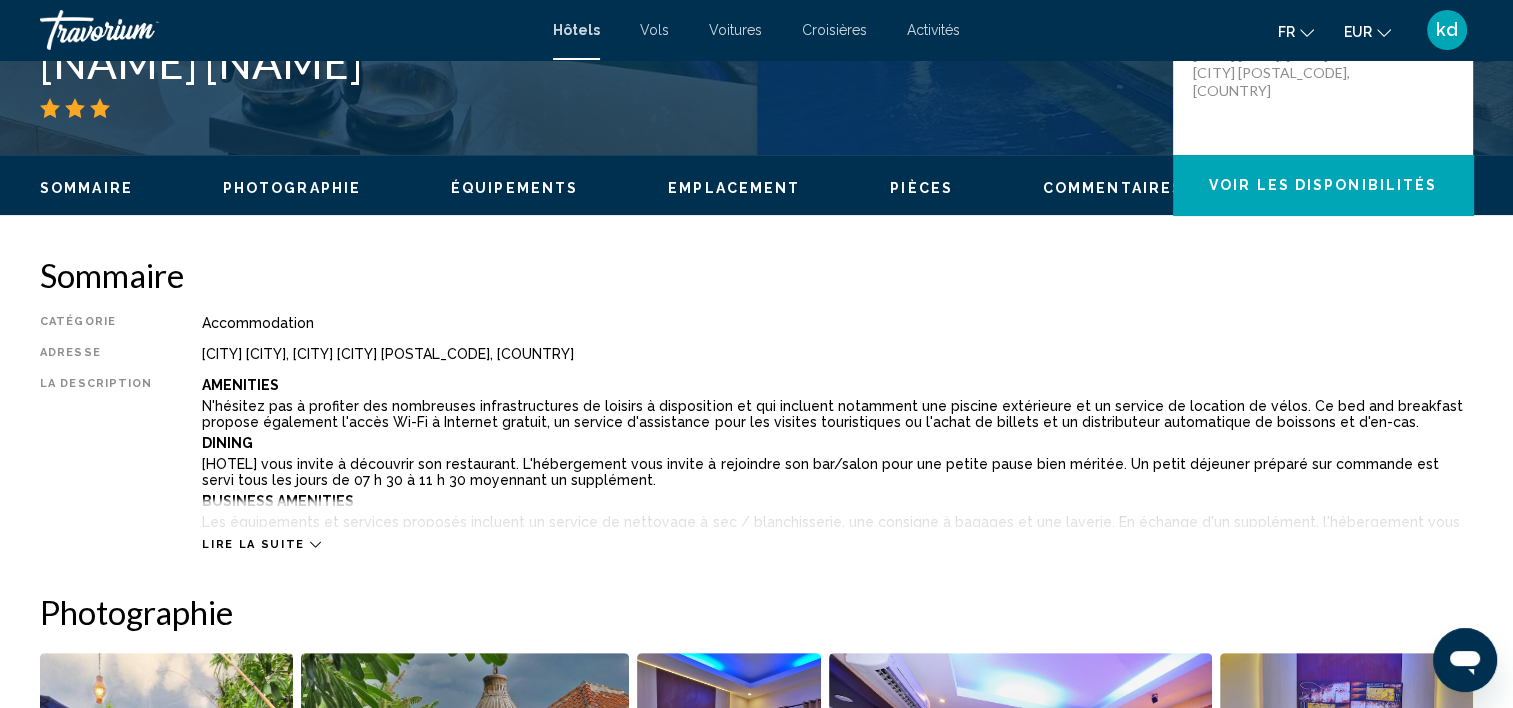 click on "Voir les disponibilités" 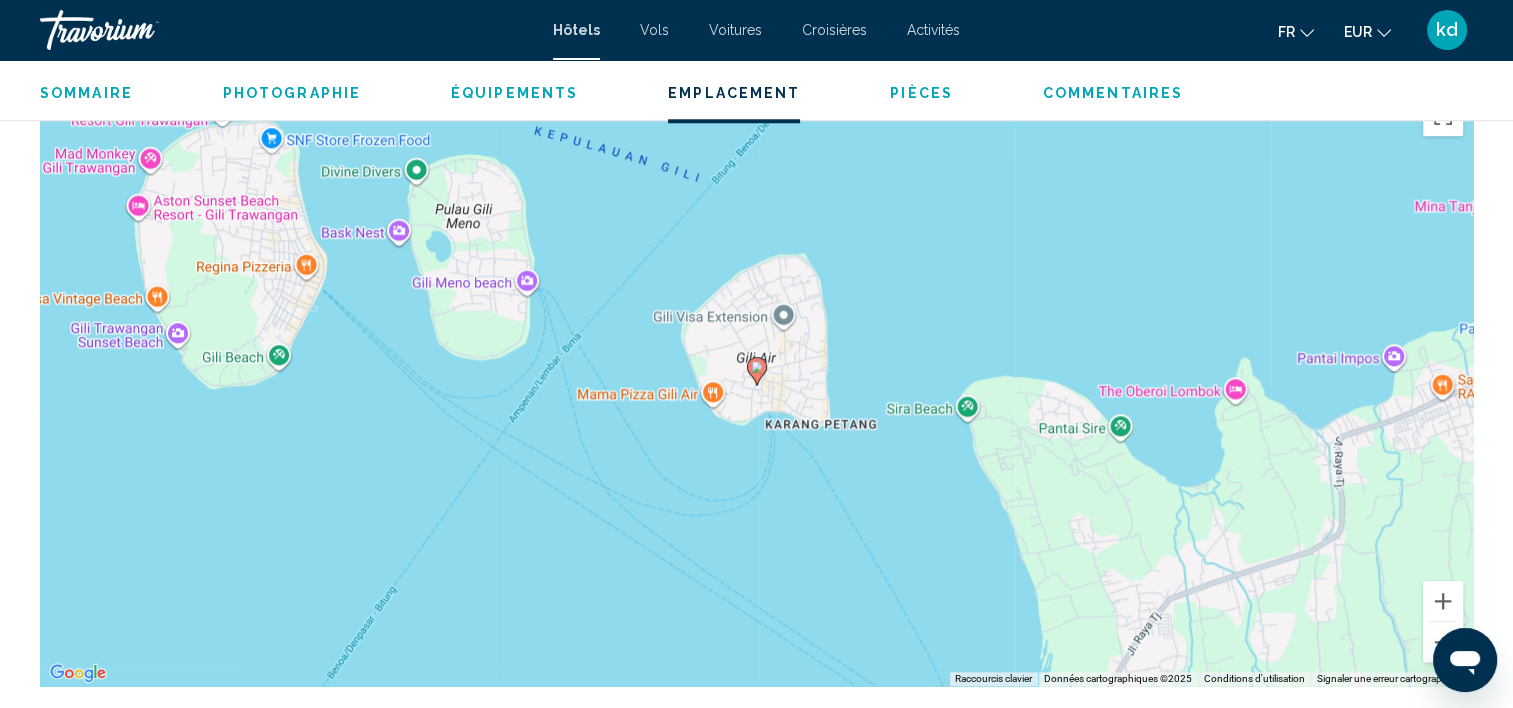 scroll, scrollTop: 2400, scrollLeft: 0, axis: vertical 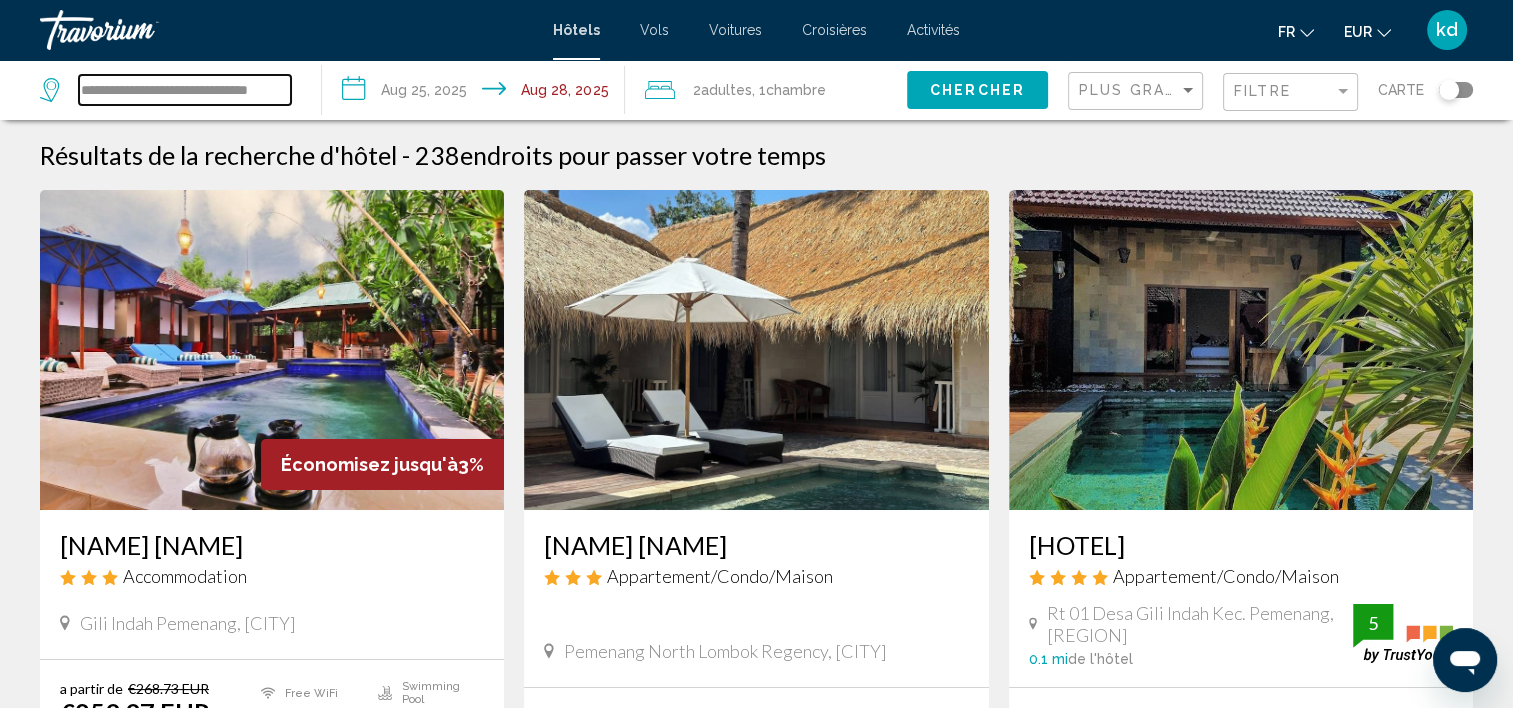 drag, startPoint x: 80, startPoint y: 83, endPoint x: 348, endPoint y: 101, distance: 268.6038 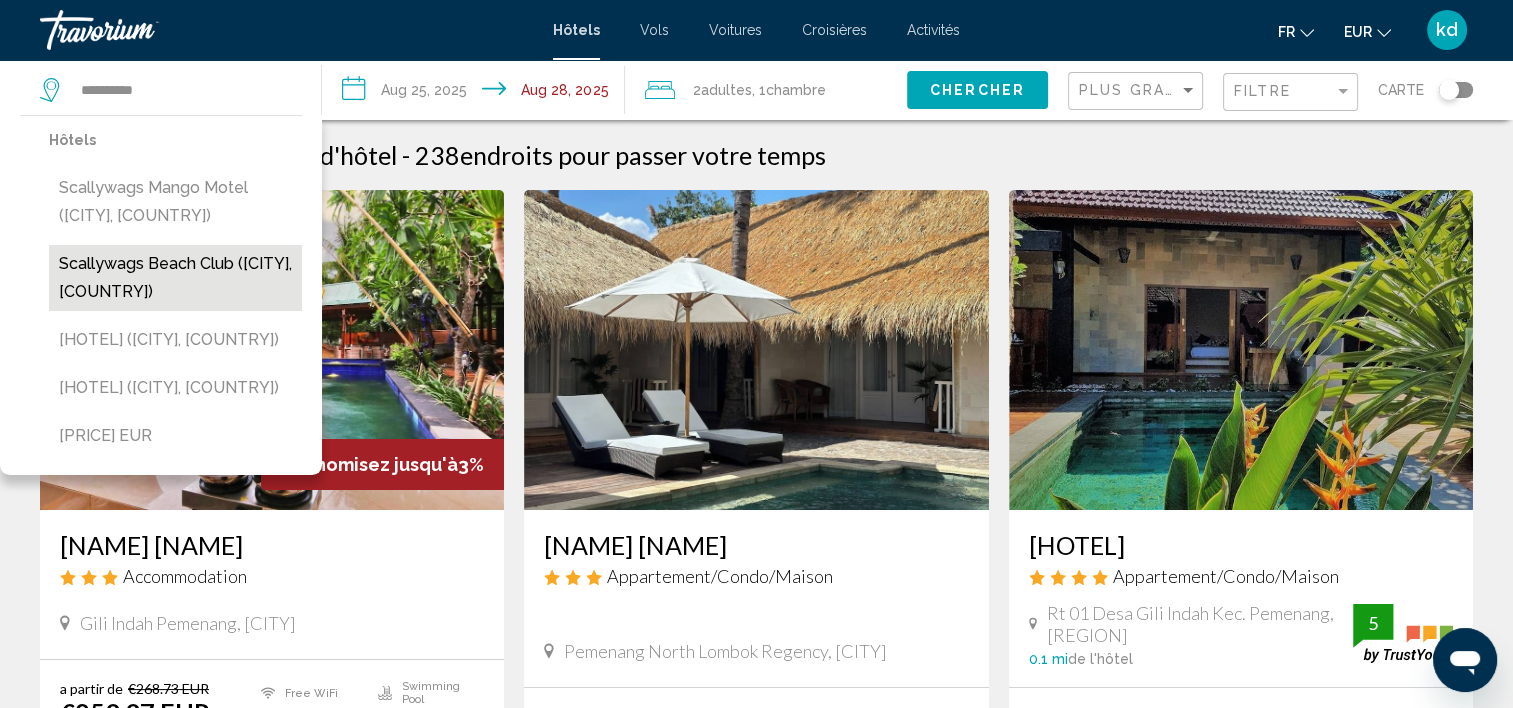 click on "Scallywags Beach Club (Gili Air, ID)" at bounding box center [175, 278] 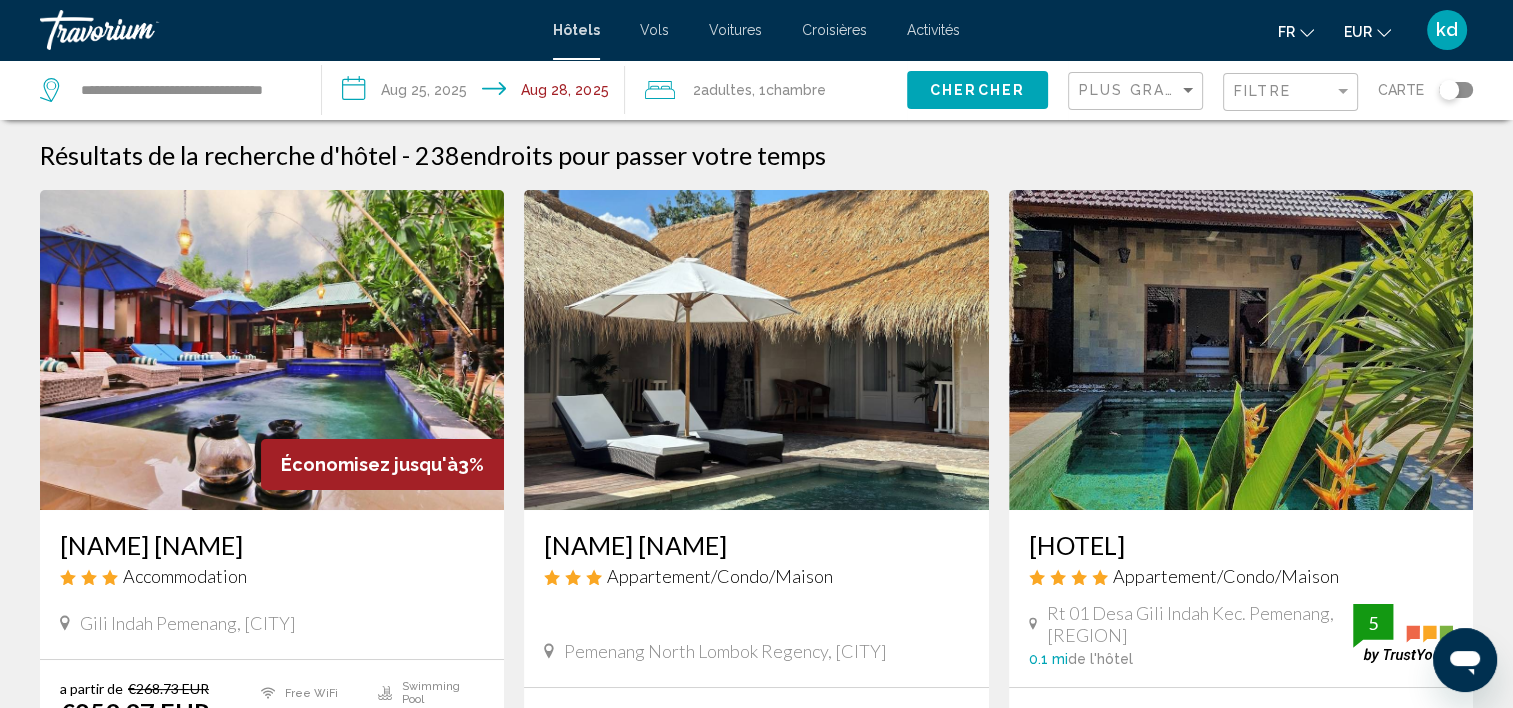 click on "Chercher" 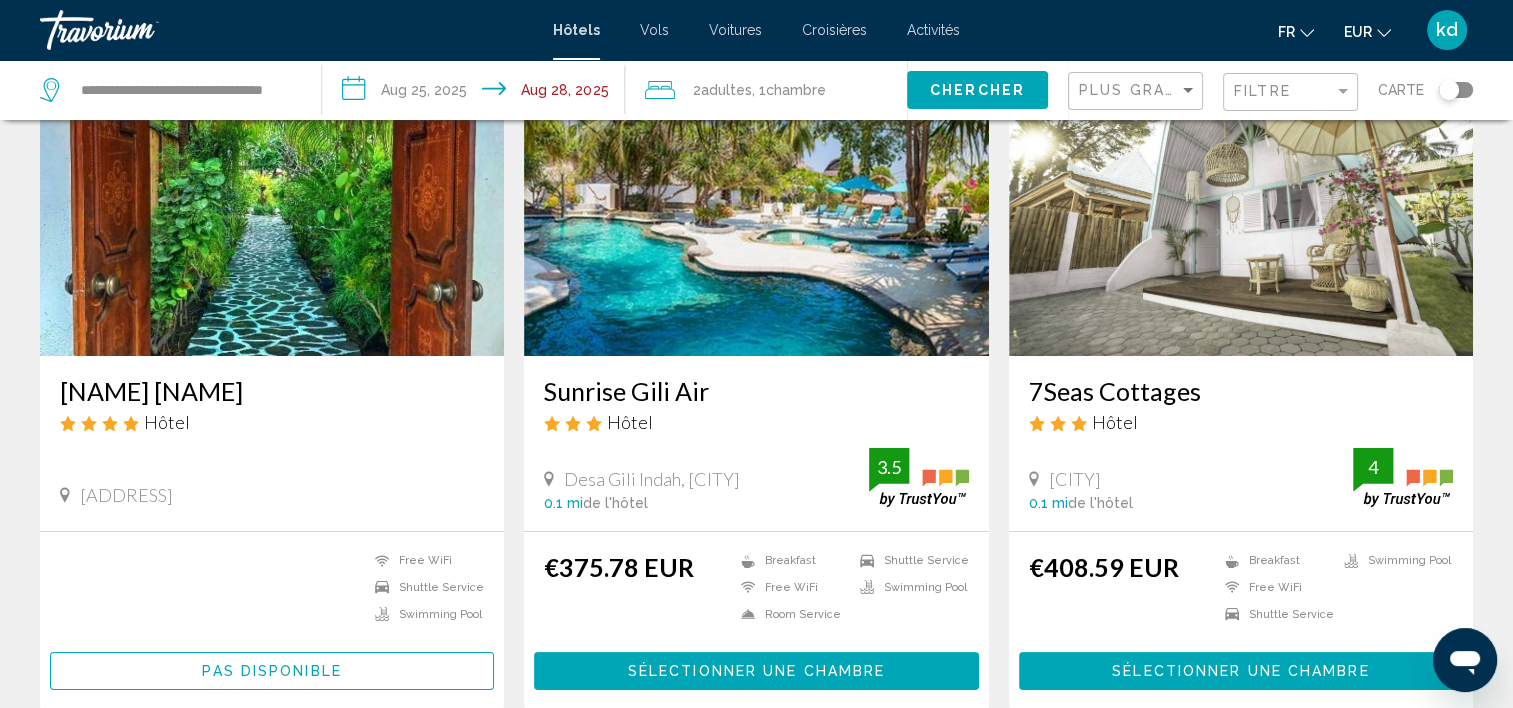 scroll, scrollTop: 200, scrollLeft: 0, axis: vertical 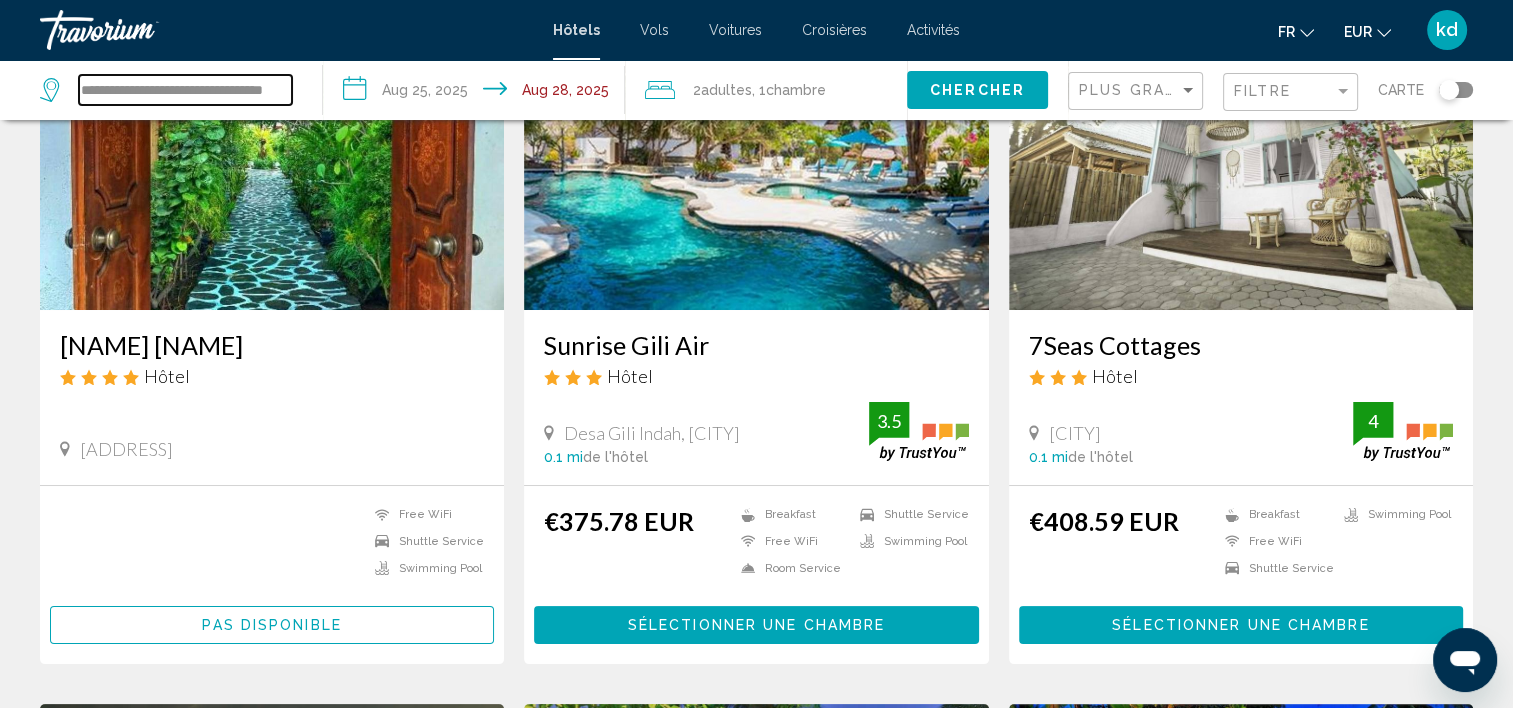 drag, startPoint x: 84, startPoint y: 86, endPoint x: 440, endPoint y: 116, distance: 357.2618 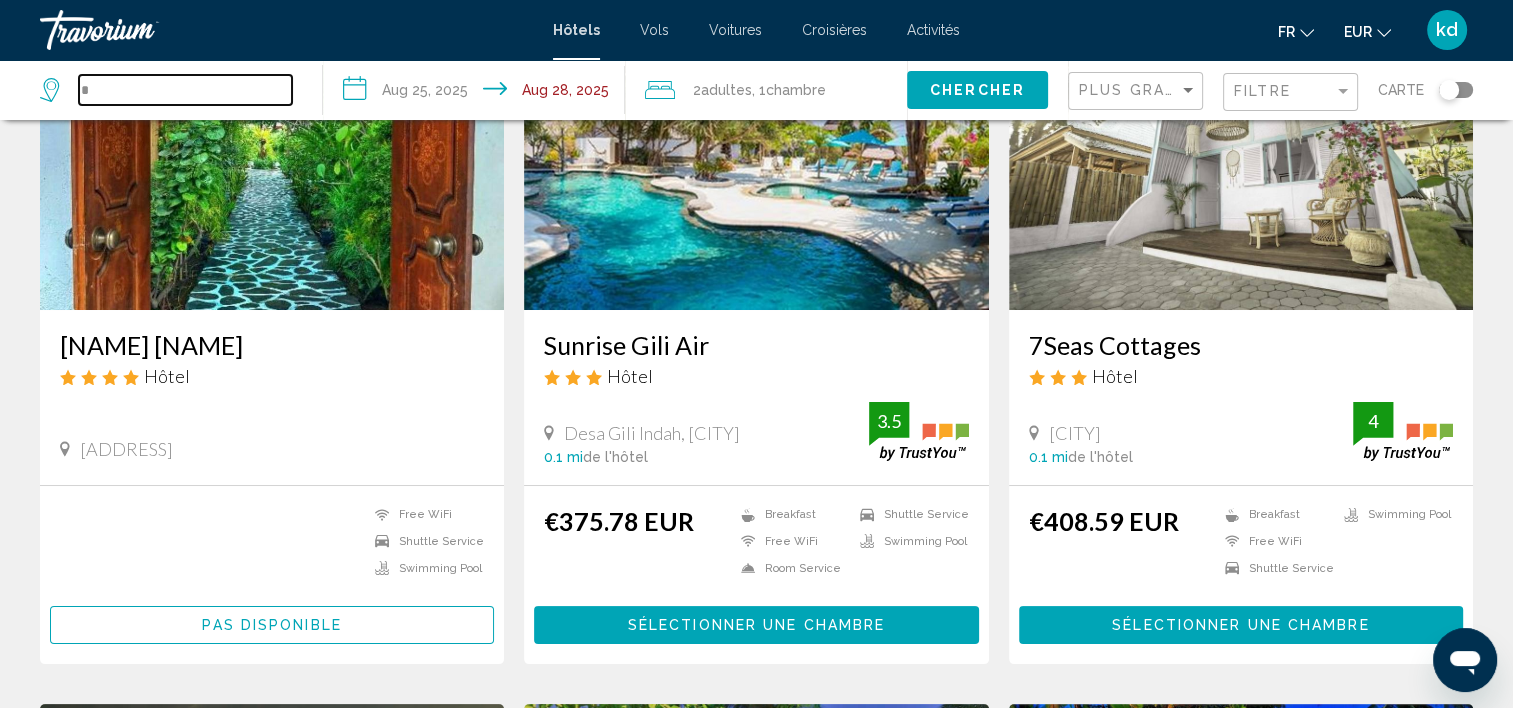 scroll, scrollTop: 0, scrollLeft: 0, axis: both 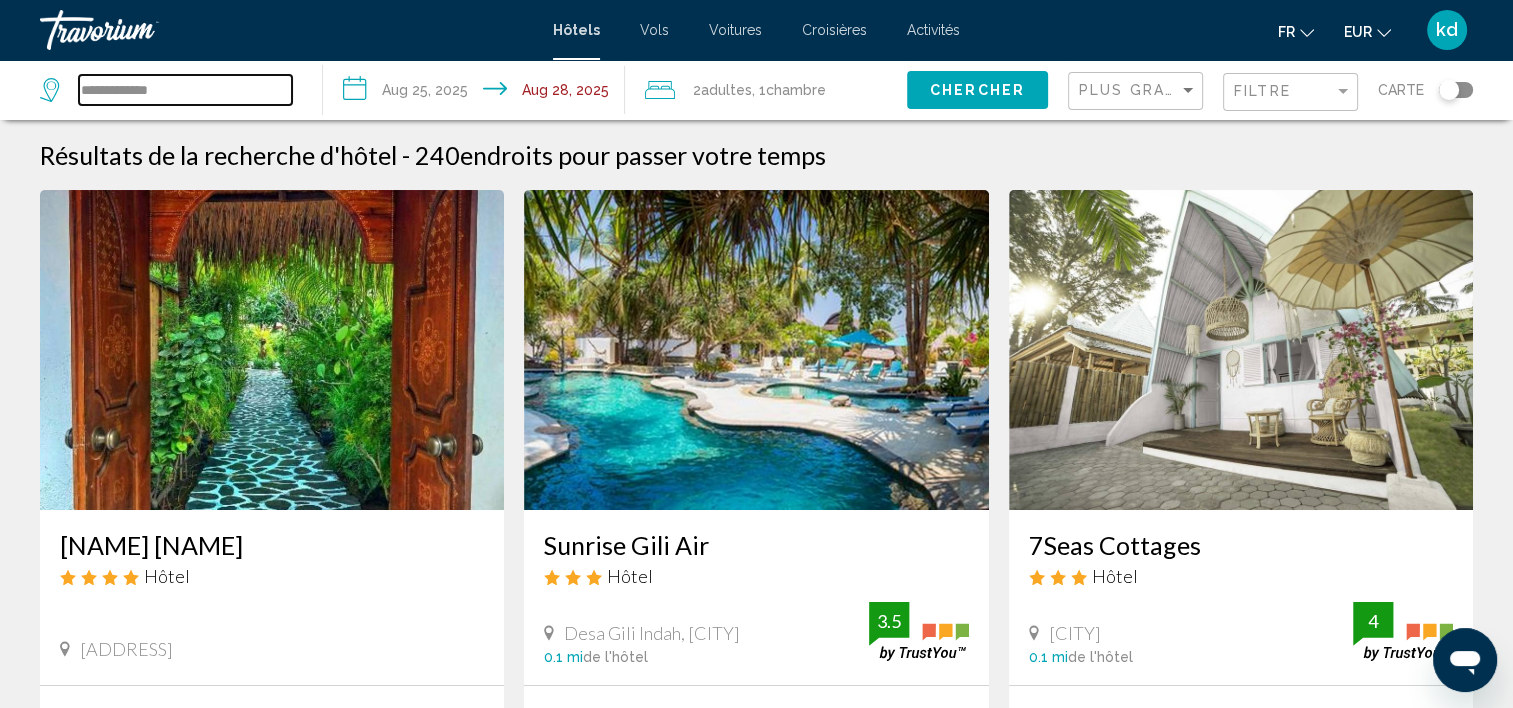 click on "**********" at bounding box center [185, 90] 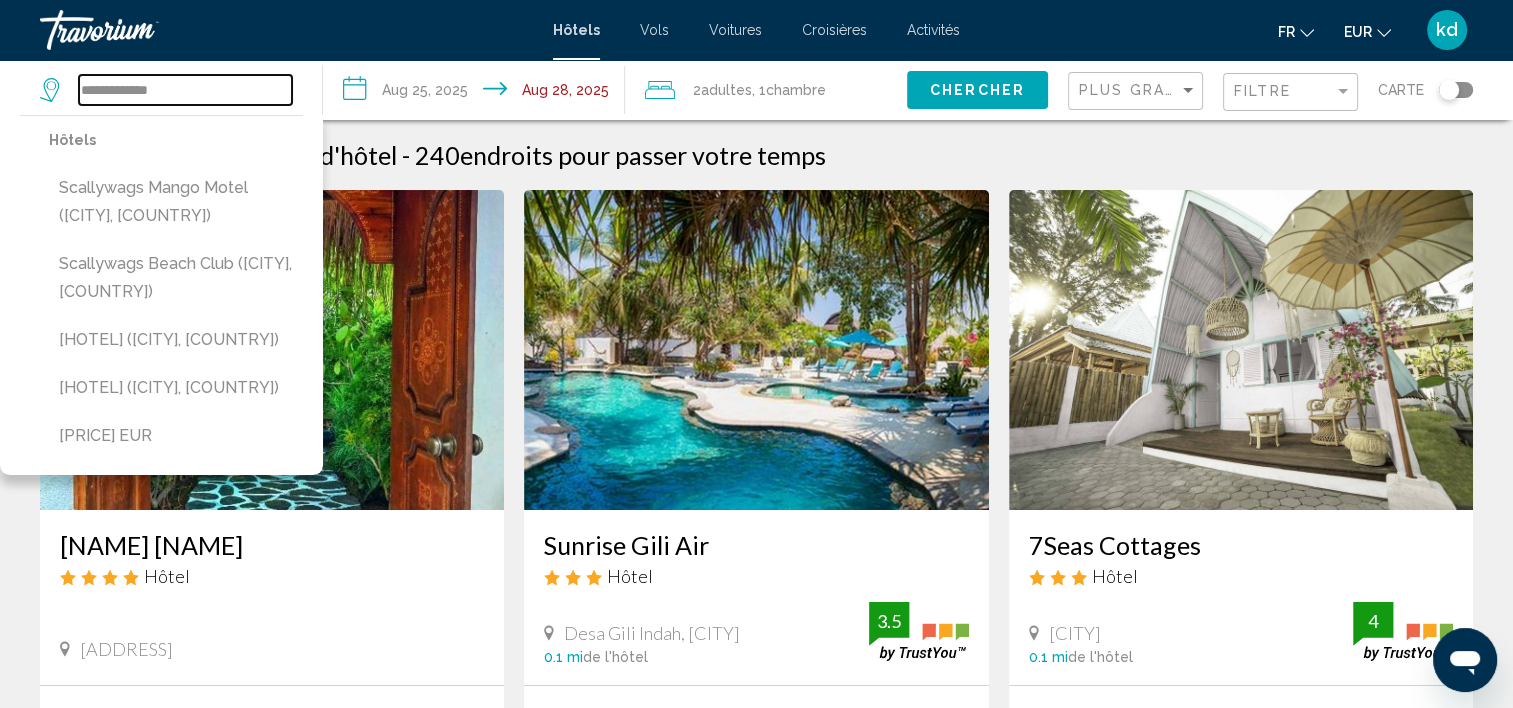 drag, startPoint x: 190, startPoint y: 88, endPoint x: 22, endPoint y: 85, distance: 168.02678 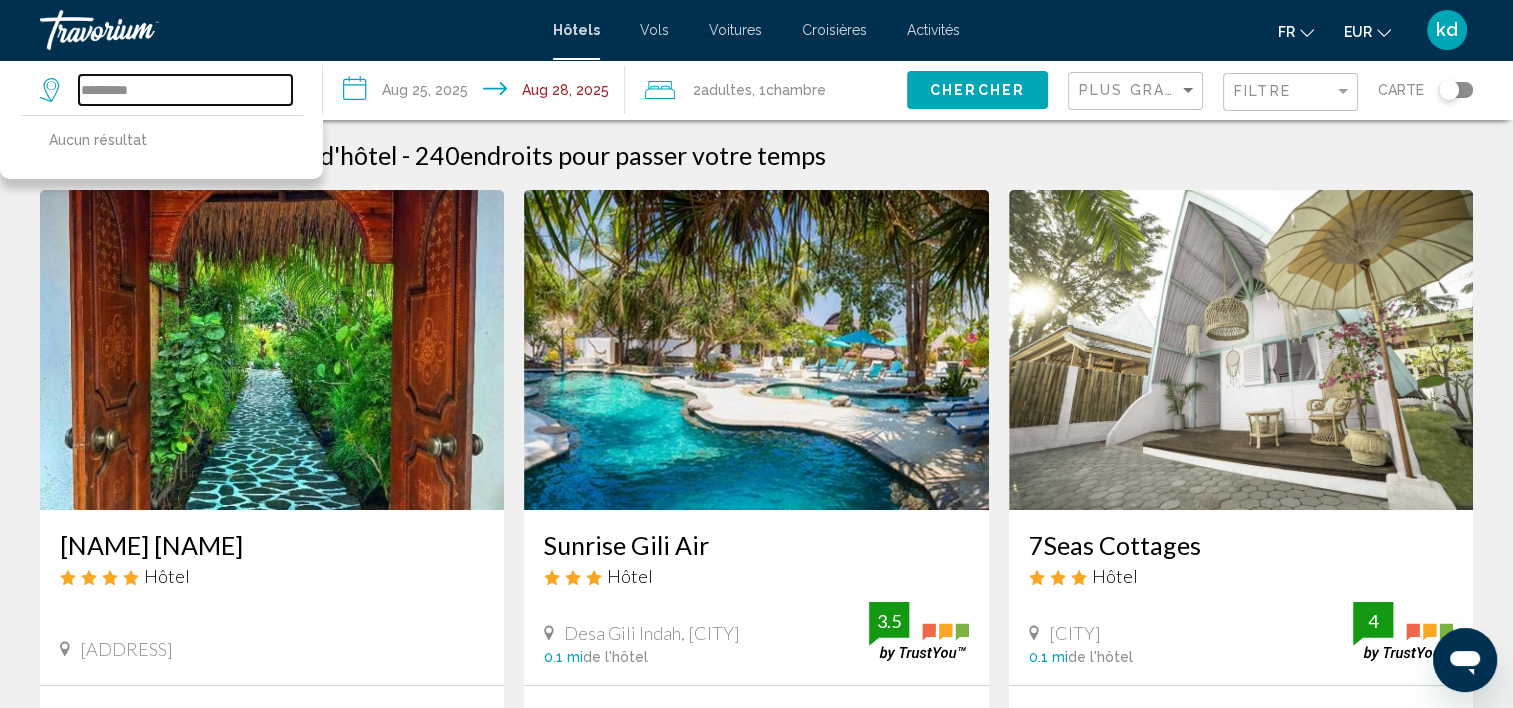 drag, startPoint x: 184, startPoint y: 84, endPoint x: 0, endPoint y: 96, distance: 184.39088 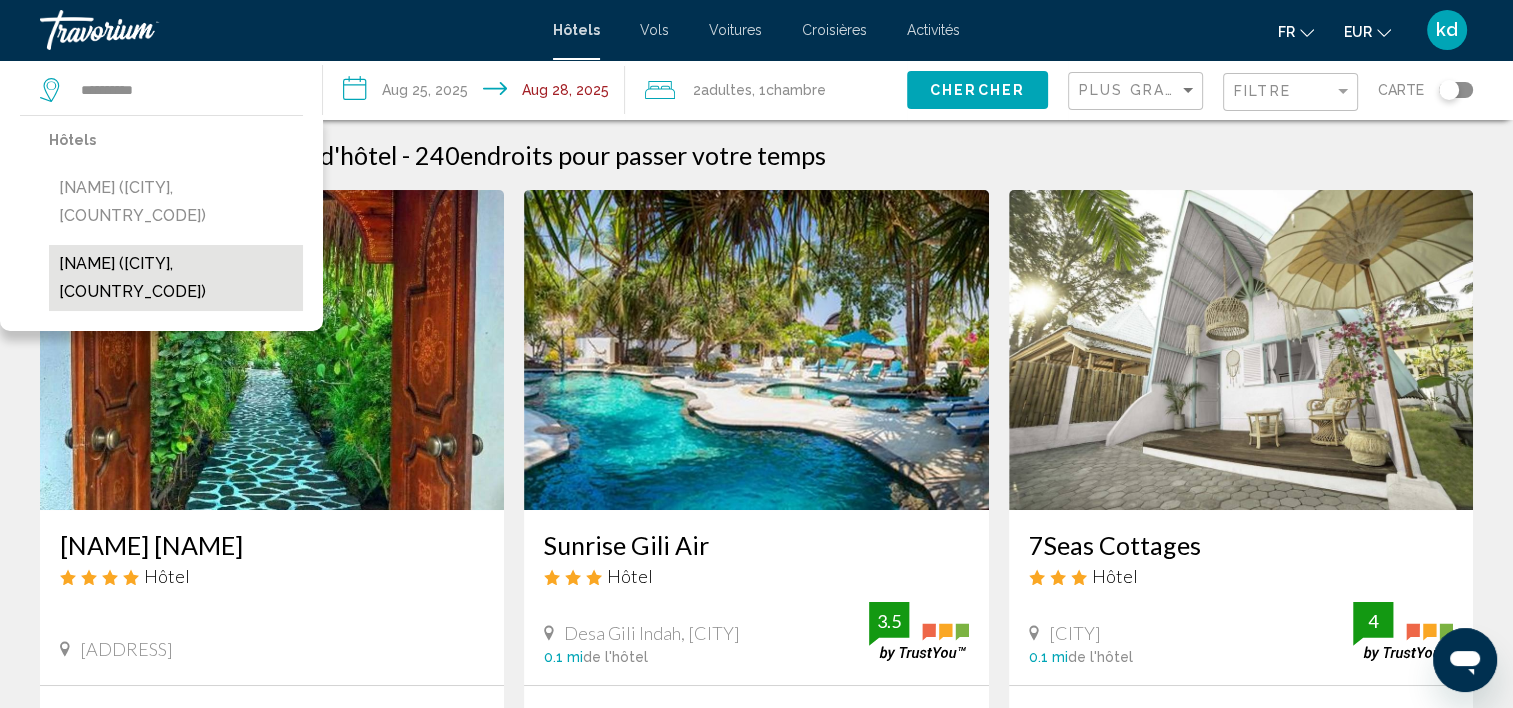 click on "Villa Saia (Gili Air, ID)" at bounding box center [176, 278] 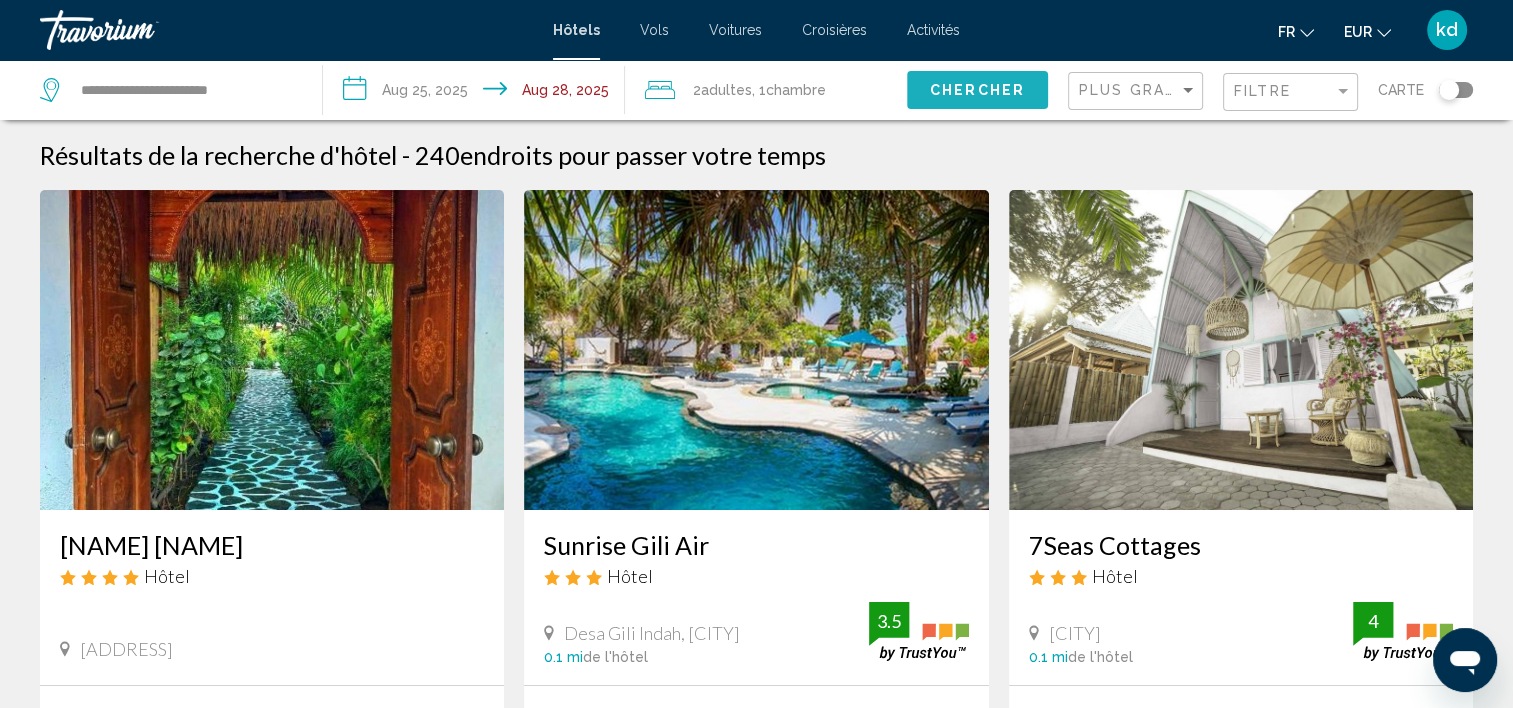 click on "Chercher" 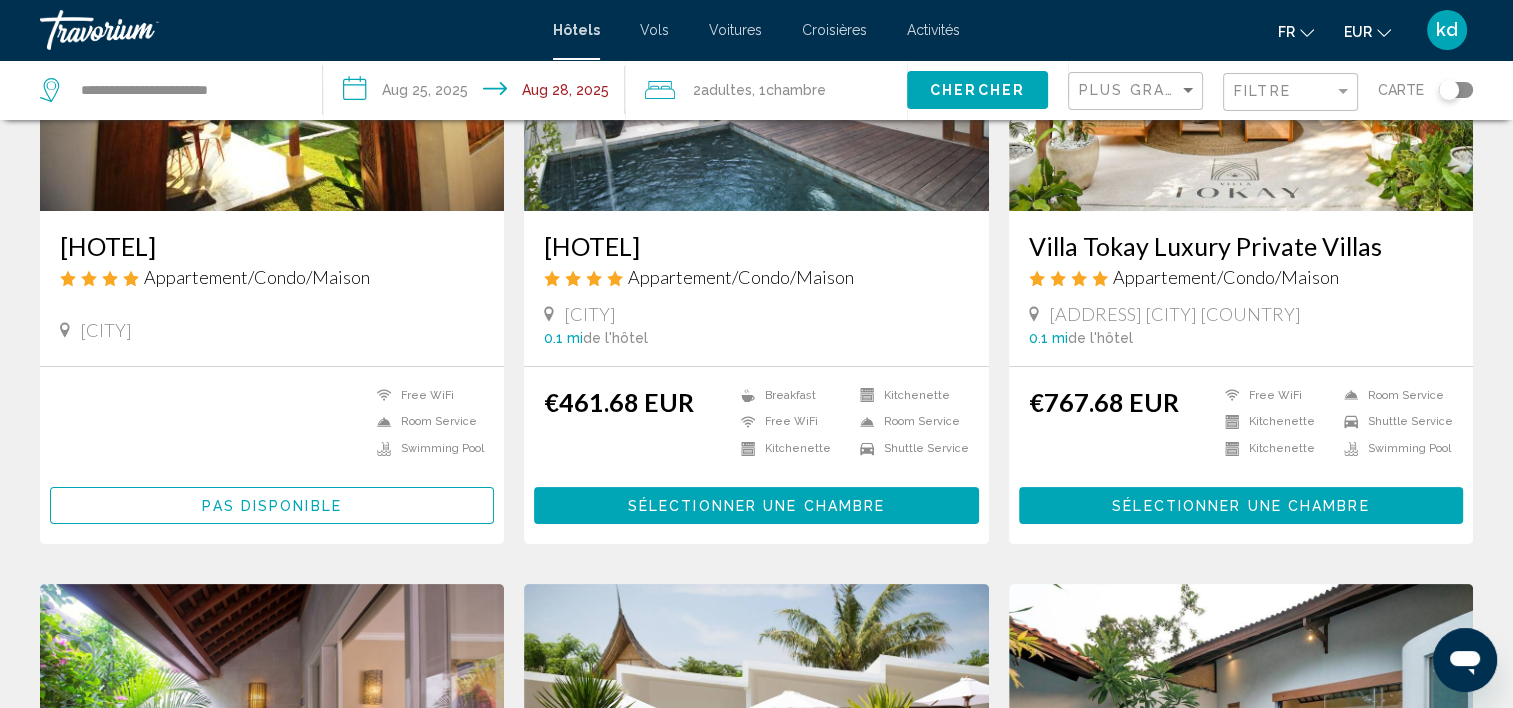 scroll, scrollTop: 300, scrollLeft: 0, axis: vertical 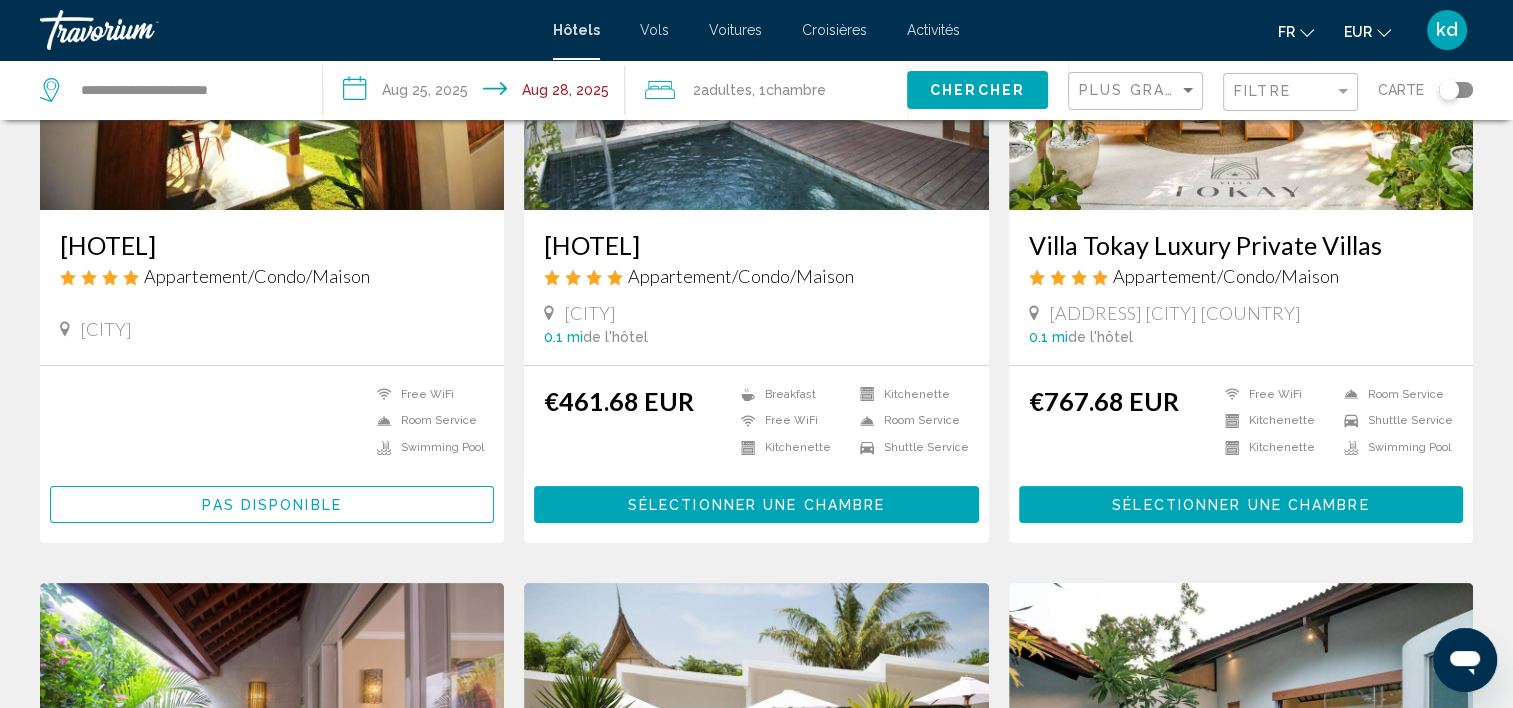 drag, startPoint x: 216, startPoint y: 306, endPoint x: 228, endPoint y: 302, distance: 12.649111 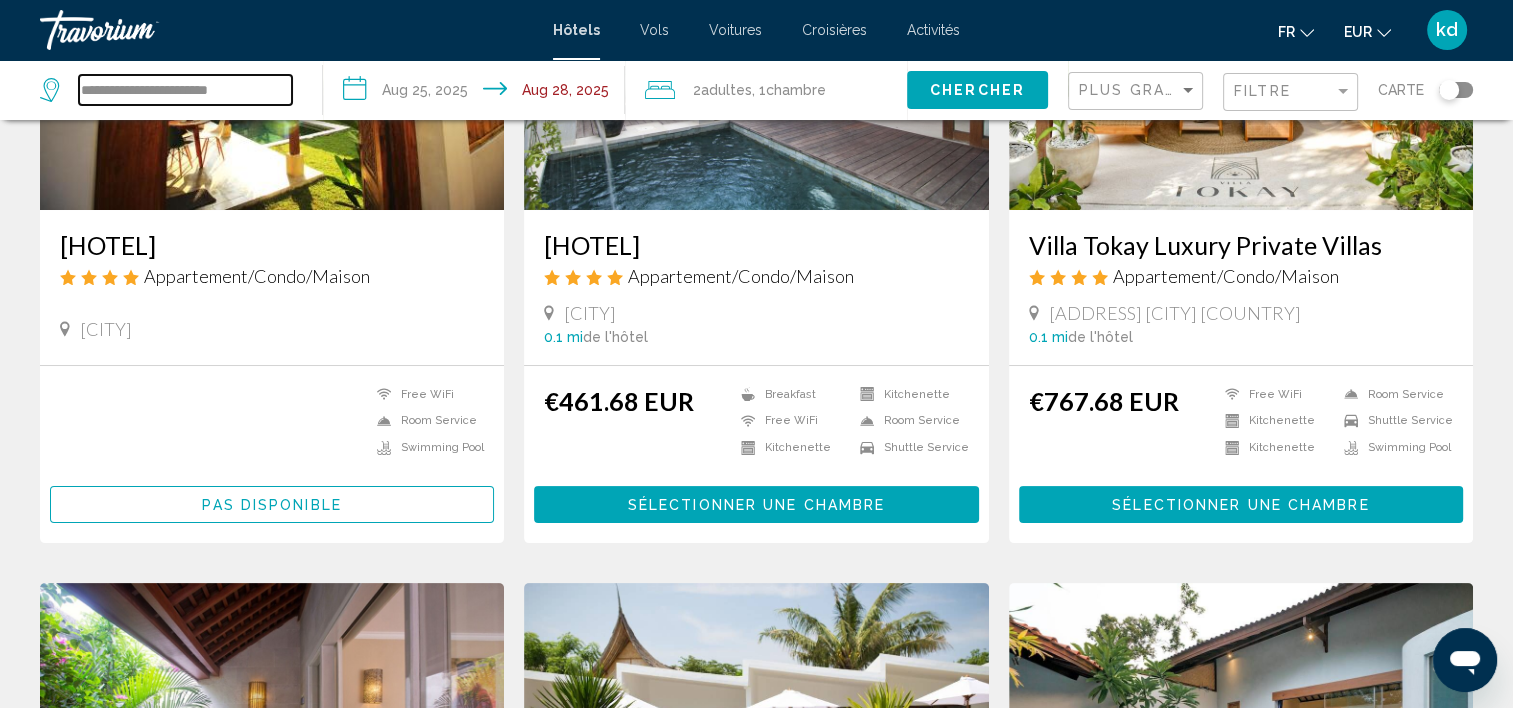 drag, startPoint x: 228, startPoint y: 302, endPoint x: 56, endPoint y: 87, distance: 275.33435 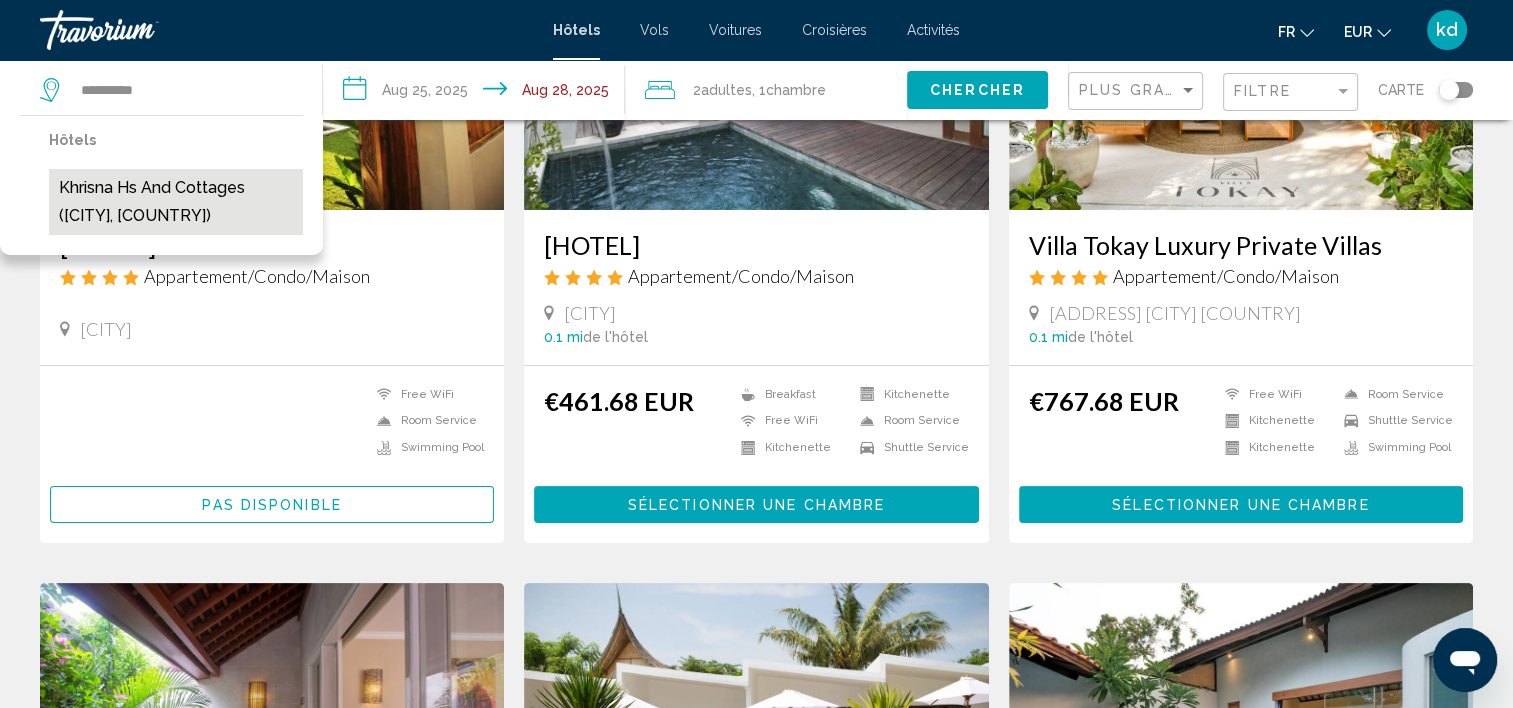 click on "Khrisna Hs and Cottages (Bali, ID)" at bounding box center [176, 202] 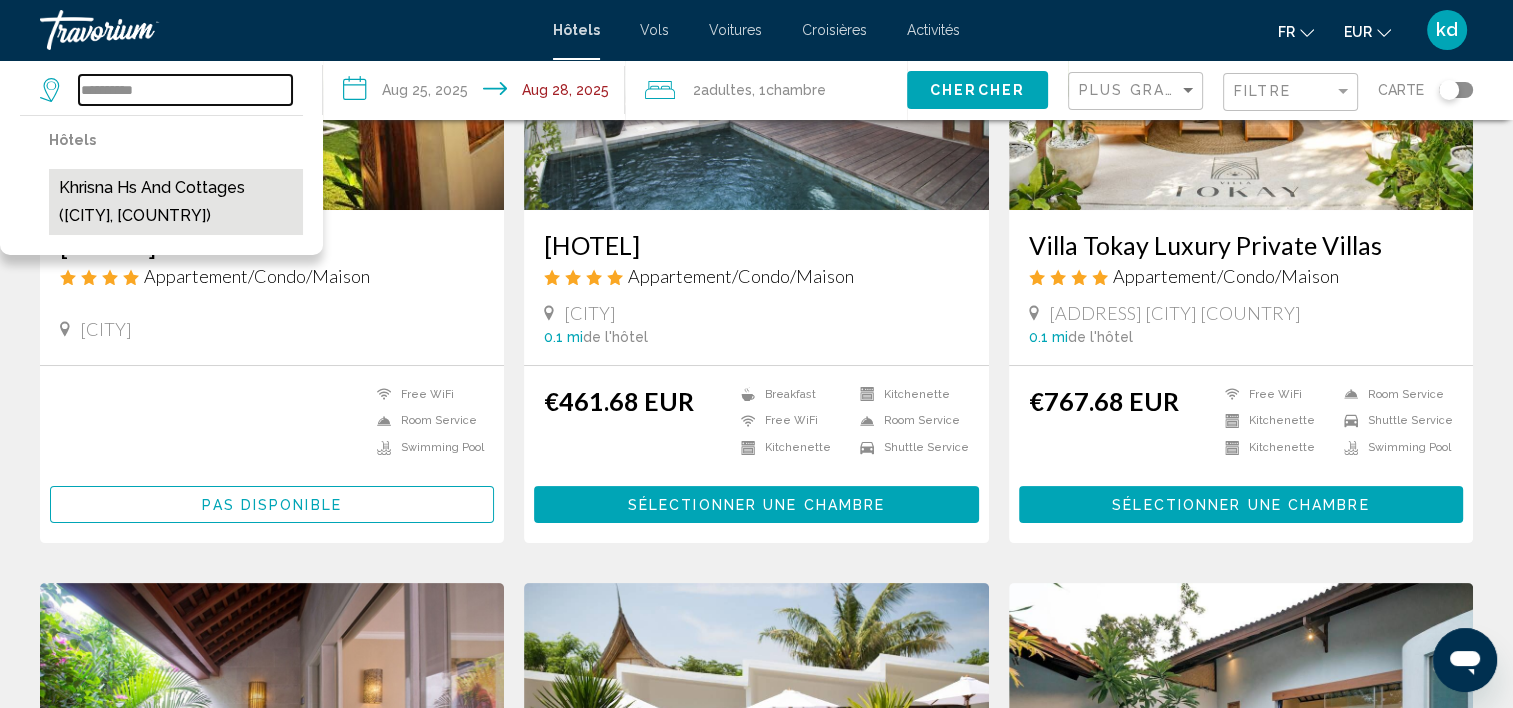 type on "**********" 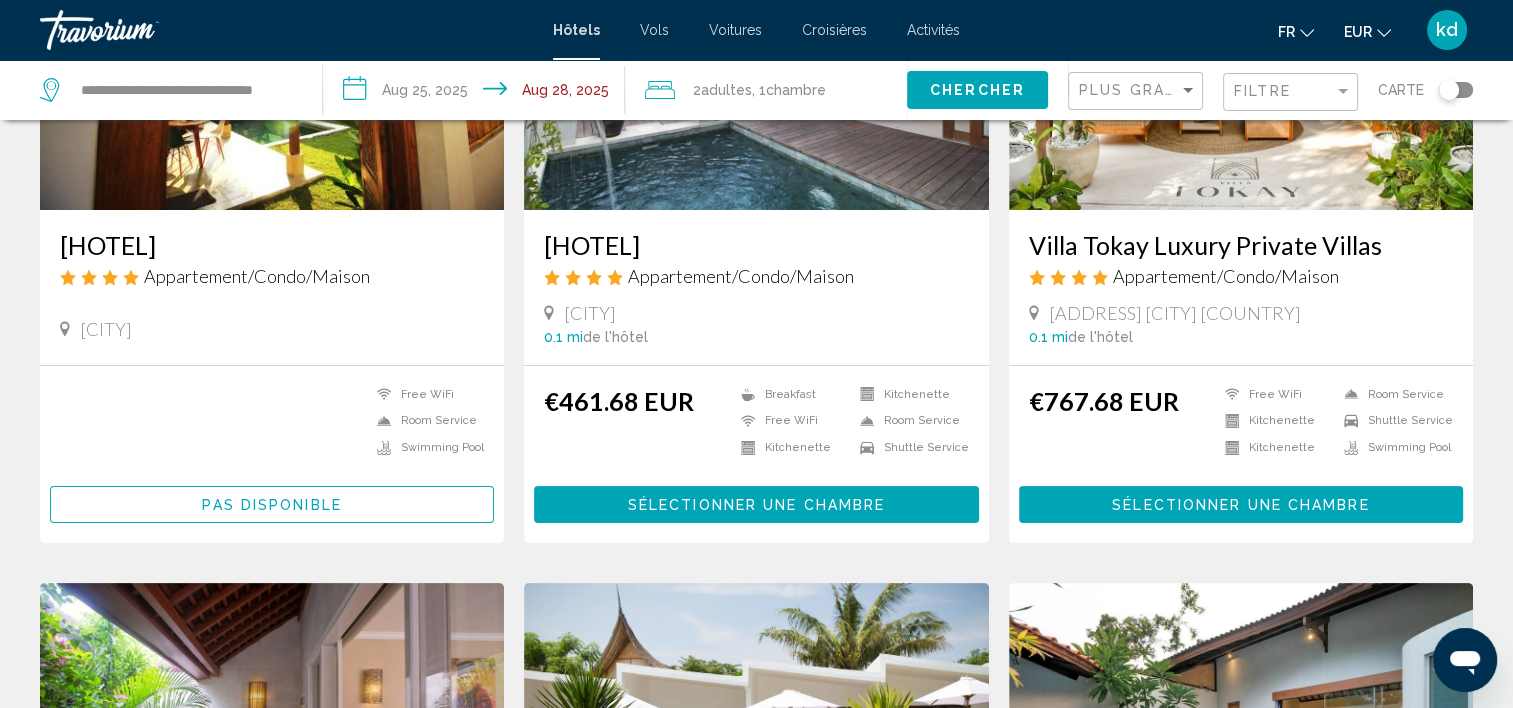 click on "**********" at bounding box center (478, 93) 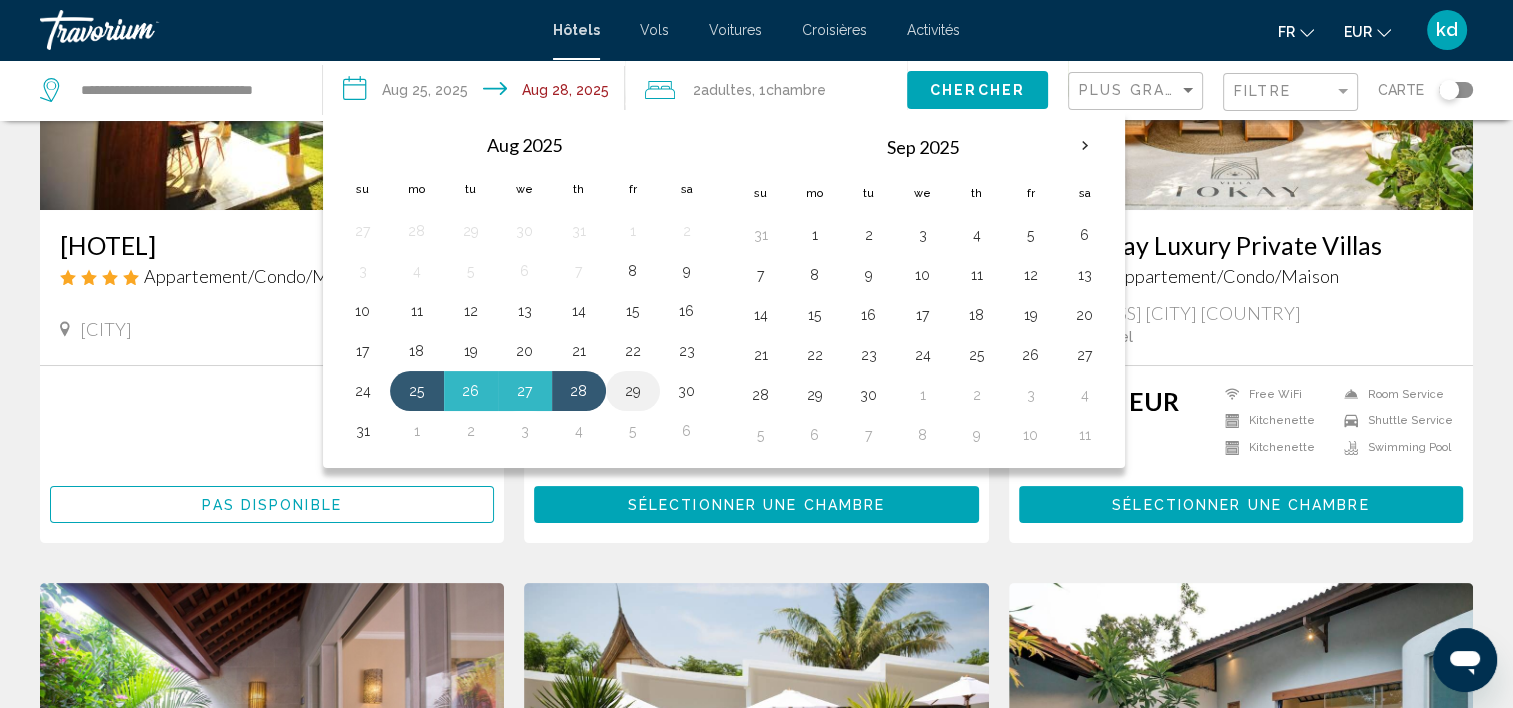 drag, startPoint x: 592, startPoint y: 394, endPoint x: 632, endPoint y: 382, distance: 41.761227 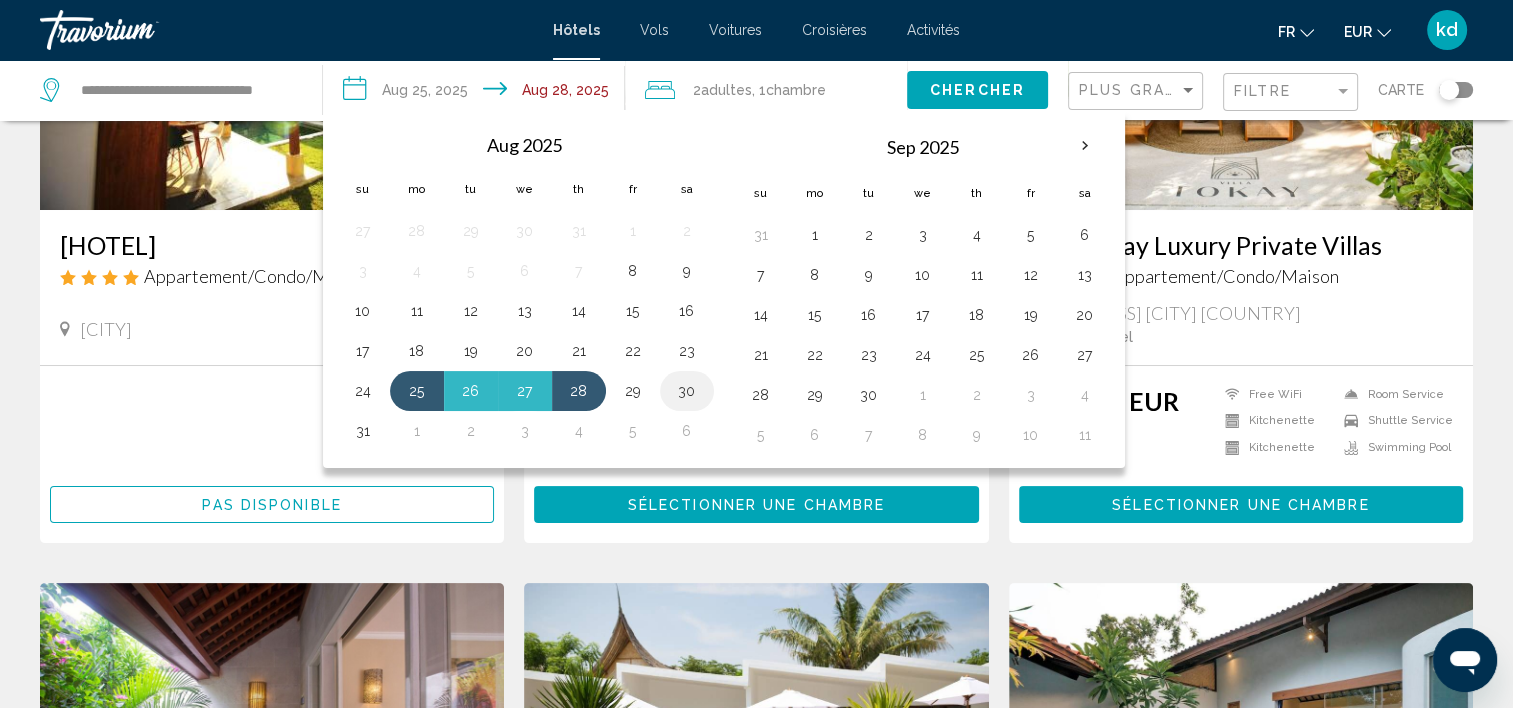 click on "30" at bounding box center [687, 391] 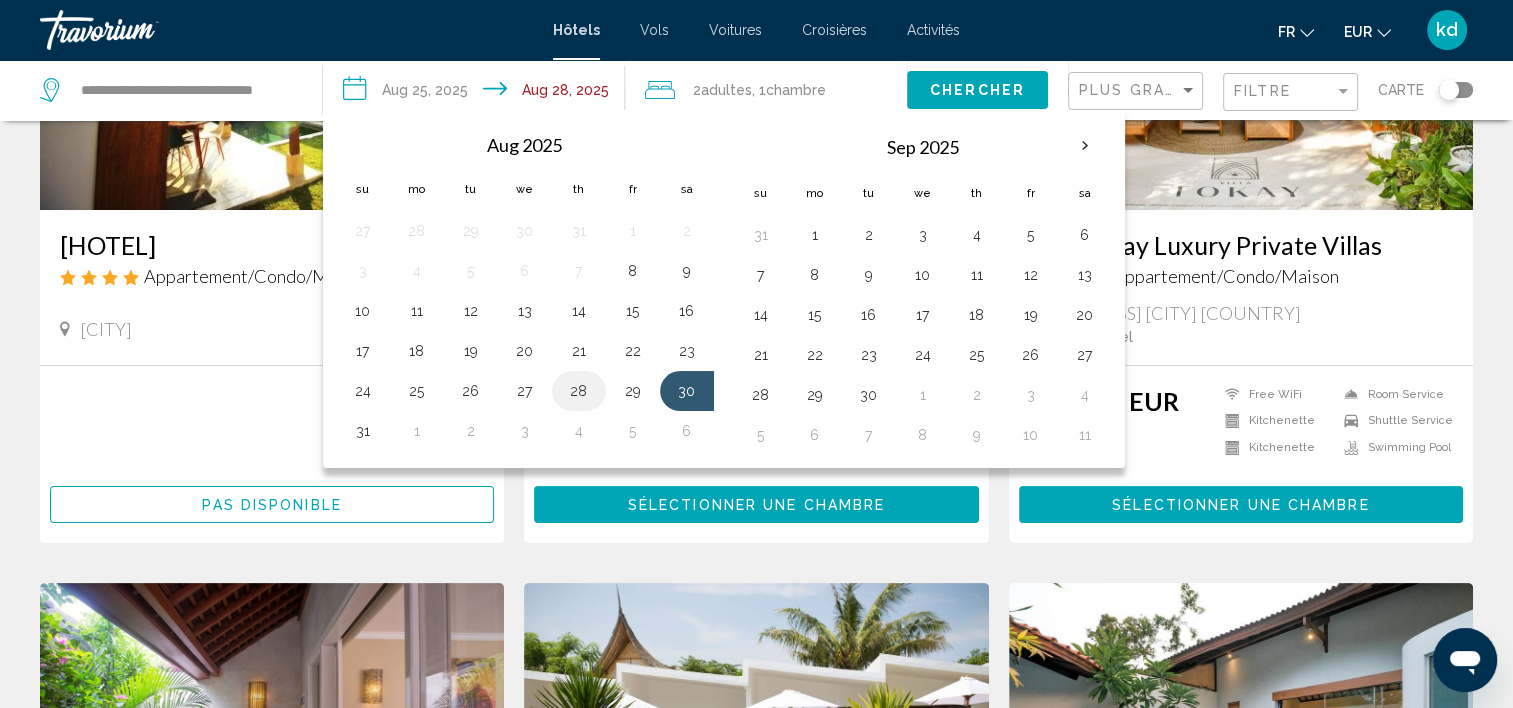 click on "28" at bounding box center [579, 391] 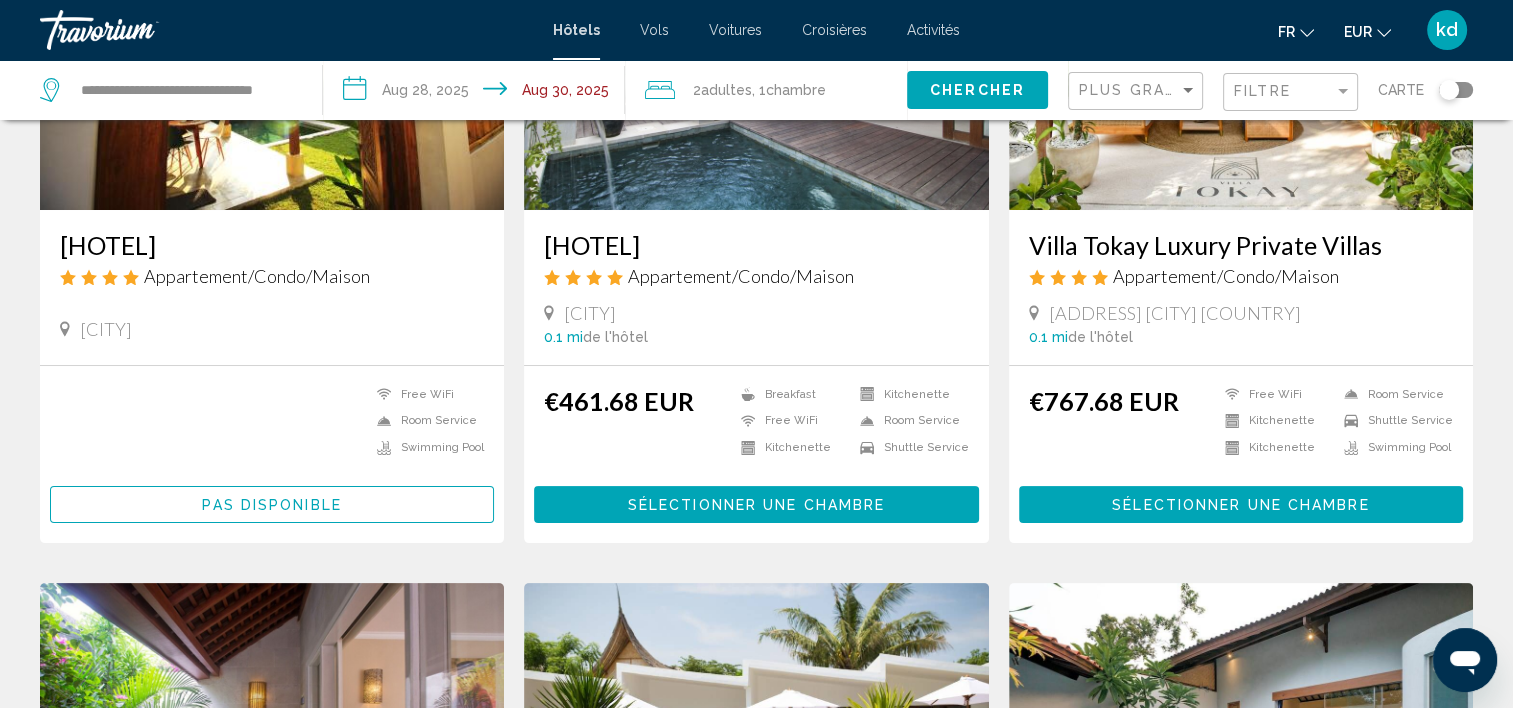 click on "Chercher" 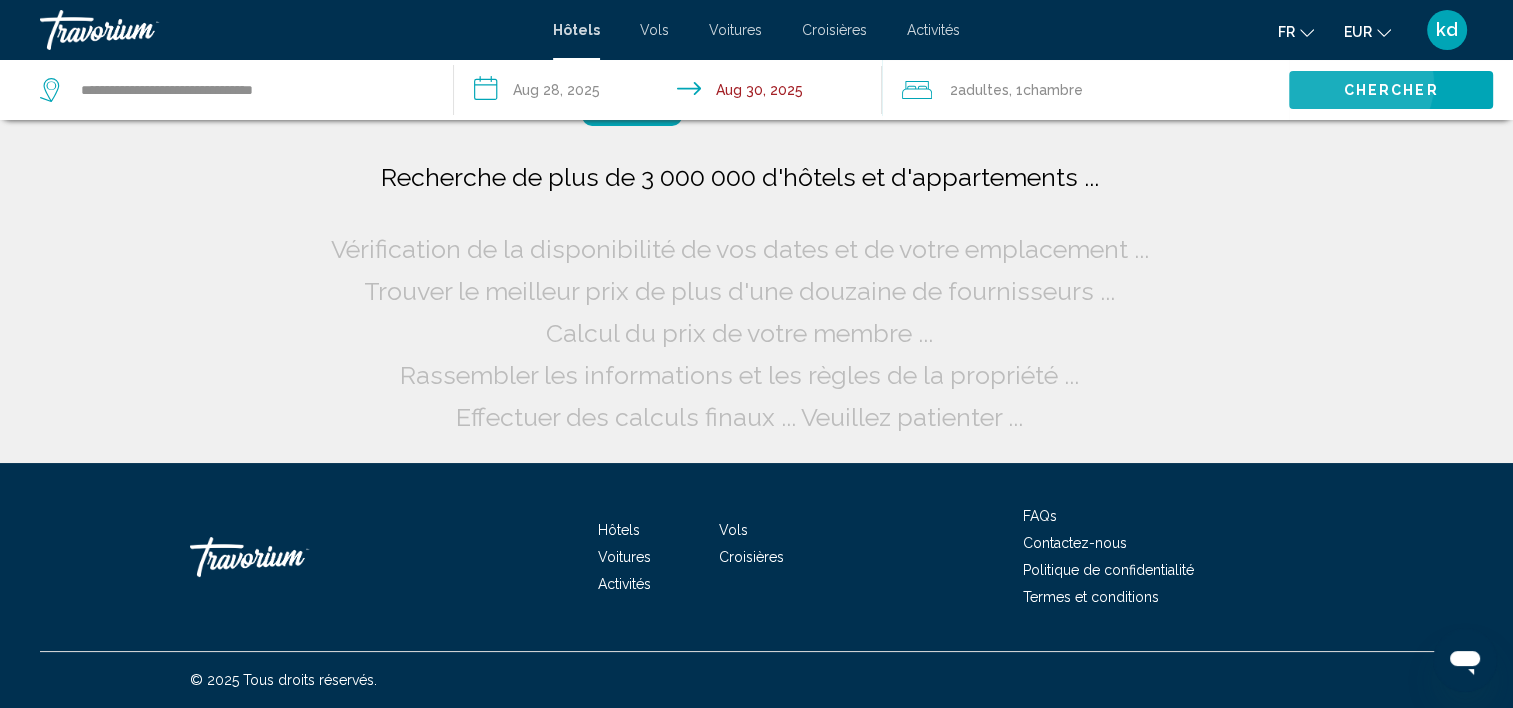 scroll, scrollTop: 0, scrollLeft: 0, axis: both 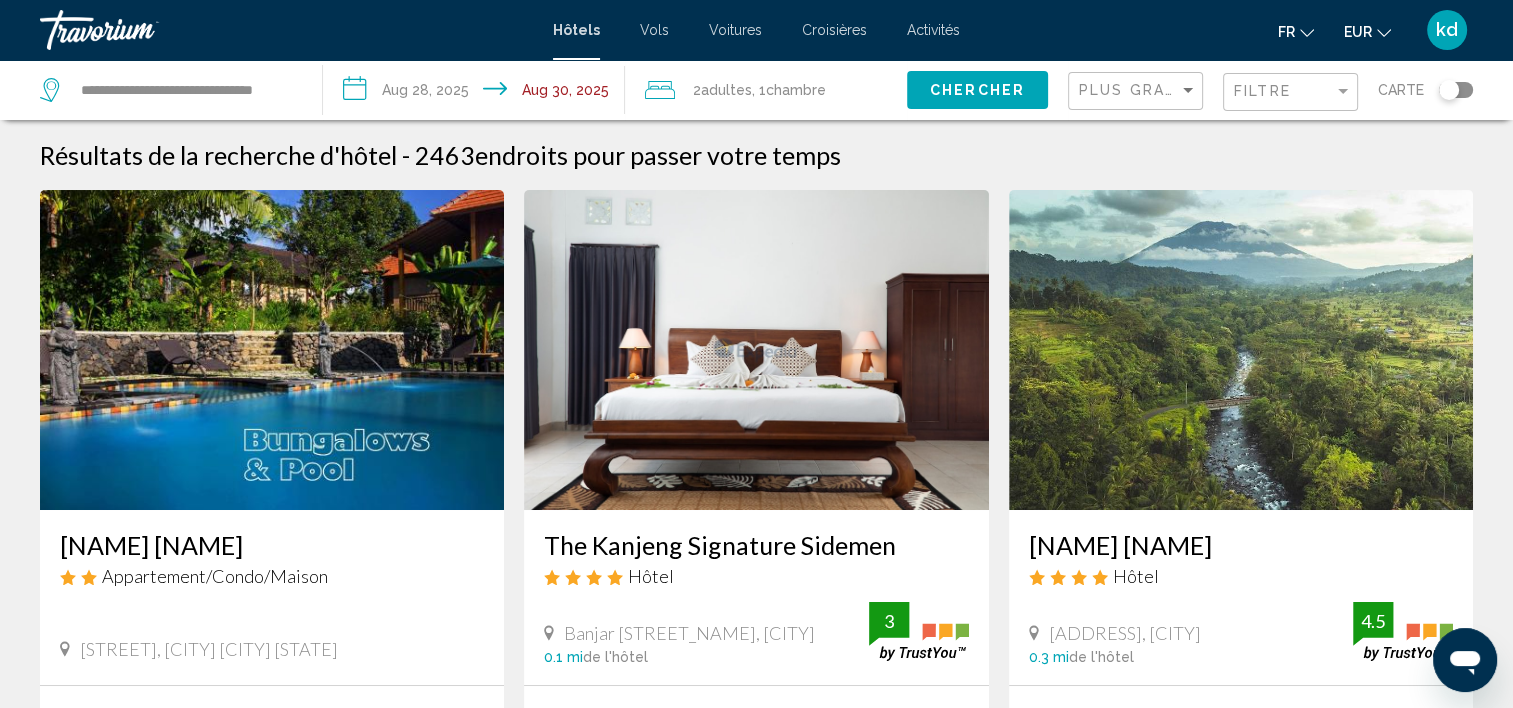 click at bounding box center [272, 350] 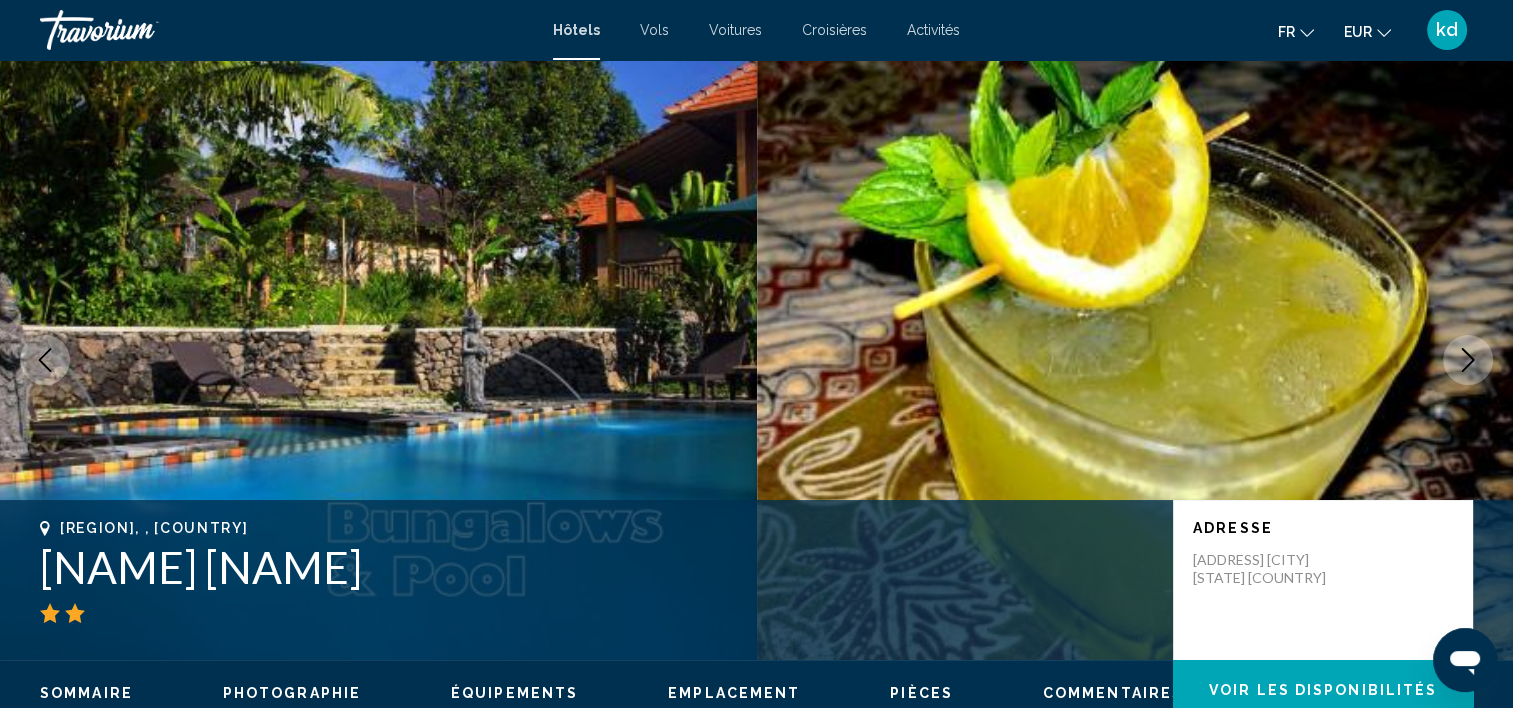 scroll, scrollTop: 6, scrollLeft: 0, axis: vertical 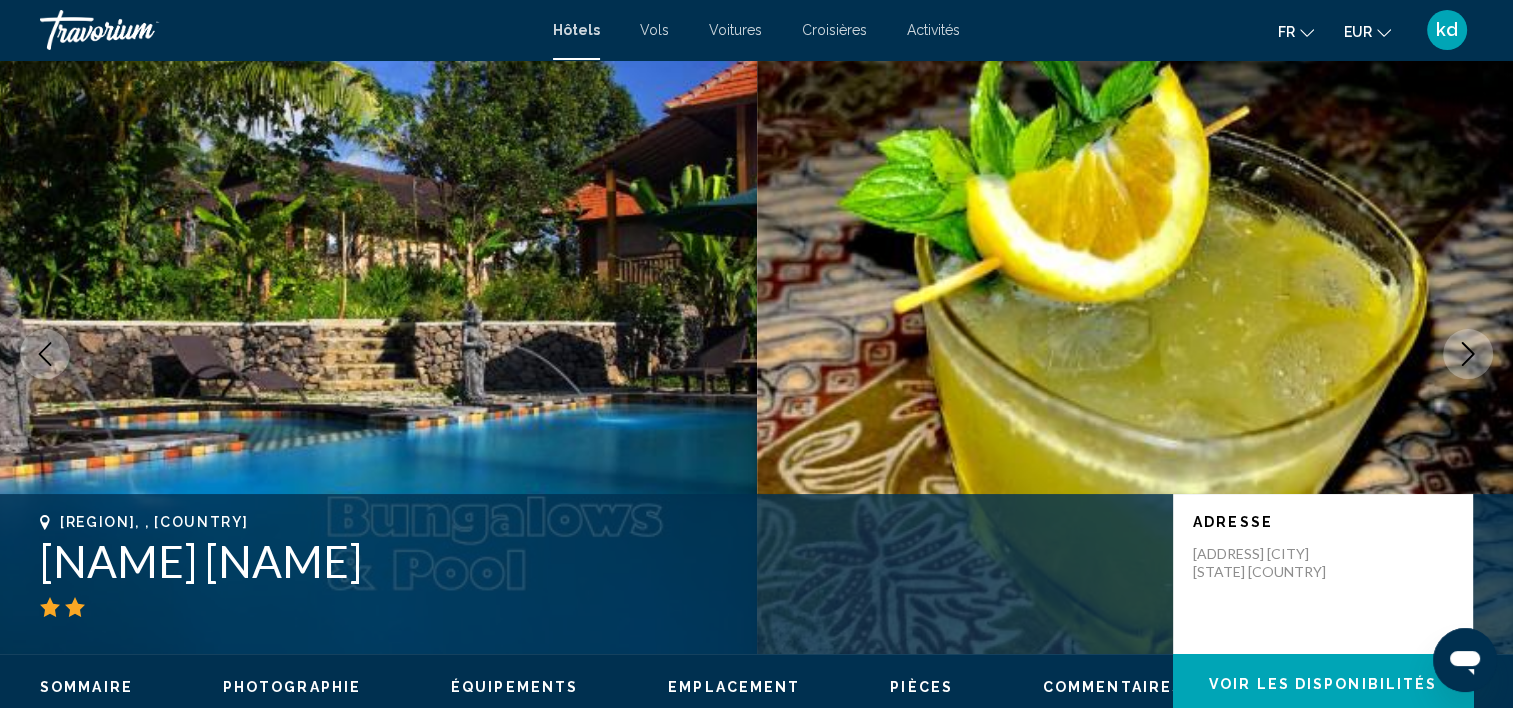 click on "Voir les disponibilités" 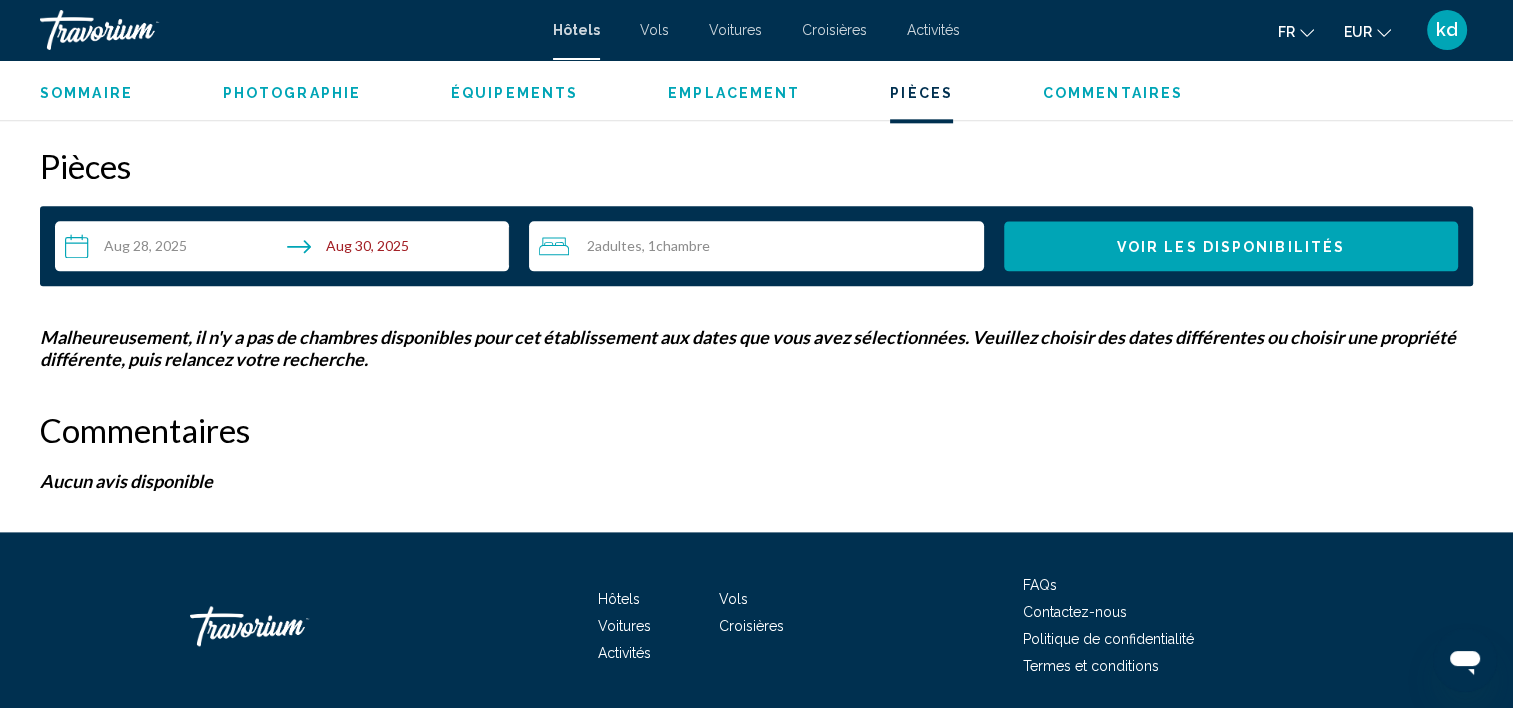 scroll, scrollTop: 2455, scrollLeft: 0, axis: vertical 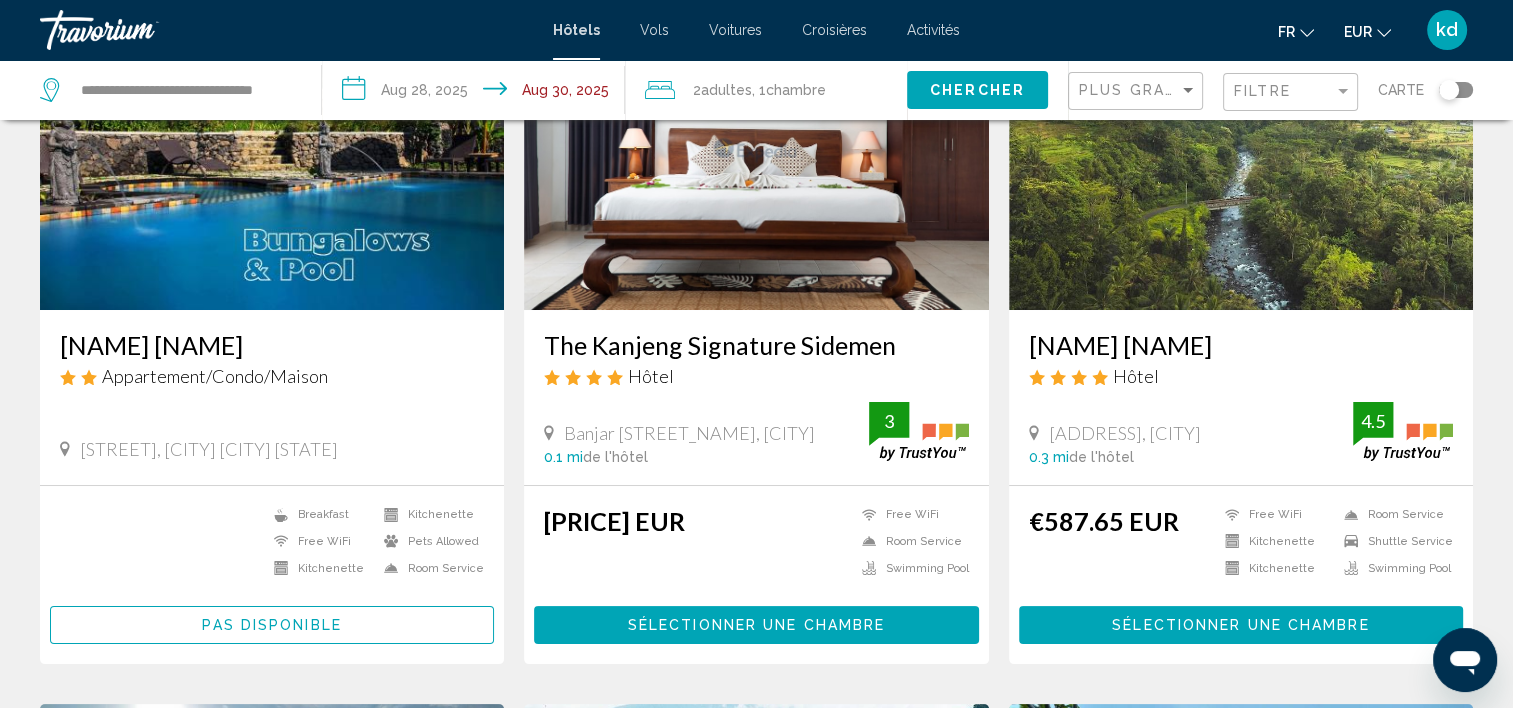 click on "Sélectionner une chambre" at bounding box center [756, 624] 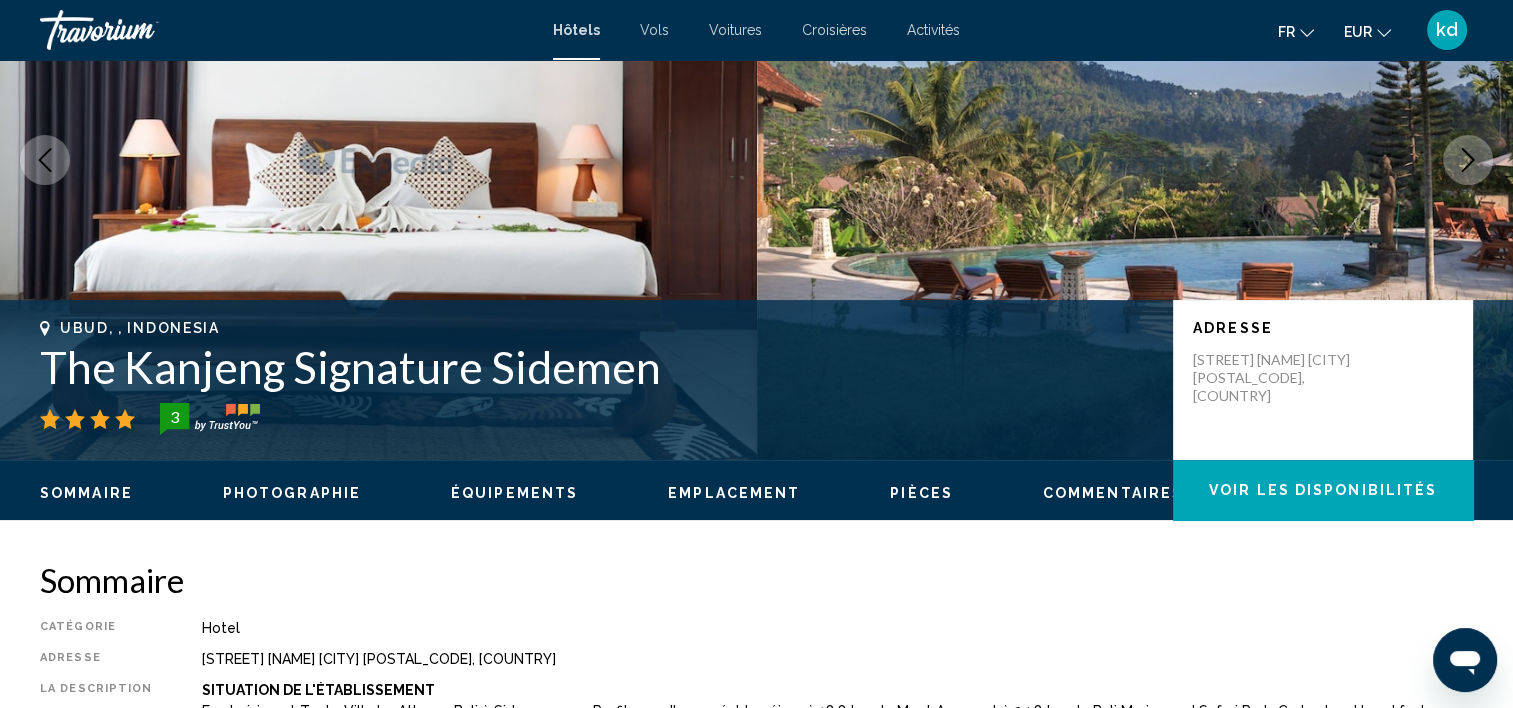 scroll, scrollTop: 5, scrollLeft: 0, axis: vertical 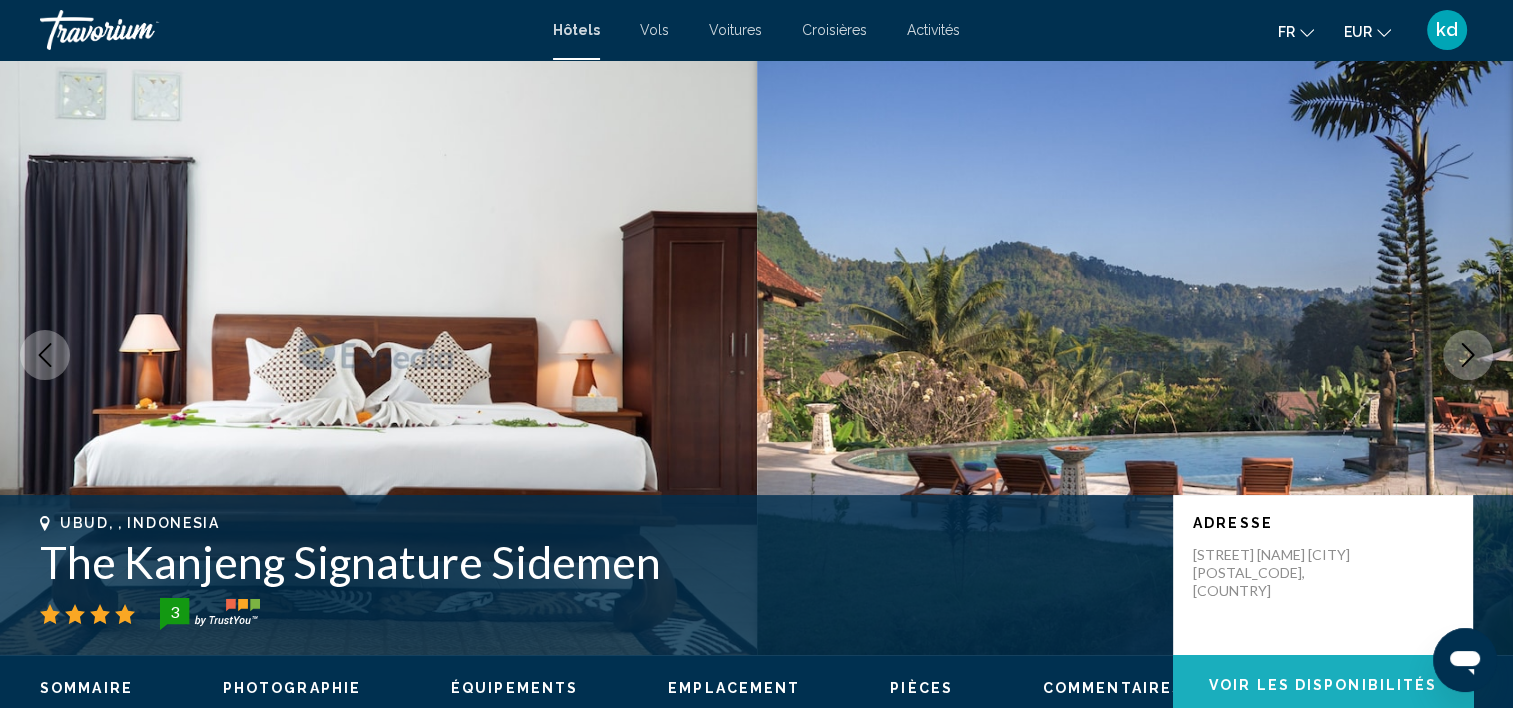 click on "Voir les disponibilités" 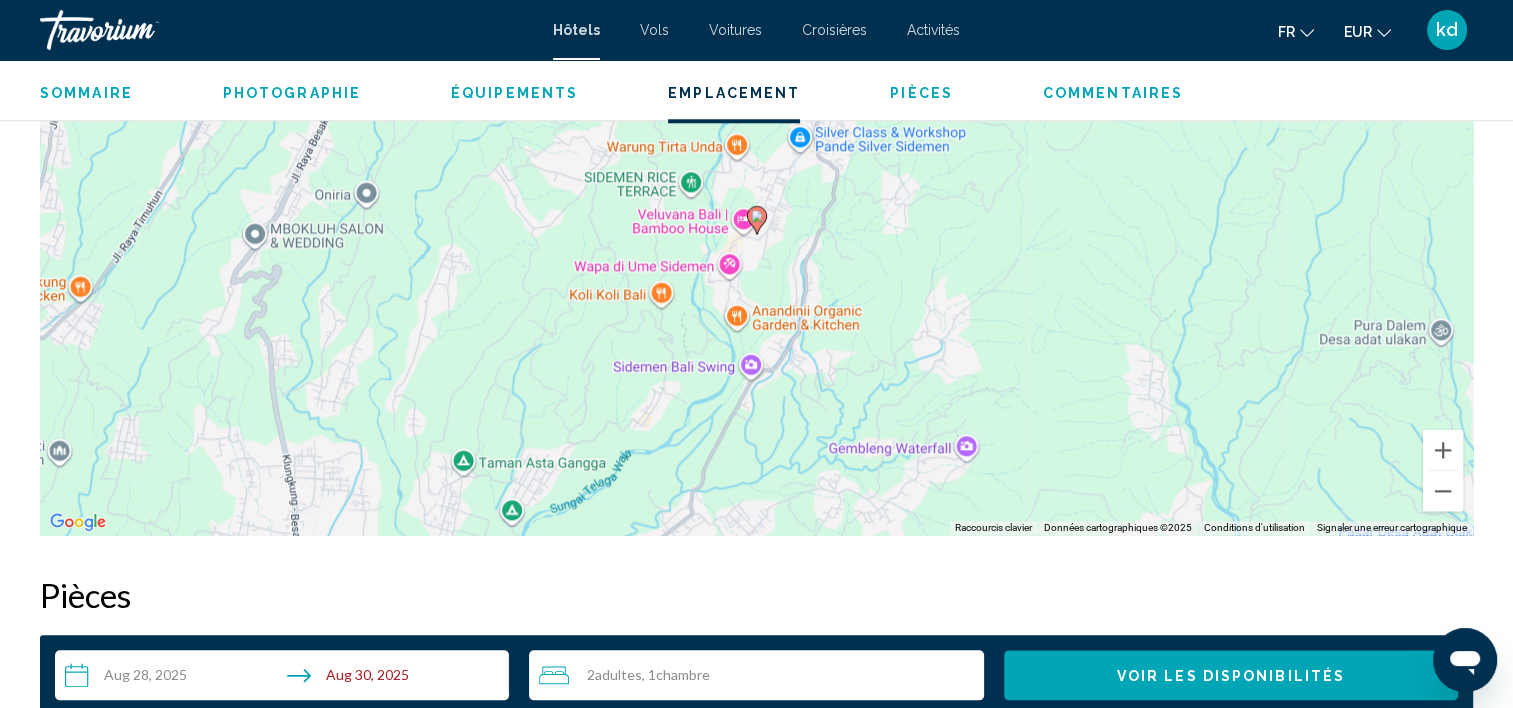 scroll, scrollTop: 1931, scrollLeft: 0, axis: vertical 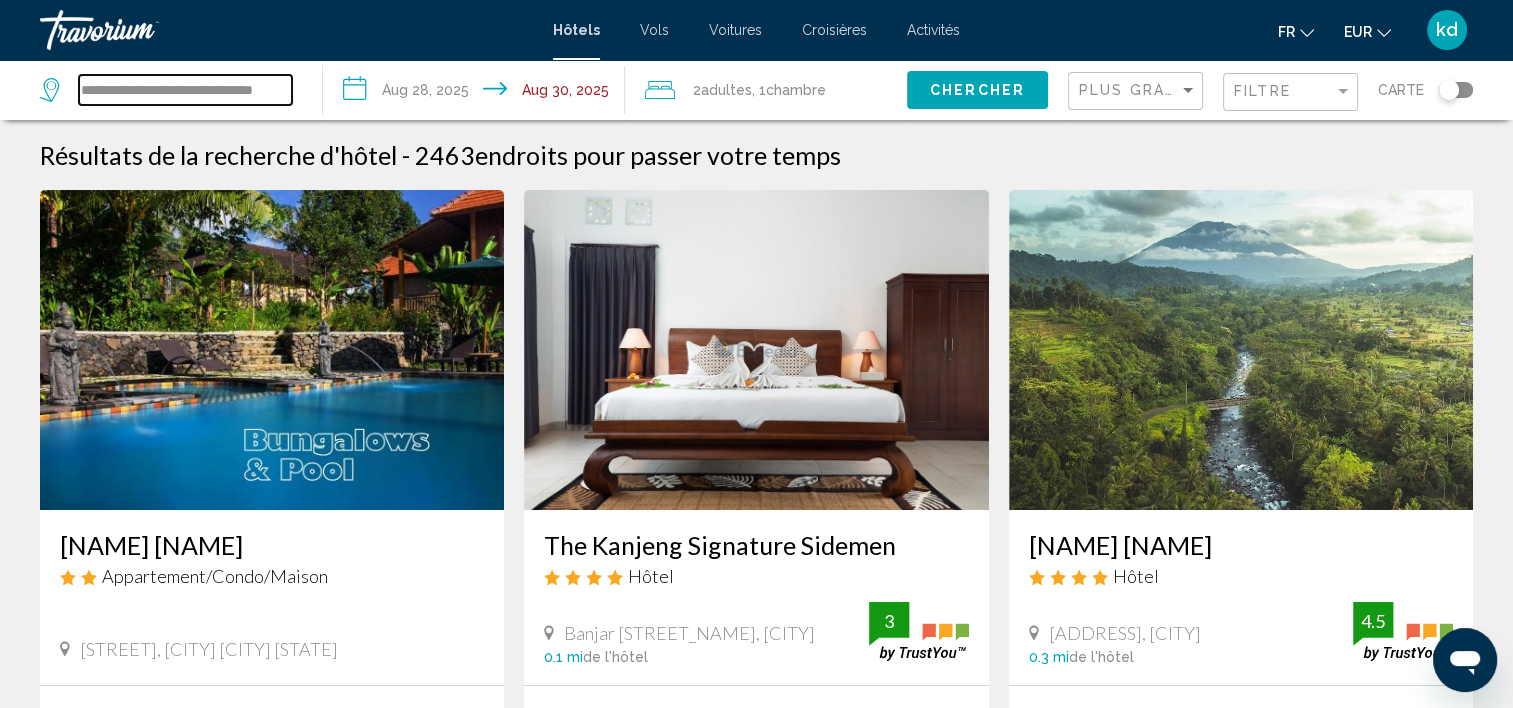 drag, startPoint x: 82, startPoint y: 84, endPoint x: 844, endPoint y: 64, distance: 762.26245 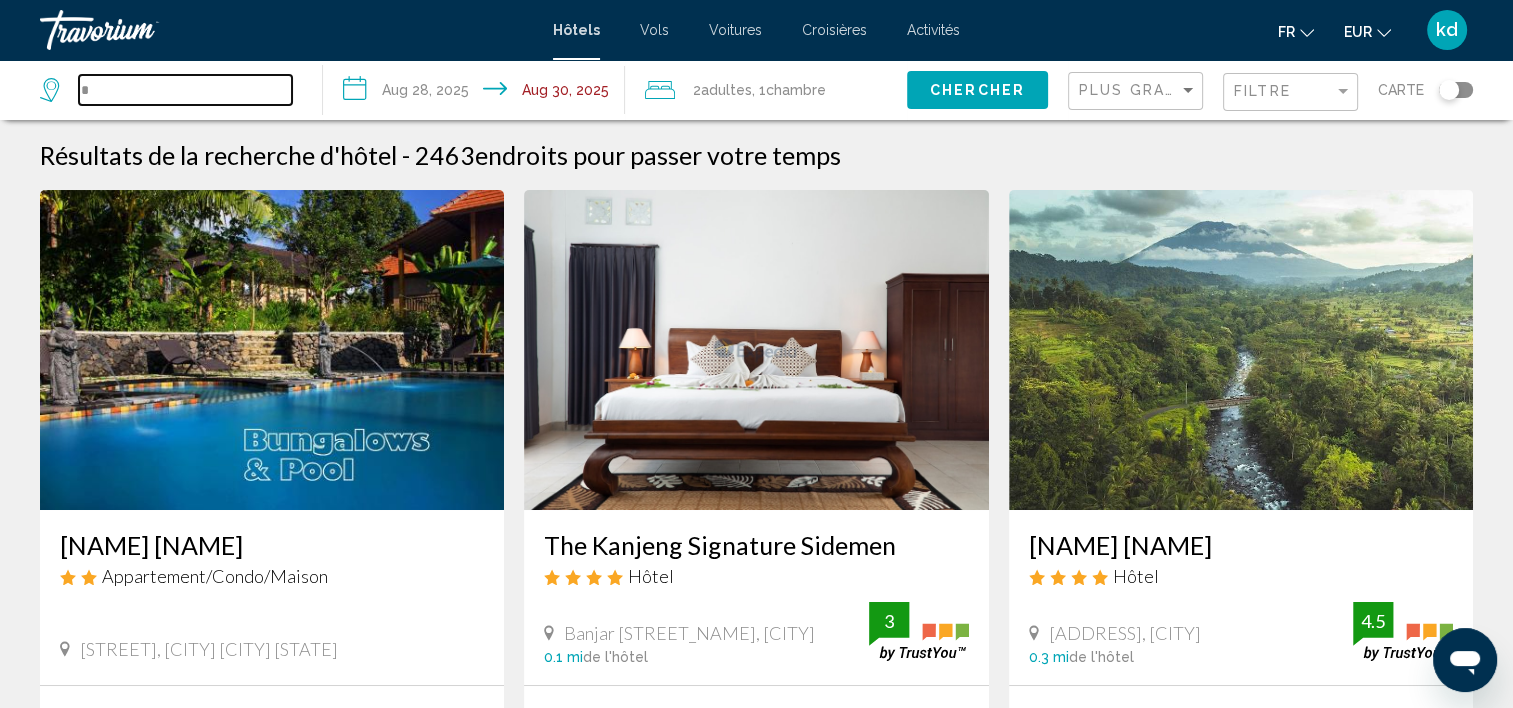 scroll, scrollTop: 0, scrollLeft: 0, axis: both 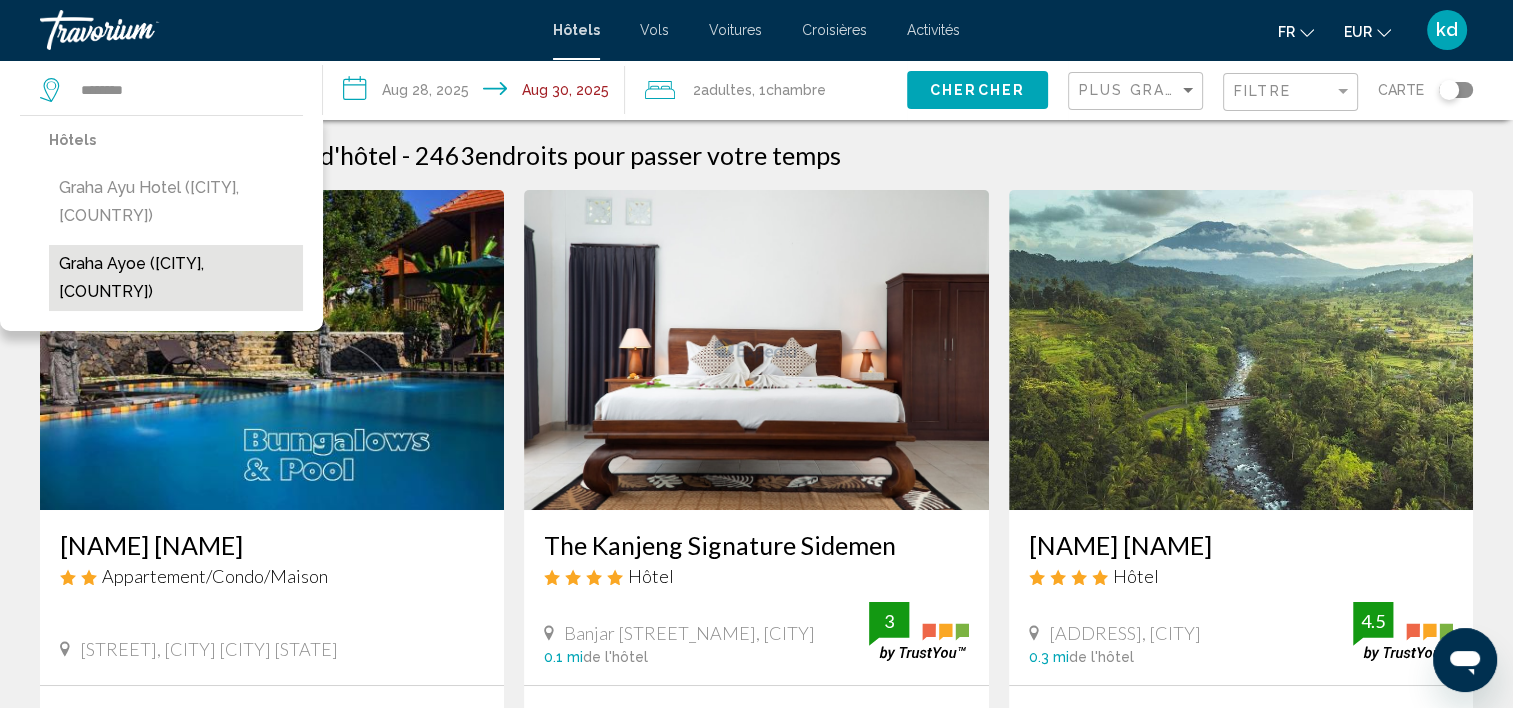 click on "Graha Ayoe ([CITY], [COUNTRY])" at bounding box center (176, 278) 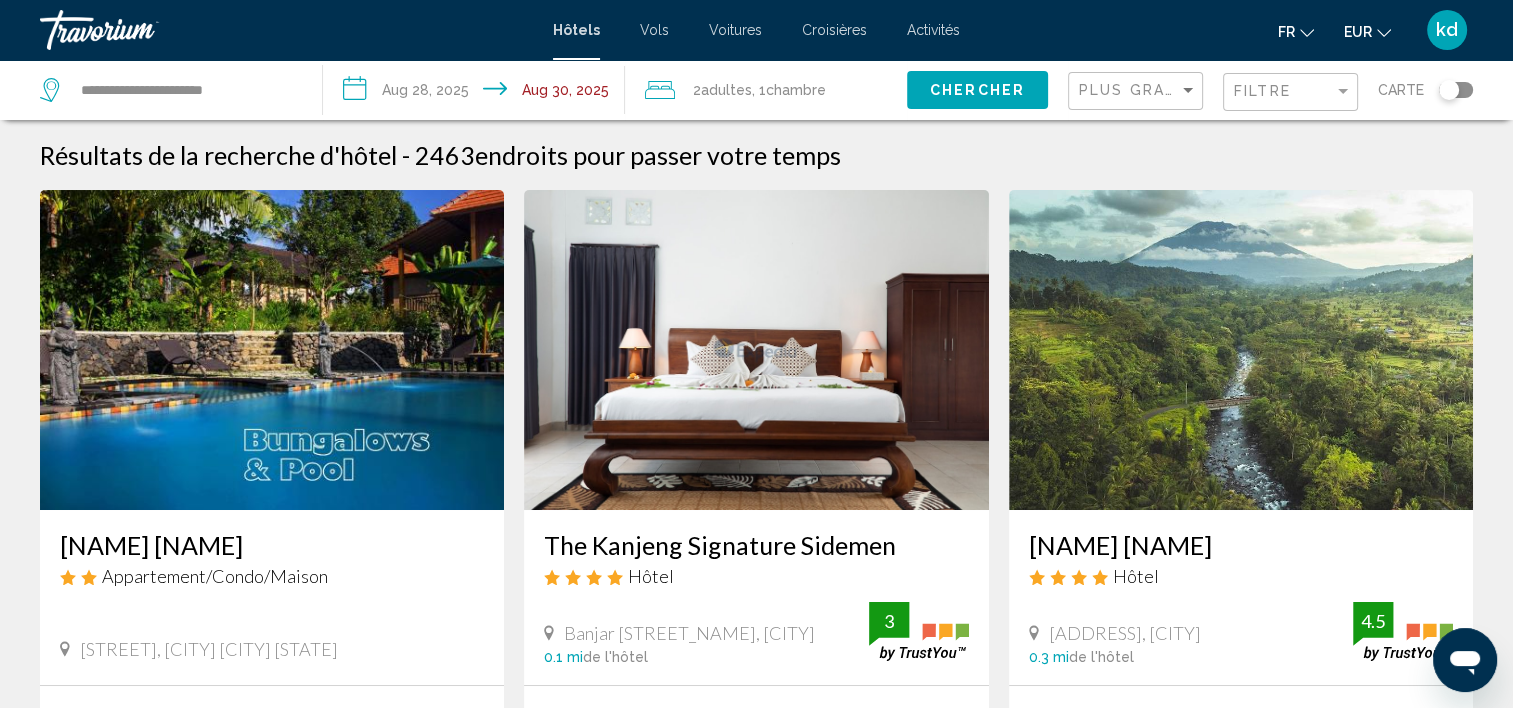 click on "Chercher" 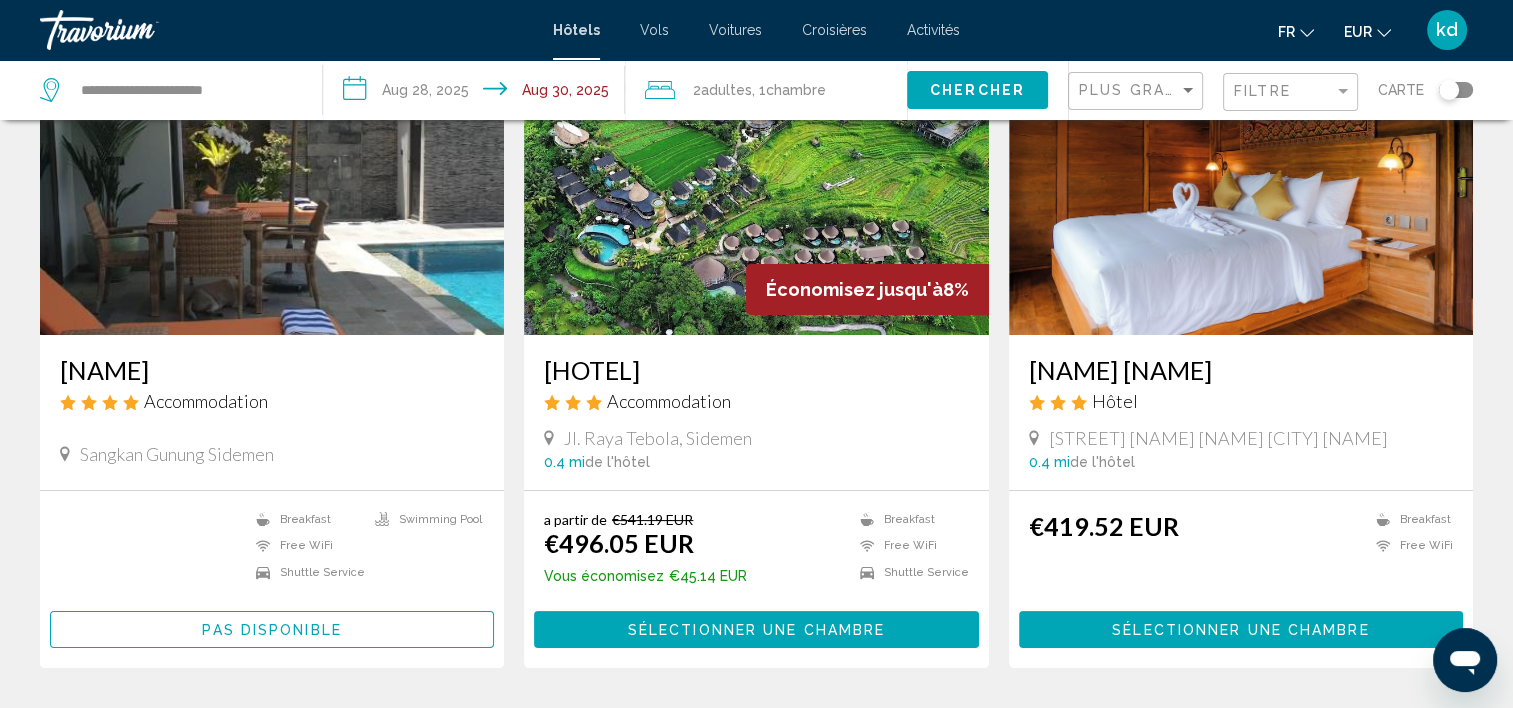 scroll, scrollTop: 200, scrollLeft: 0, axis: vertical 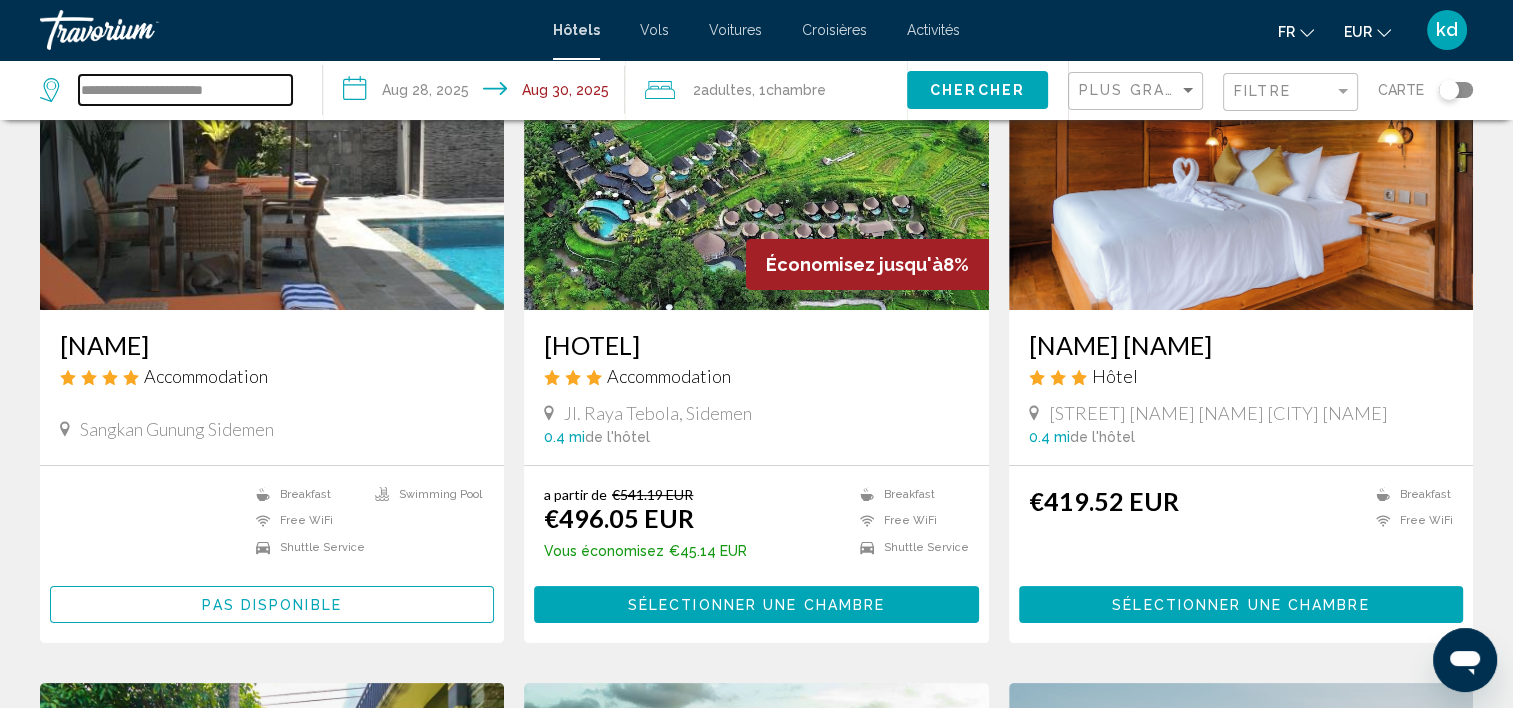 drag, startPoint x: 84, startPoint y: 87, endPoint x: 356, endPoint y: 87, distance: 272 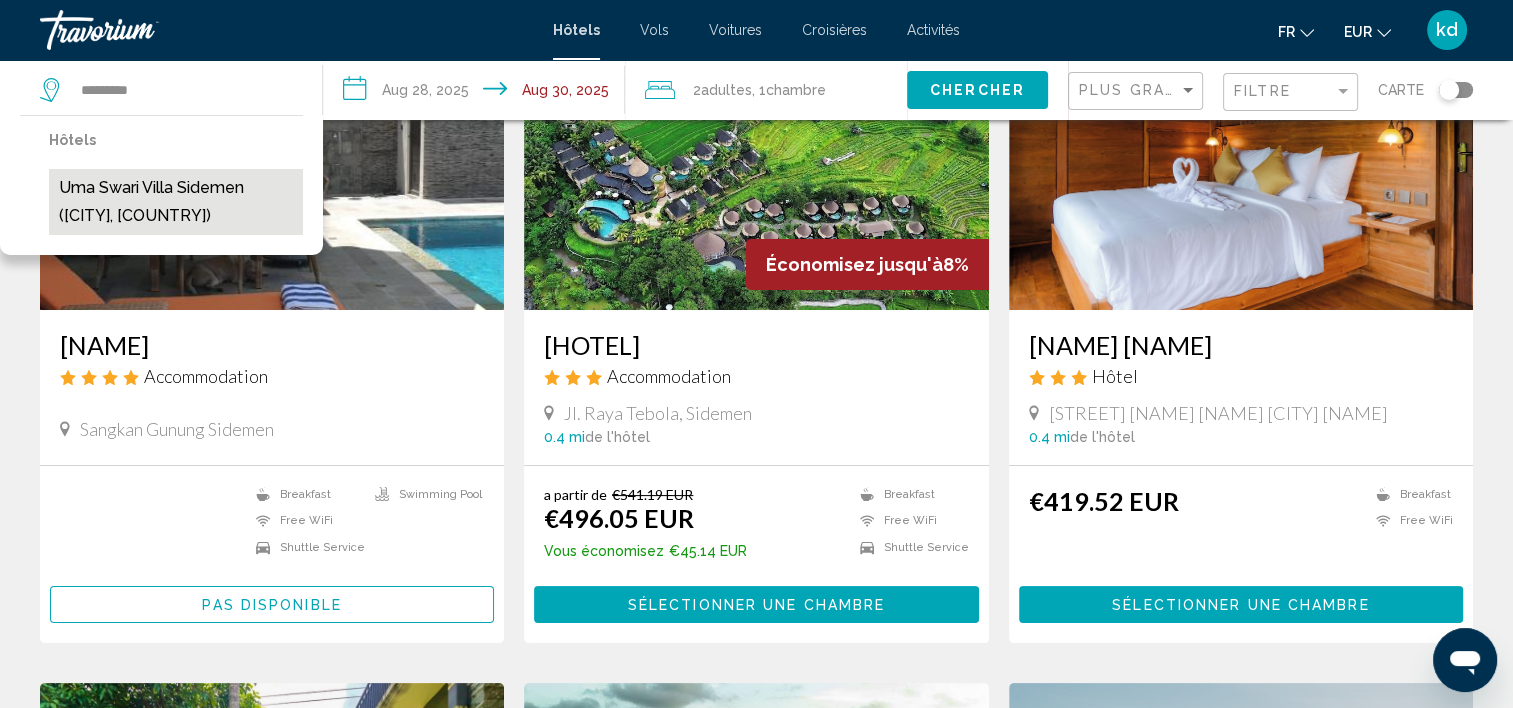 click on "Uma Swari Villa Sidemen ([CITY], [COUNTRY])" at bounding box center [176, 202] 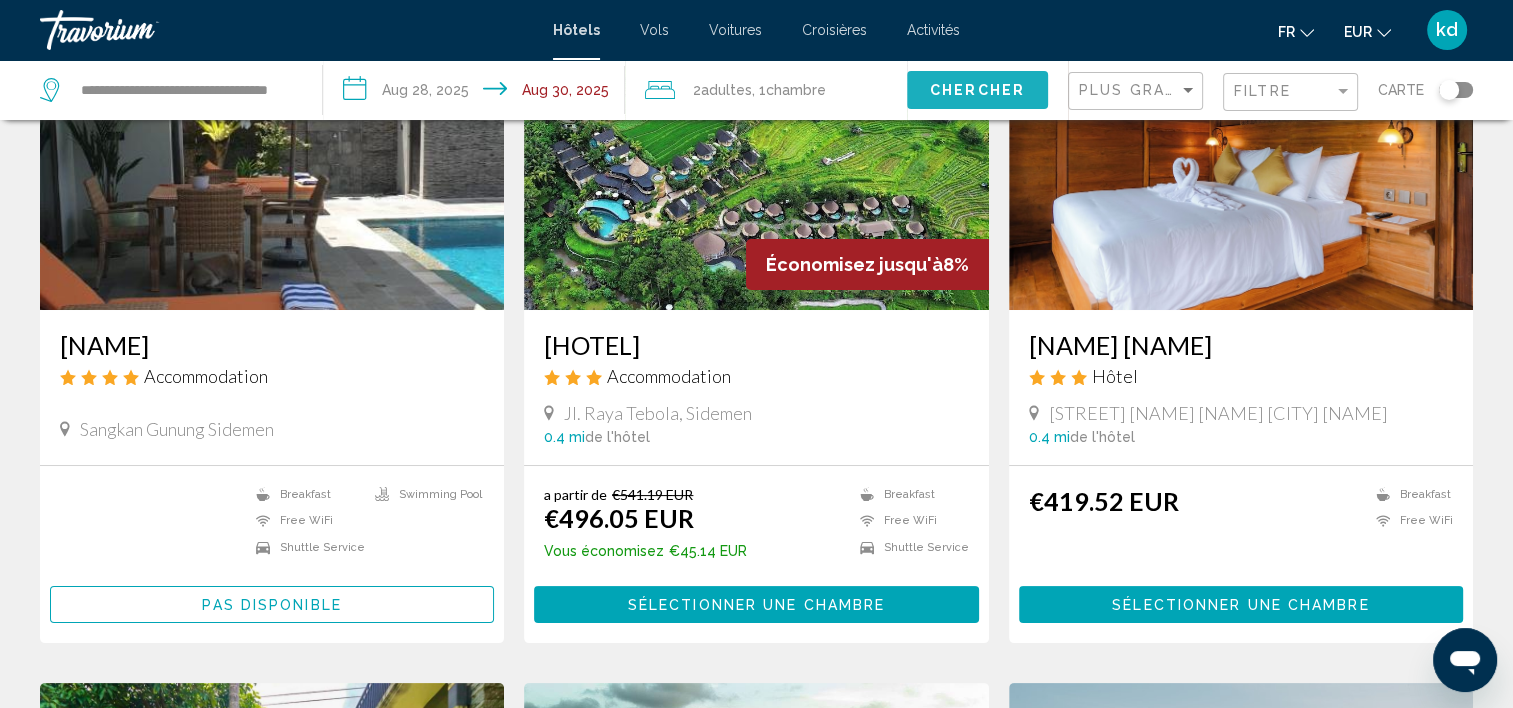 click on "Chercher" 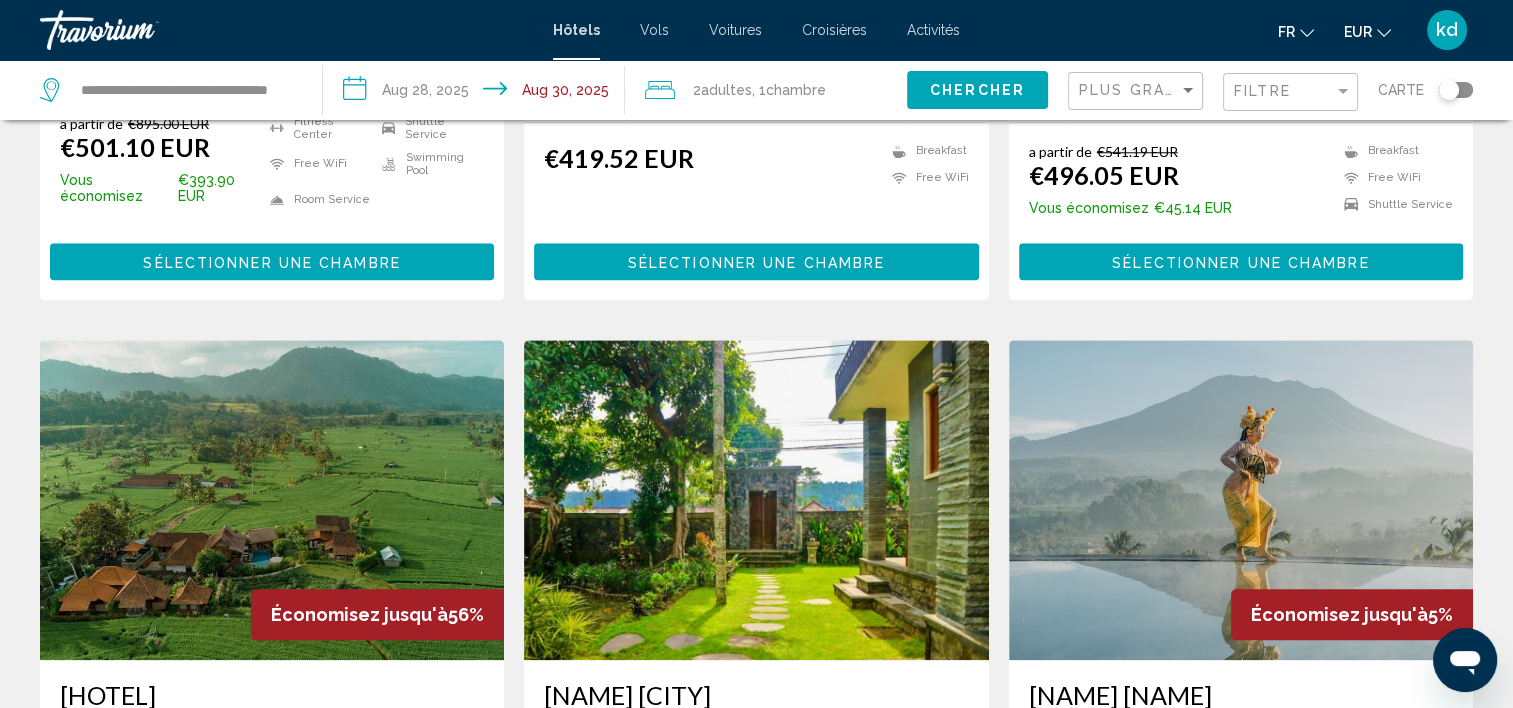 scroll, scrollTop: 1926, scrollLeft: 0, axis: vertical 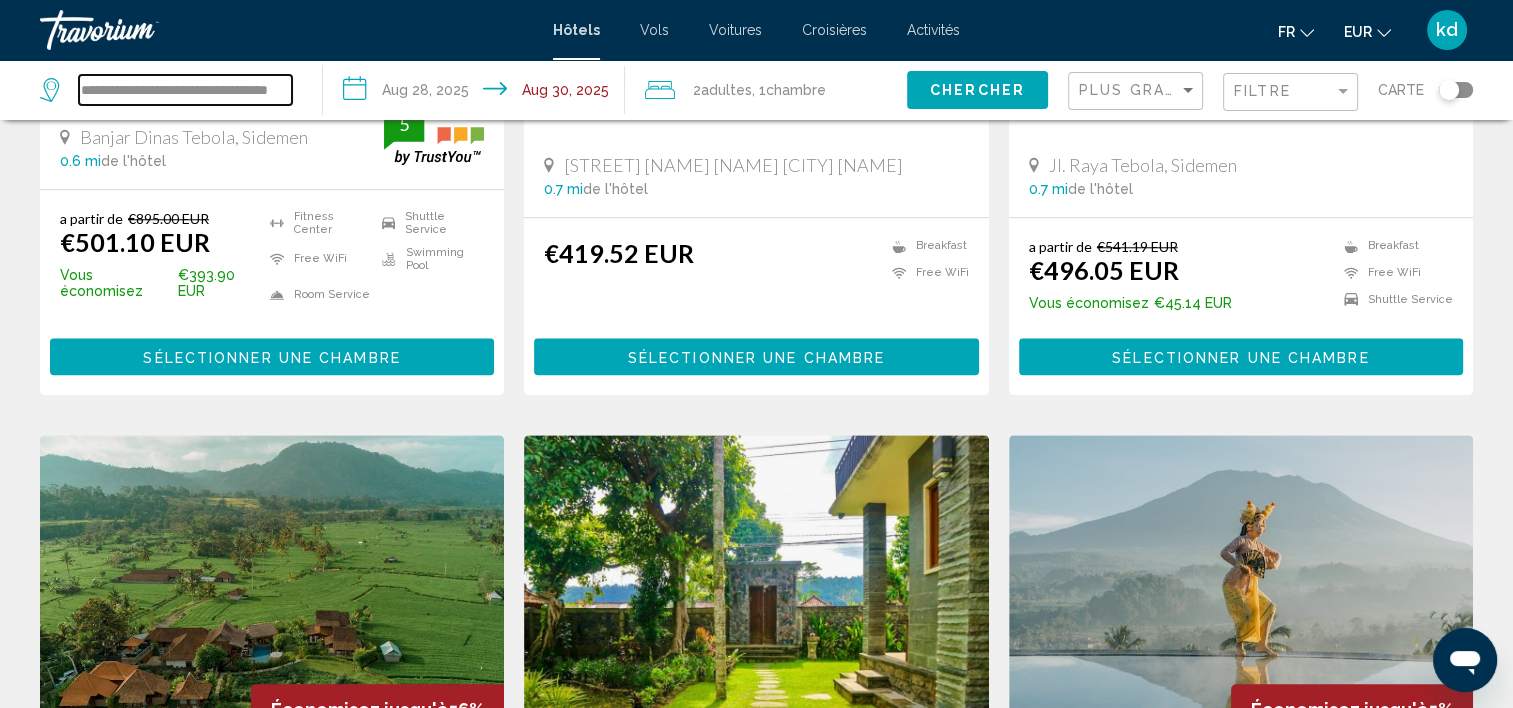 drag, startPoint x: 85, startPoint y: 90, endPoint x: 400, endPoint y: 95, distance: 315.03967 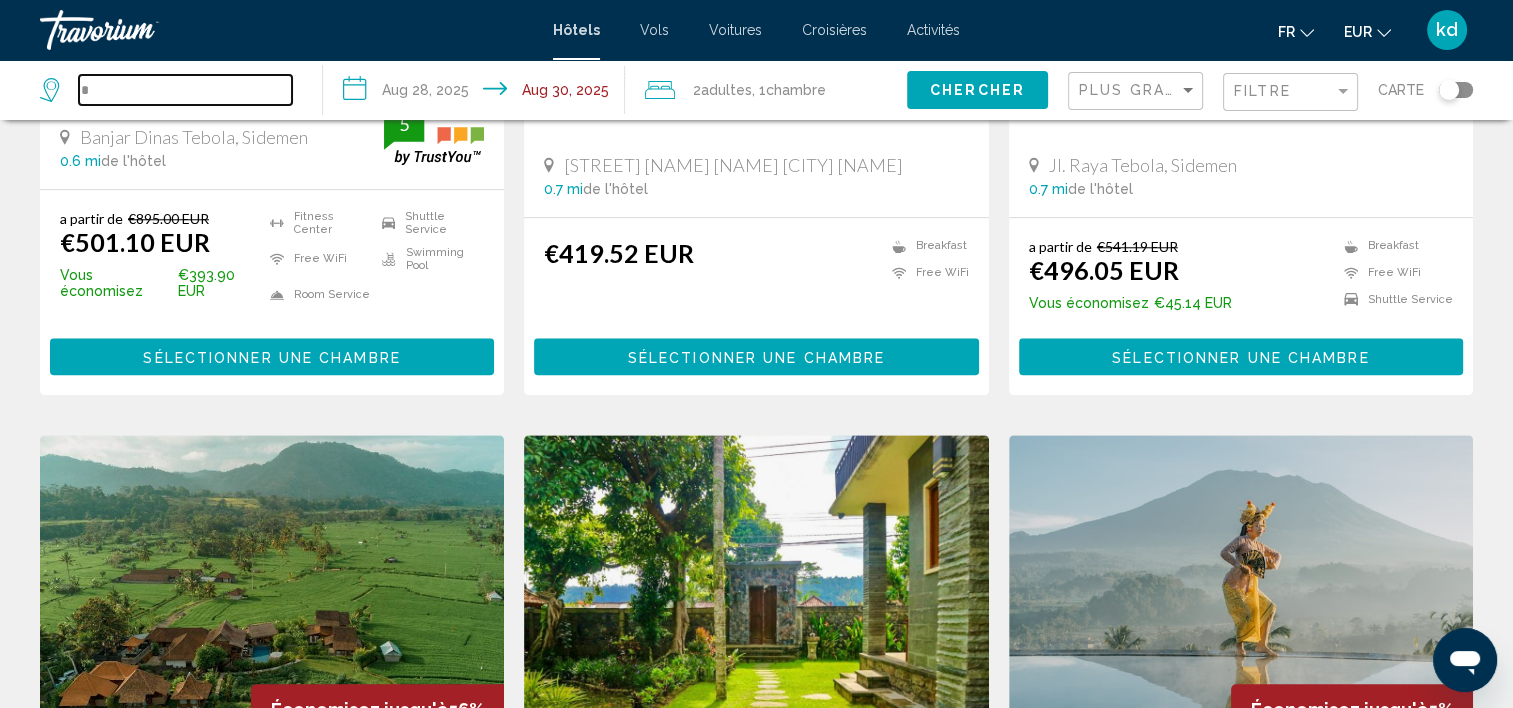 scroll, scrollTop: 0, scrollLeft: 0, axis: both 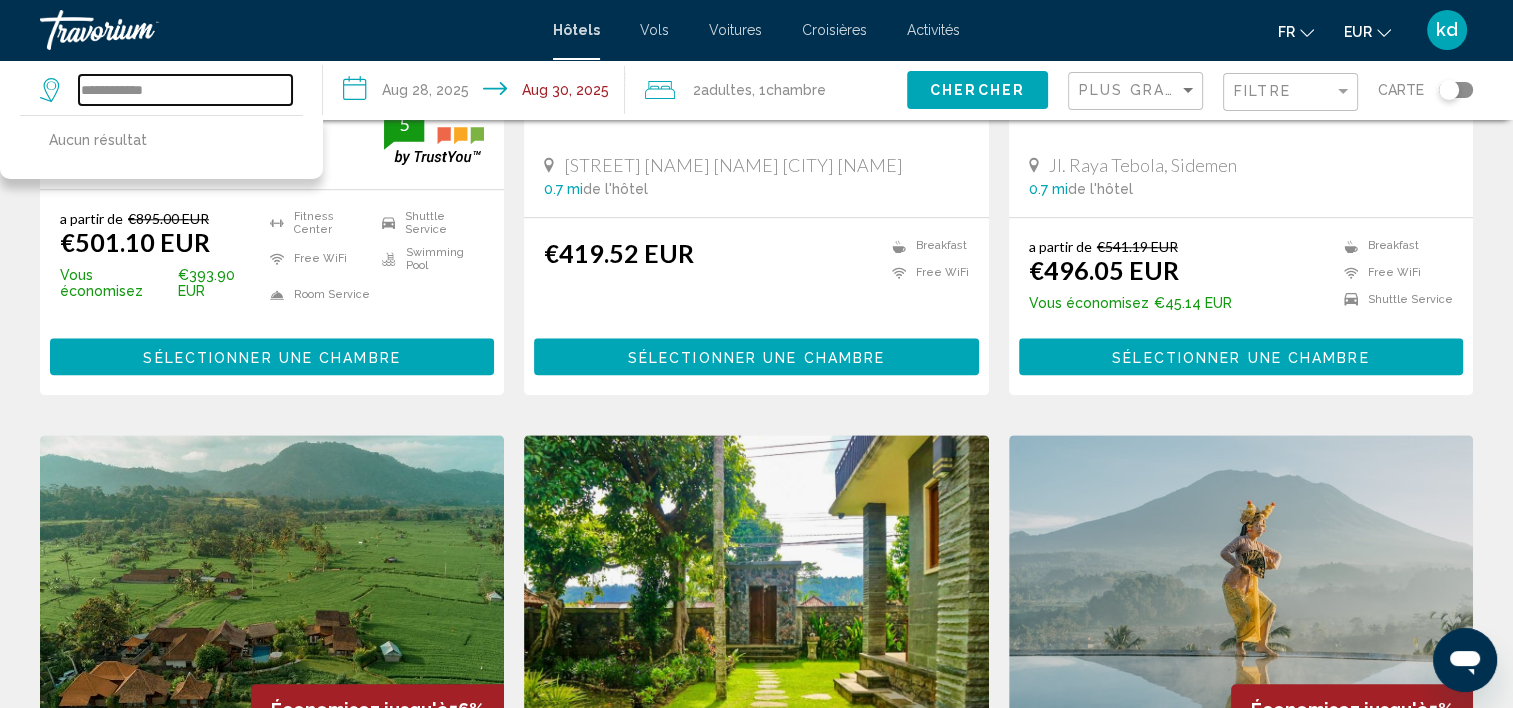 click on "**********" at bounding box center (185, 90) 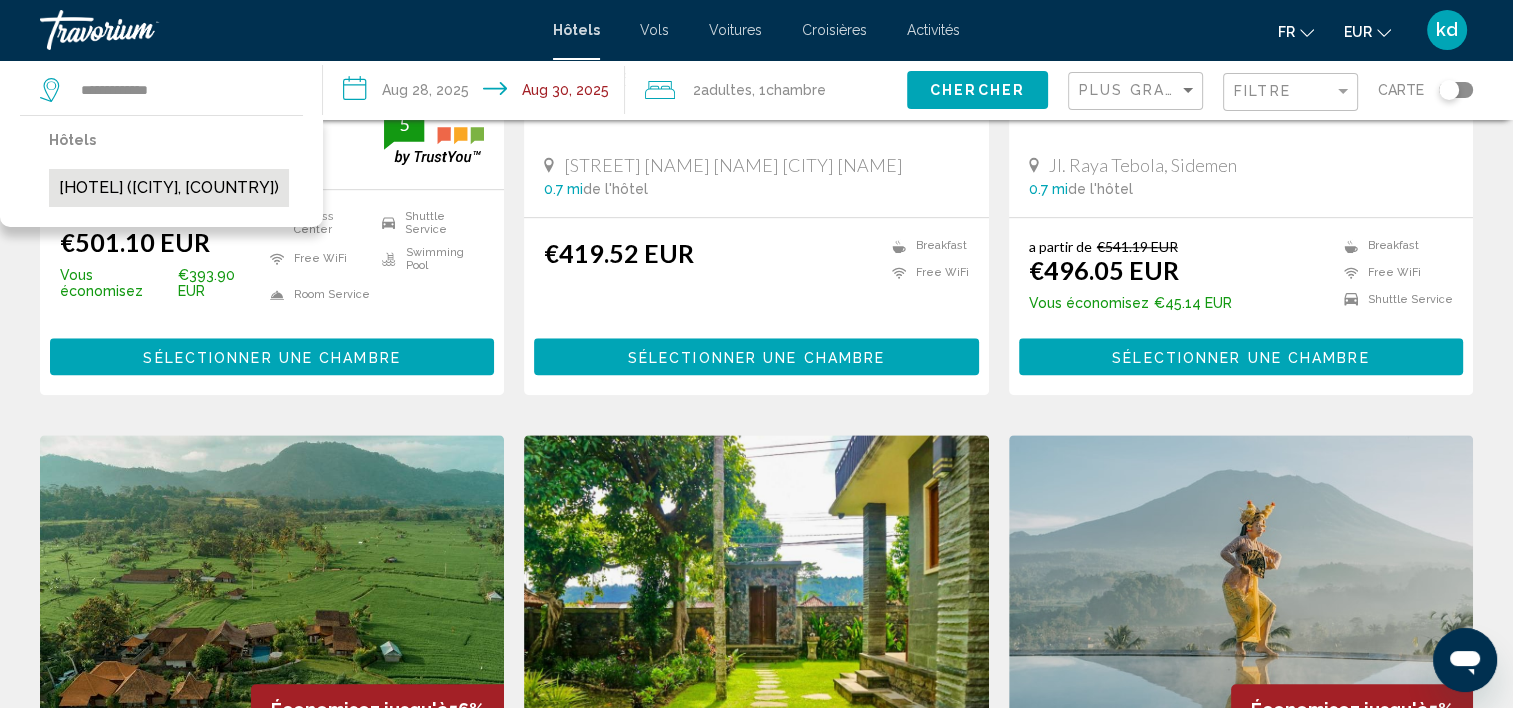 click on "Villa Pastiny Santy Sidemen ([CITY], [COUNTRY])" at bounding box center (169, 188) 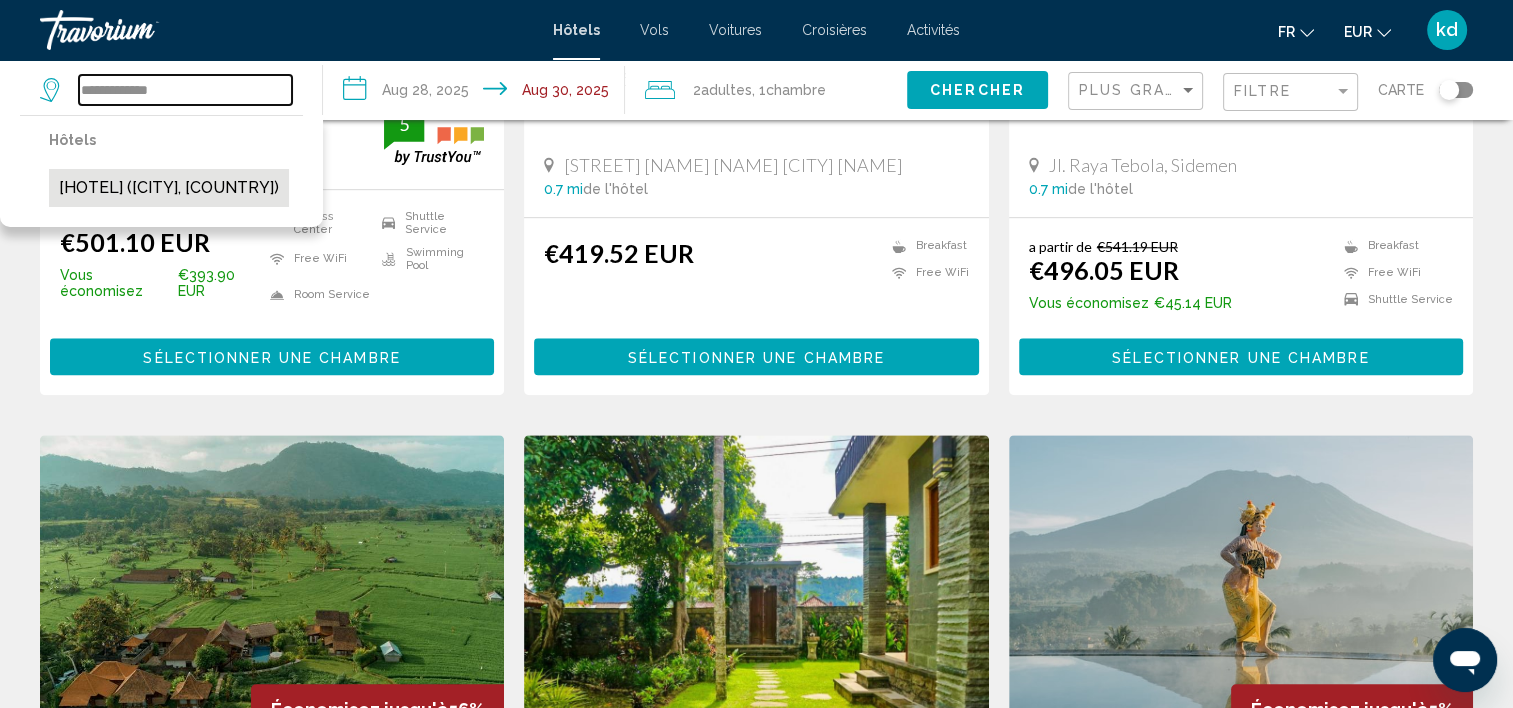type on "**********" 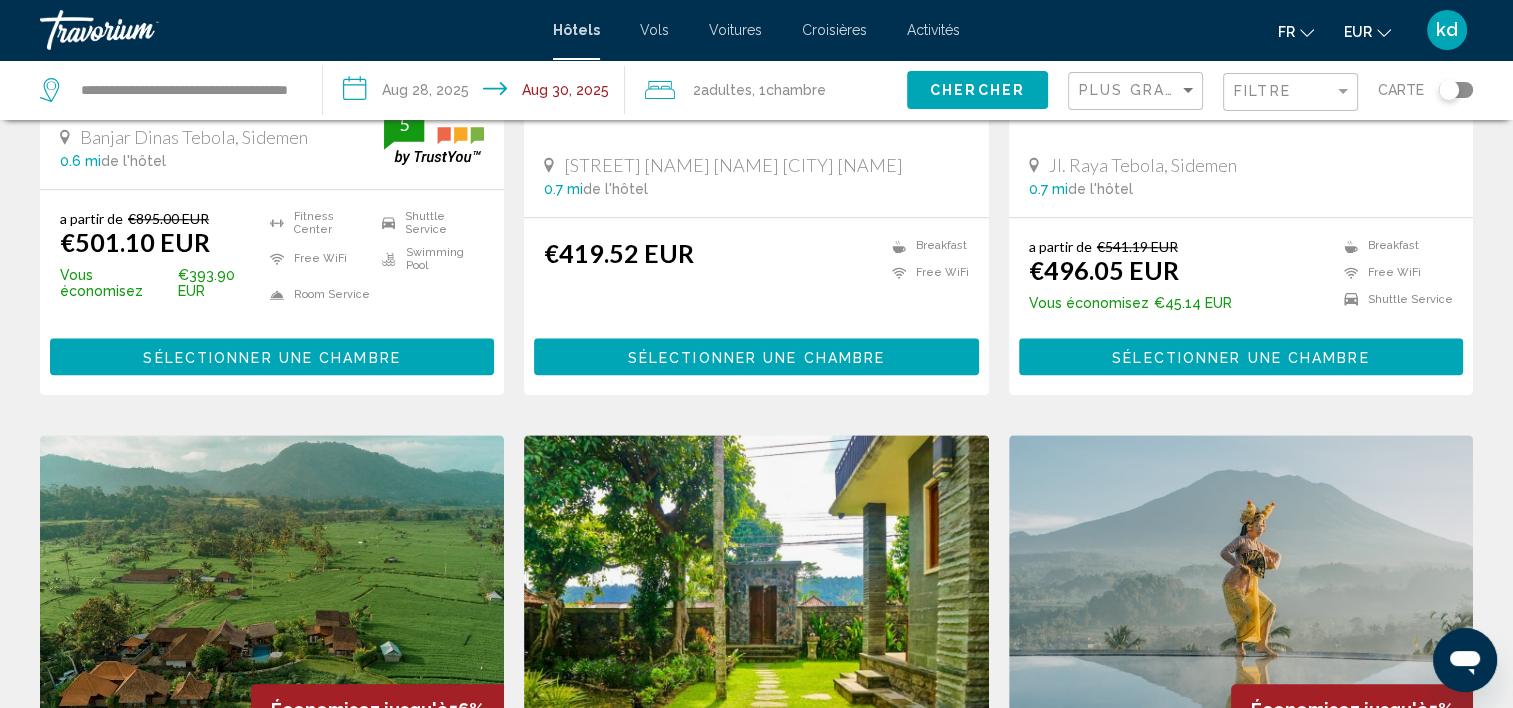 click on "Chercher" 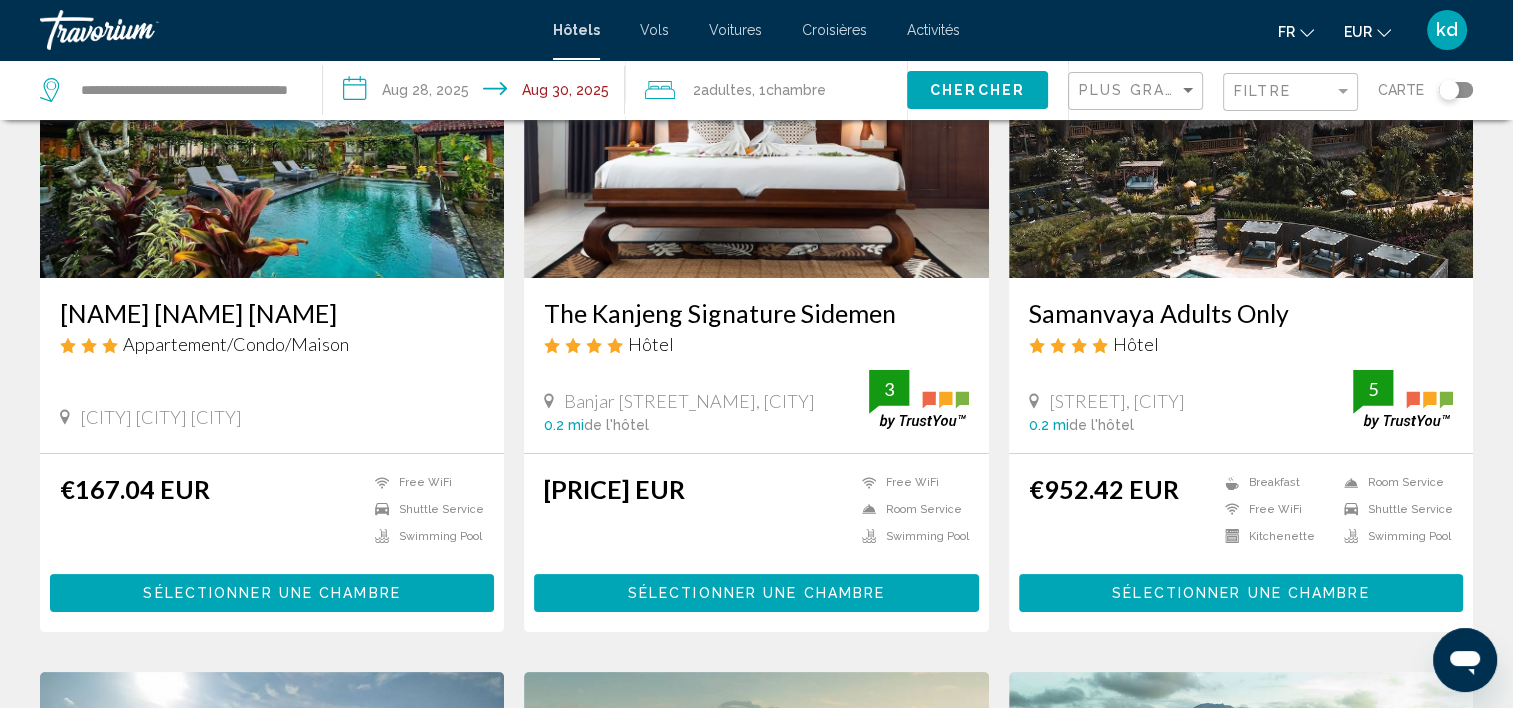 scroll, scrollTop: 200, scrollLeft: 0, axis: vertical 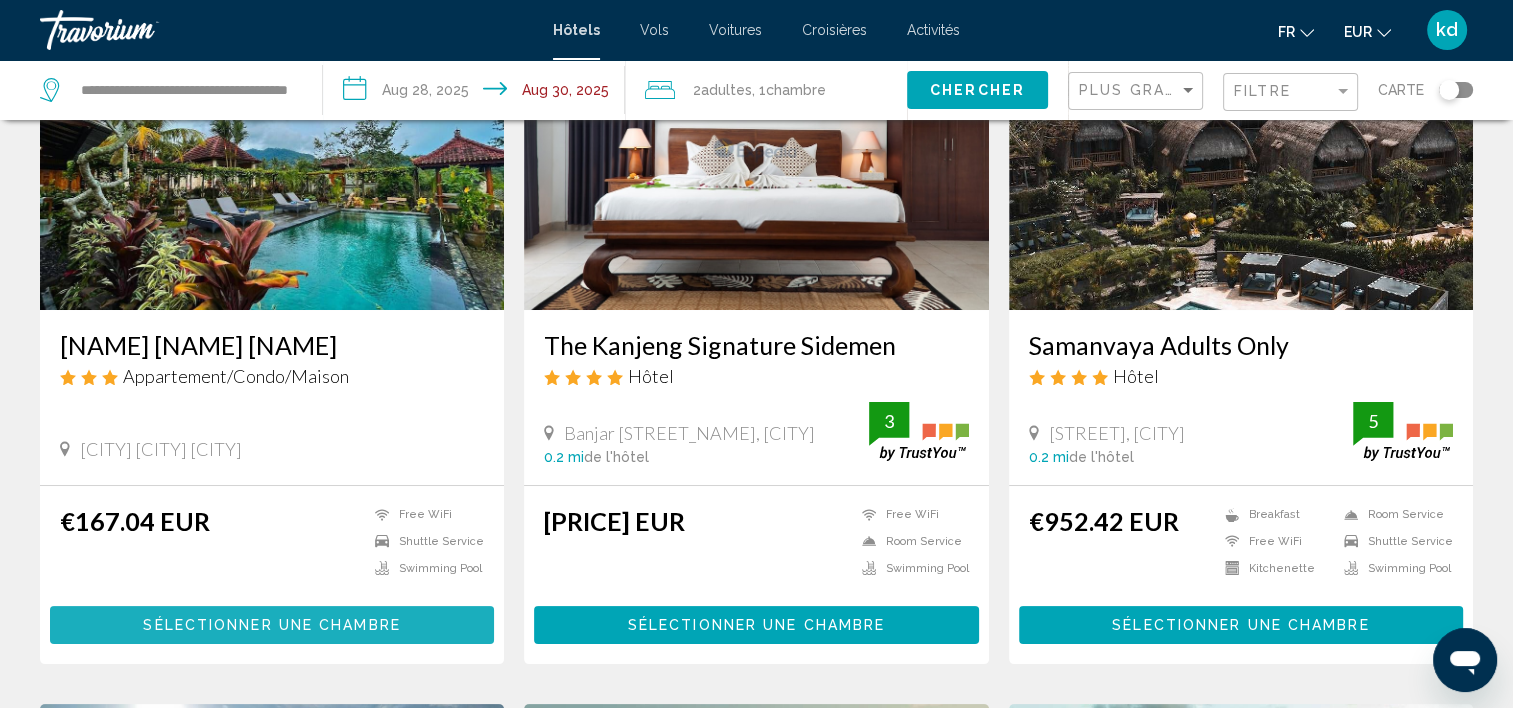 click on "Sélectionner une chambre" at bounding box center (271, 626) 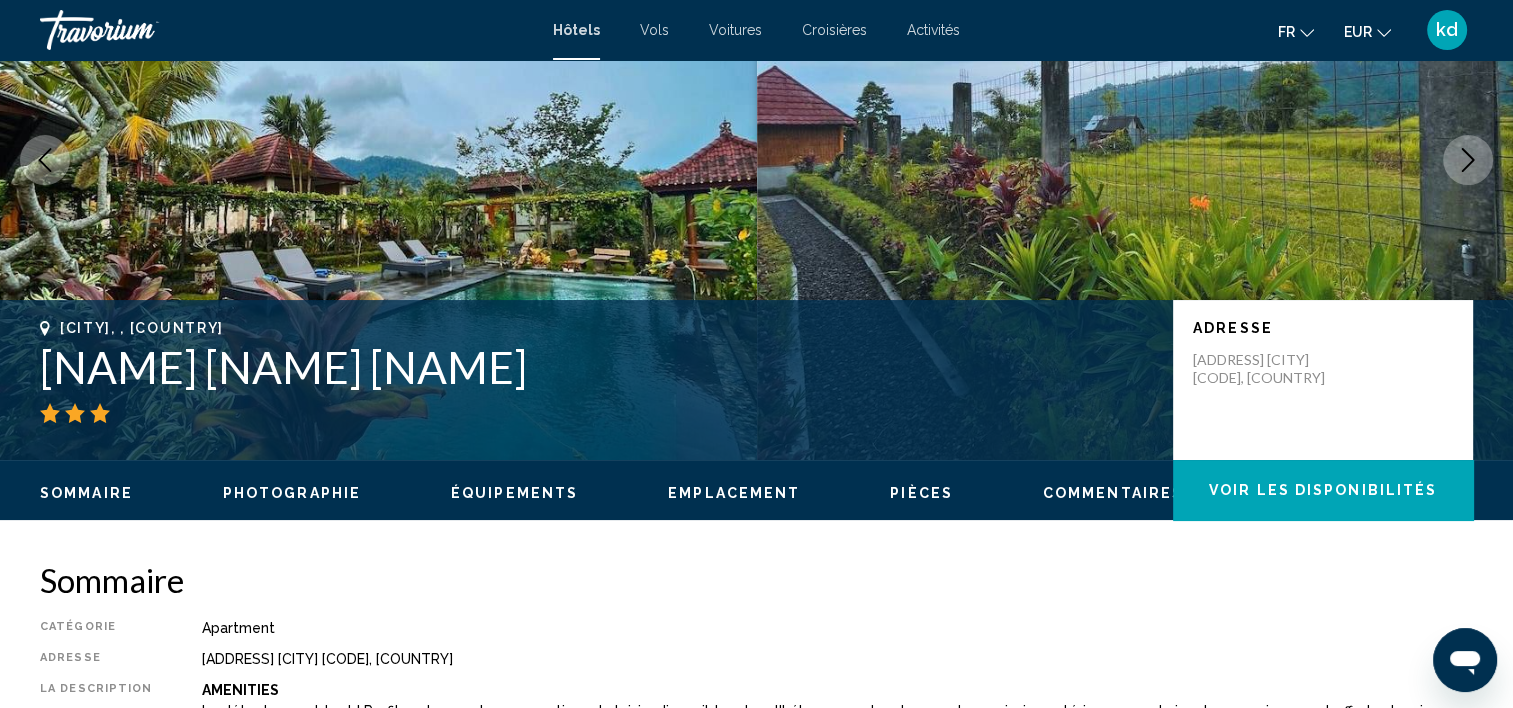scroll, scrollTop: 5, scrollLeft: 0, axis: vertical 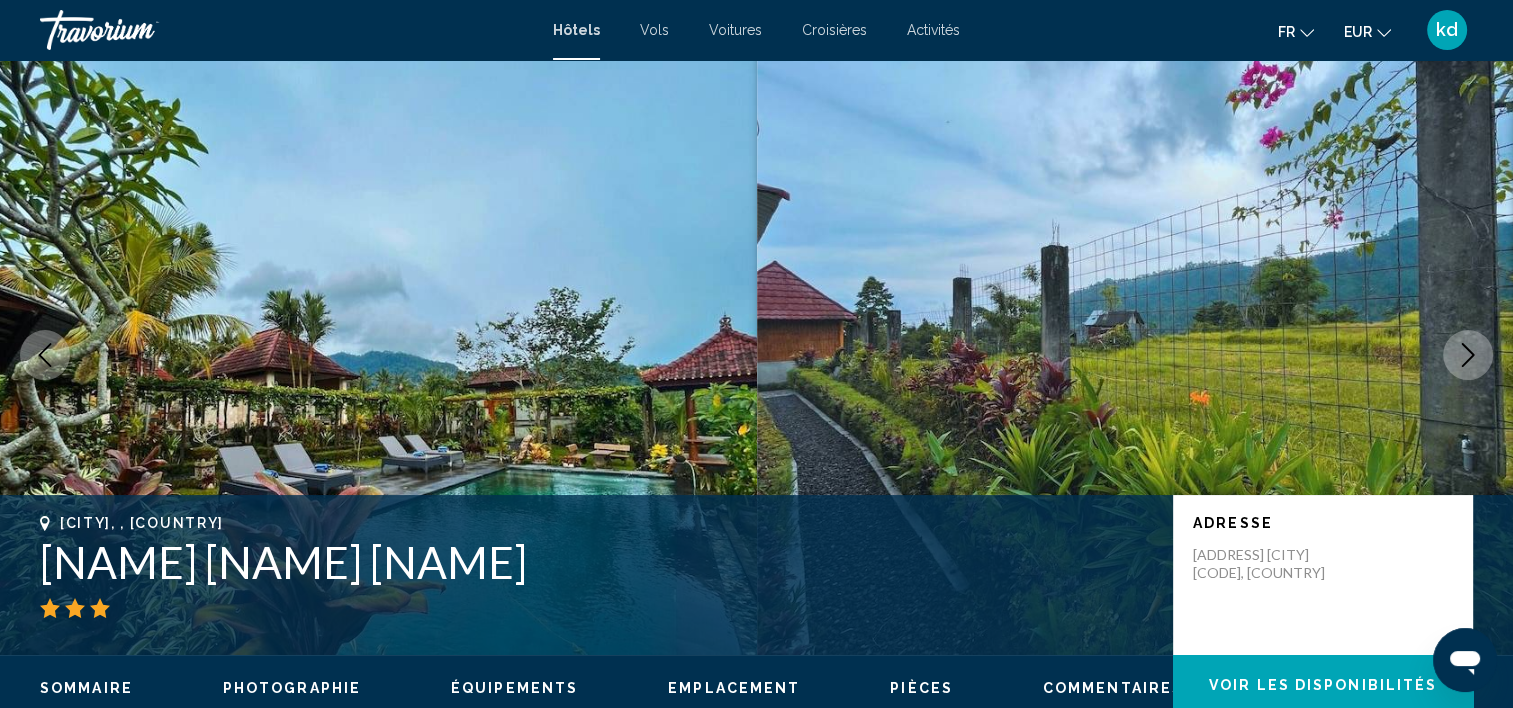 click on "Voir les disponibilités" 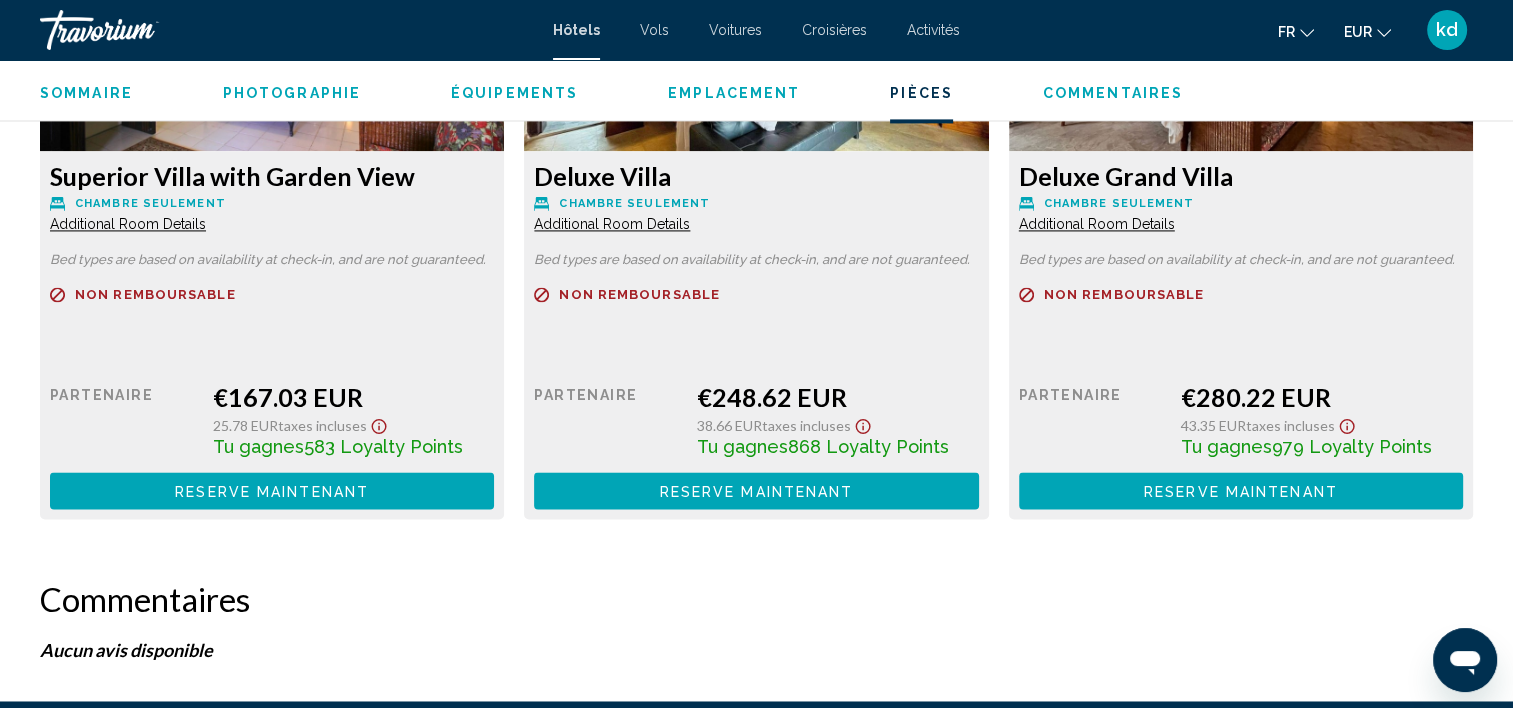 scroll, scrollTop: 2631, scrollLeft: 0, axis: vertical 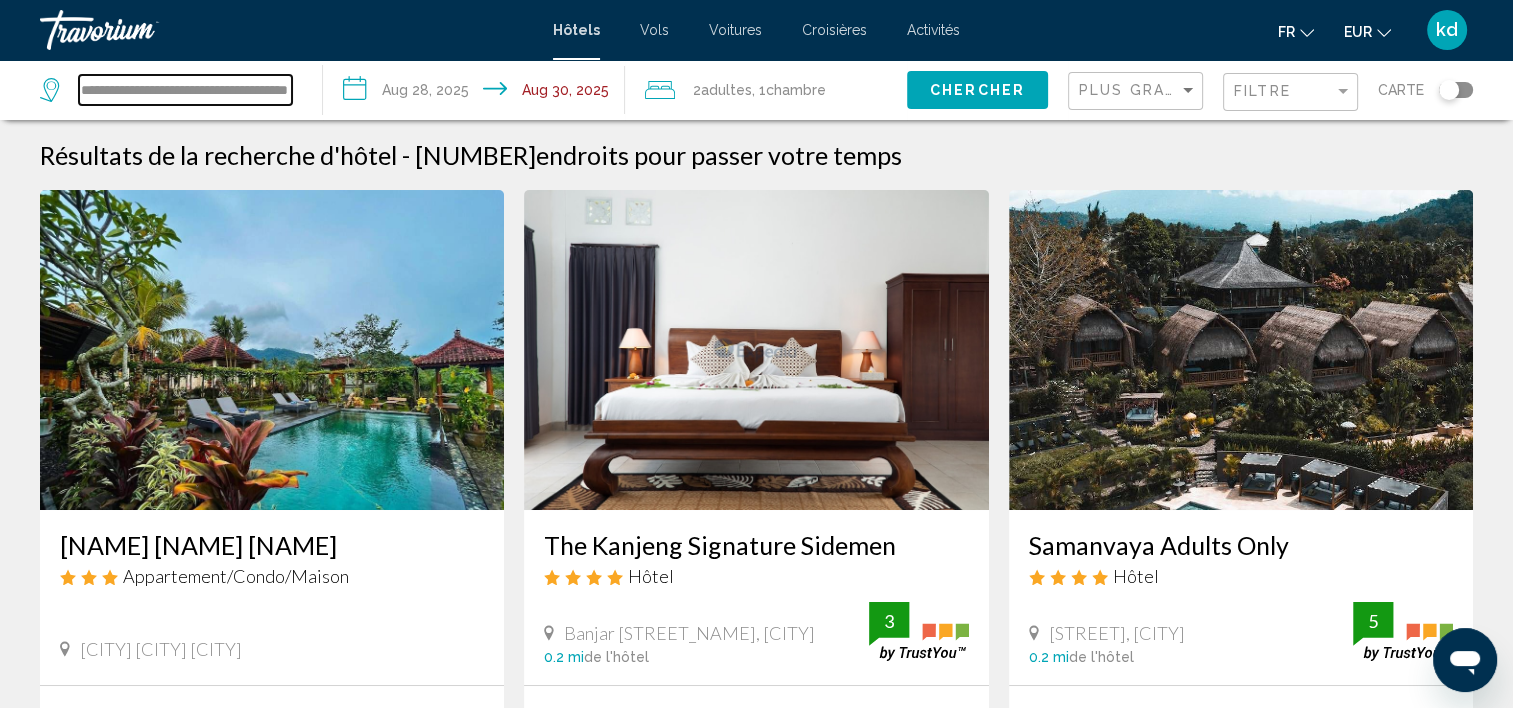 drag, startPoint x: 114, startPoint y: 88, endPoint x: 482, endPoint y: 119, distance: 369.3034 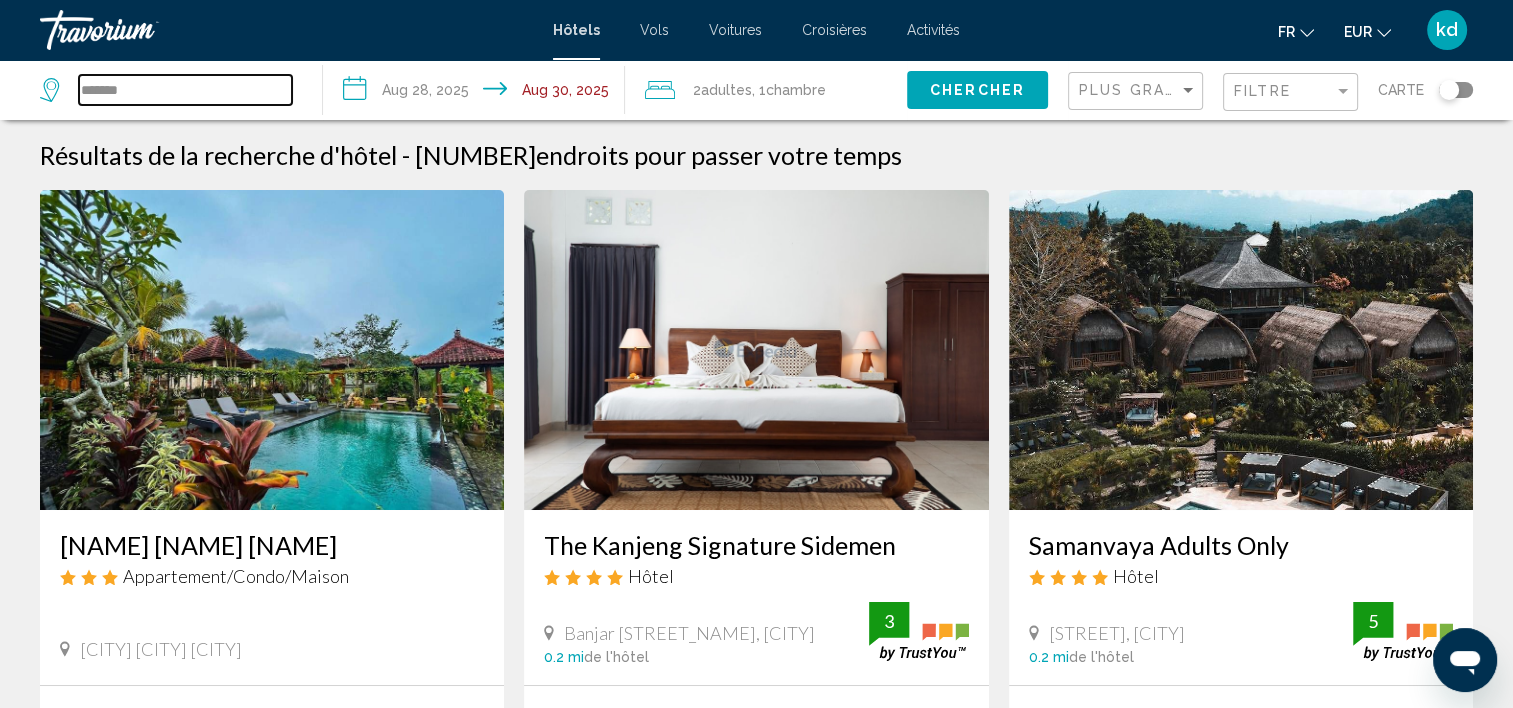 scroll, scrollTop: 0, scrollLeft: 0, axis: both 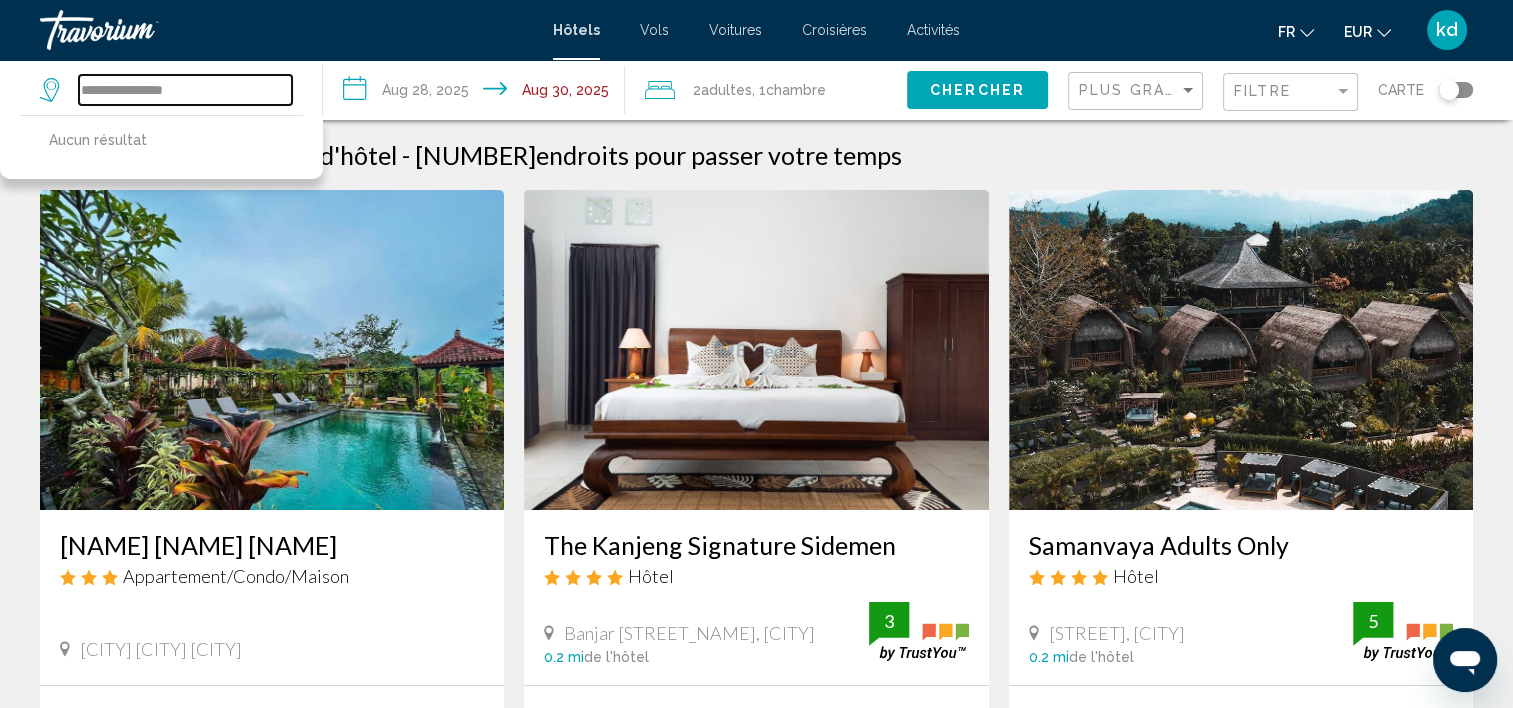 drag, startPoint x: 225, startPoint y: 81, endPoint x: 0, endPoint y: 63, distance: 225.71886 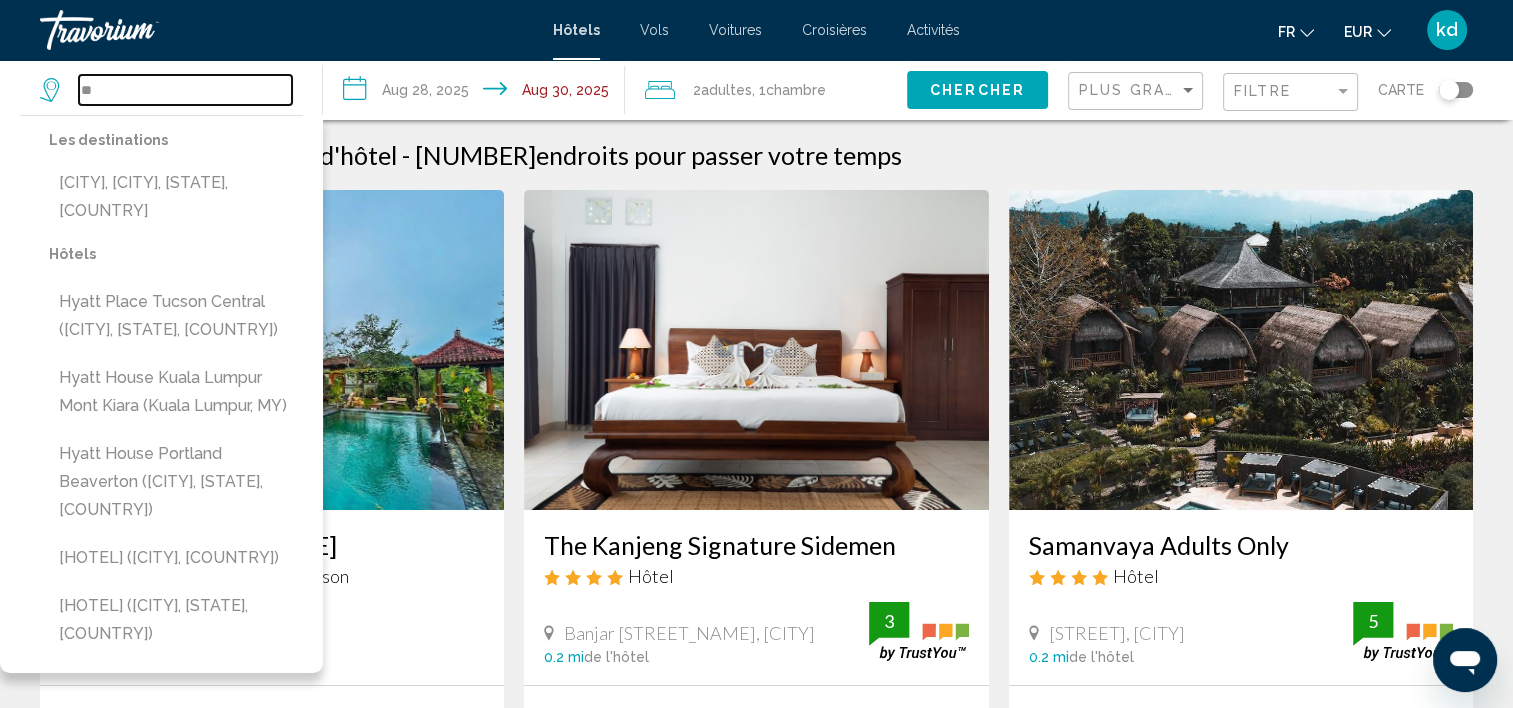 type on "*" 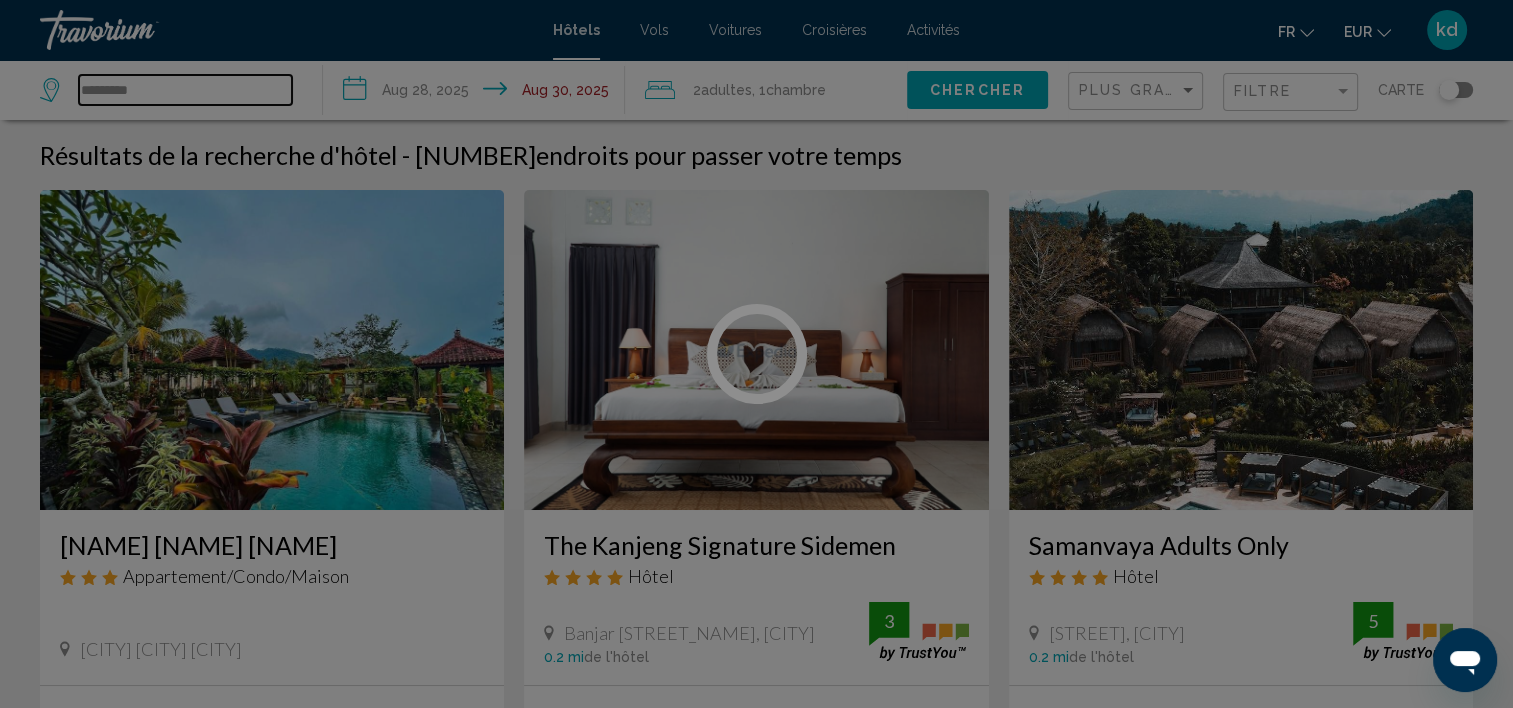 type on "**********" 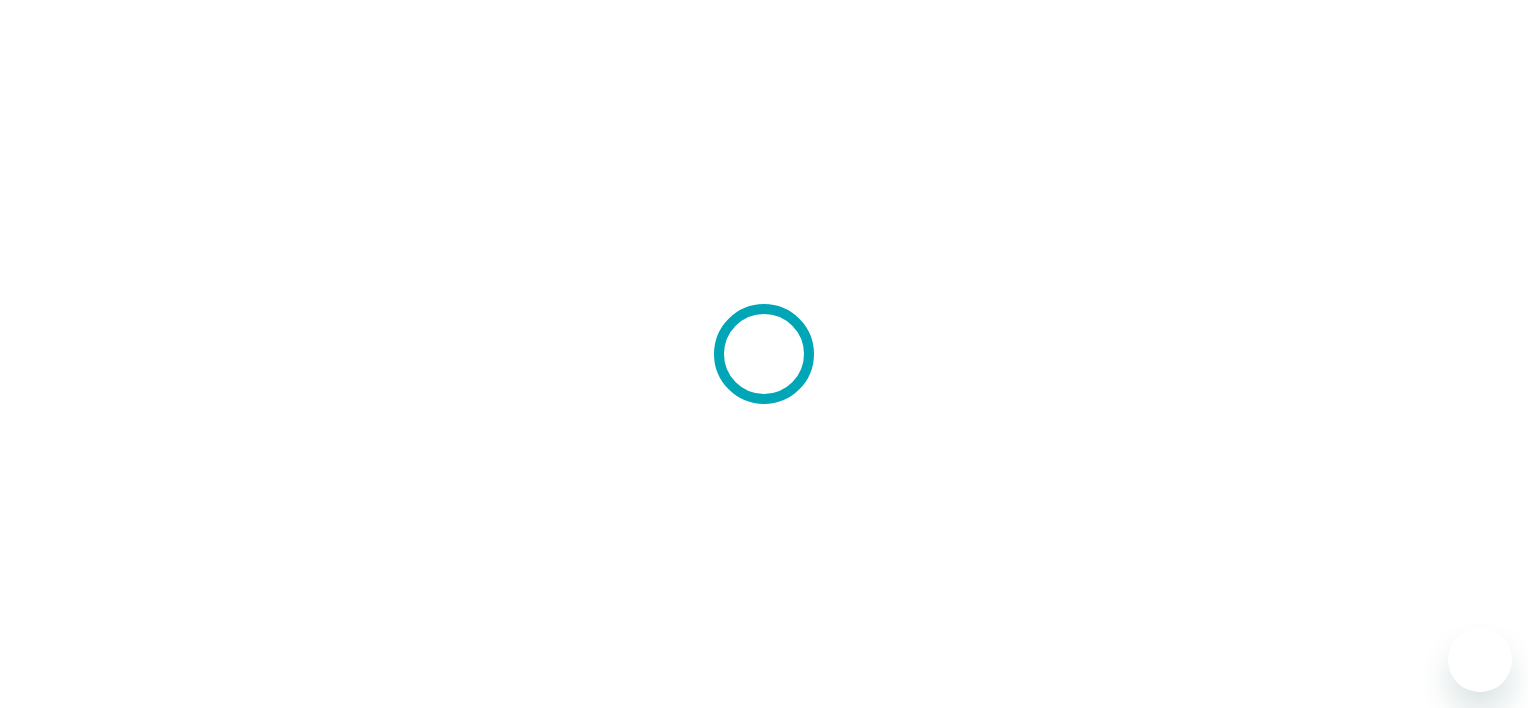 scroll, scrollTop: 0, scrollLeft: 0, axis: both 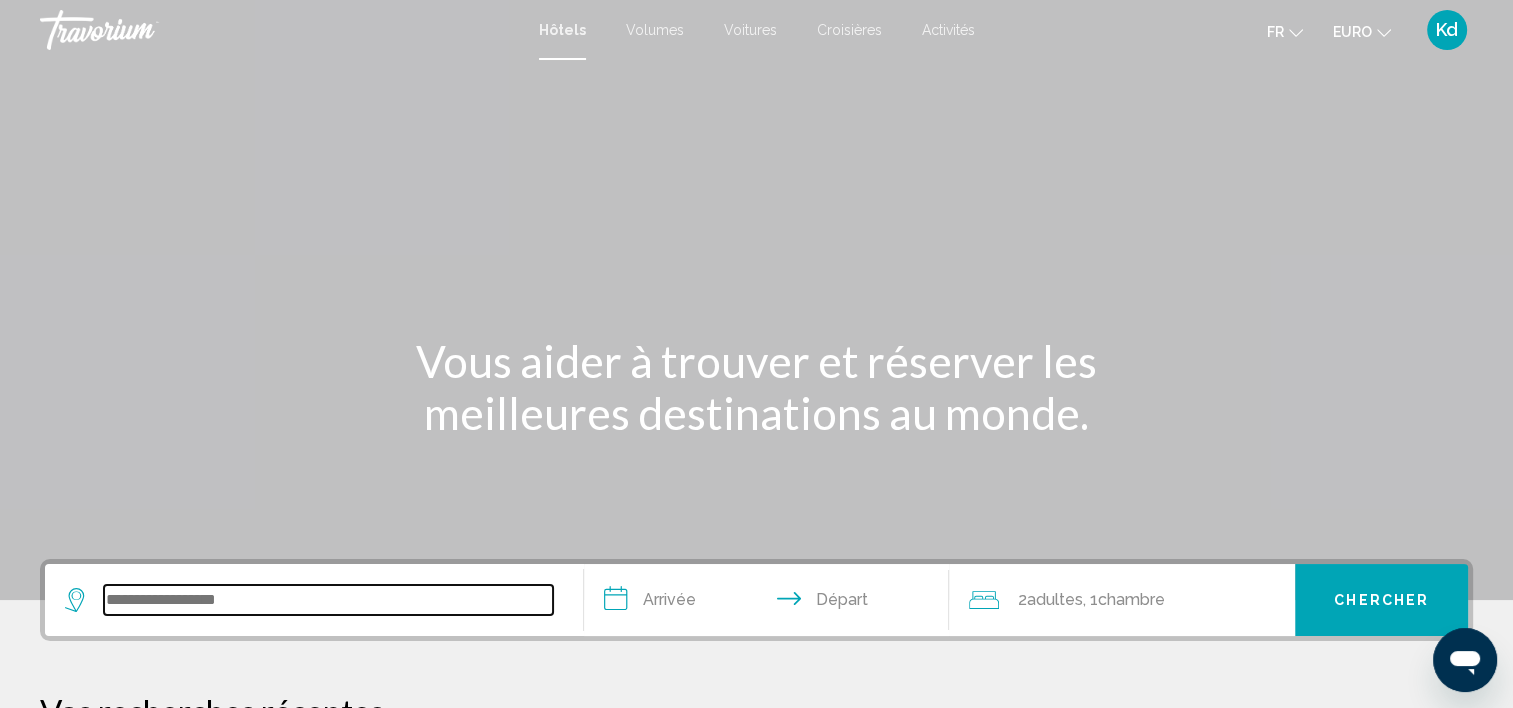click at bounding box center (328, 600) 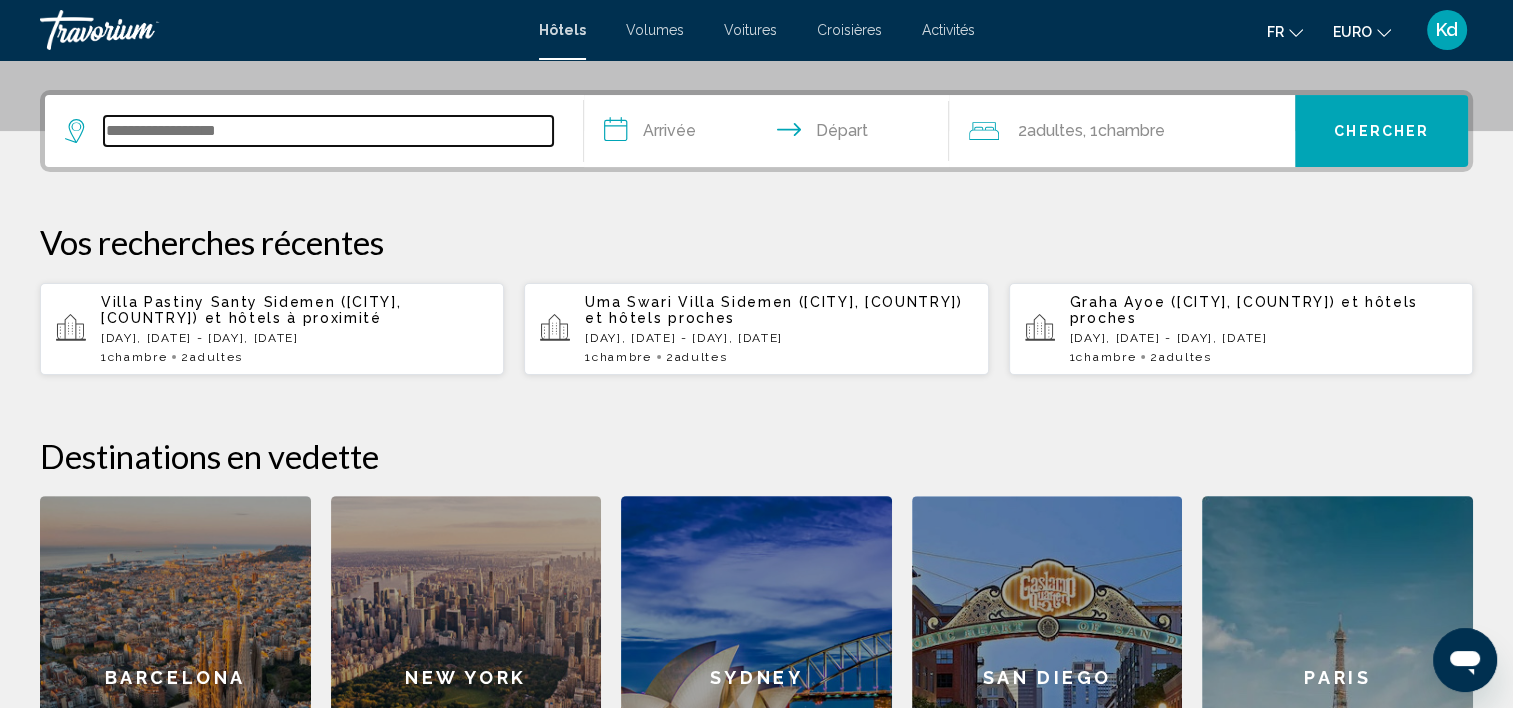 scroll, scrollTop: 493, scrollLeft: 0, axis: vertical 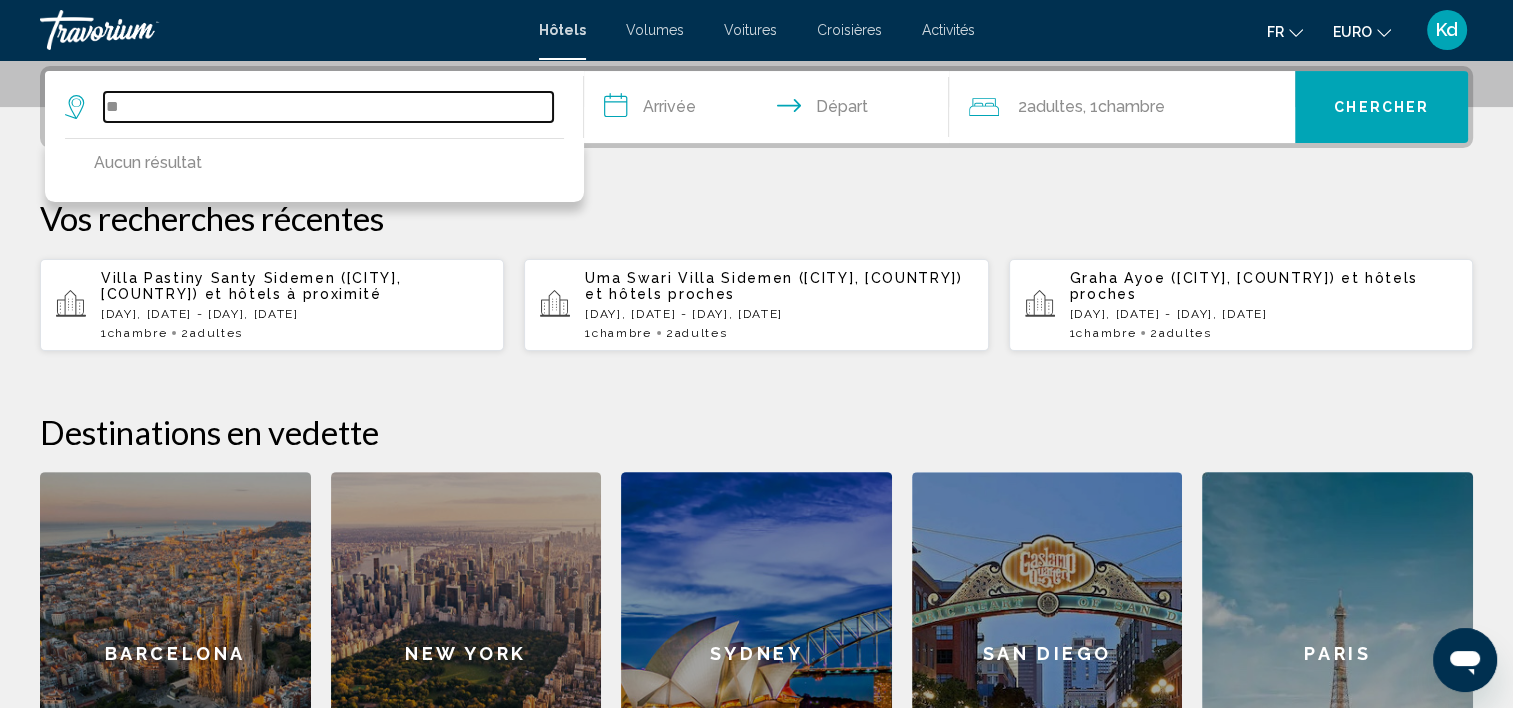 type on "*" 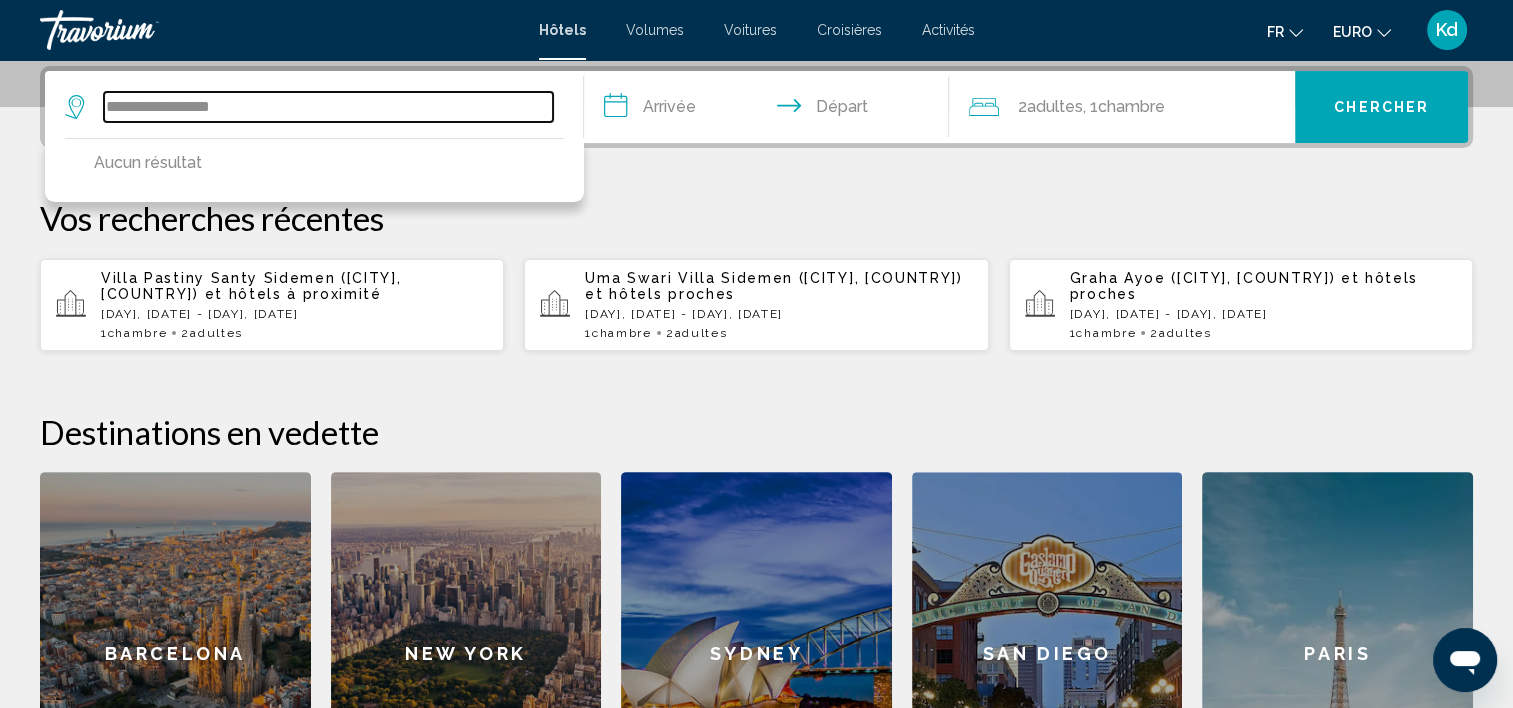 click on "**********" at bounding box center (328, 107) 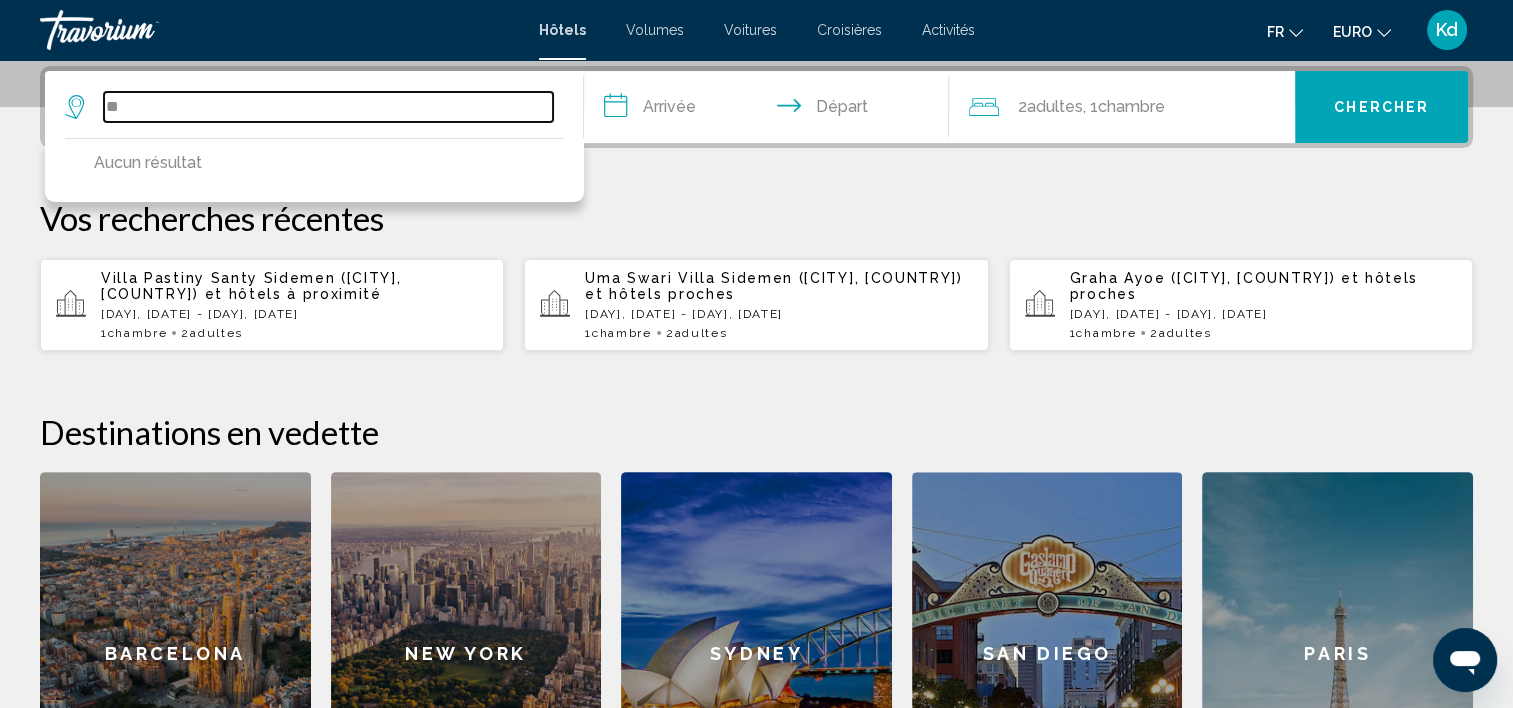 type on "*" 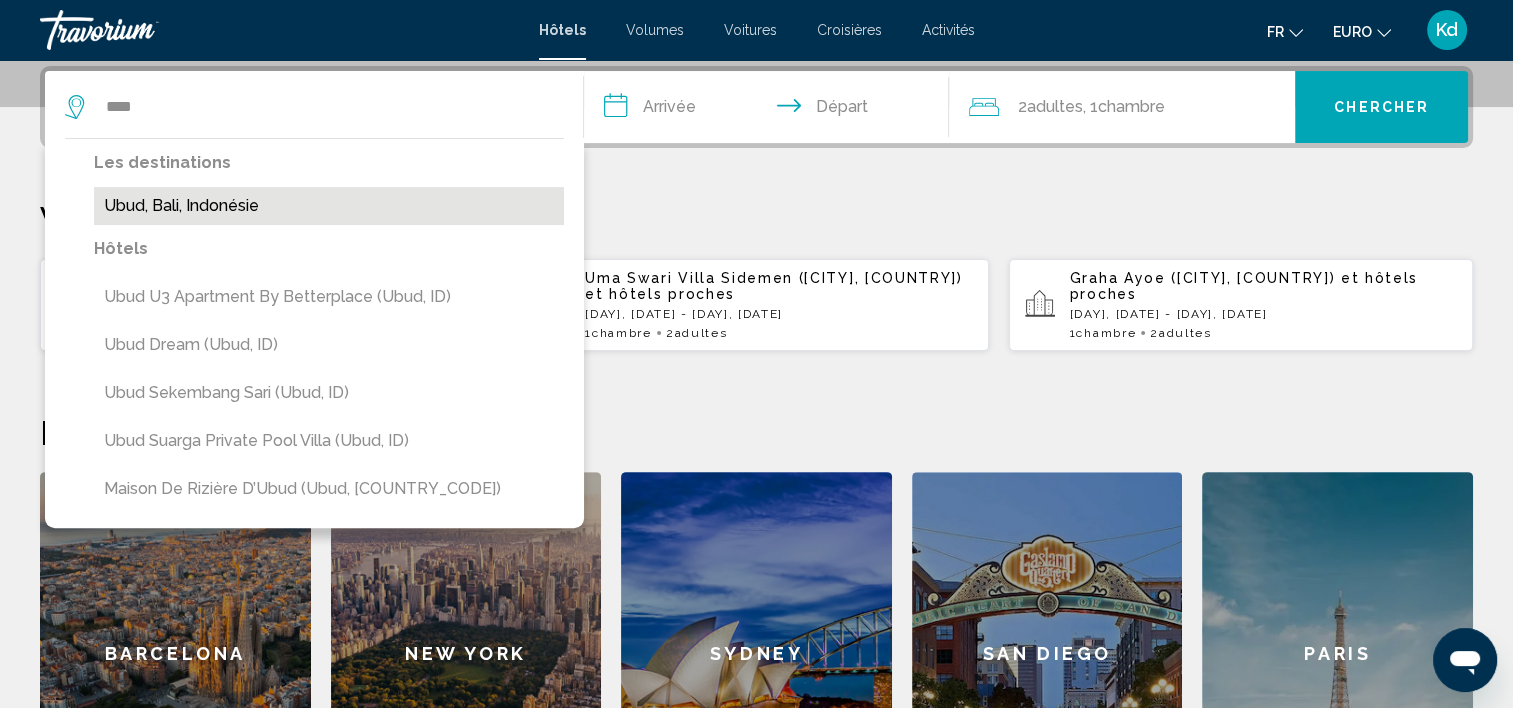 click on "Ubud, Bali, Indonésie" at bounding box center (329, 206) 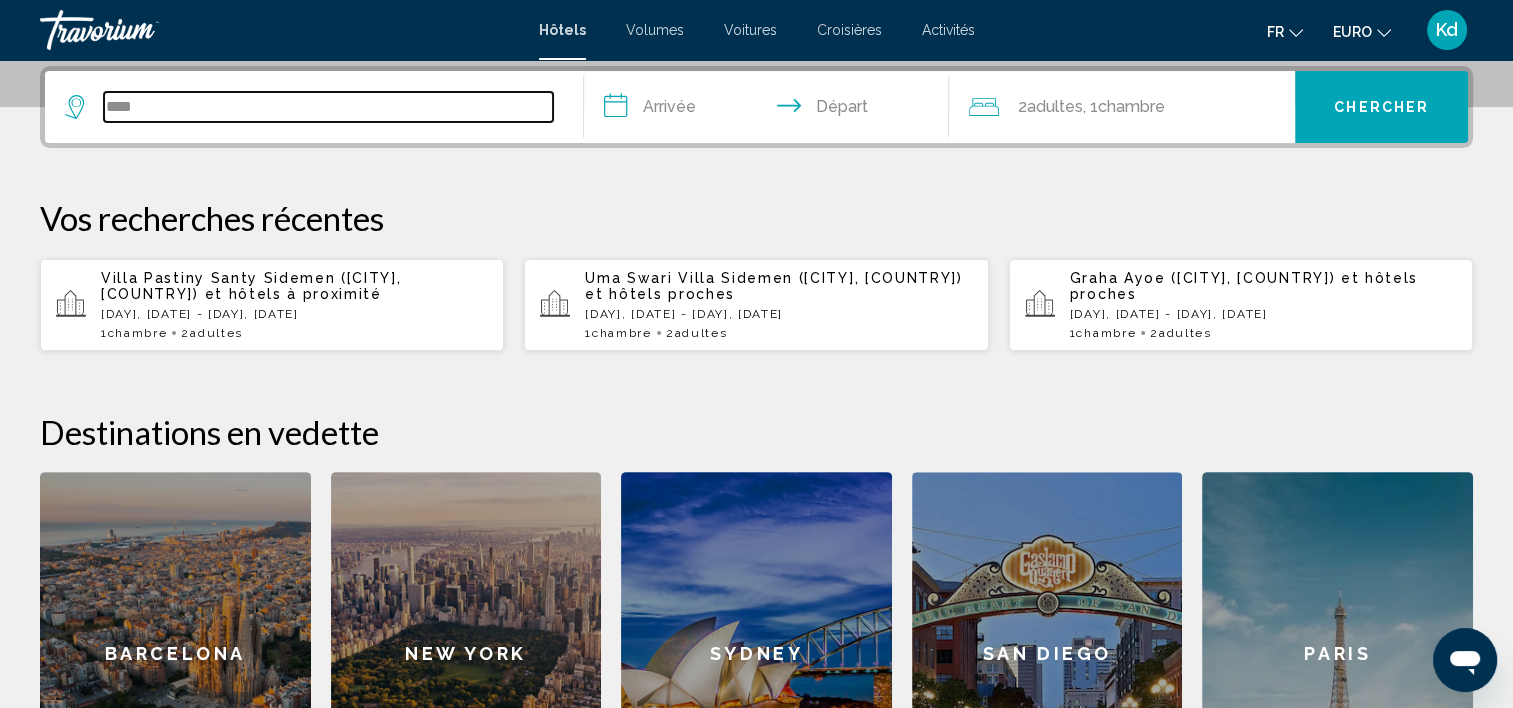 type on "**********" 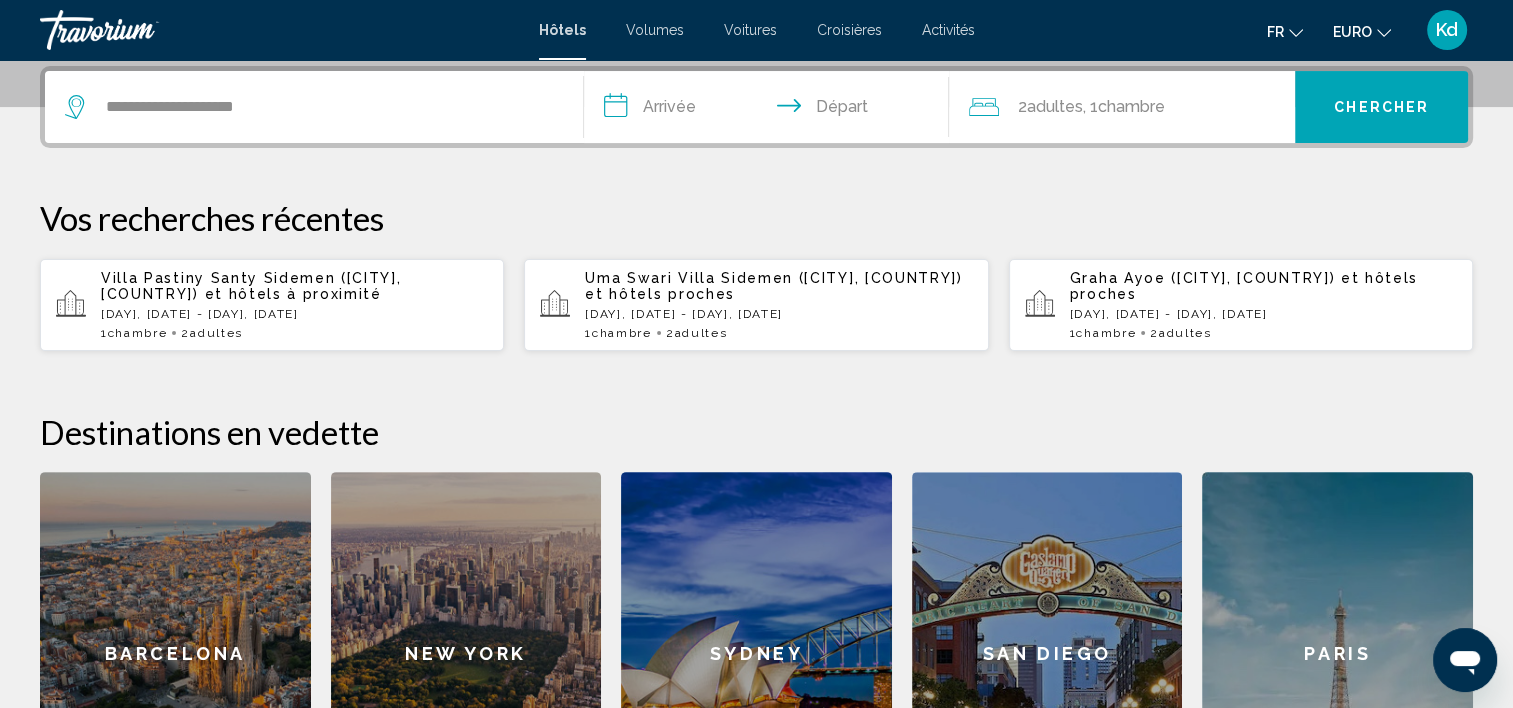 click on "**********" at bounding box center (771, 110) 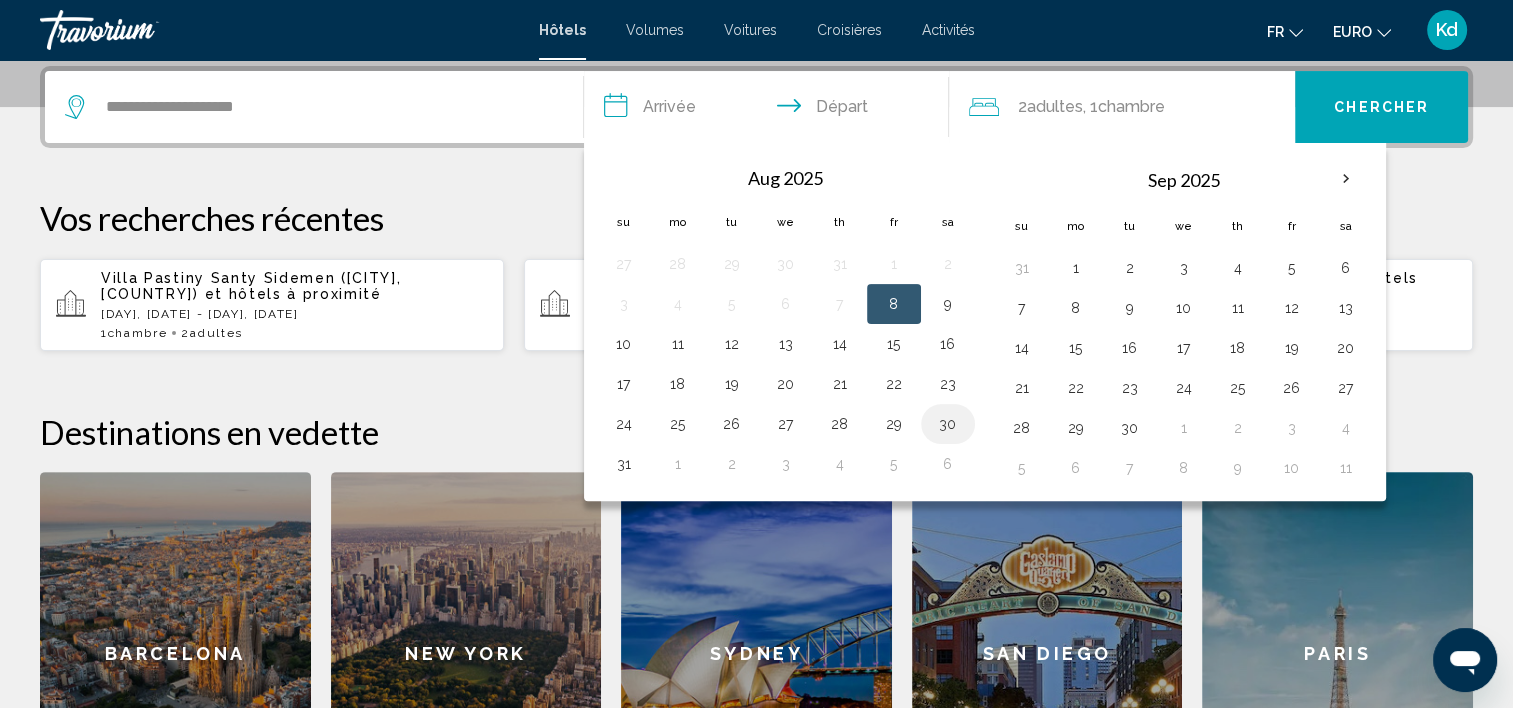 click on "30" at bounding box center [948, 424] 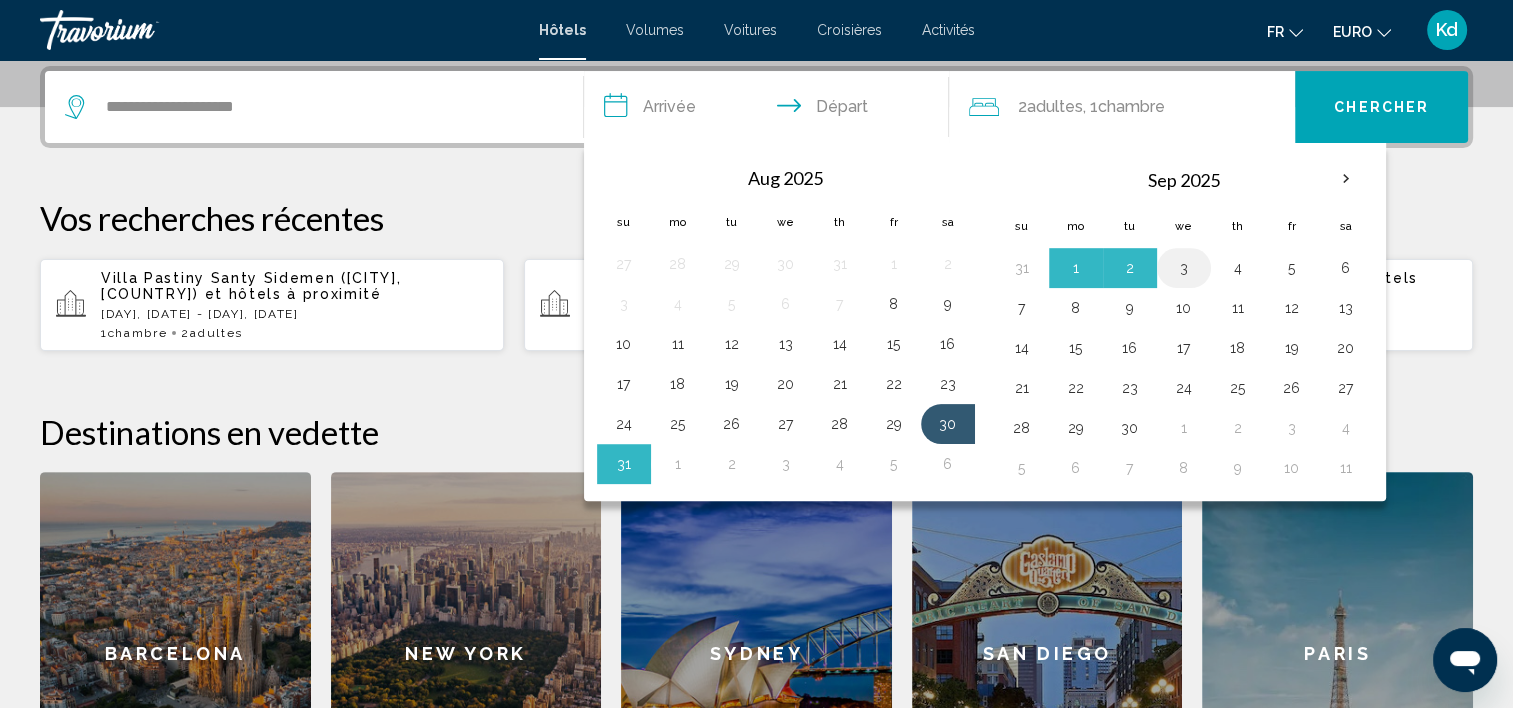 click on "3" at bounding box center (1184, 268) 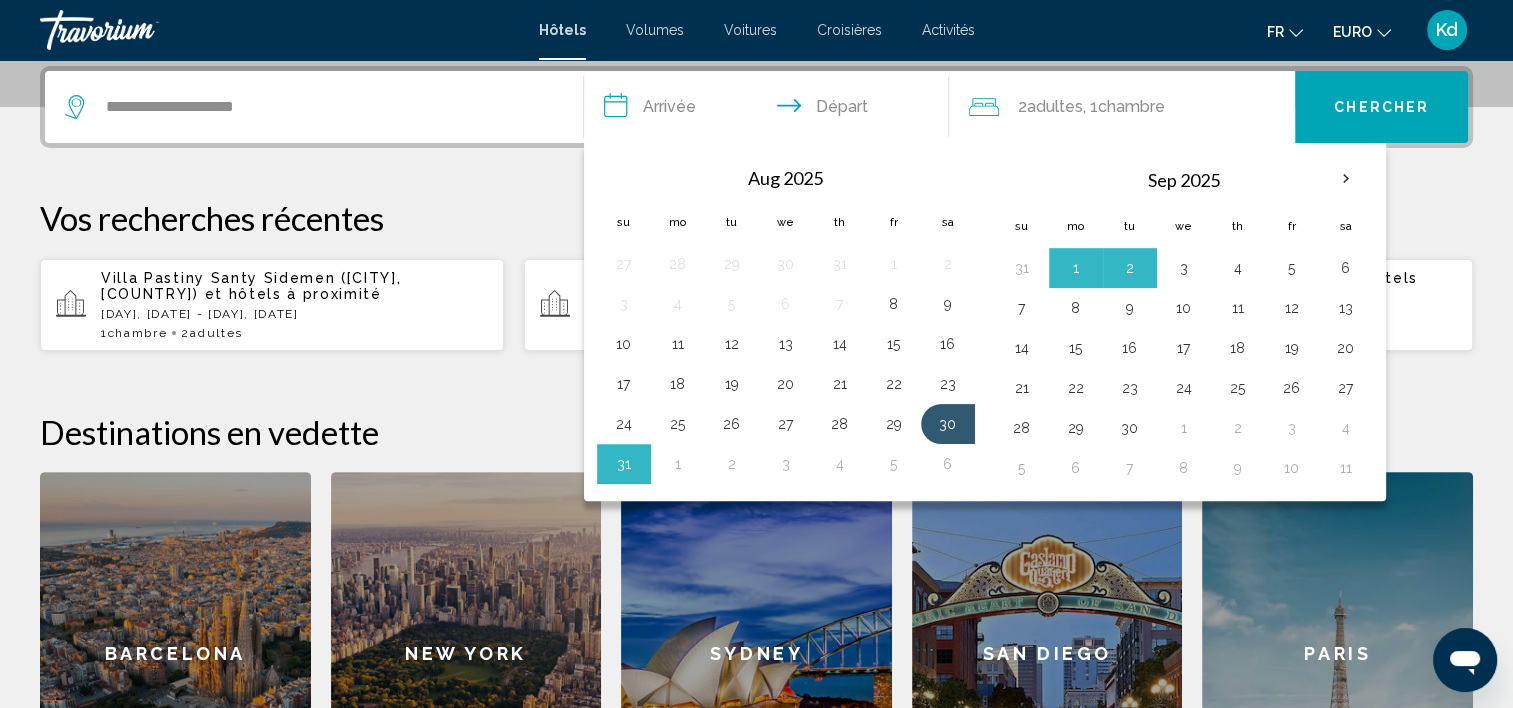 type on "**********" 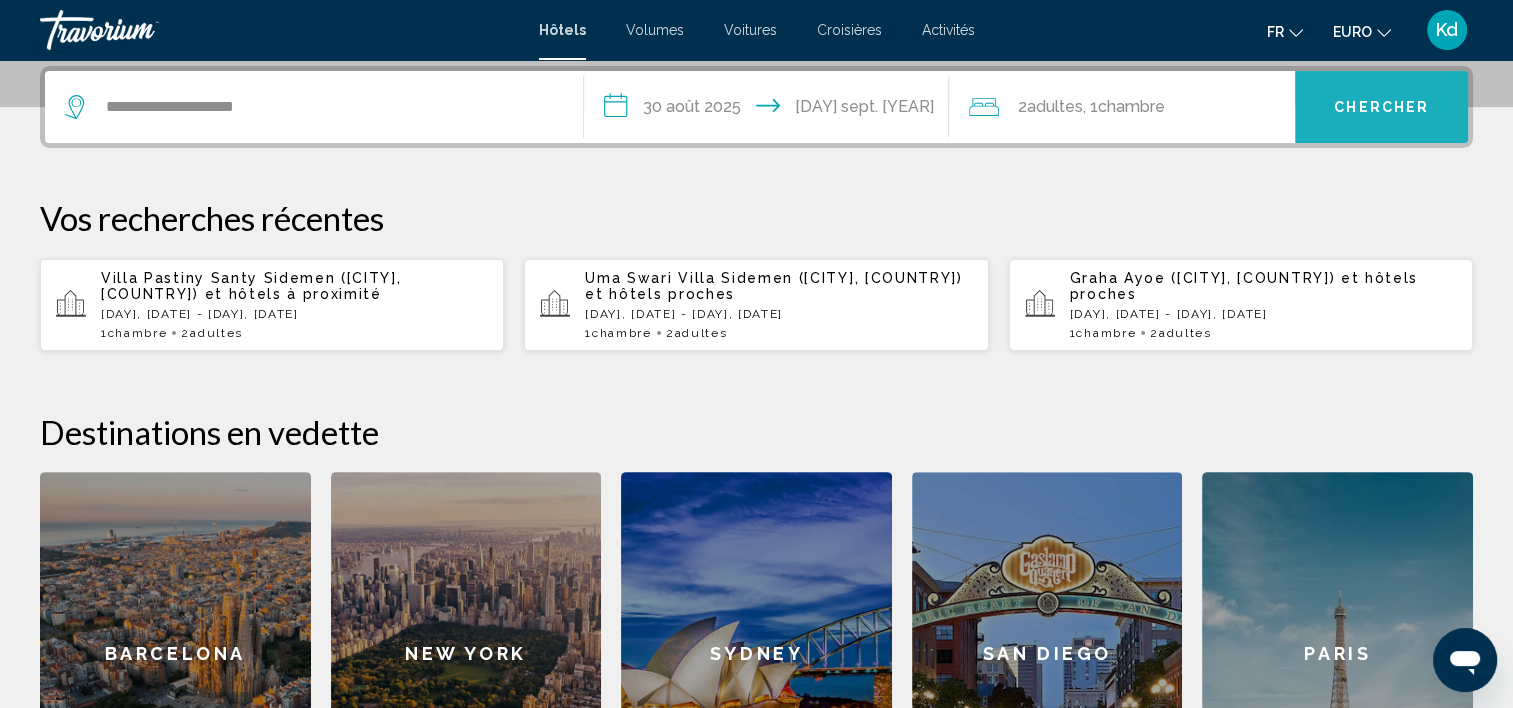 click on "Chercher" at bounding box center (1381, 108) 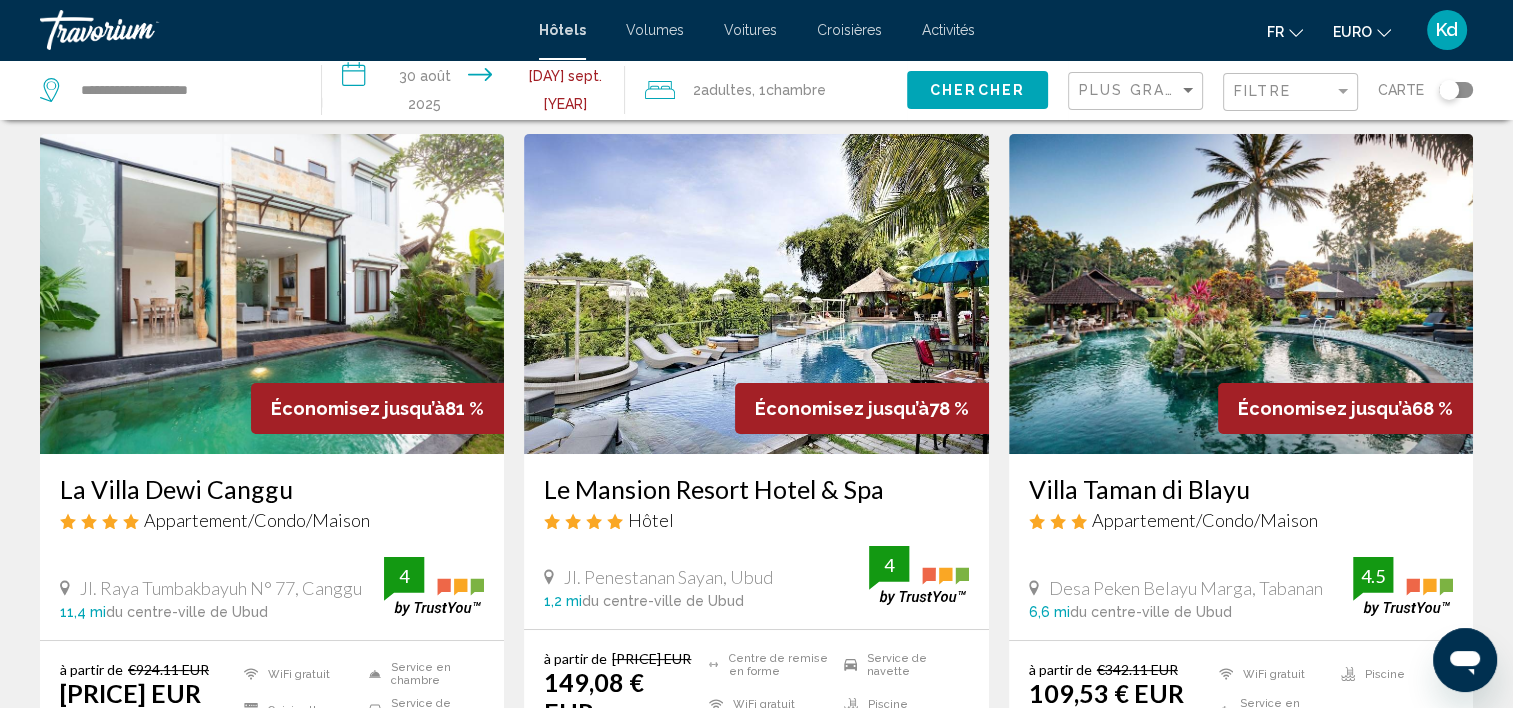 scroll, scrollTop: 100, scrollLeft: 0, axis: vertical 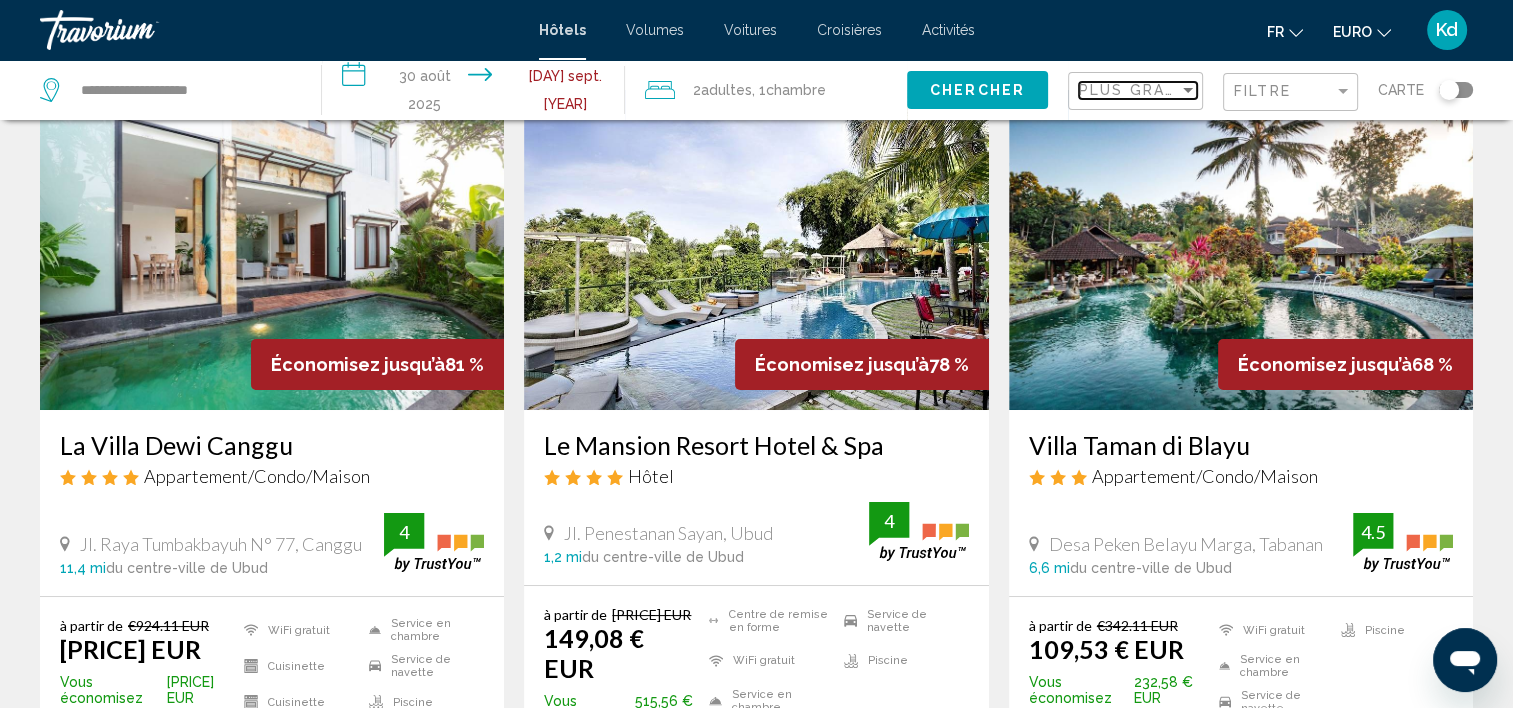 click on "Plus grandes économies" at bounding box center [1198, 90] 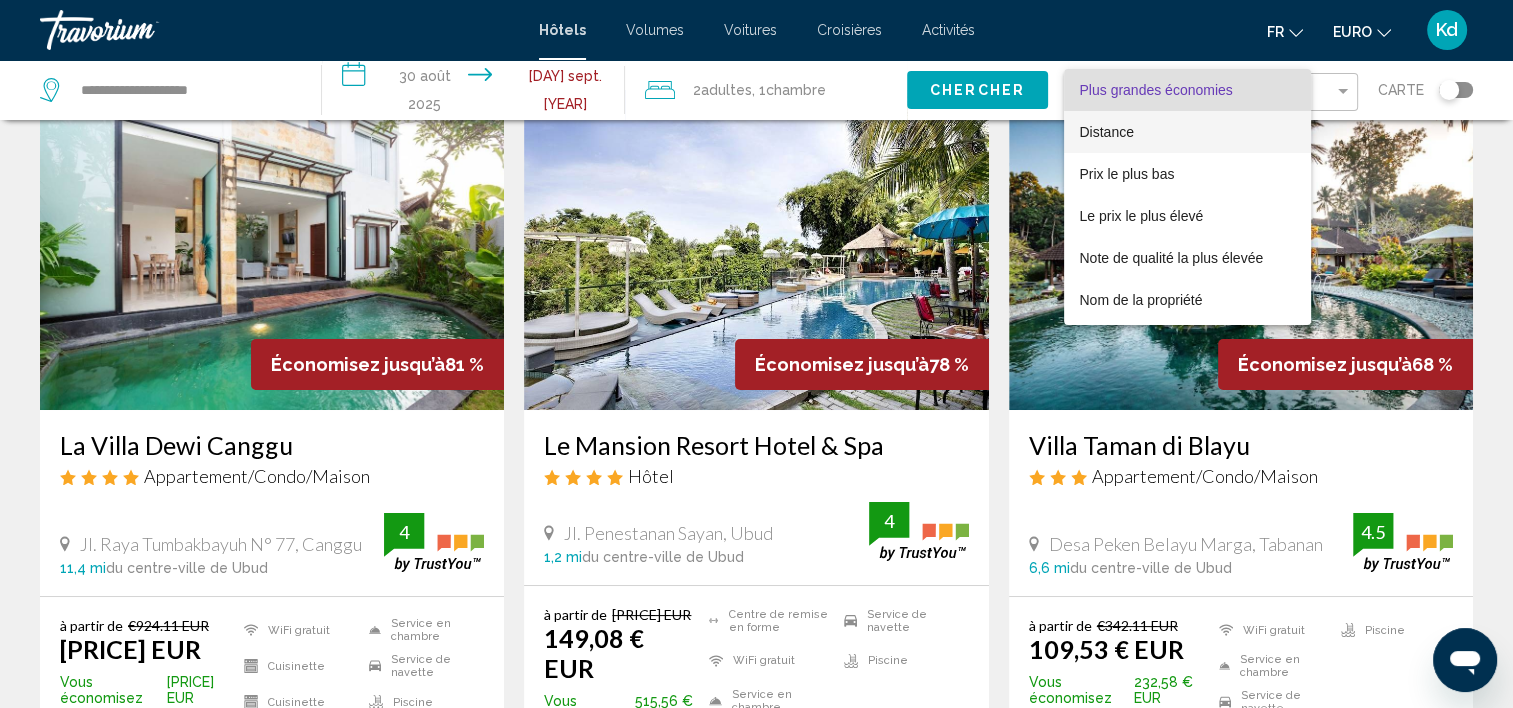 click on "Distance" at bounding box center (1107, 132) 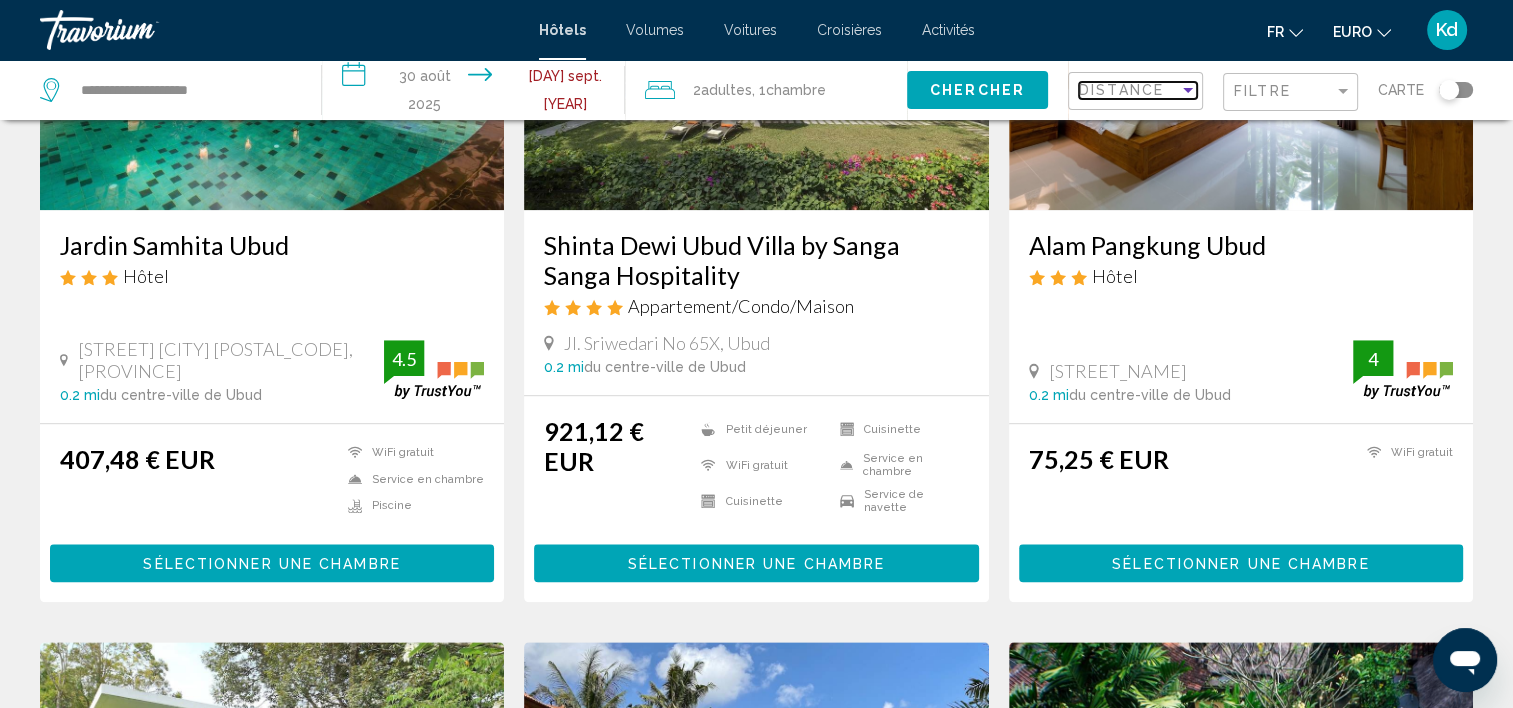 scroll, scrollTop: 2000, scrollLeft: 0, axis: vertical 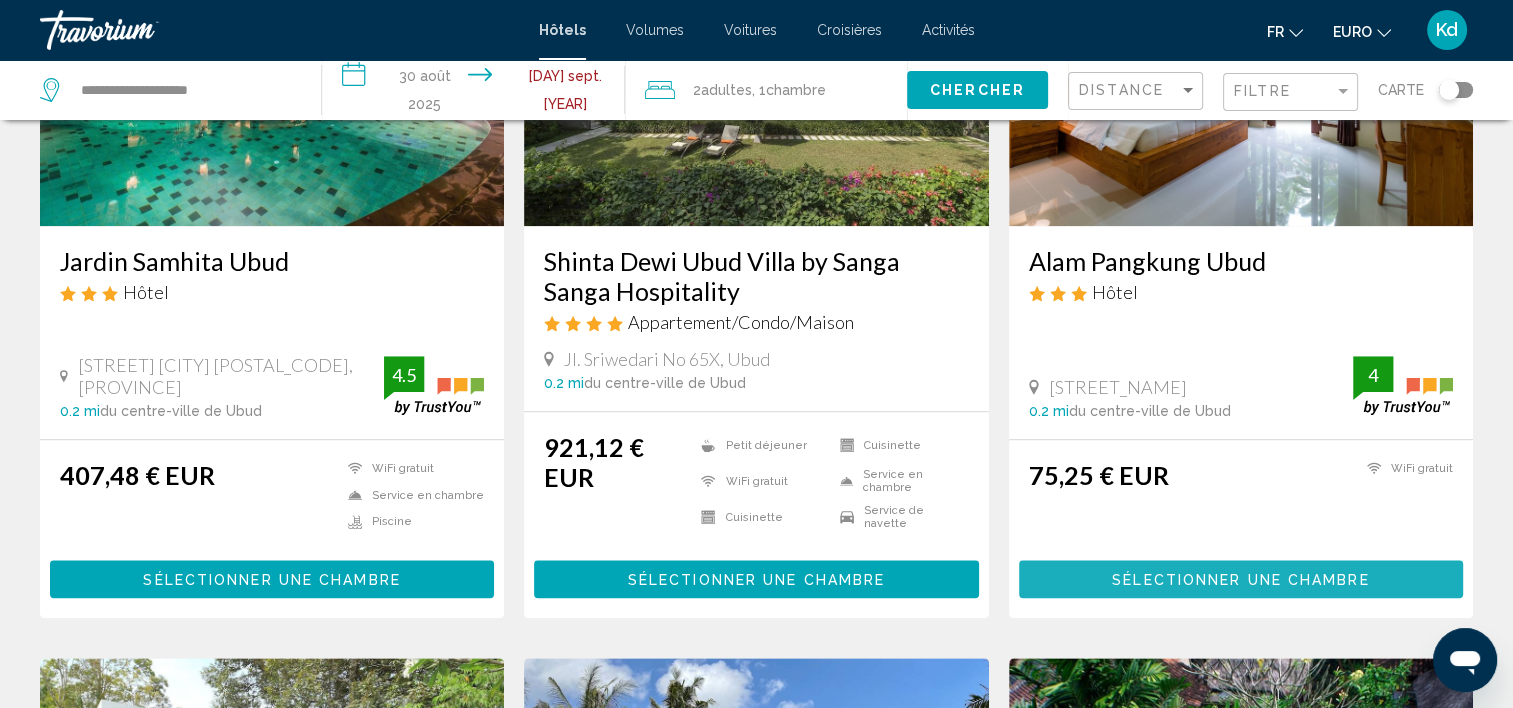 click on "Sélectionner une chambre" at bounding box center [1240, 580] 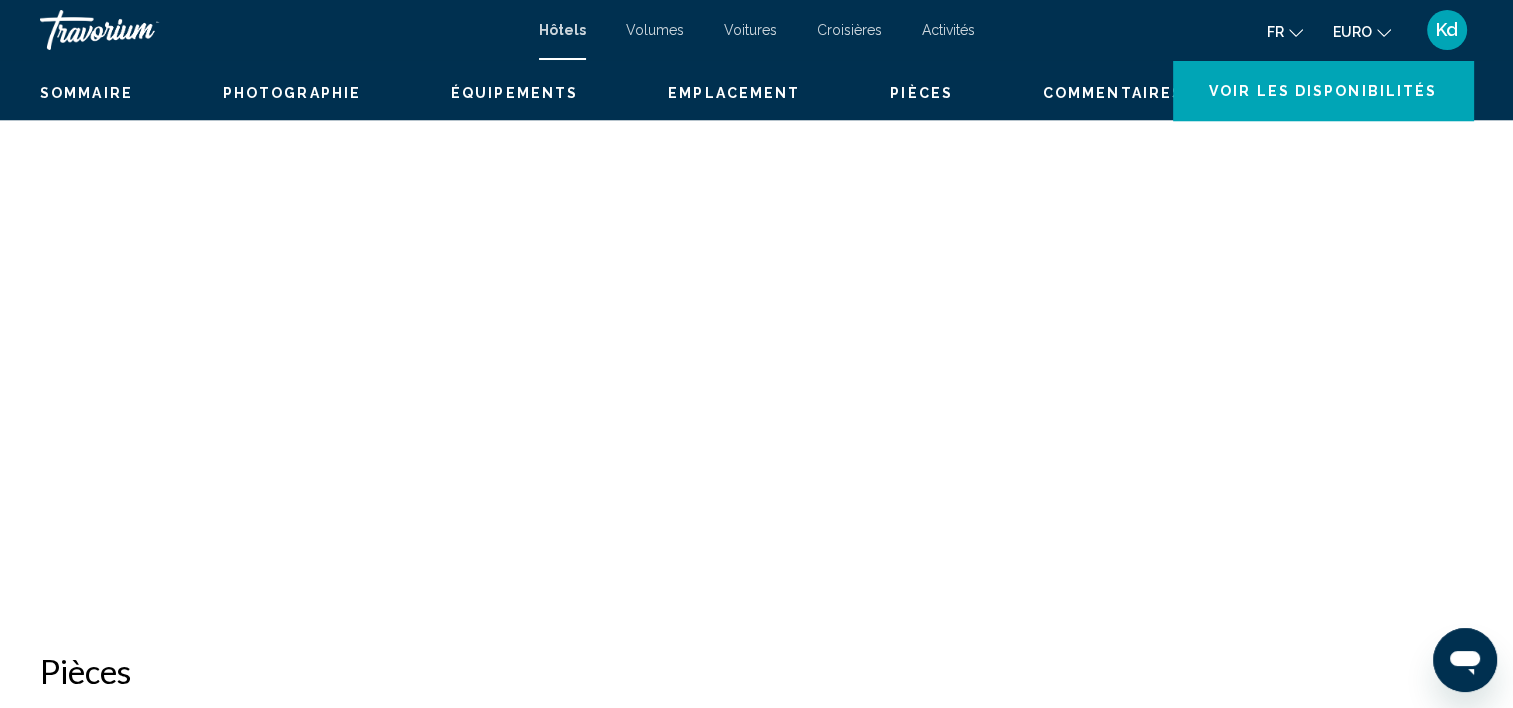 scroll, scrollTop: 5, scrollLeft: 0, axis: vertical 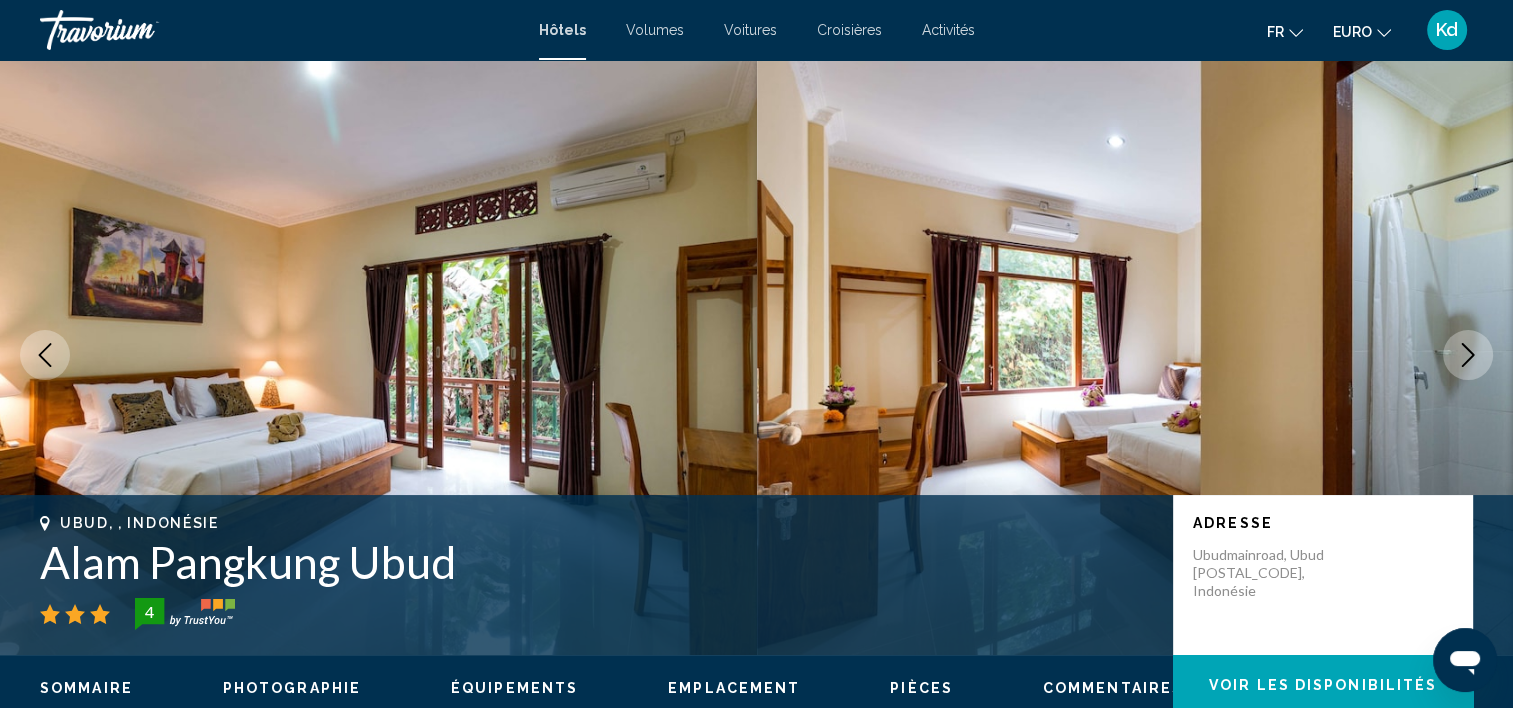 click 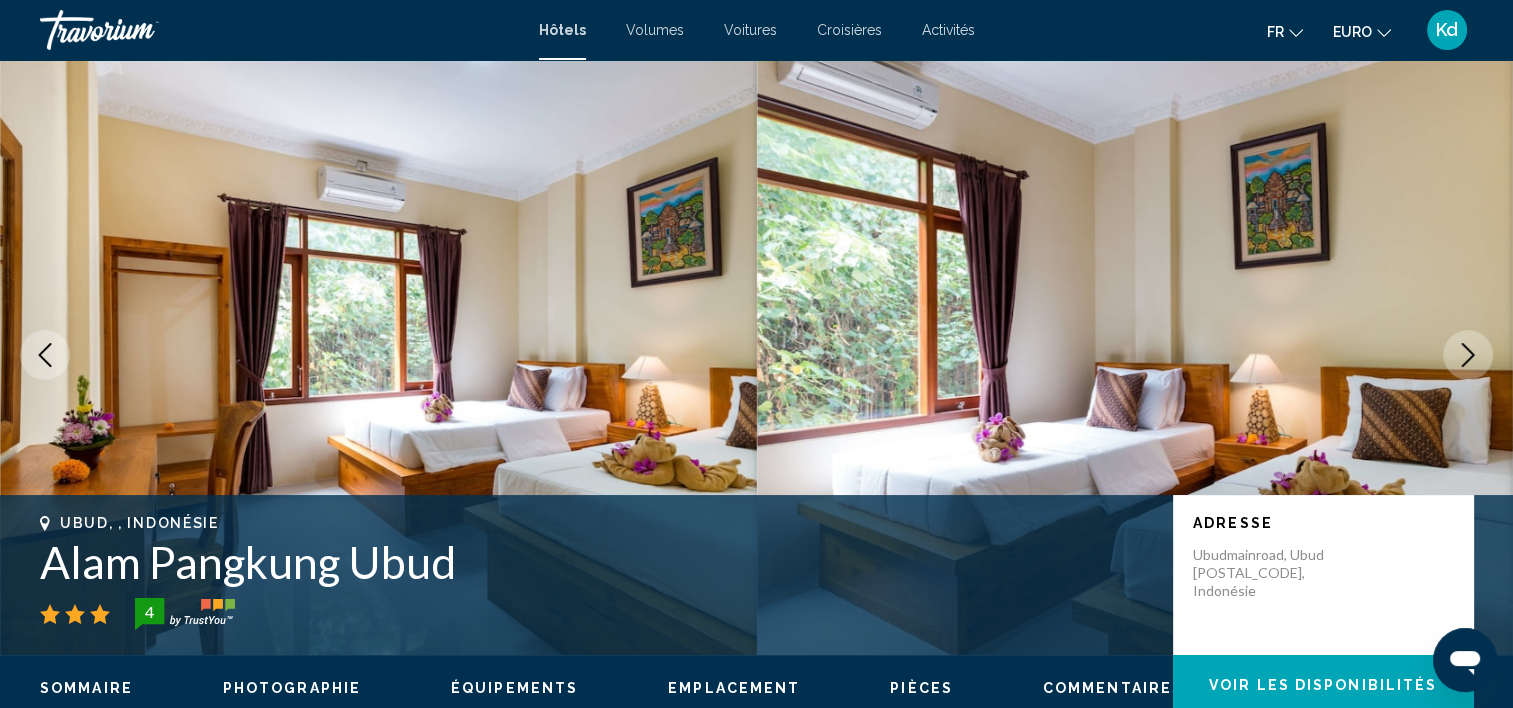 click 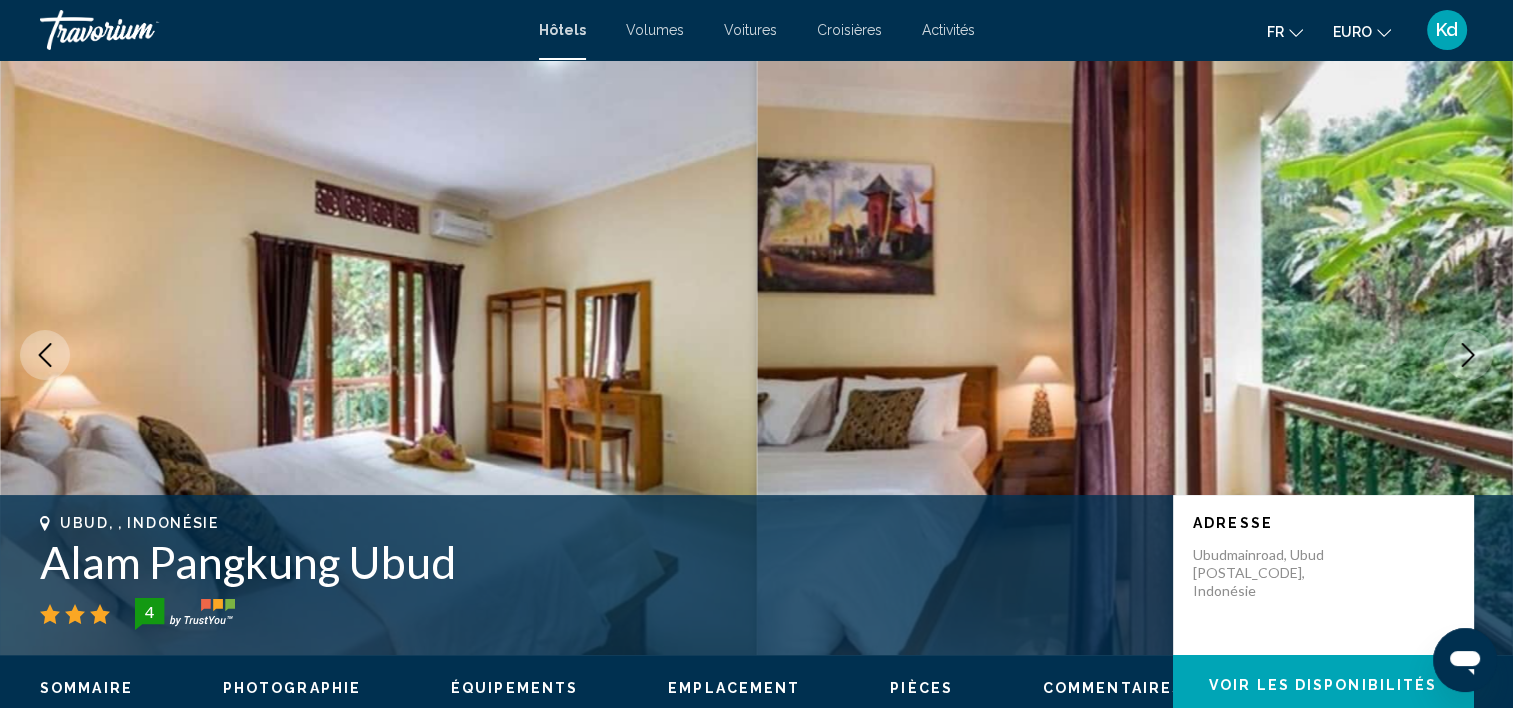 click 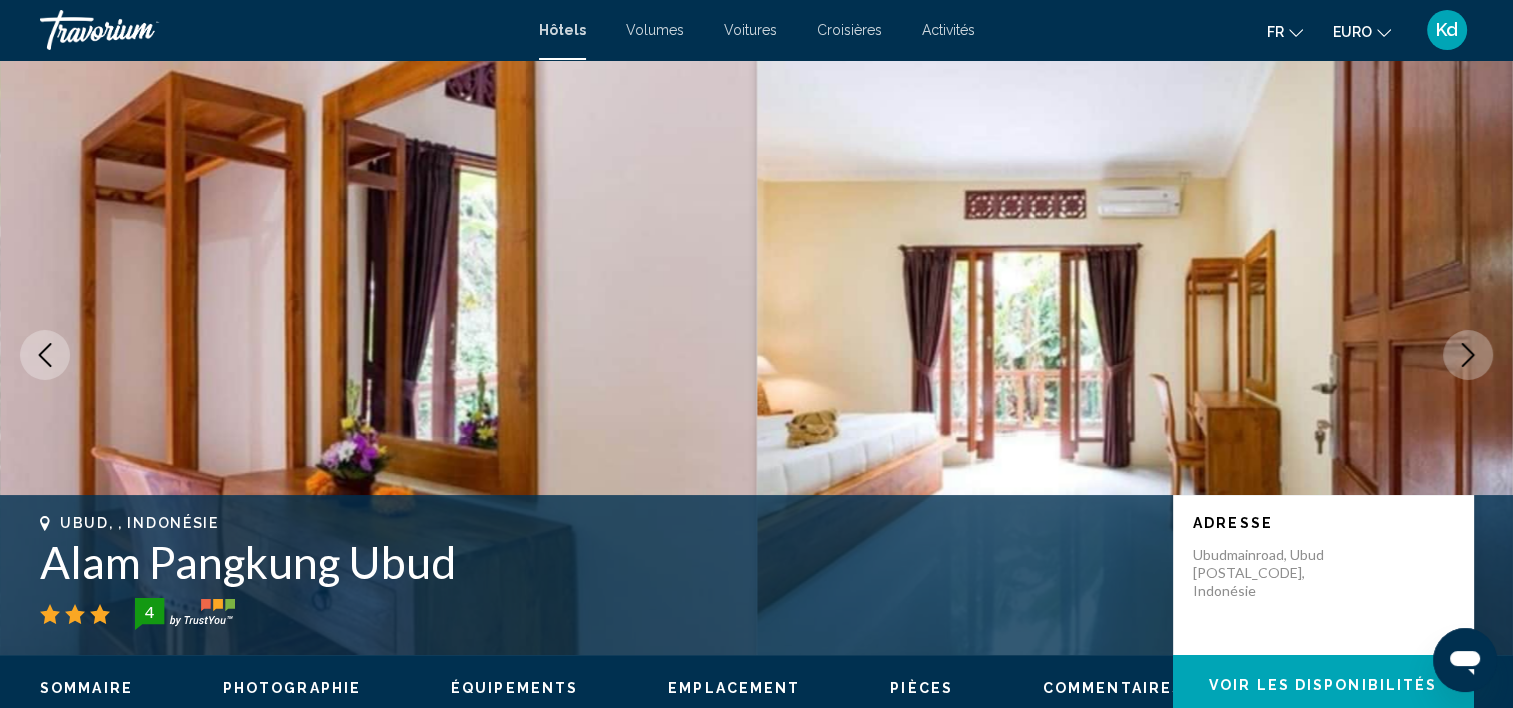 click 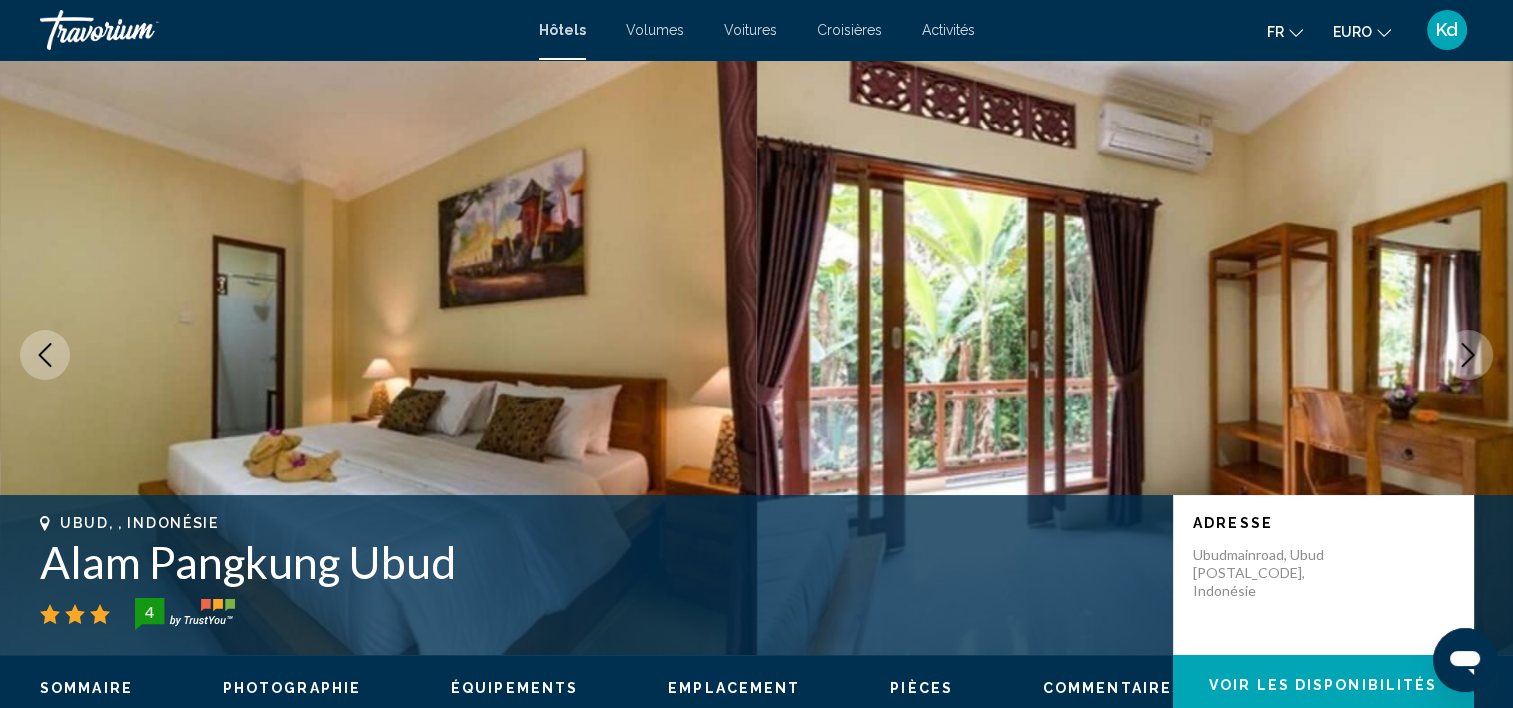 click 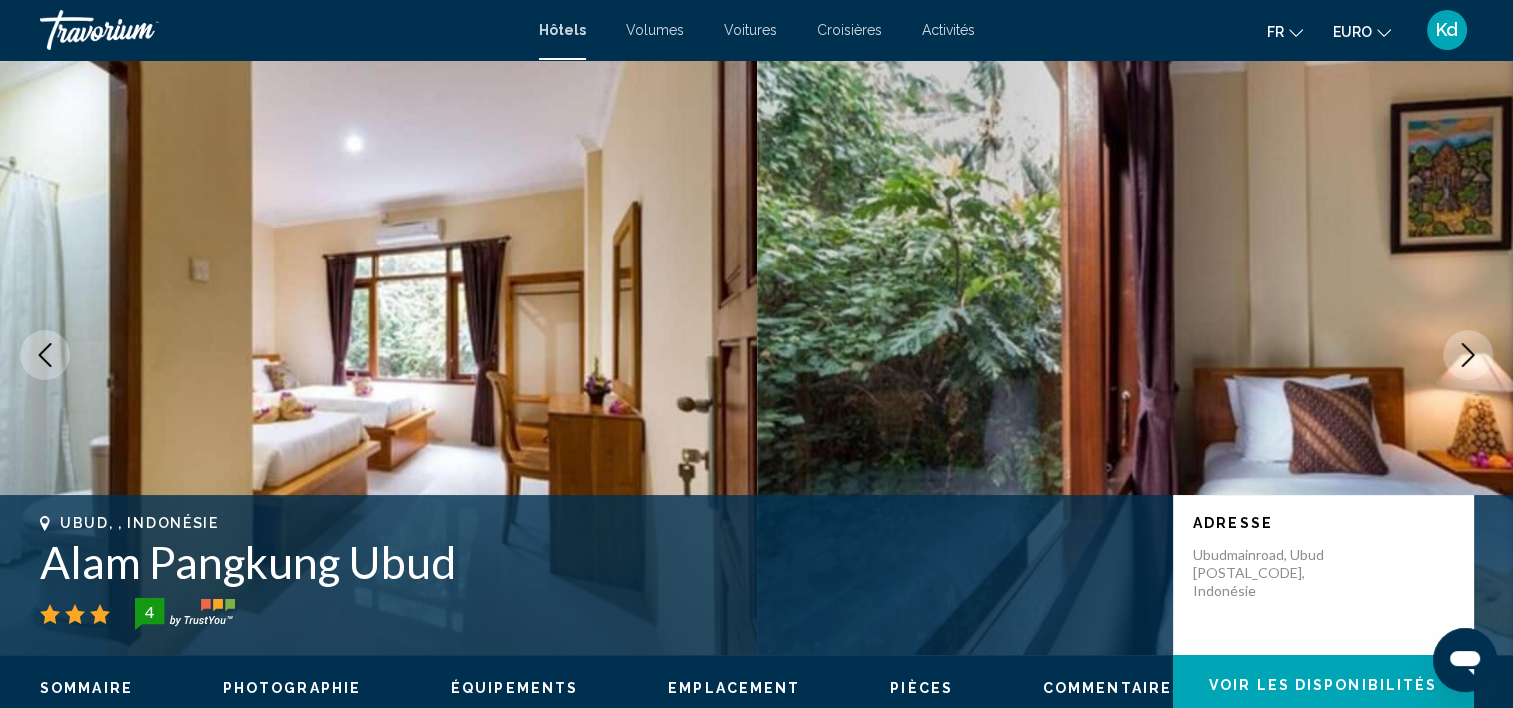 click 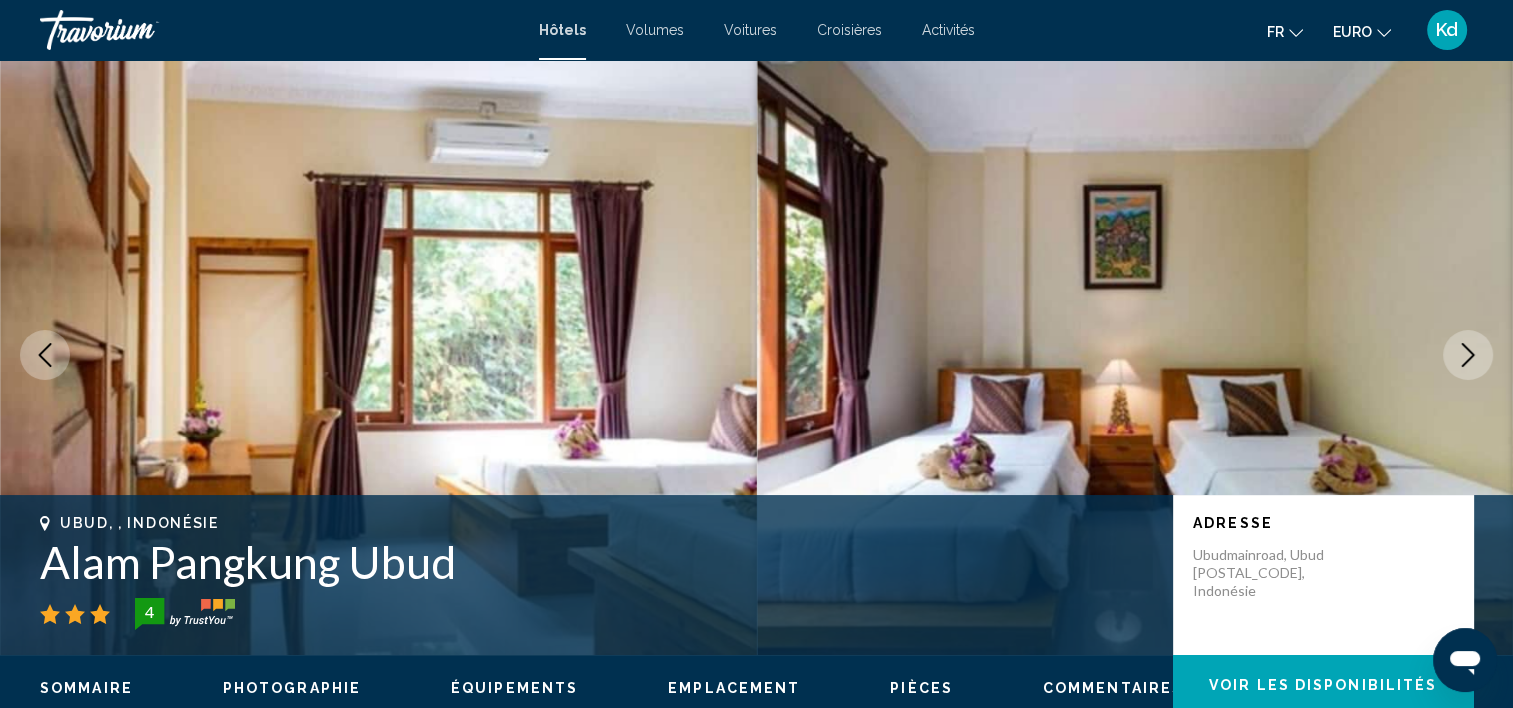 click 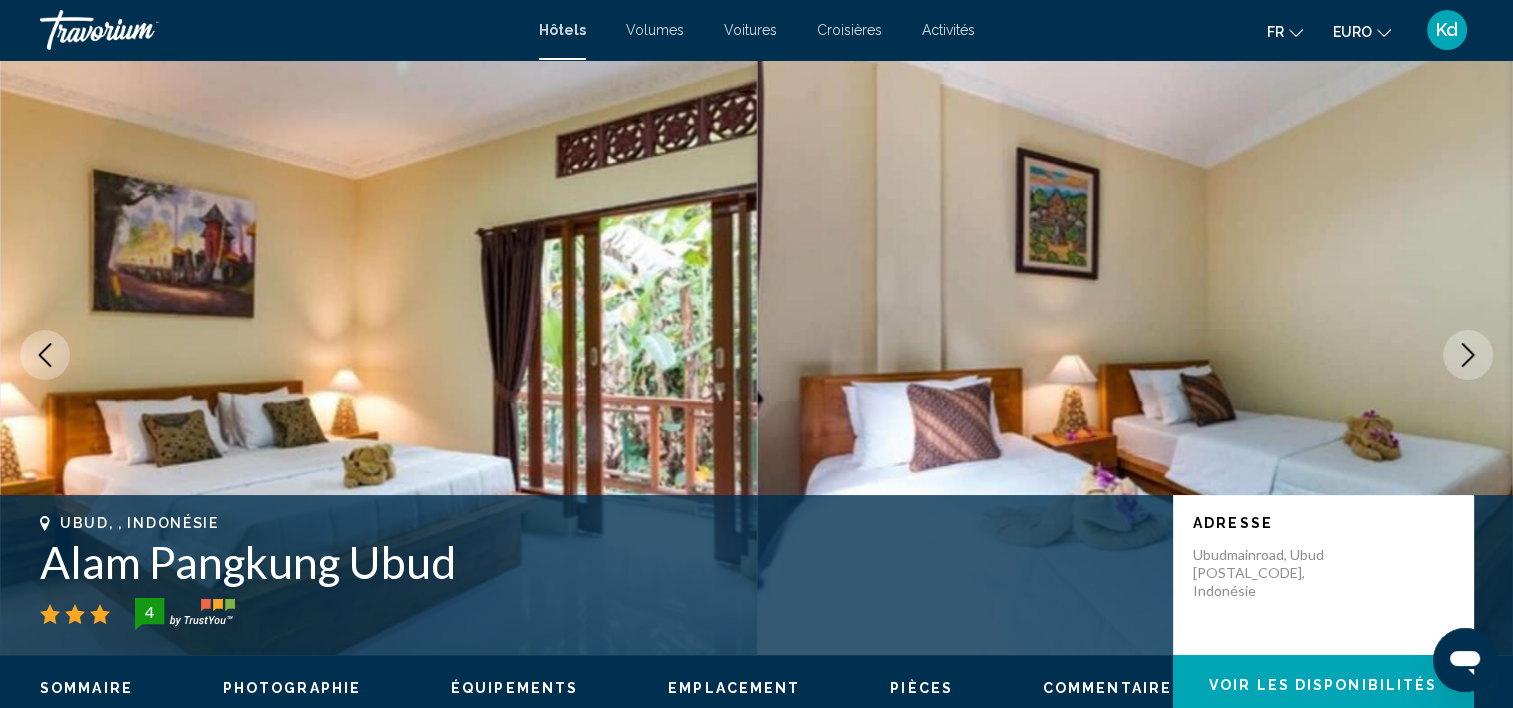 click 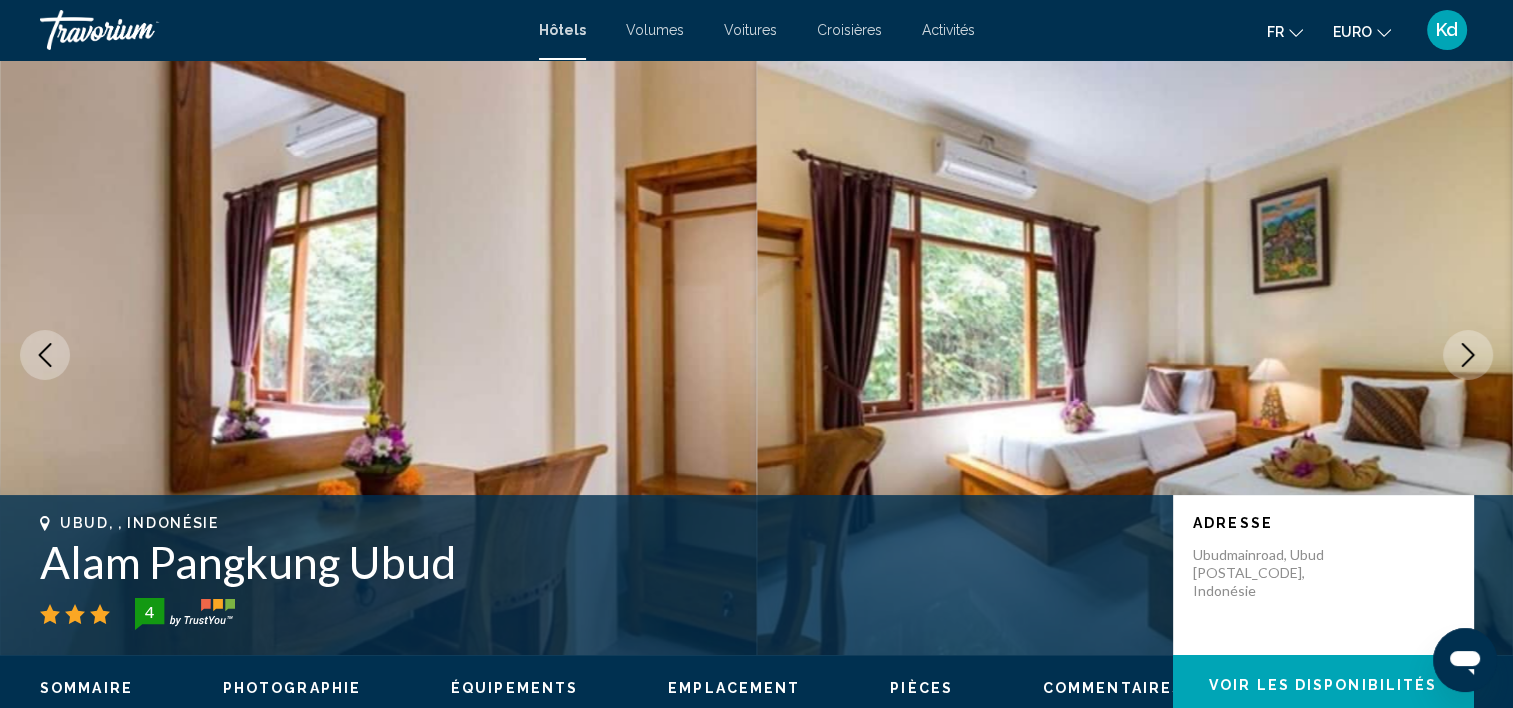 click 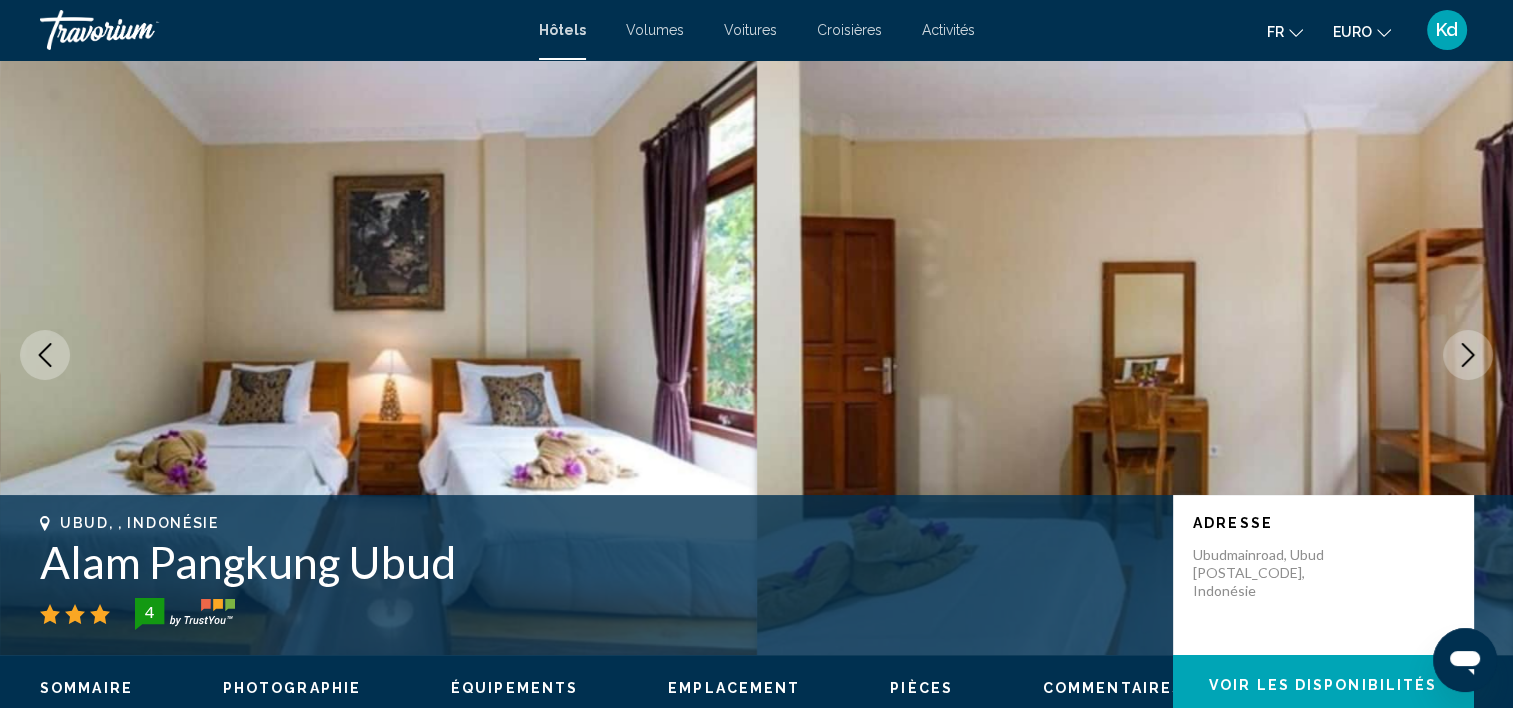 click 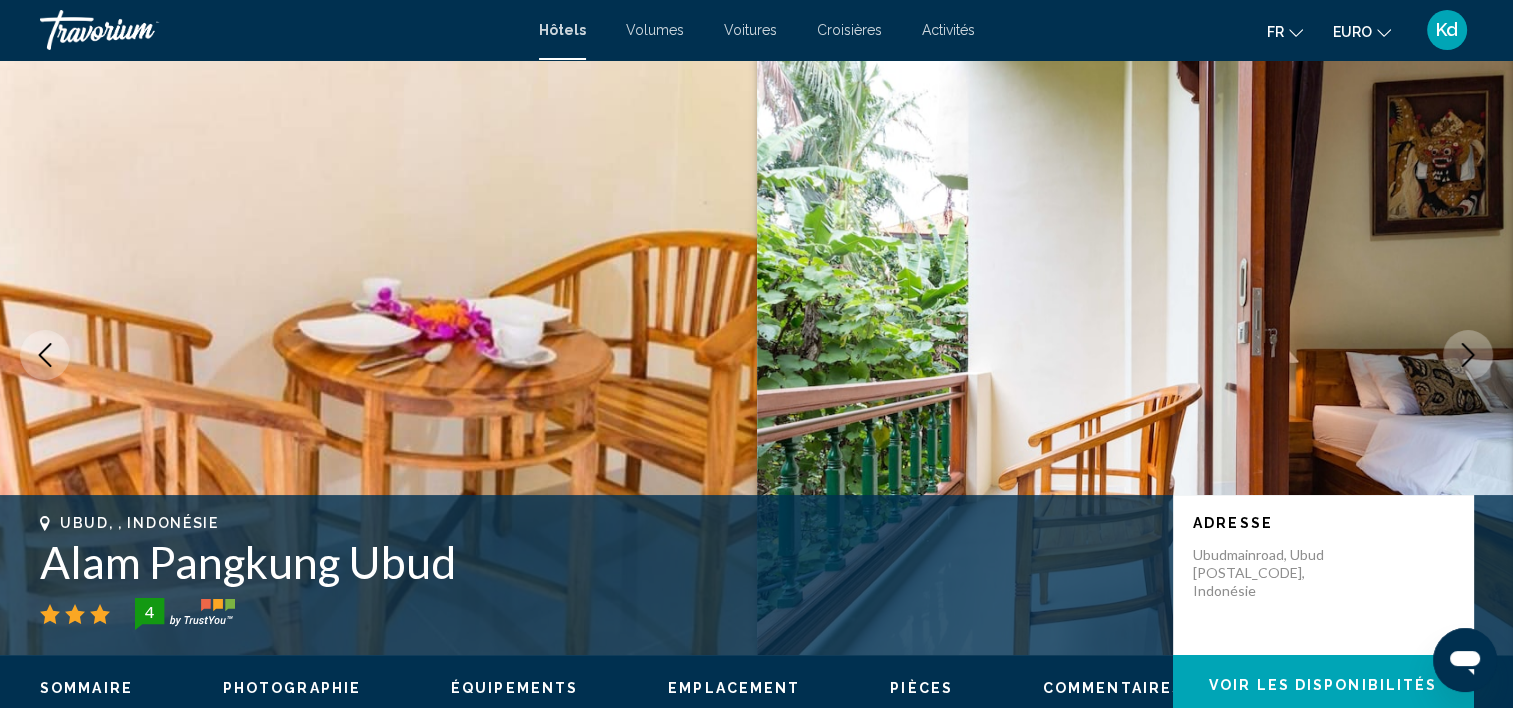 click 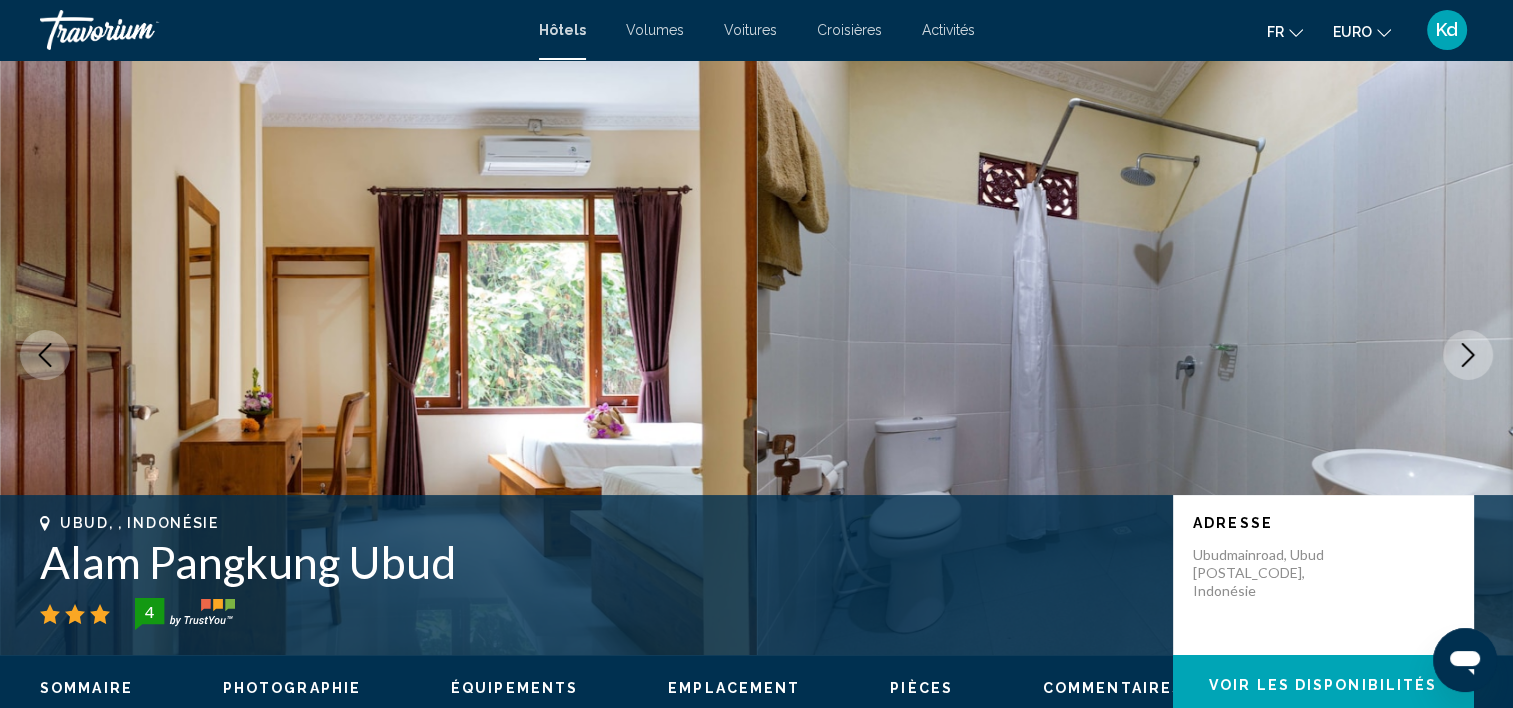 click at bounding box center (45, 355) 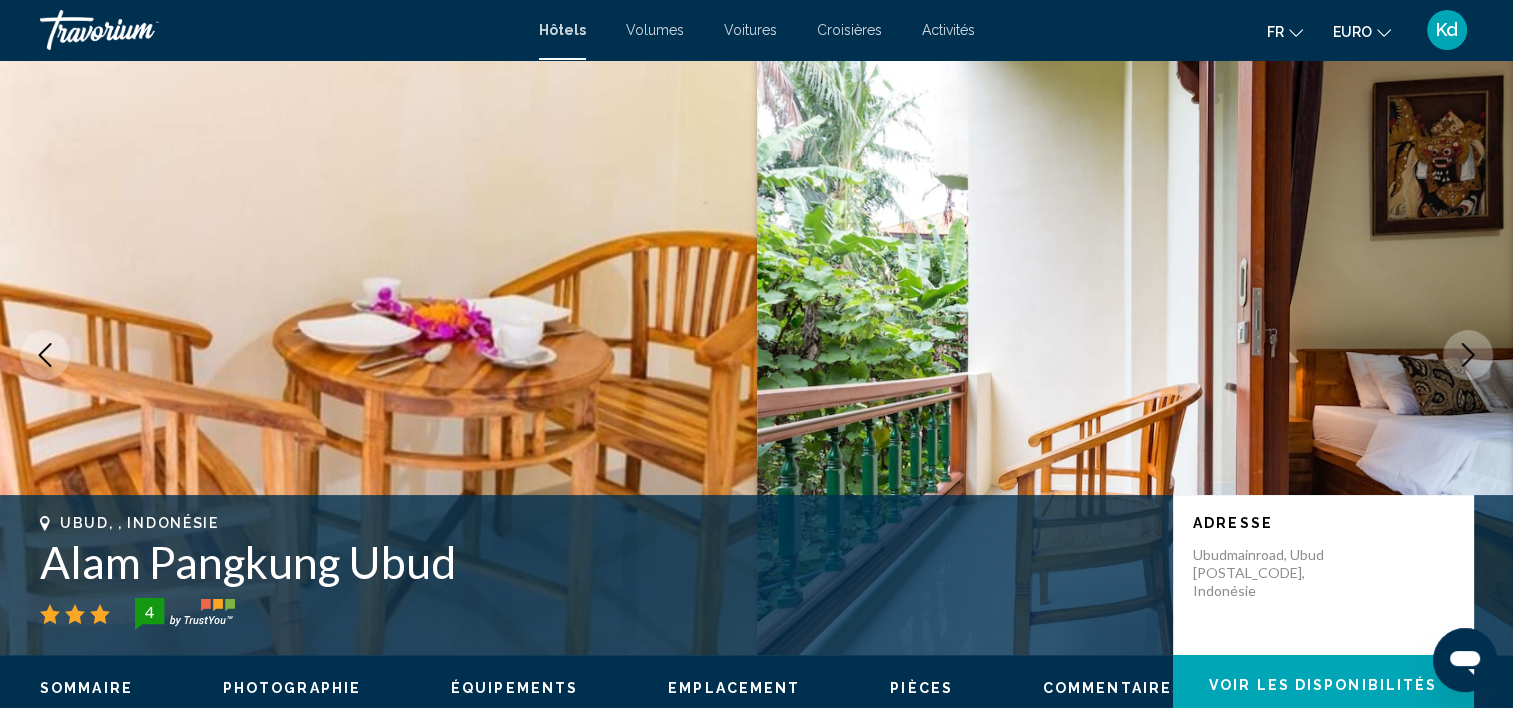 click 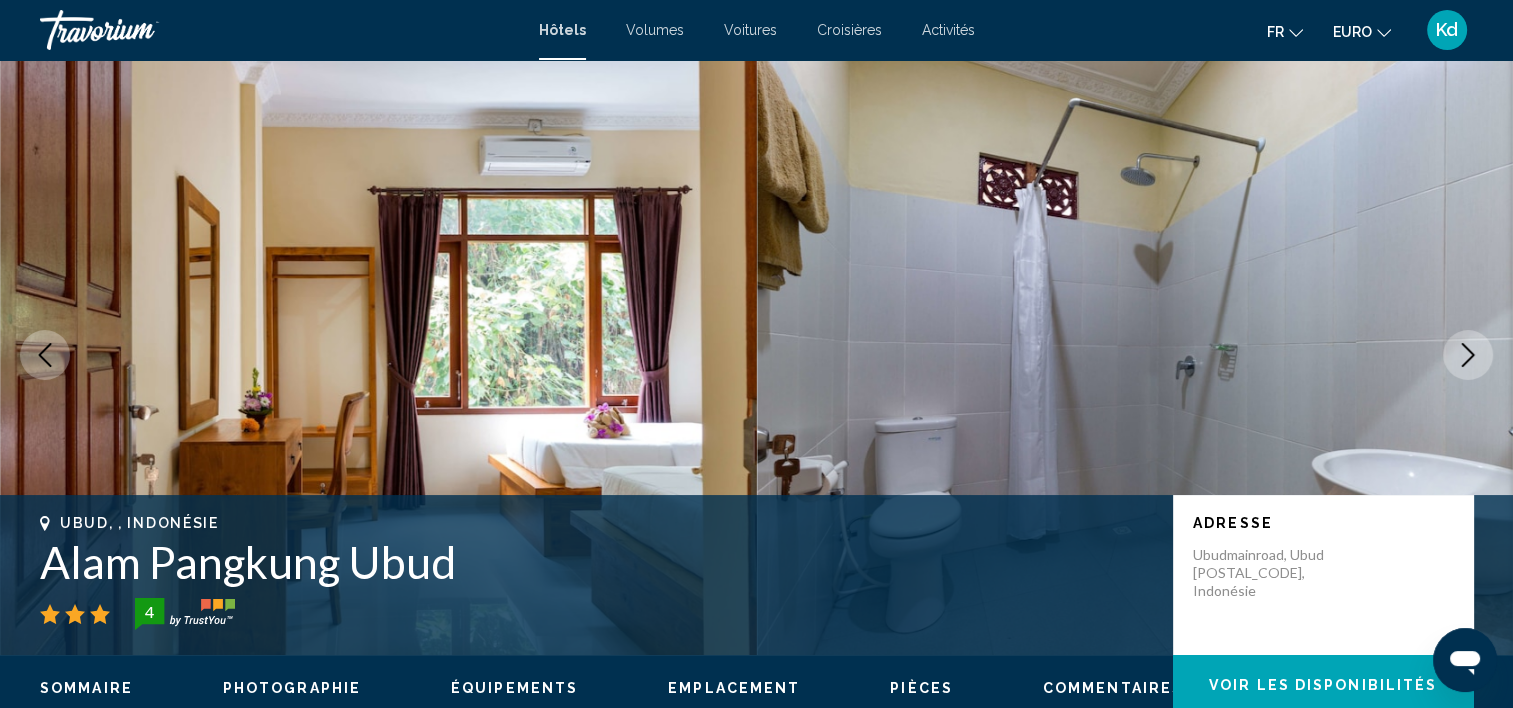click 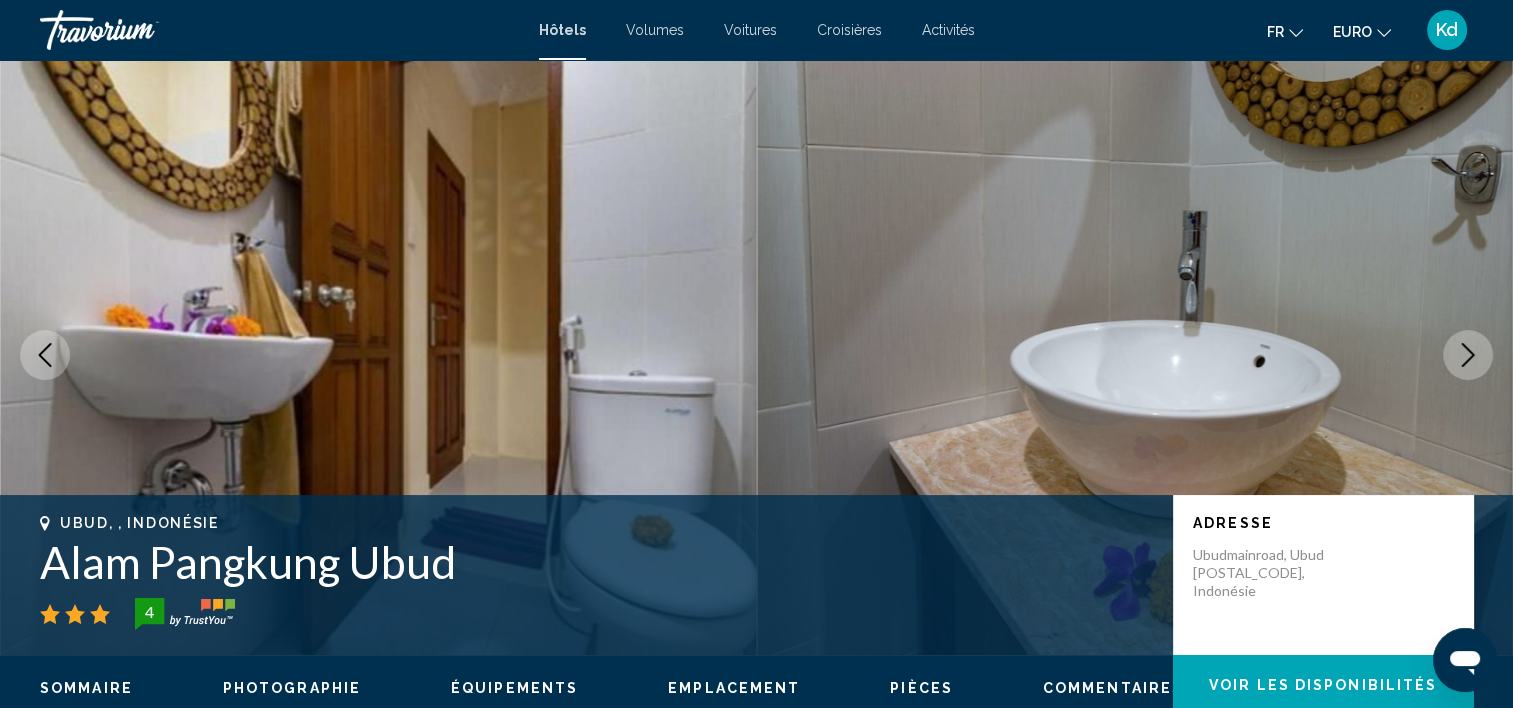 click 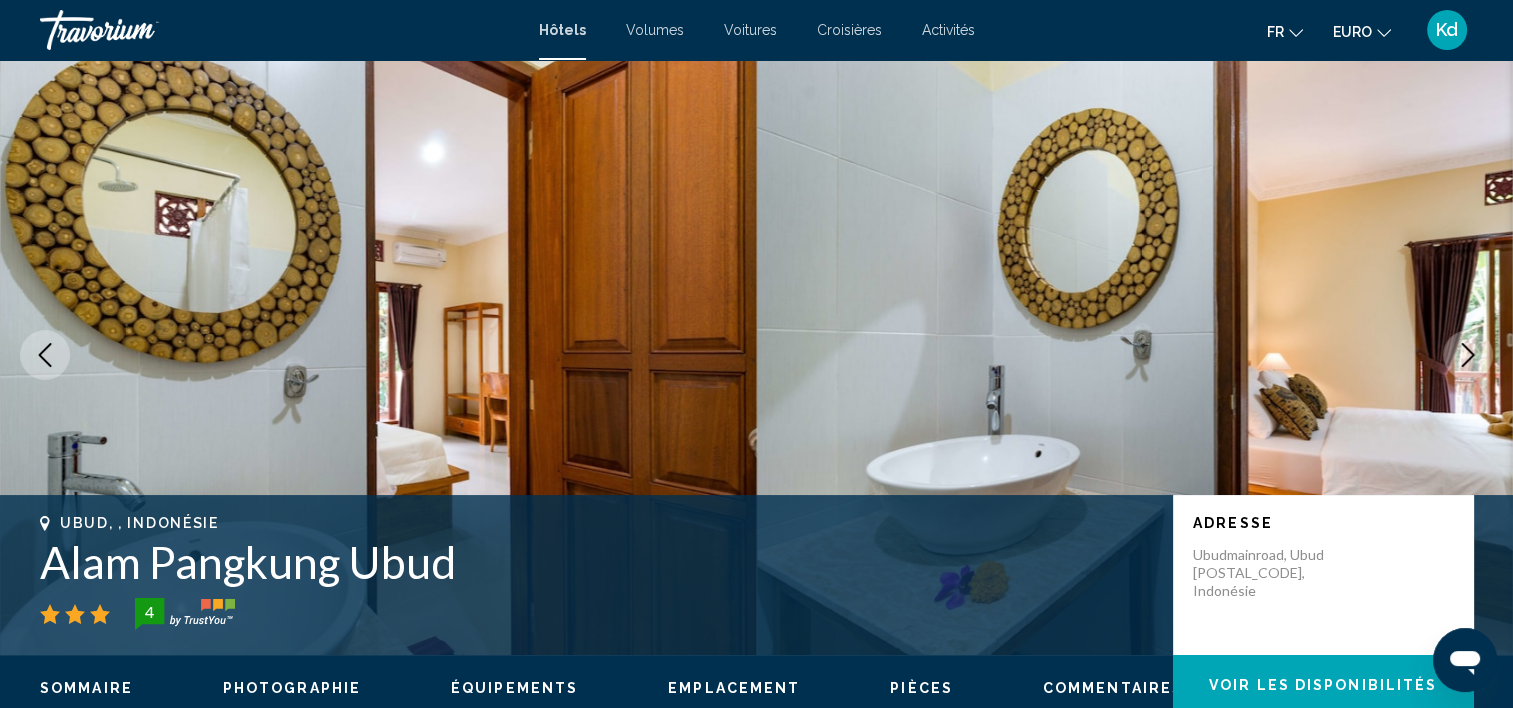 click 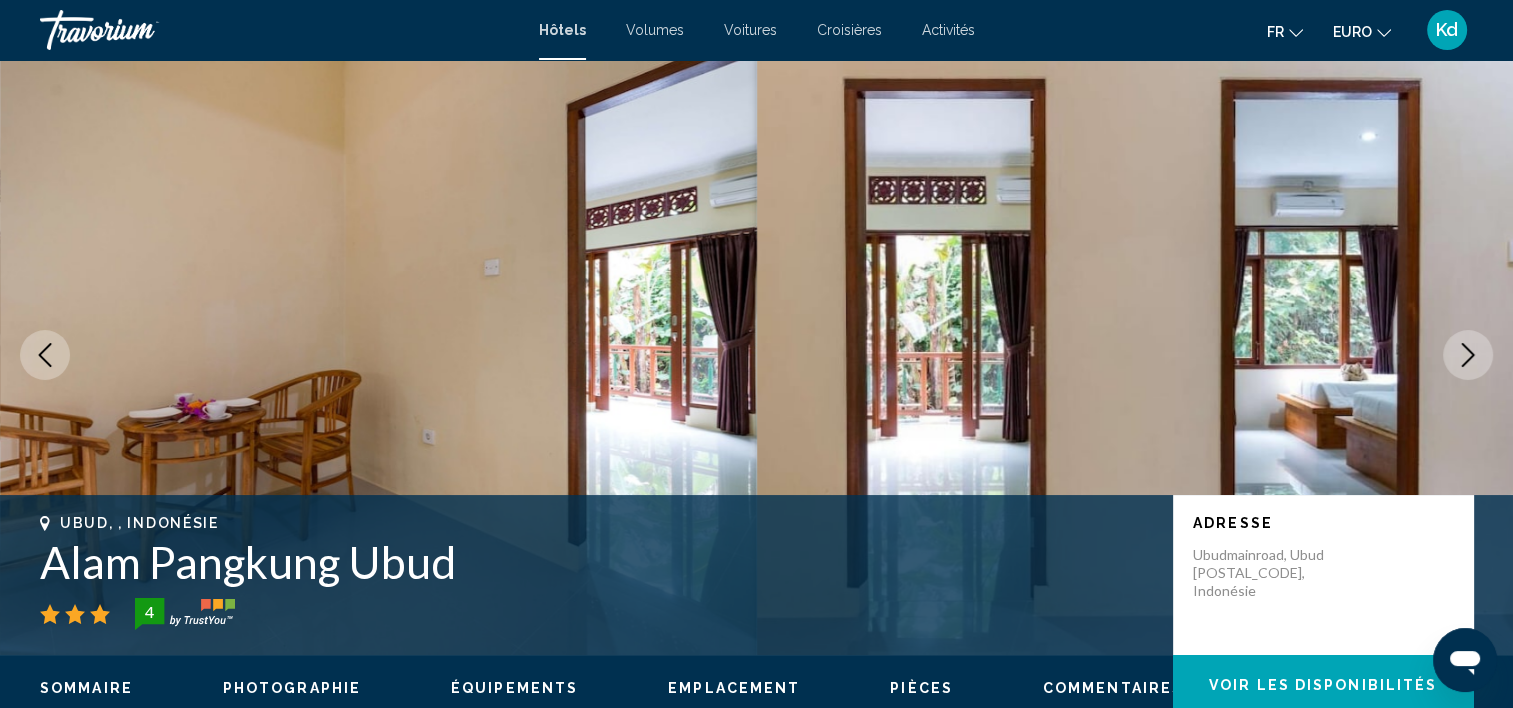 click 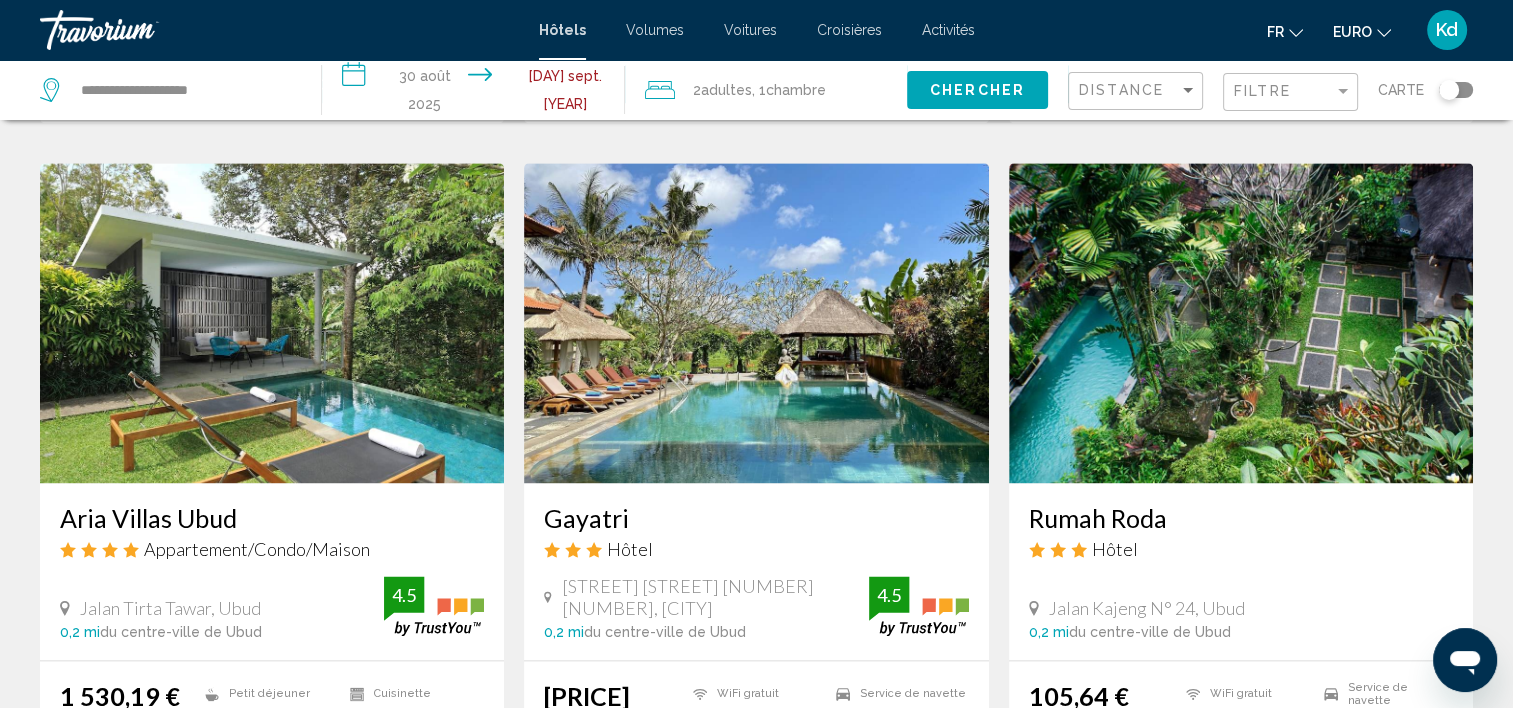 scroll, scrollTop: 2500, scrollLeft: 0, axis: vertical 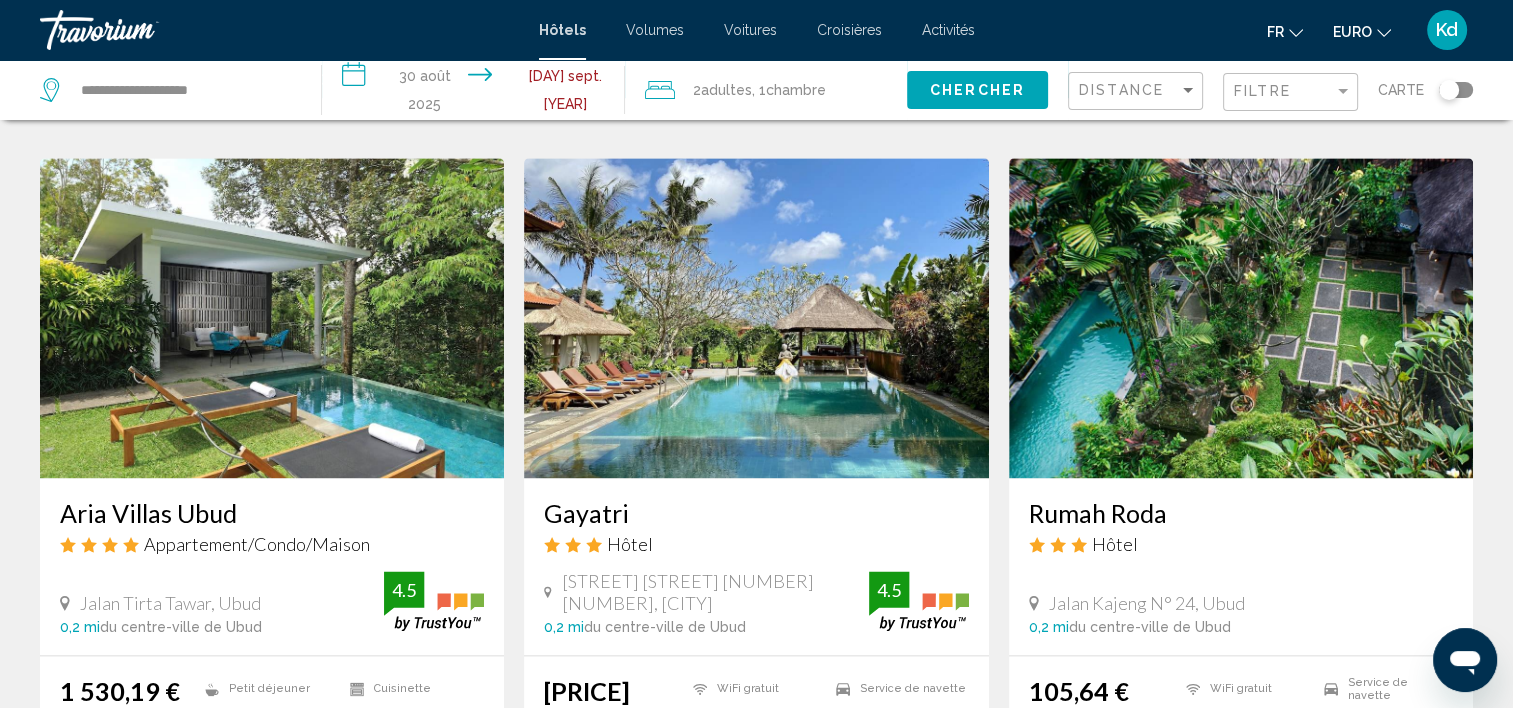 click on "Sélectionner une chambre" at bounding box center (1240, 823) 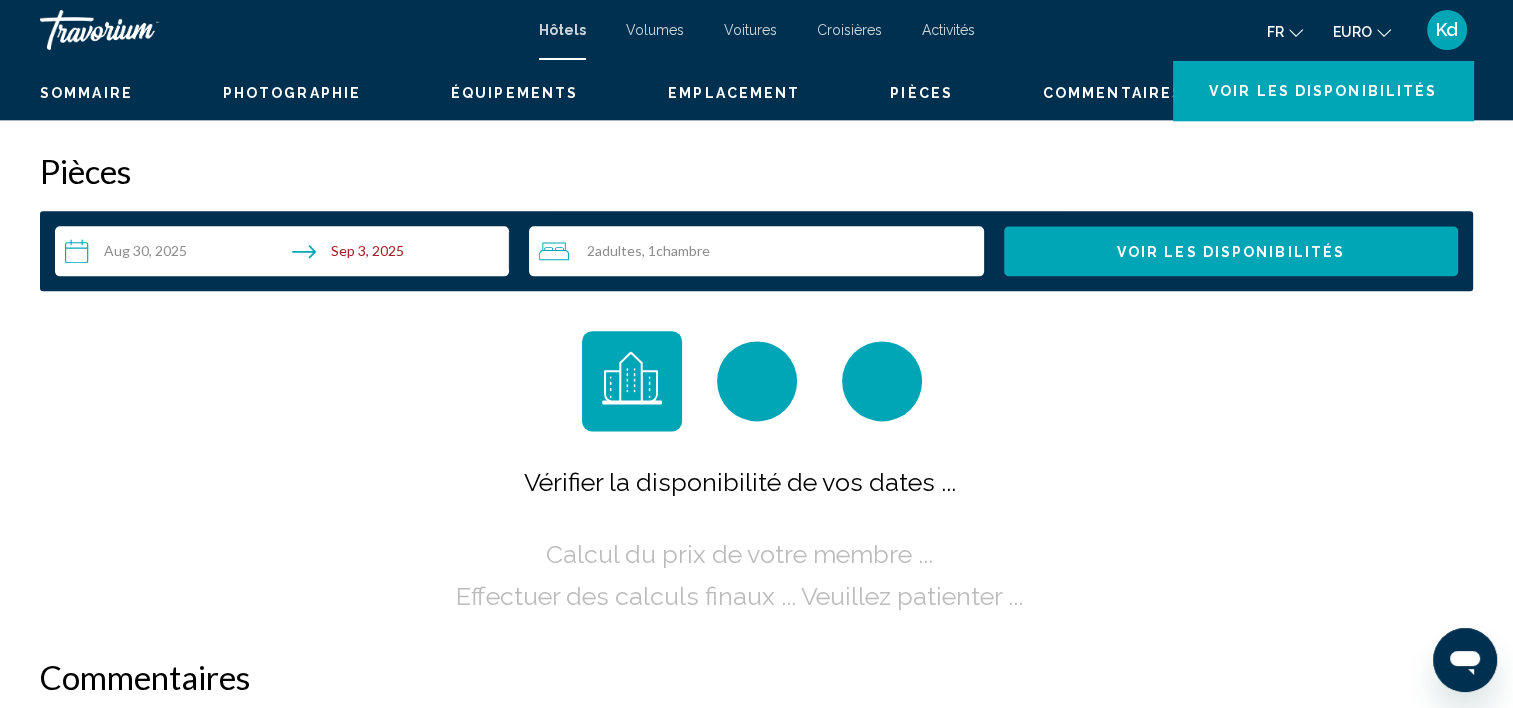 scroll, scrollTop: 5, scrollLeft: 0, axis: vertical 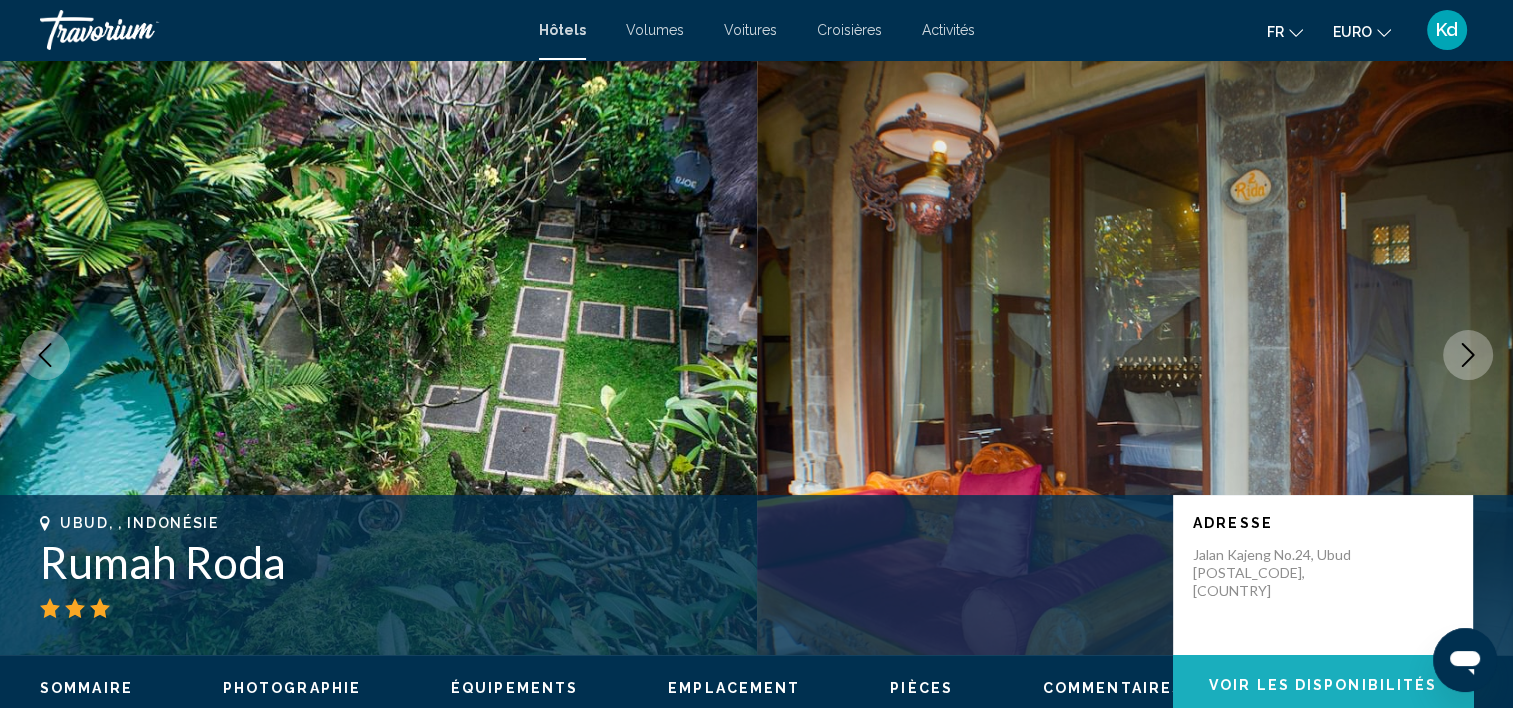 click on "Voir les disponibilités" 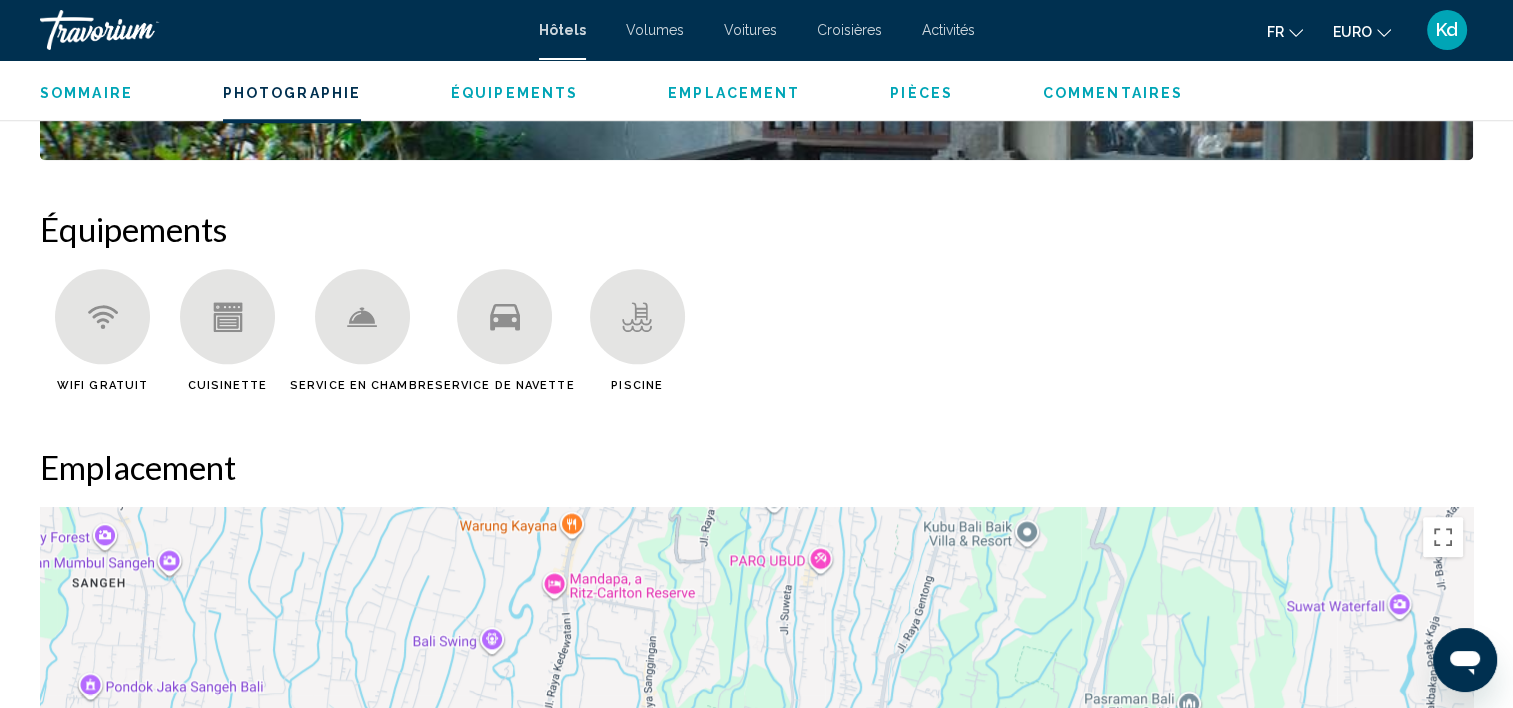 scroll, scrollTop: 1131, scrollLeft: 0, axis: vertical 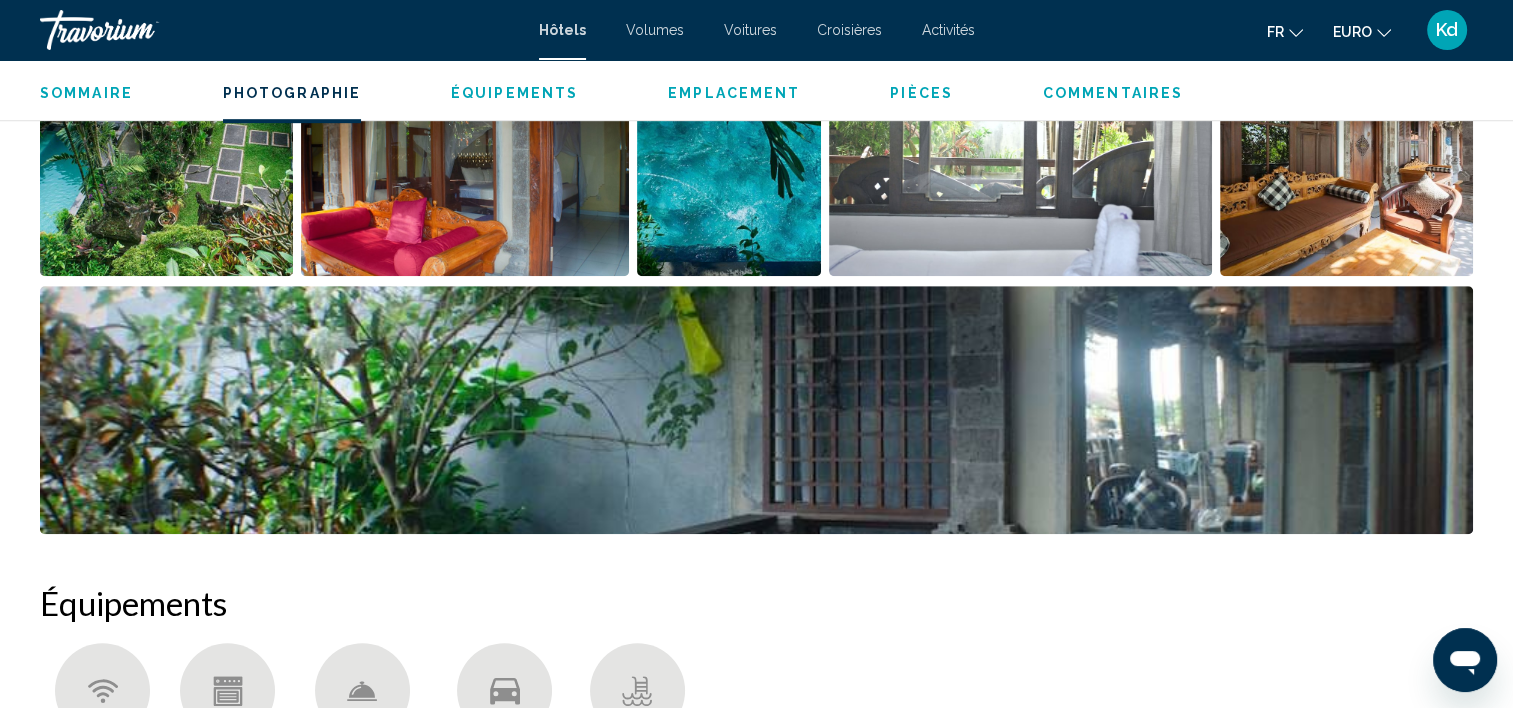 click at bounding box center (756, 410) 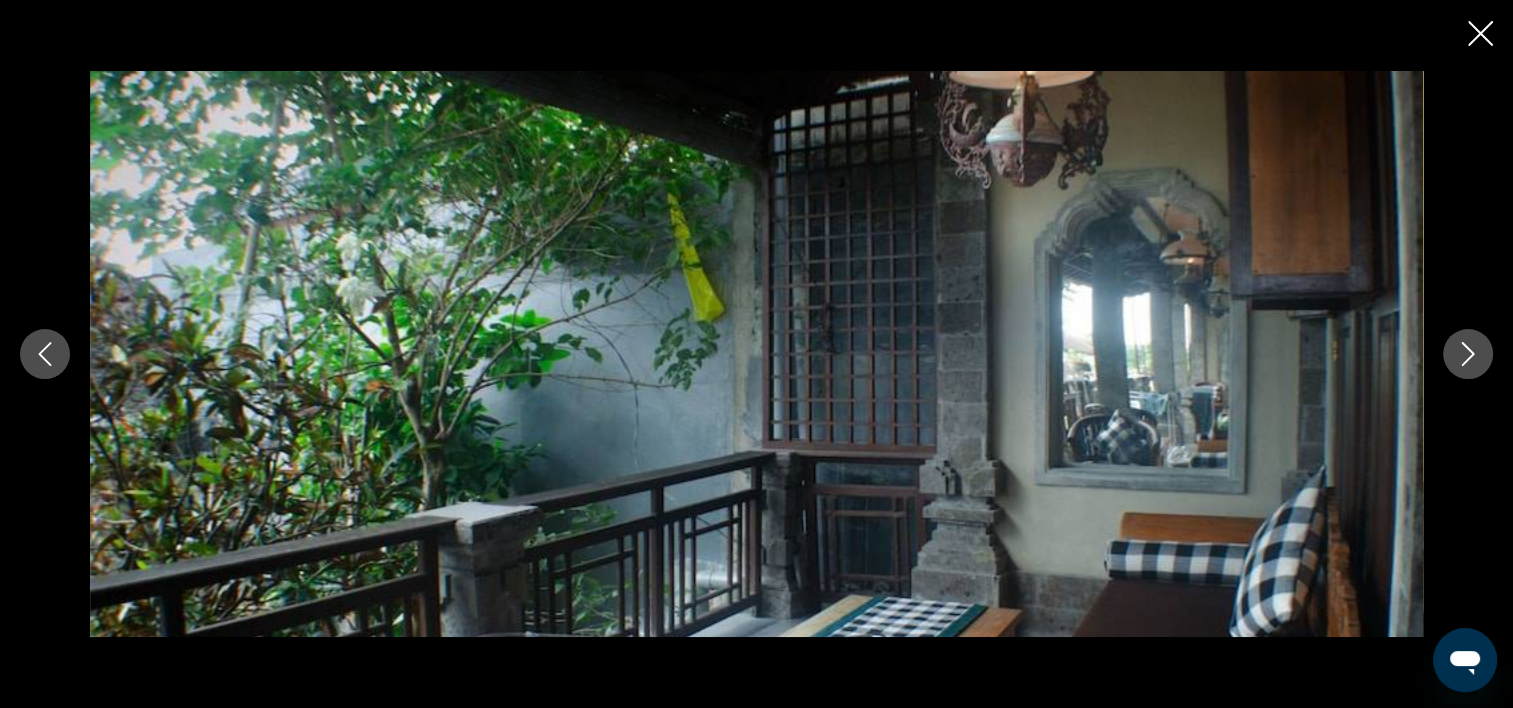 click 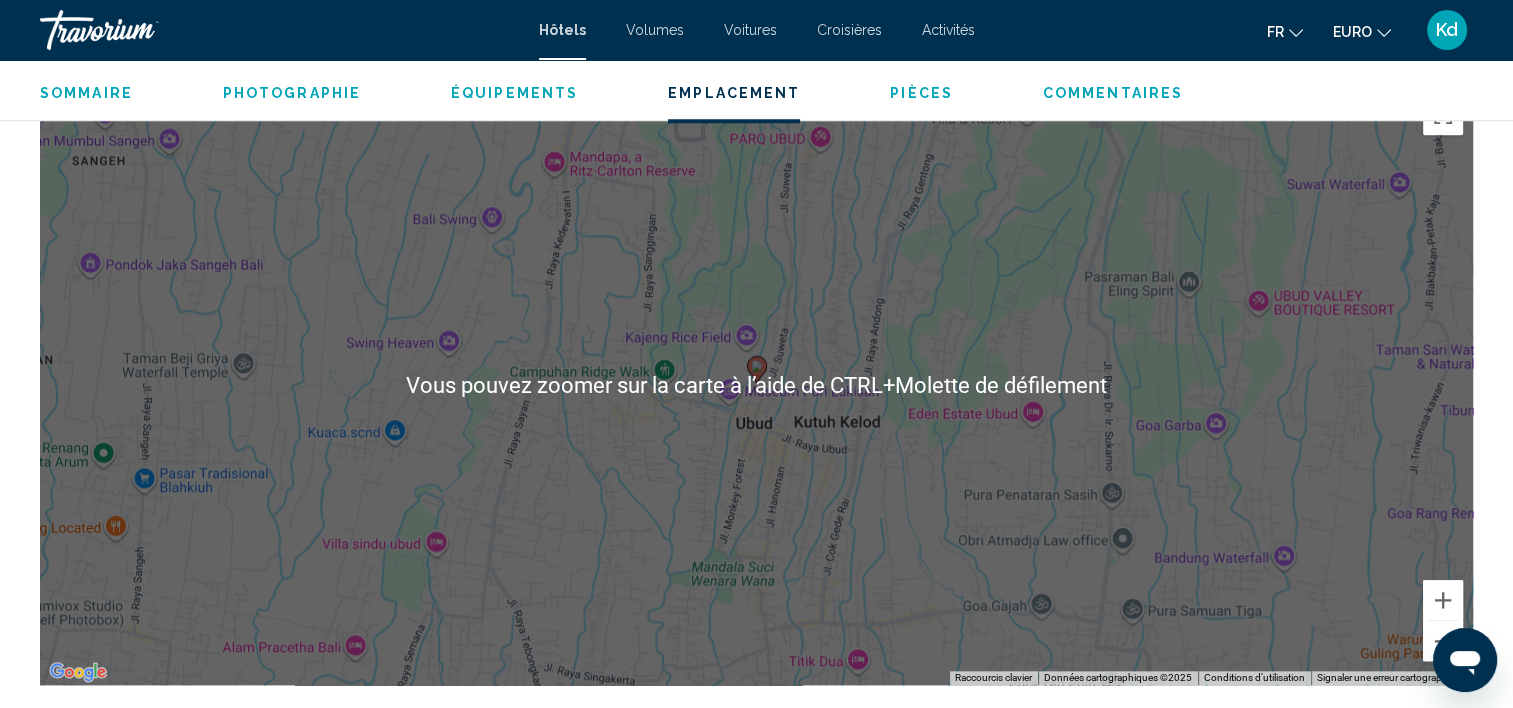 scroll, scrollTop: 1731, scrollLeft: 0, axis: vertical 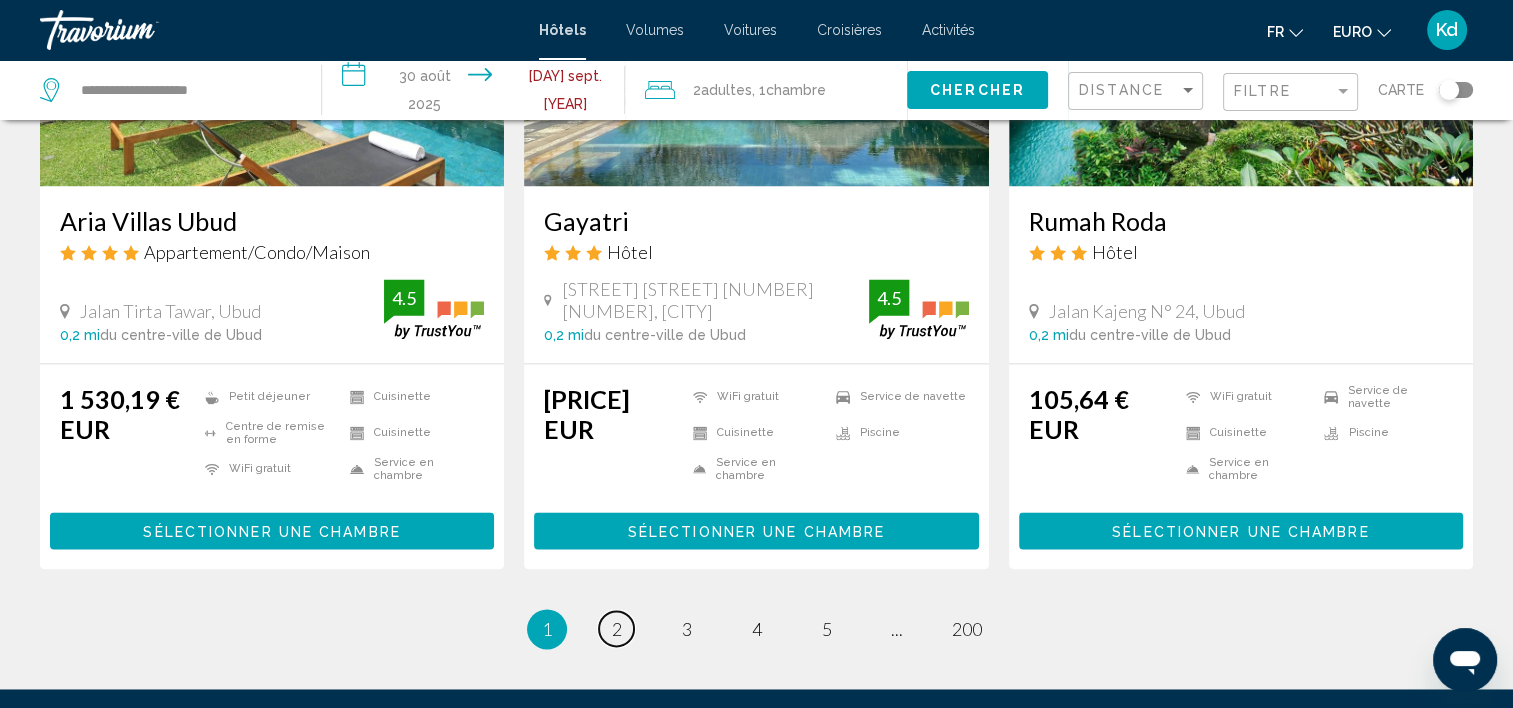 drag, startPoint x: 622, startPoint y: 401, endPoint x: 608, endPoint y: 393, distance: 16.124516 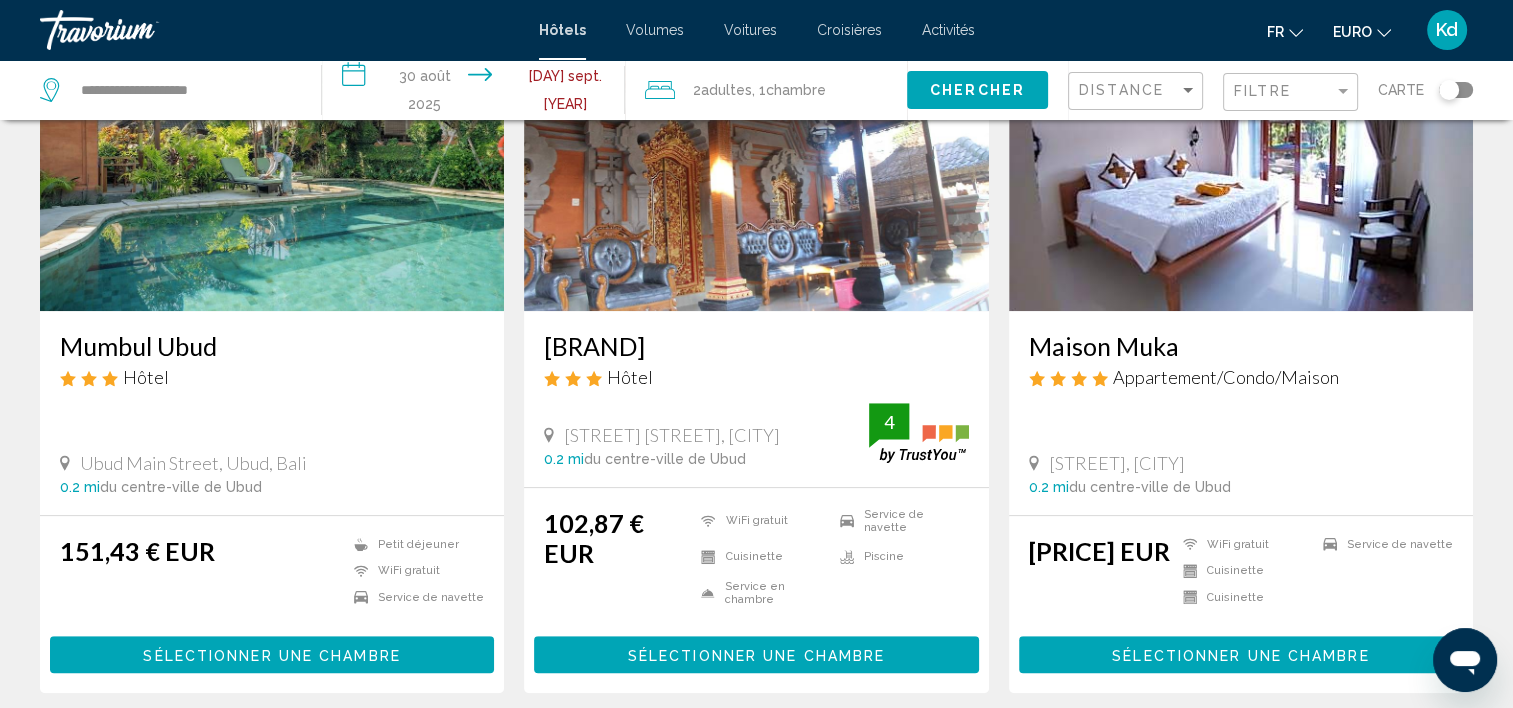 scroll, scrollTop: 1000, scrollLeft: 0, axis: vertical 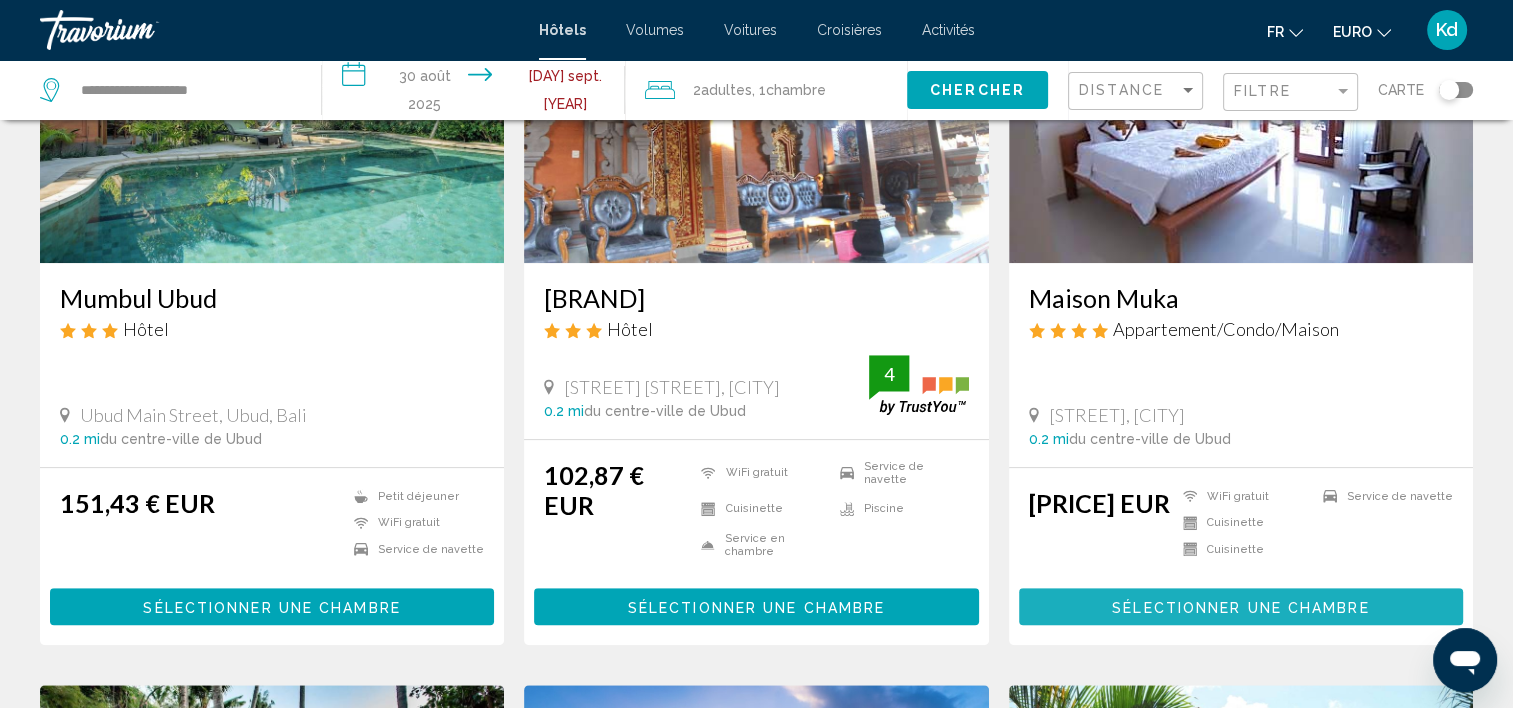 click on "Sélectionner une chambre" at bounding box center [1241, 606] 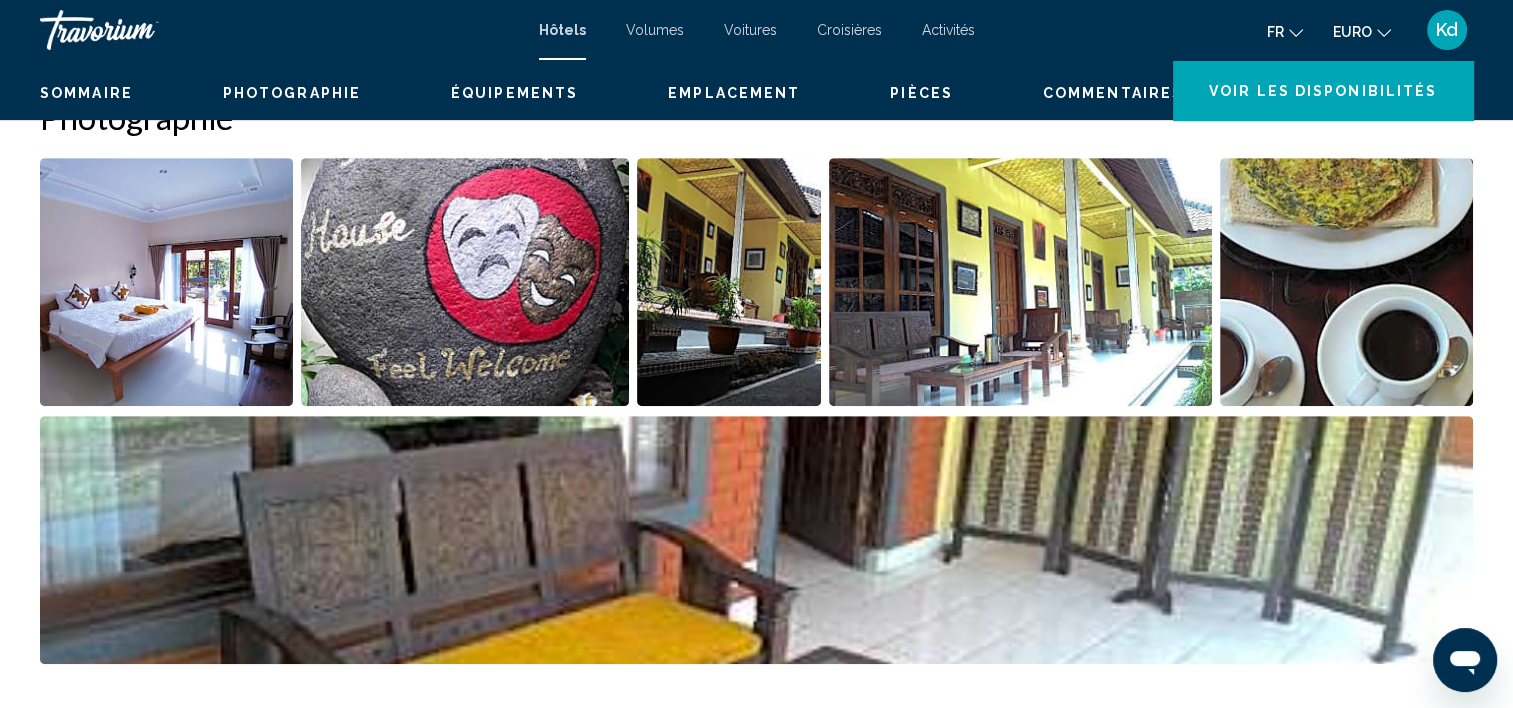 scroll, scrollTop: 6, scrollLeft: 0, axis: vertical 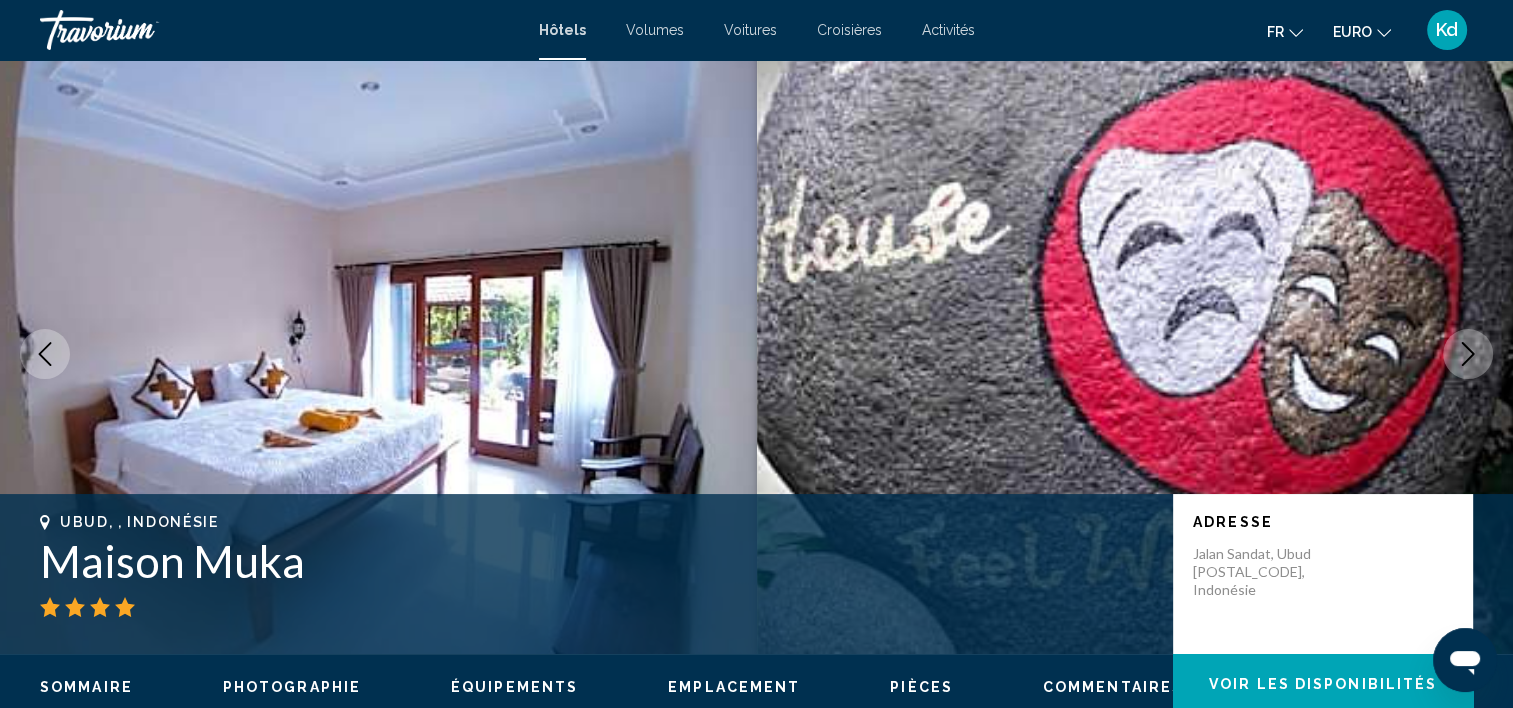 click 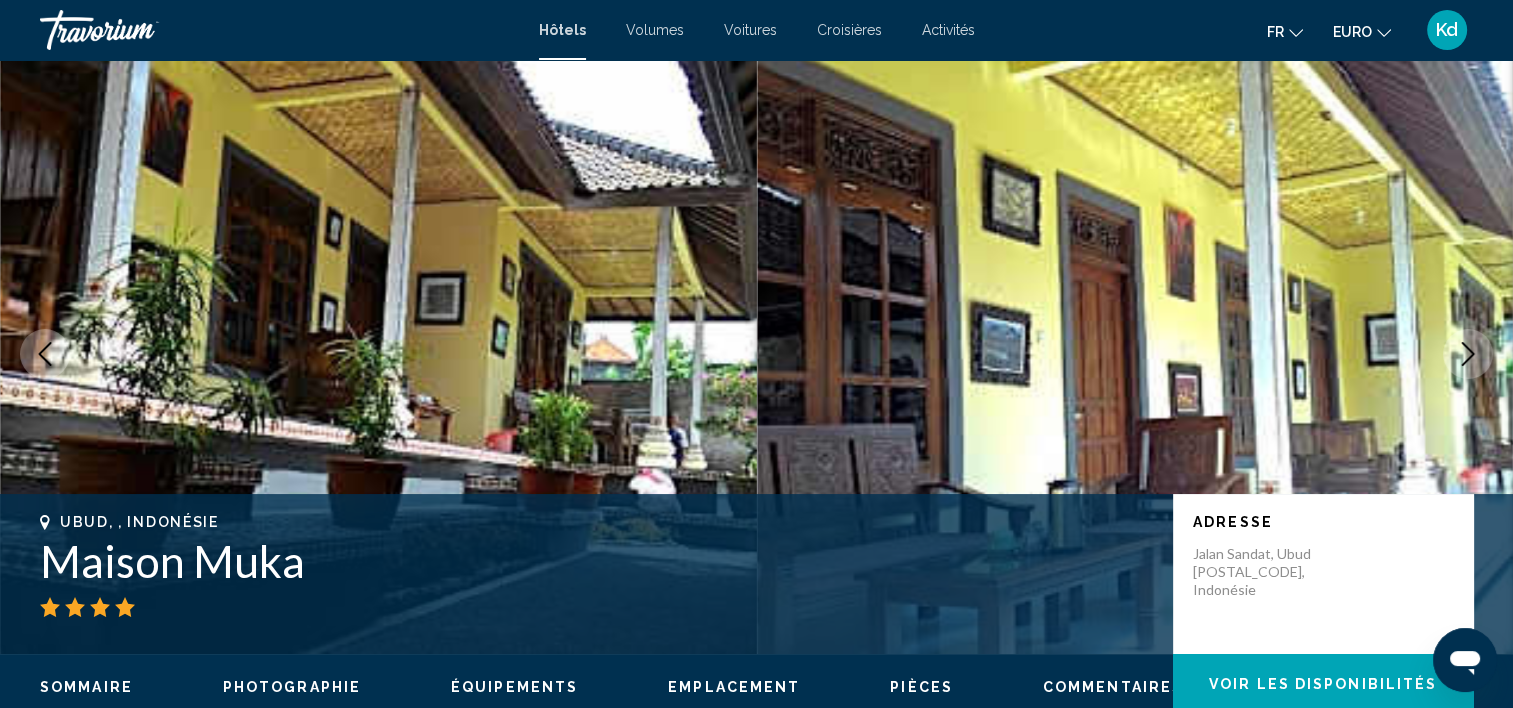 click 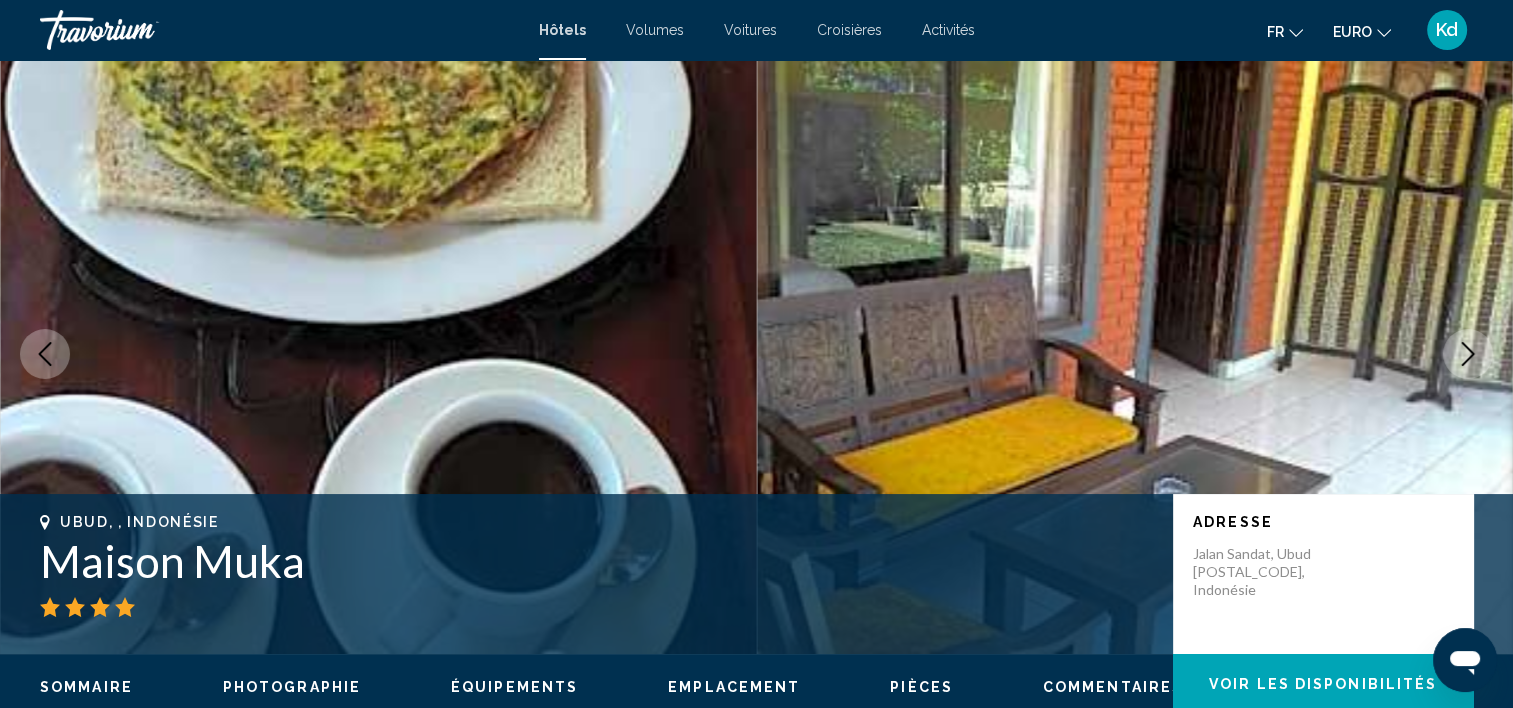 click 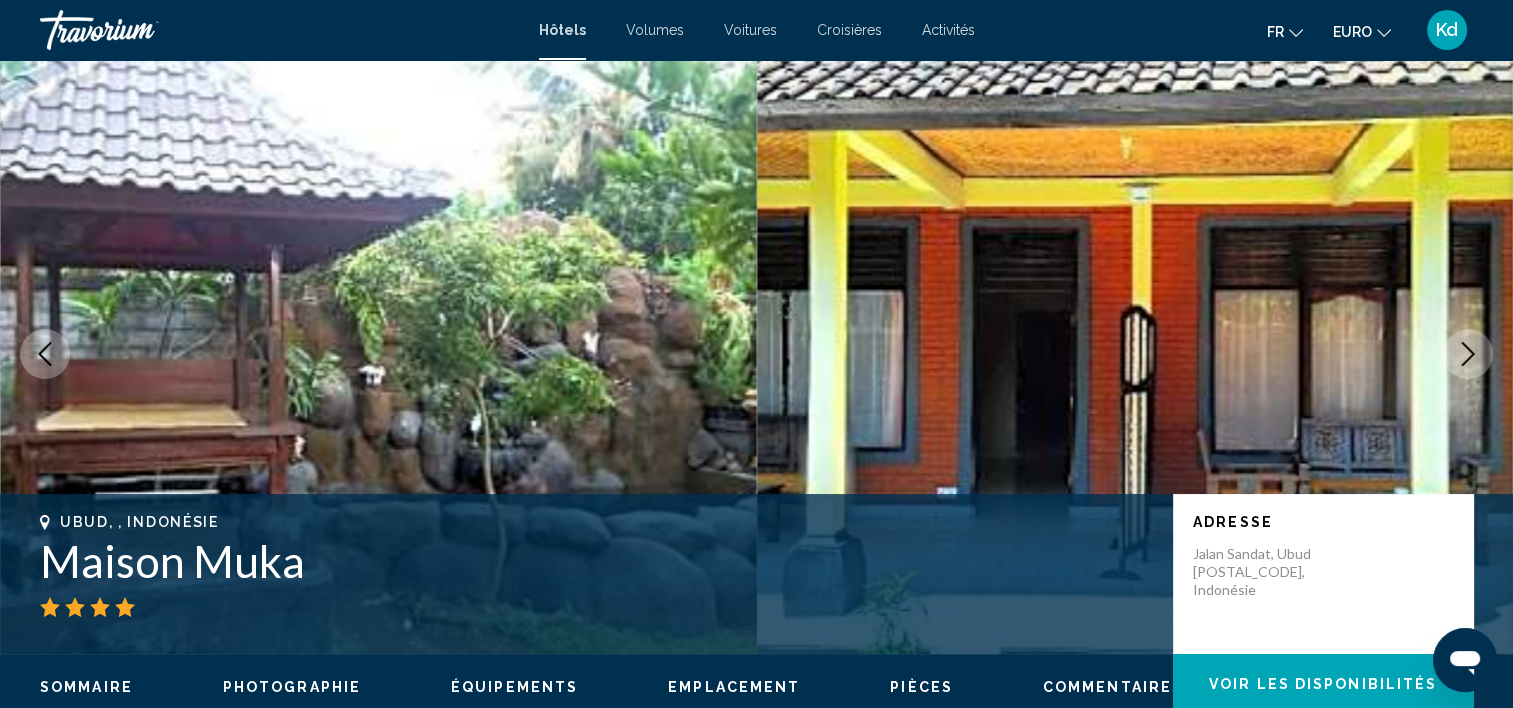 click 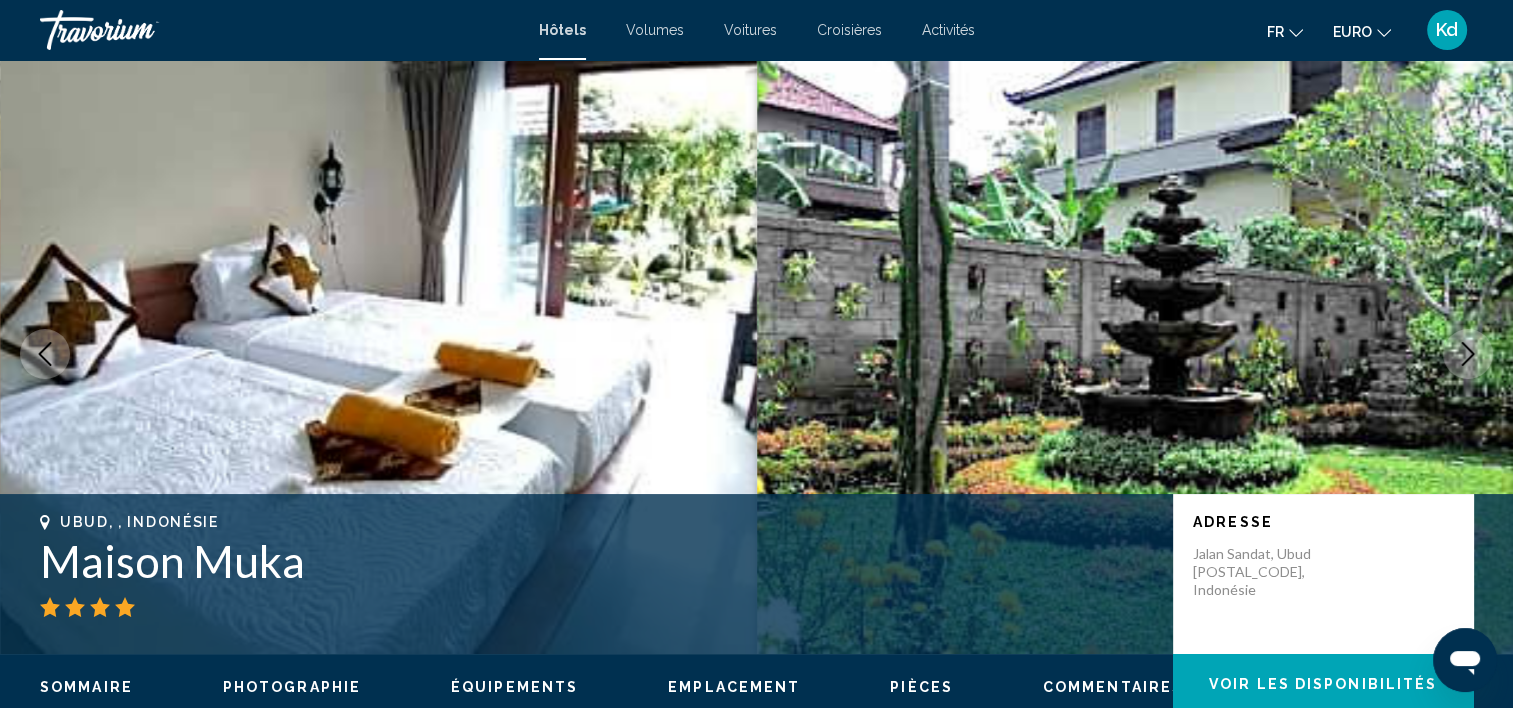 click 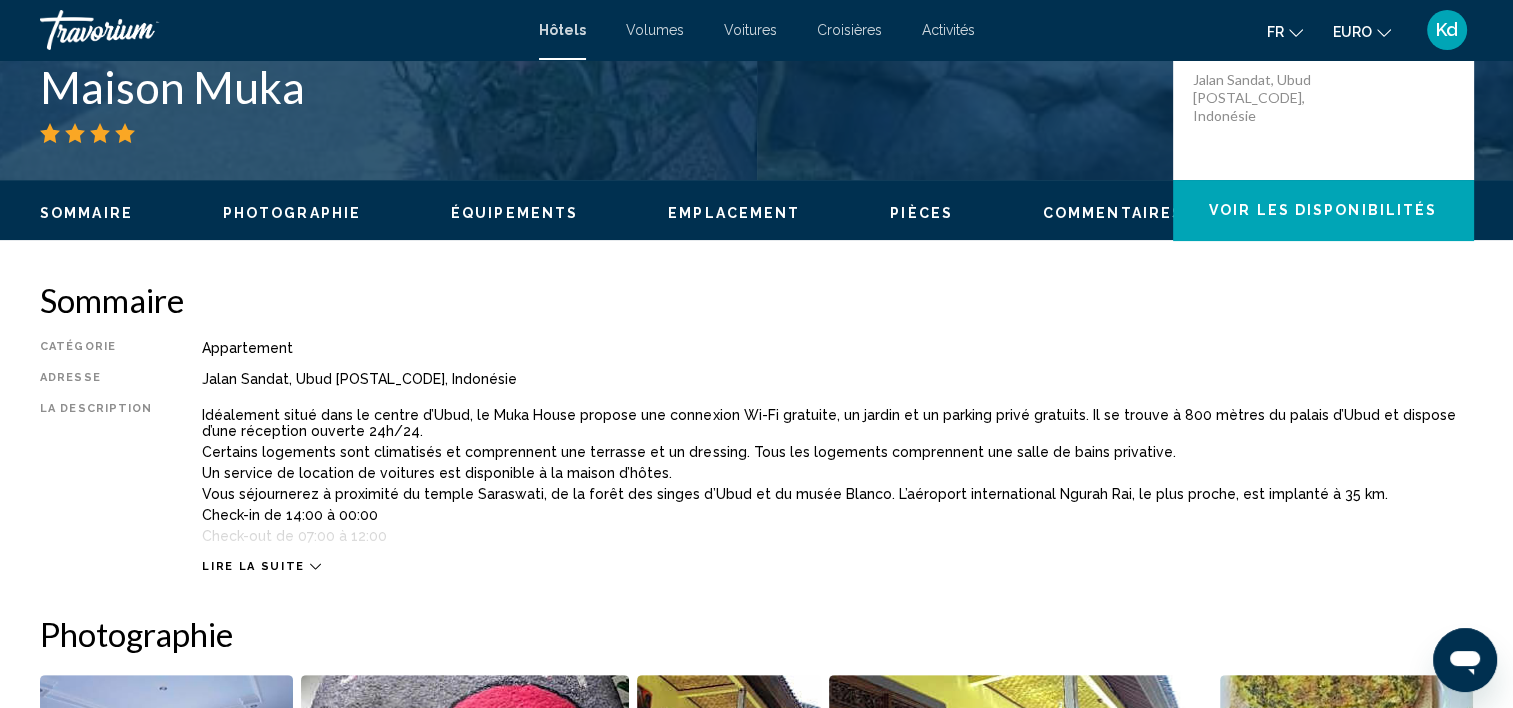 scroll, scrollTop: 506, scrollLeft: 0, axis: vertical 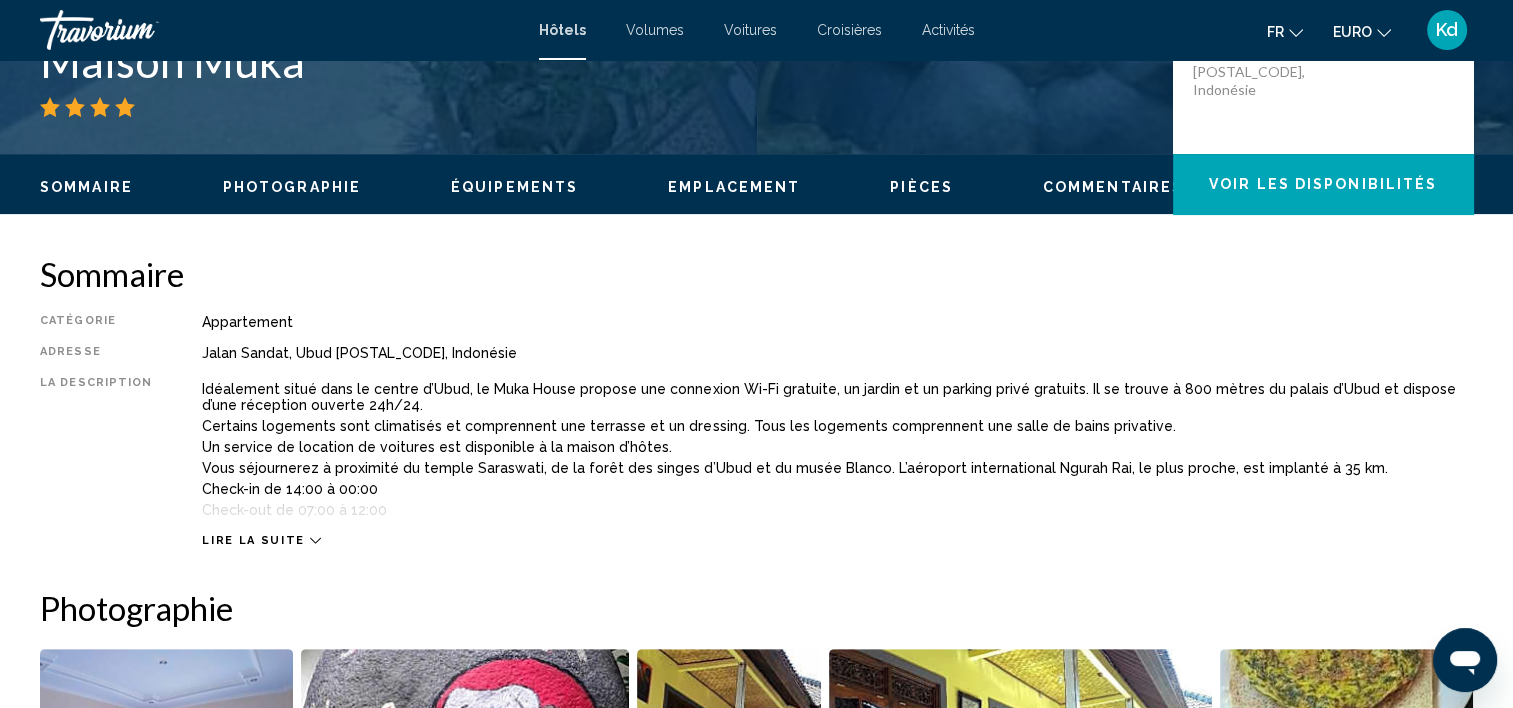 click on "Voir les disponibilités" 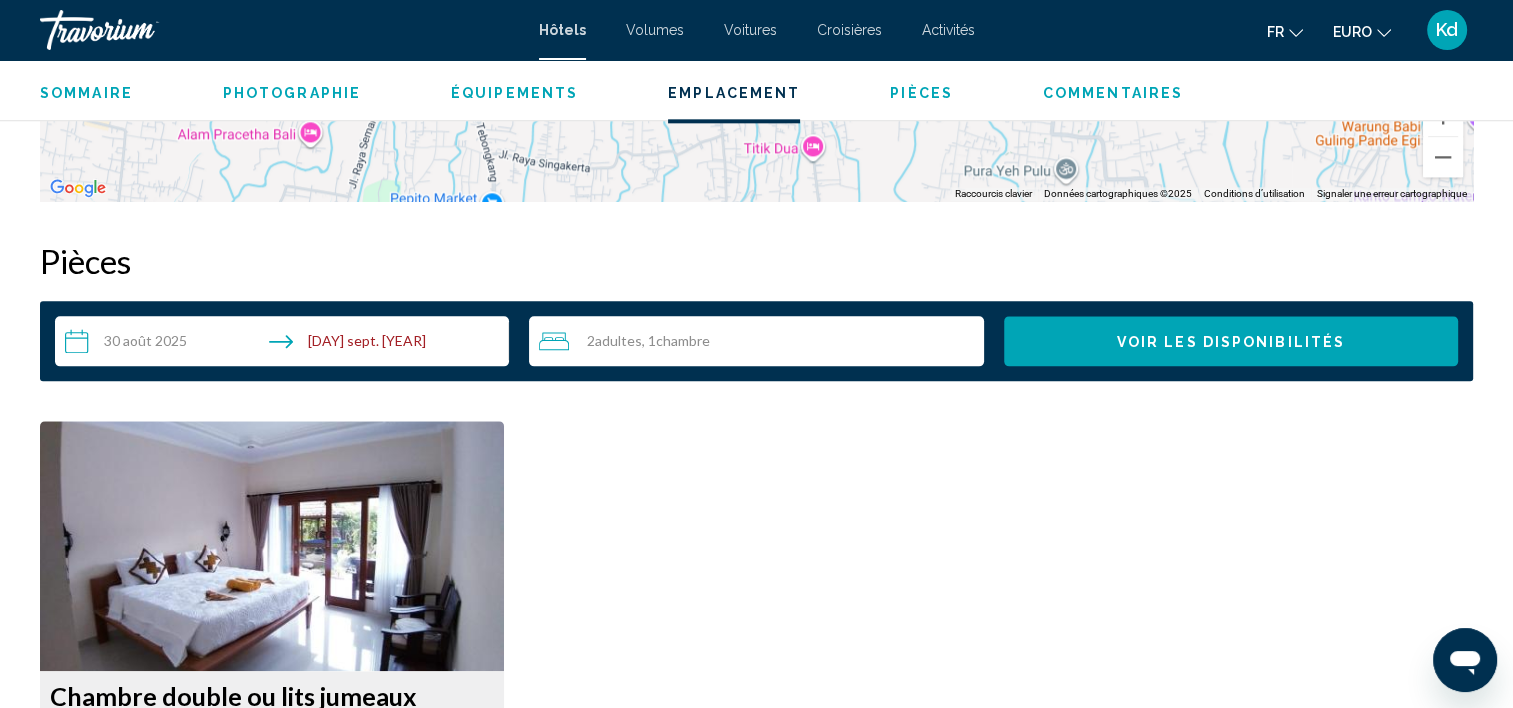 scroll, scrollTop: 2228, scrollLeft: 0, axis: vertical 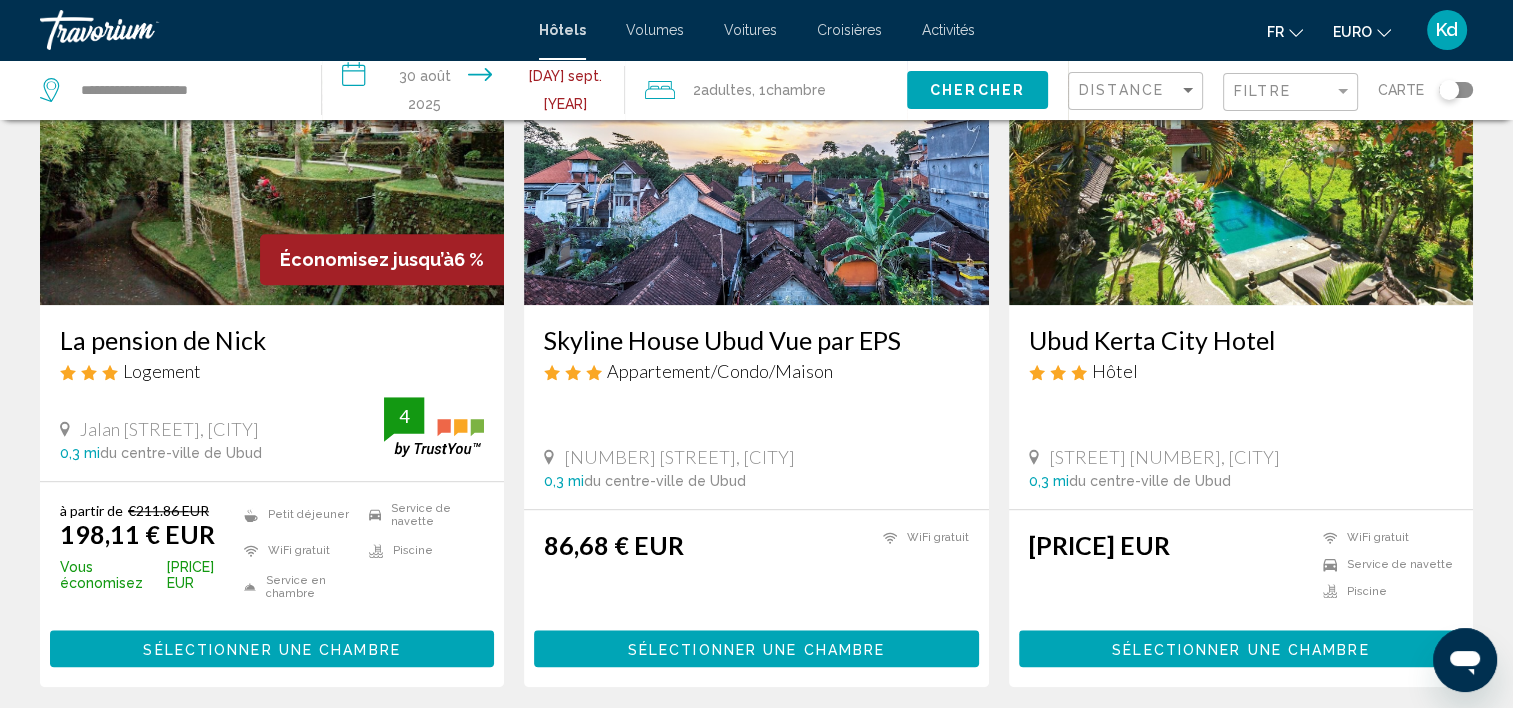 click on "Sélectionner une chambre" at bounding box center (1240, 649) 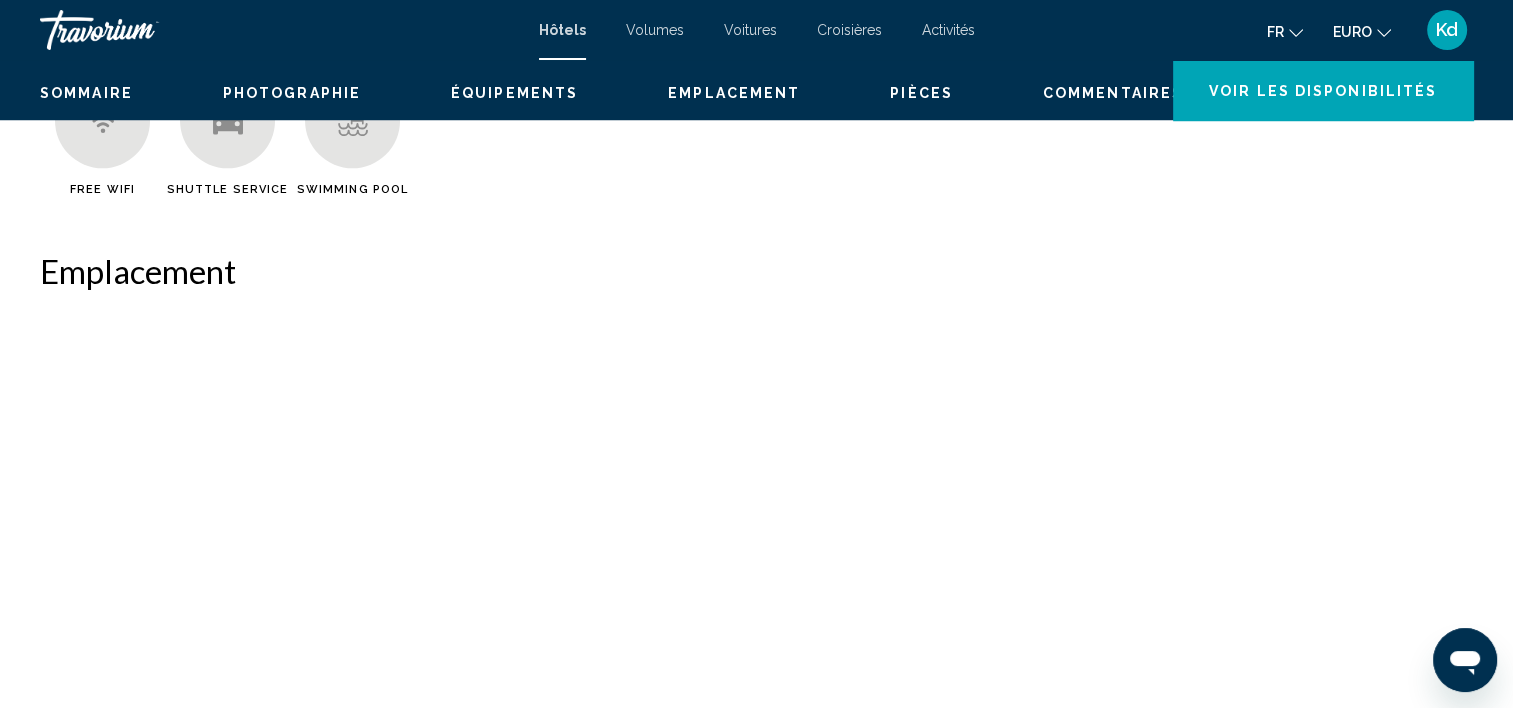 scroll, scrollTop: 6, scrollLeft: 0, axis: vertical 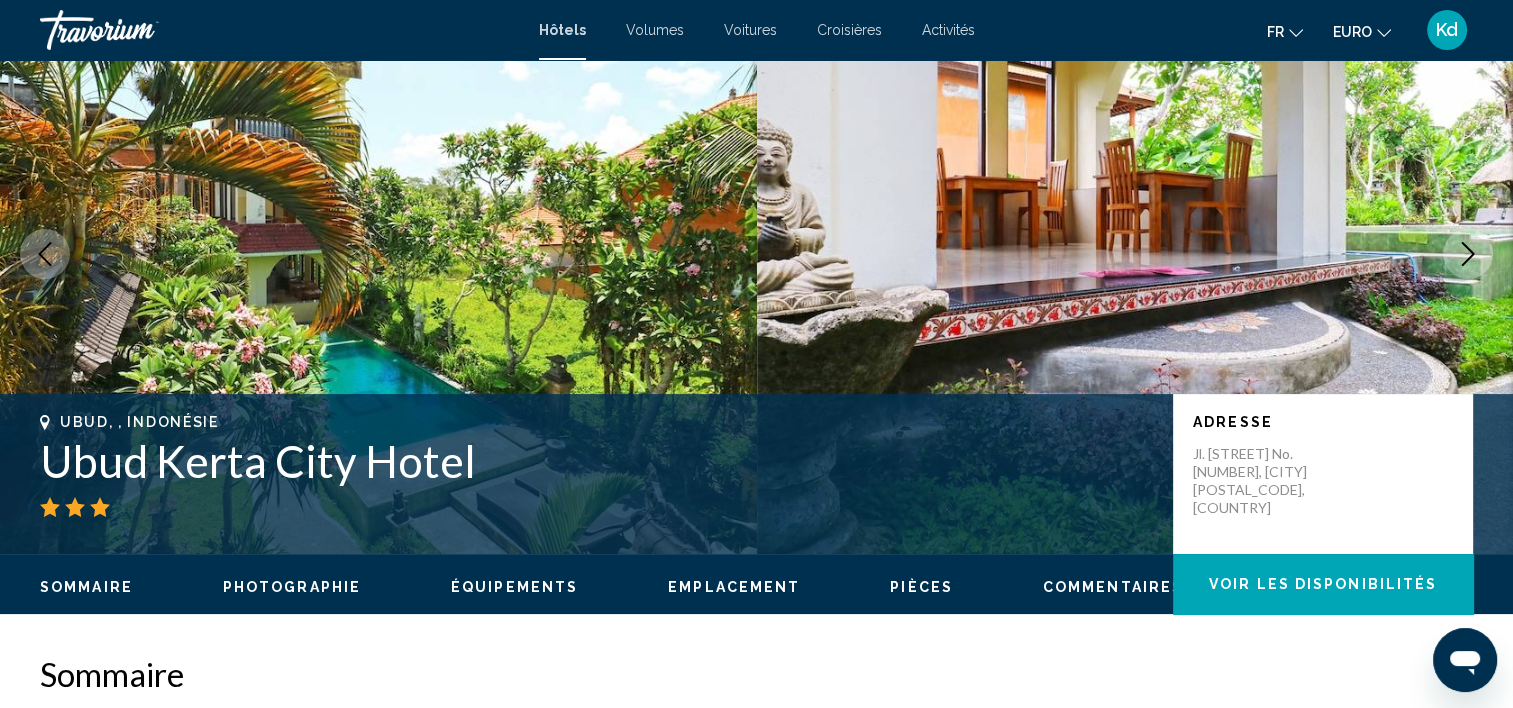 click on "Voir les disponibilités" 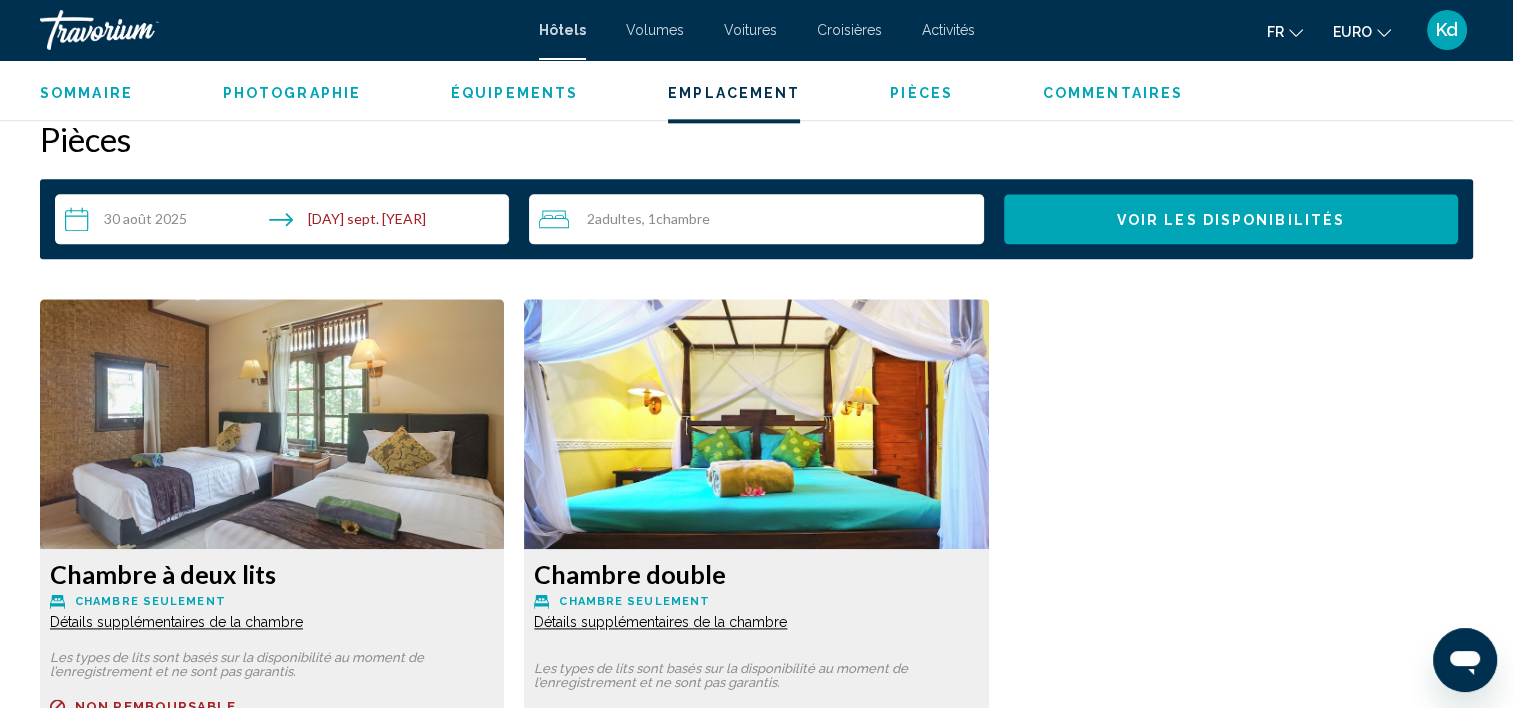 scroll, scrollTop: 2732, scrollLeft: 0, axis: vertical 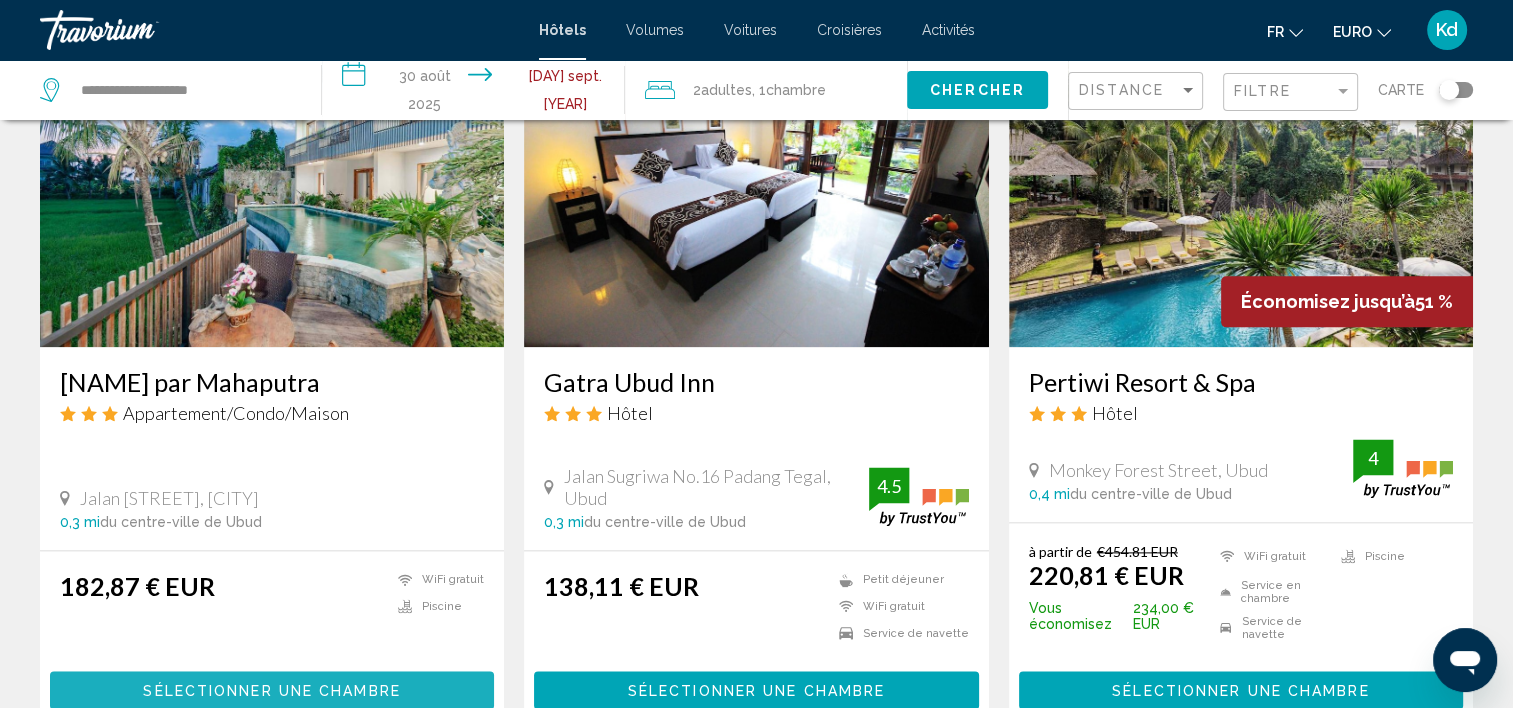click on "Sélectionner une chambre" at bounding box center (272, 689) 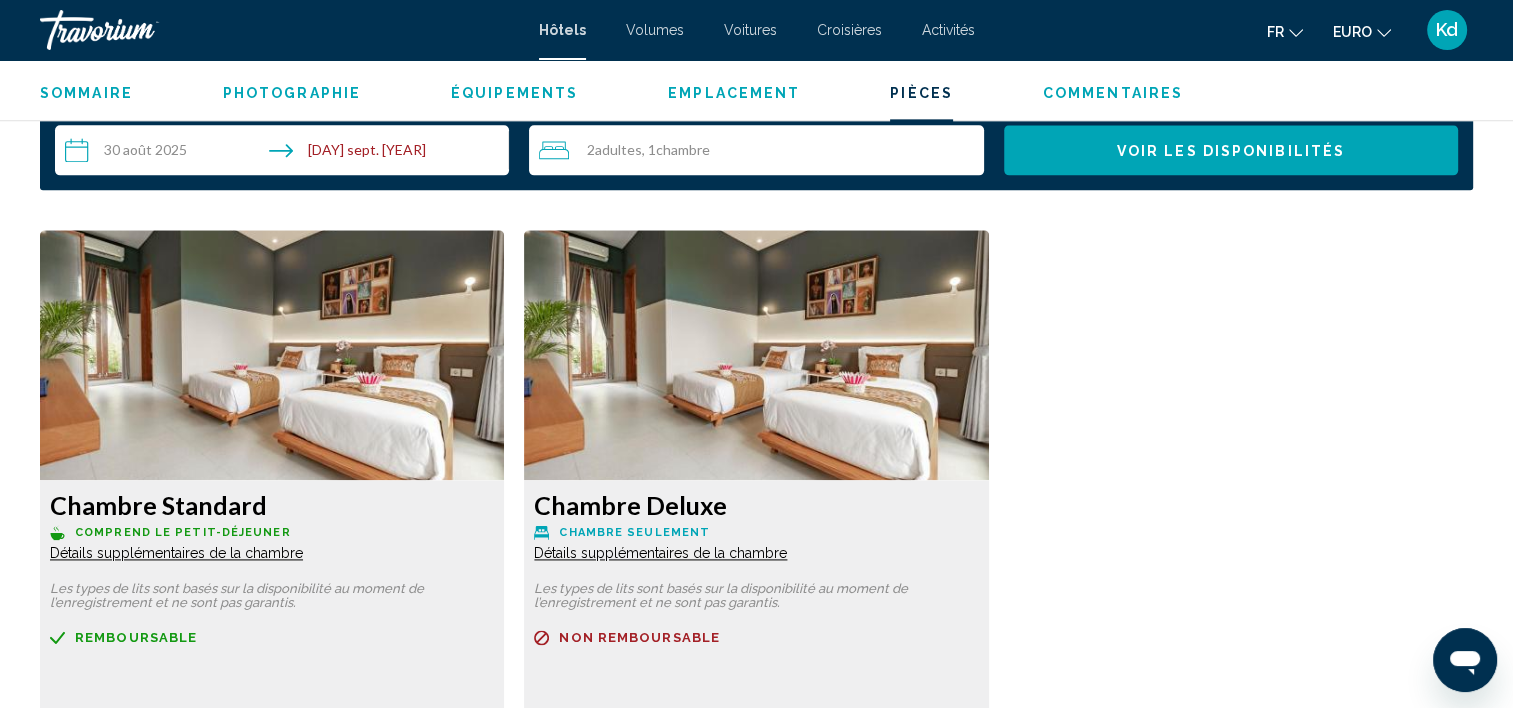 scroll, scrollTop: 2506, scrollLeft: 0, axis: vertical 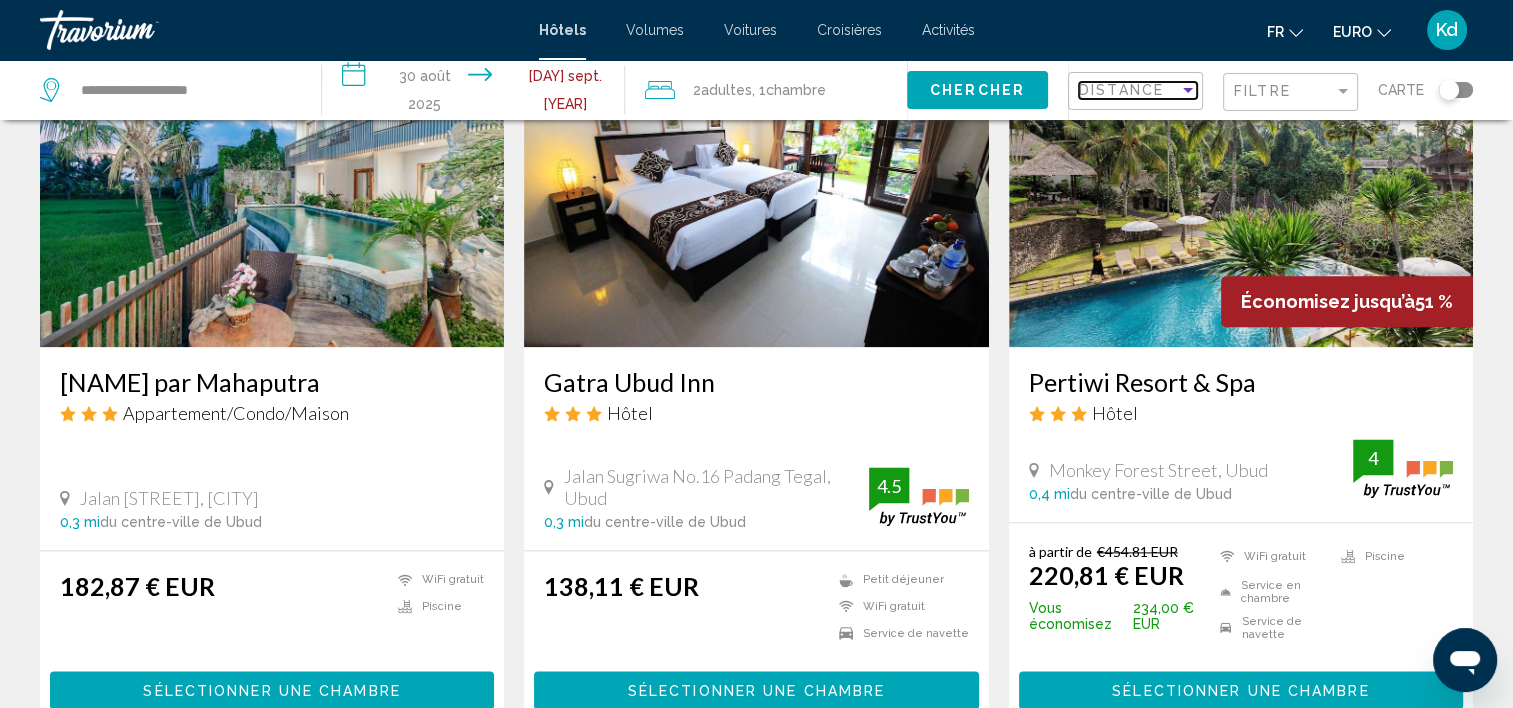 click at bounding box center [1188, 90] 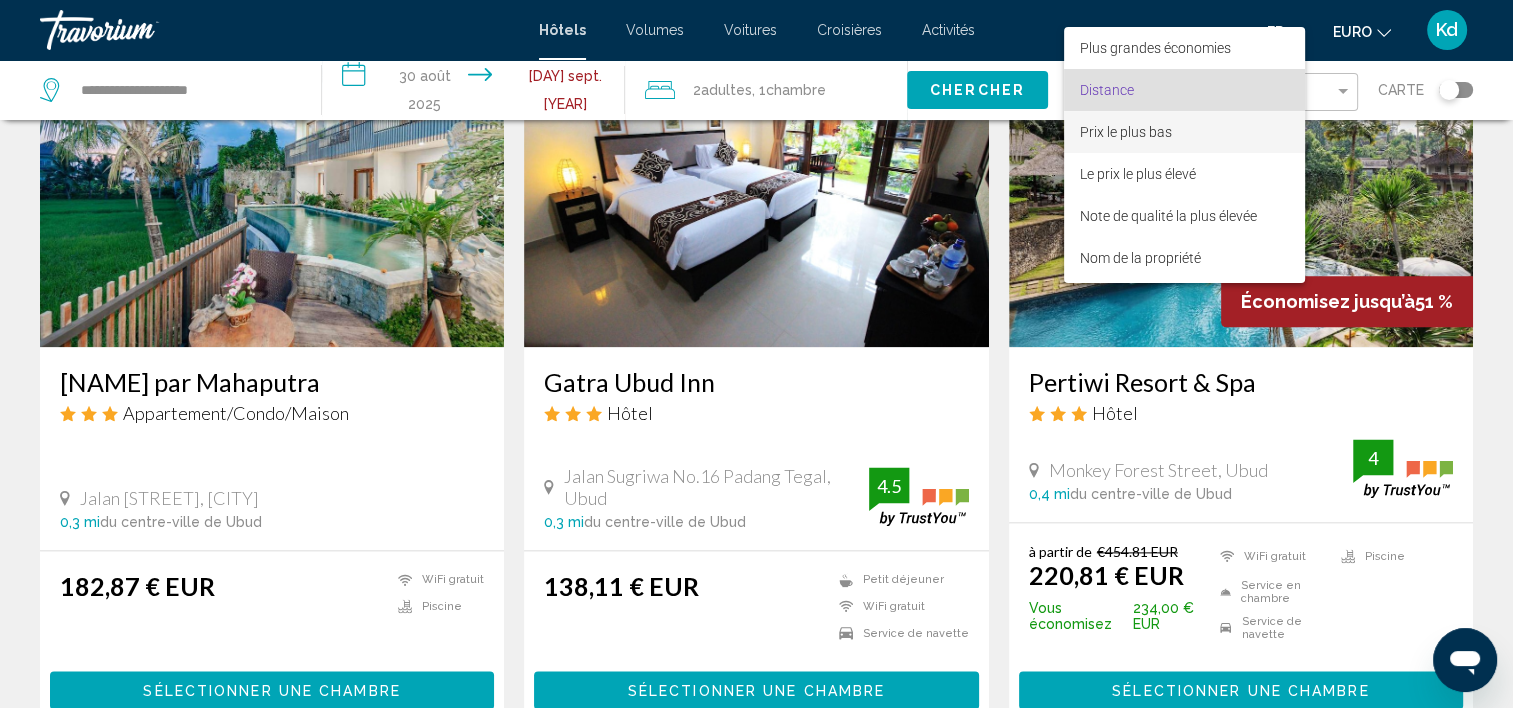 click on "Prix le plus bas" at bounding box center (1126, 132) 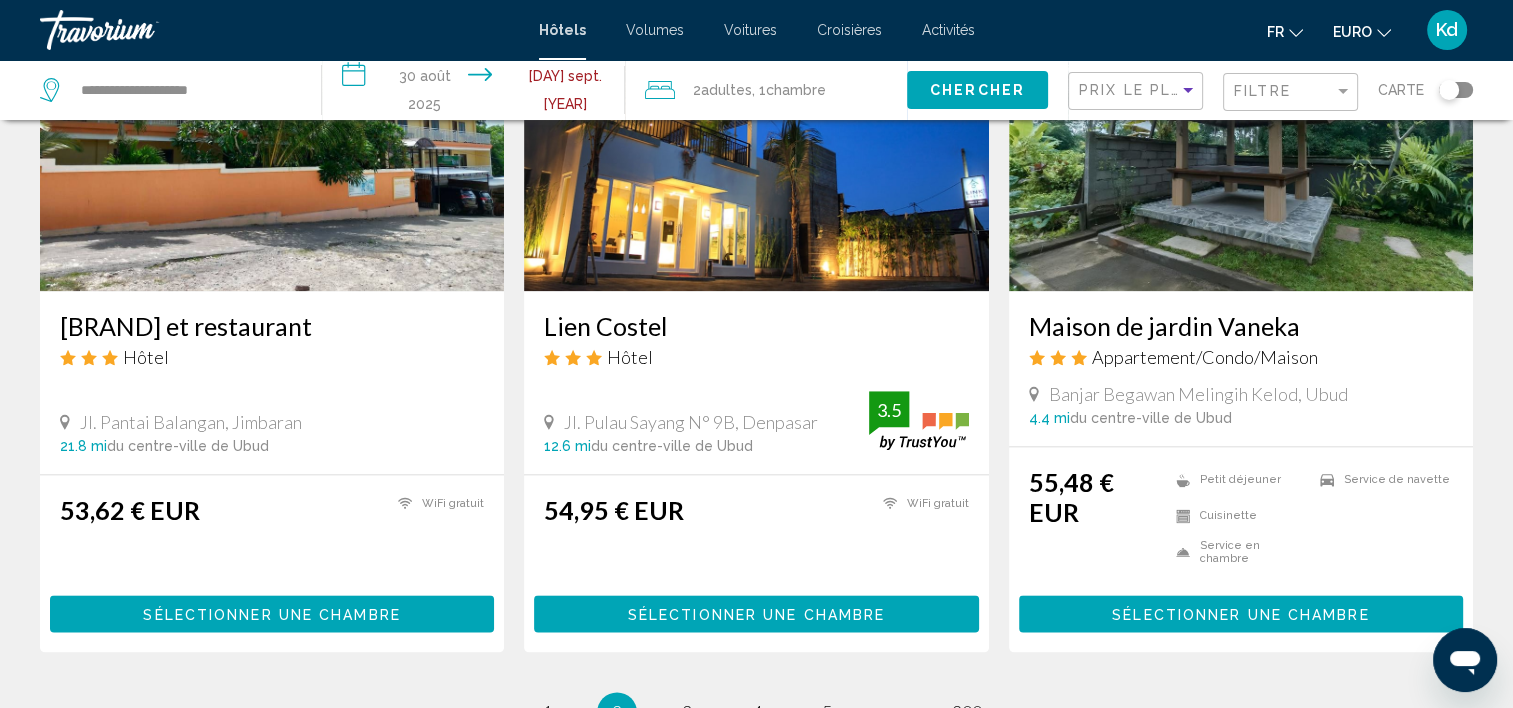 click on "Filtre" 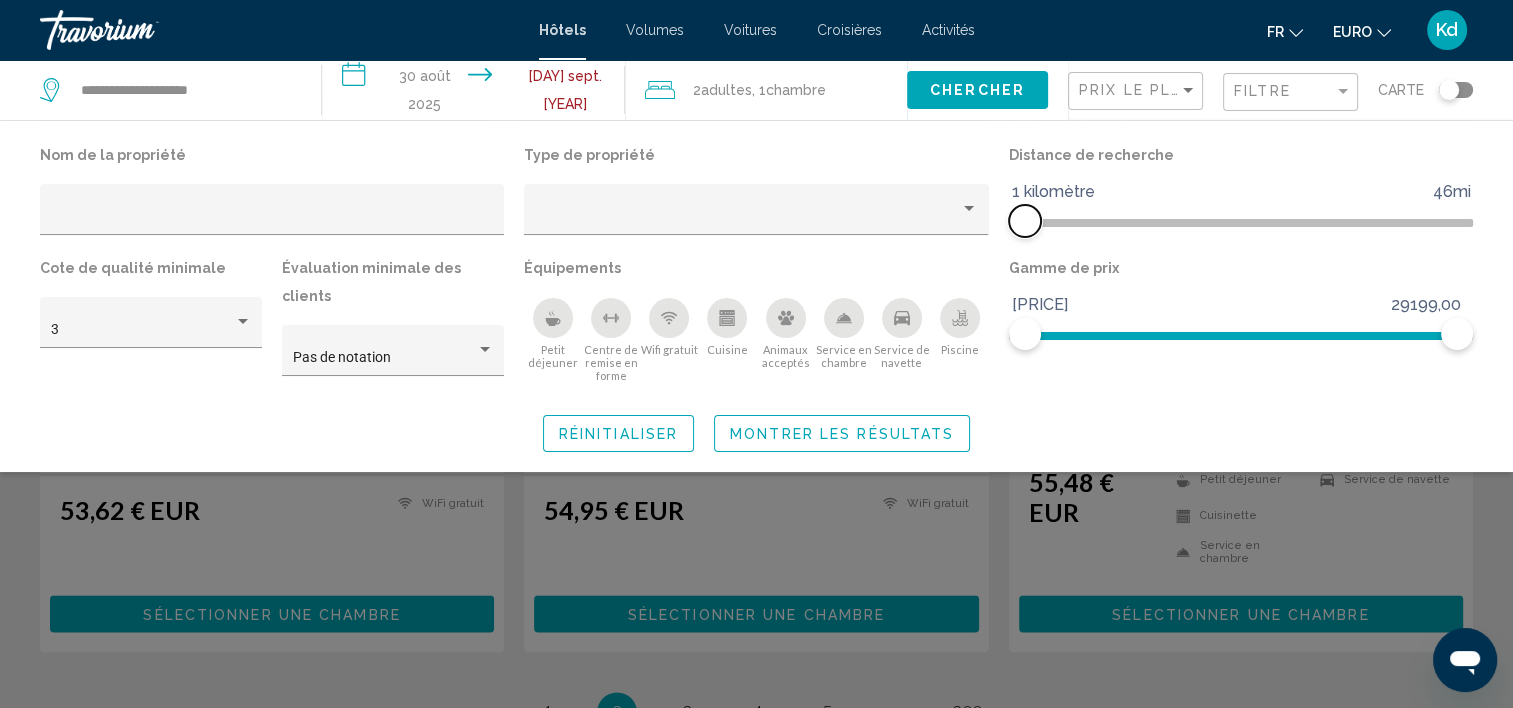 drag, startPoint x: 1300, startPoint y: 221, endPoint x: 1024, endPoint y: 220, distance: 276.0018 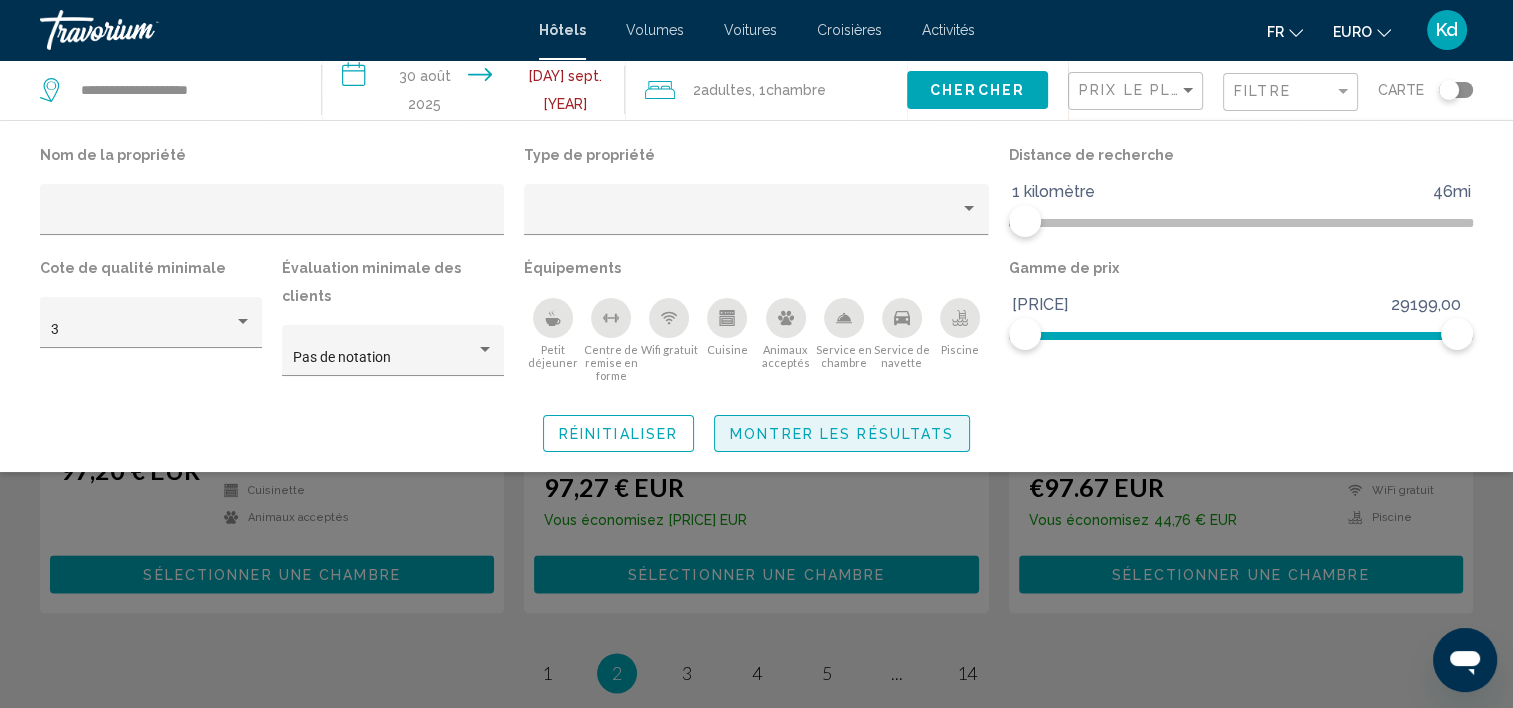 click on "Montrer les résultats" 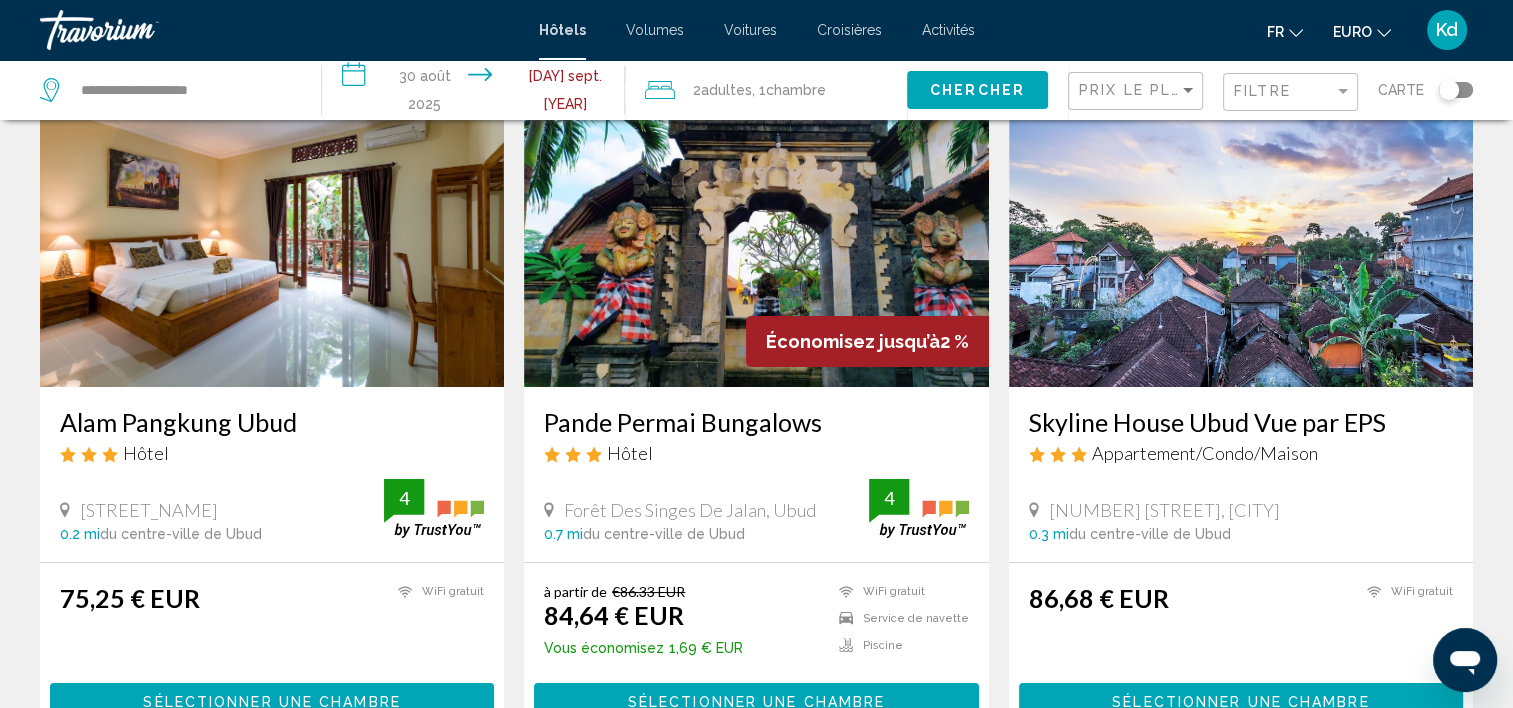 scroll, scrollTop: 100, scrollLeft: 0, axis: vertical 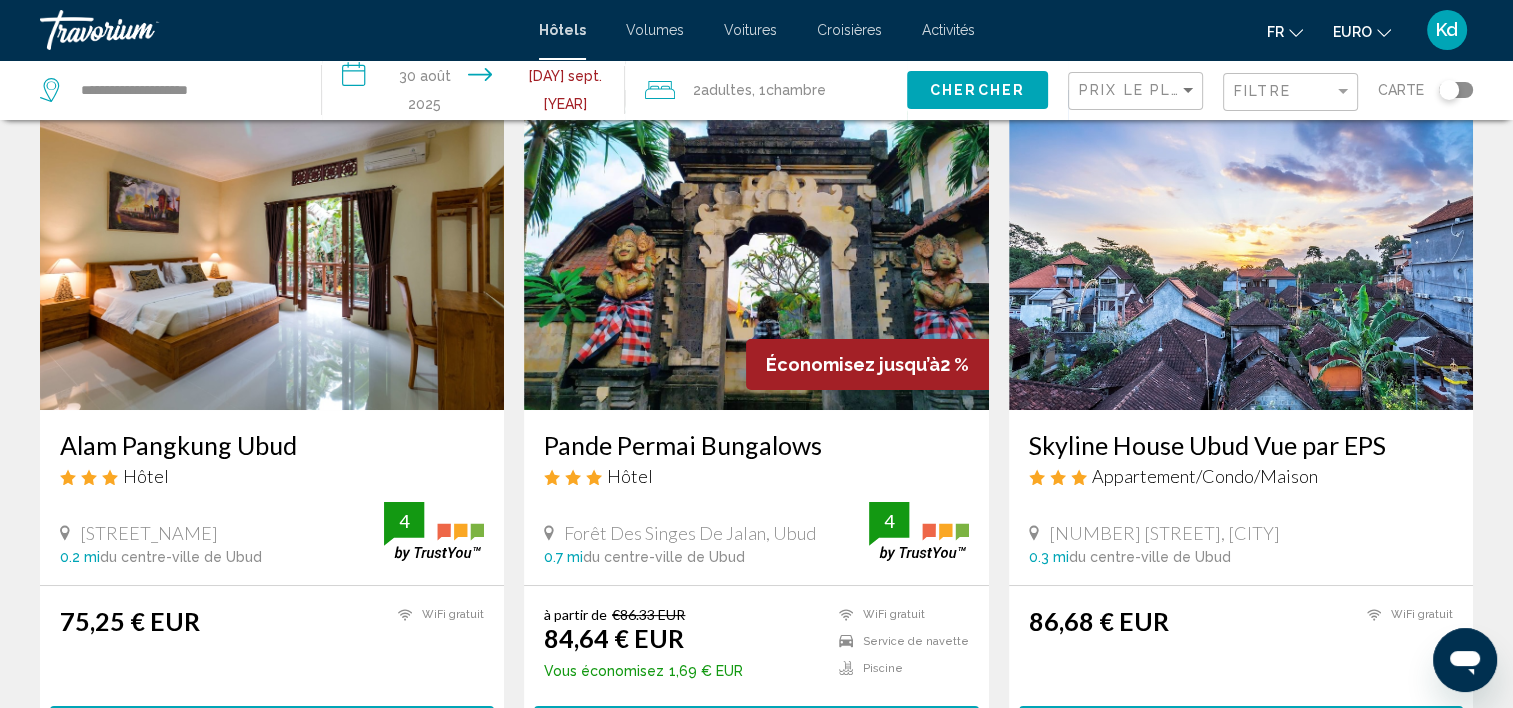 click at bounding box center (756, 250) 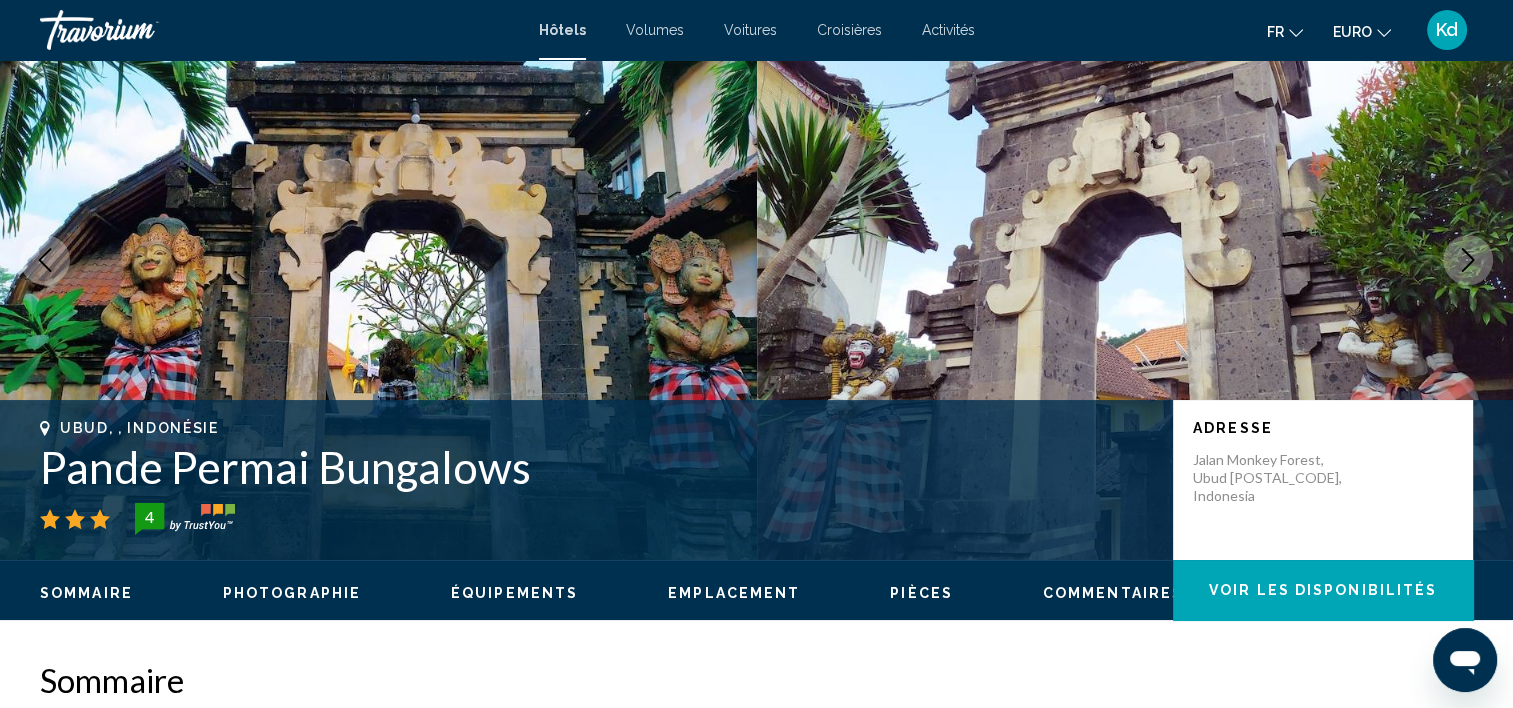 scroll, scrollTop: 6, scrollLeft: 0, axis: vertical 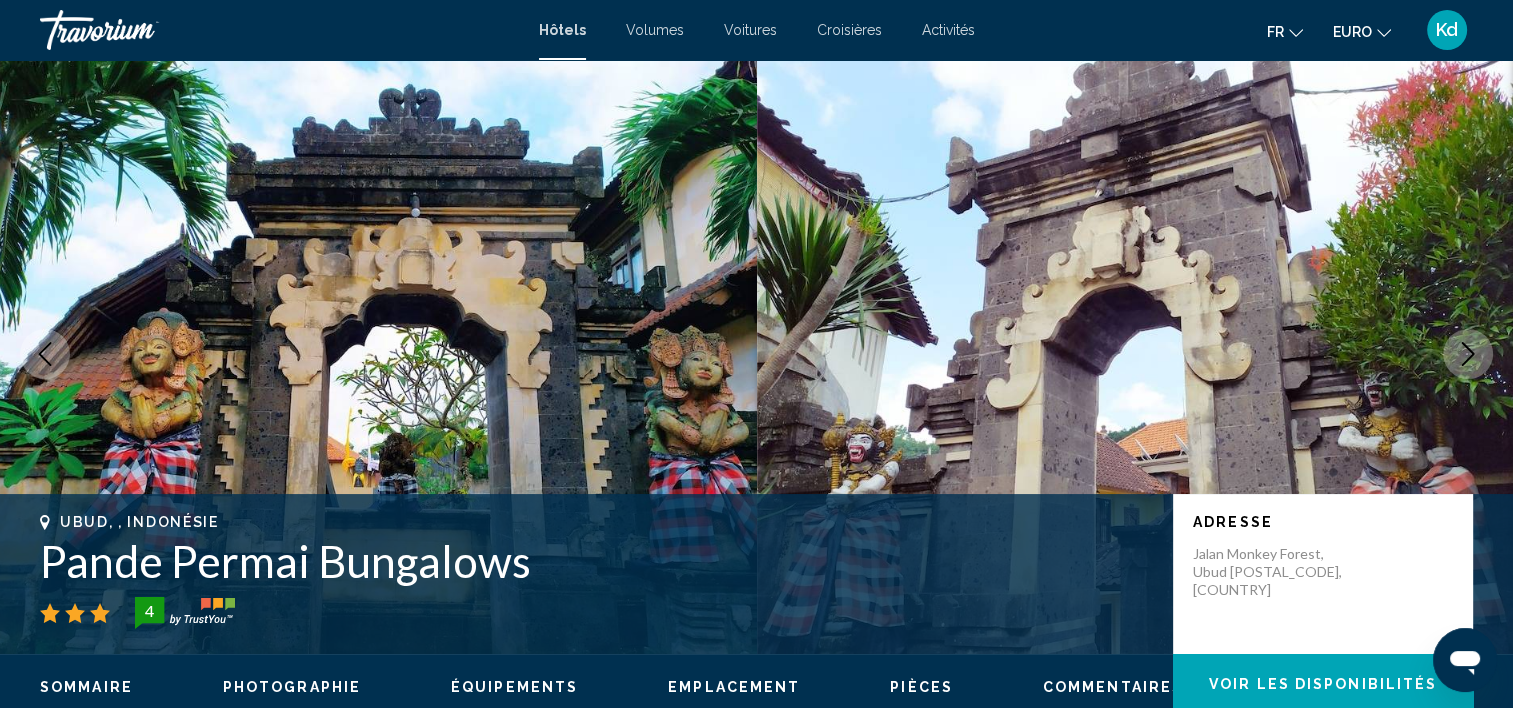 click 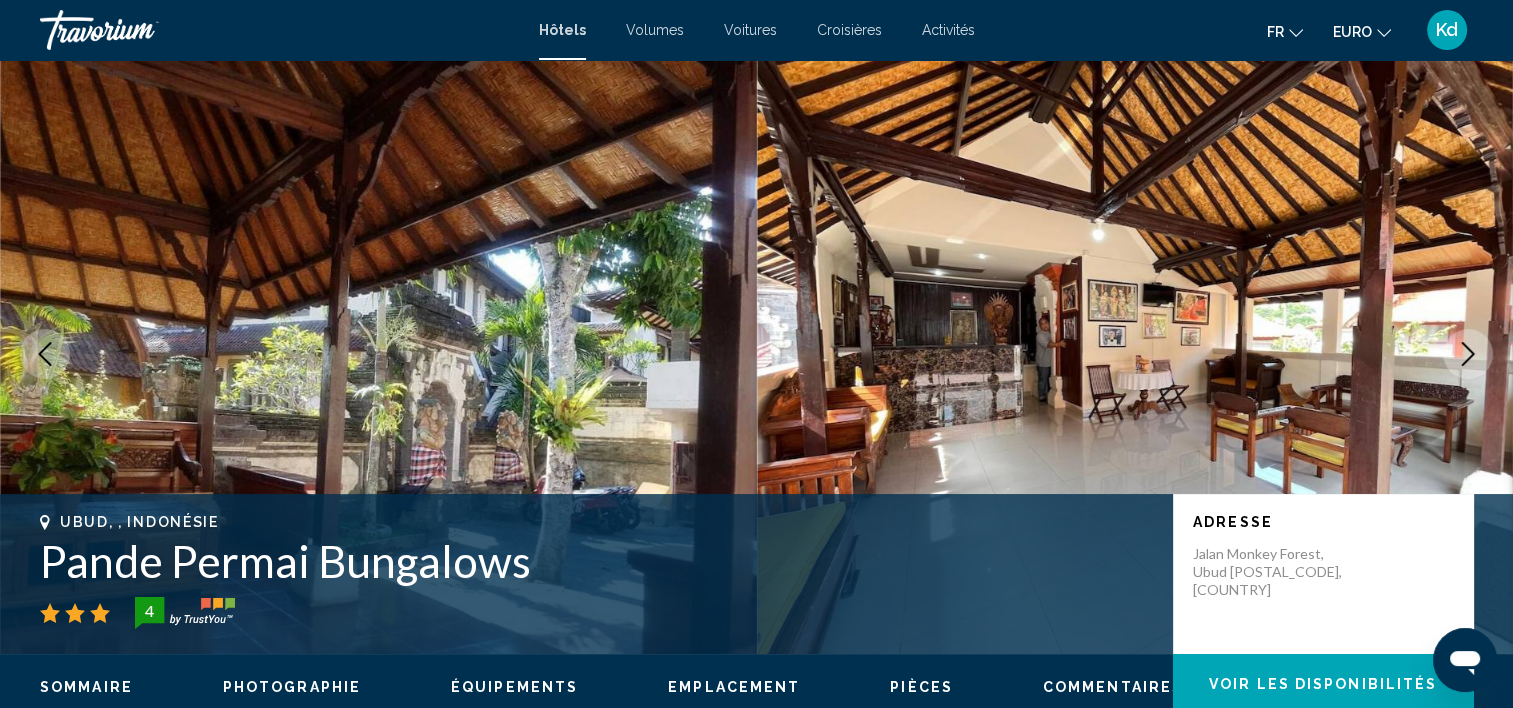 click 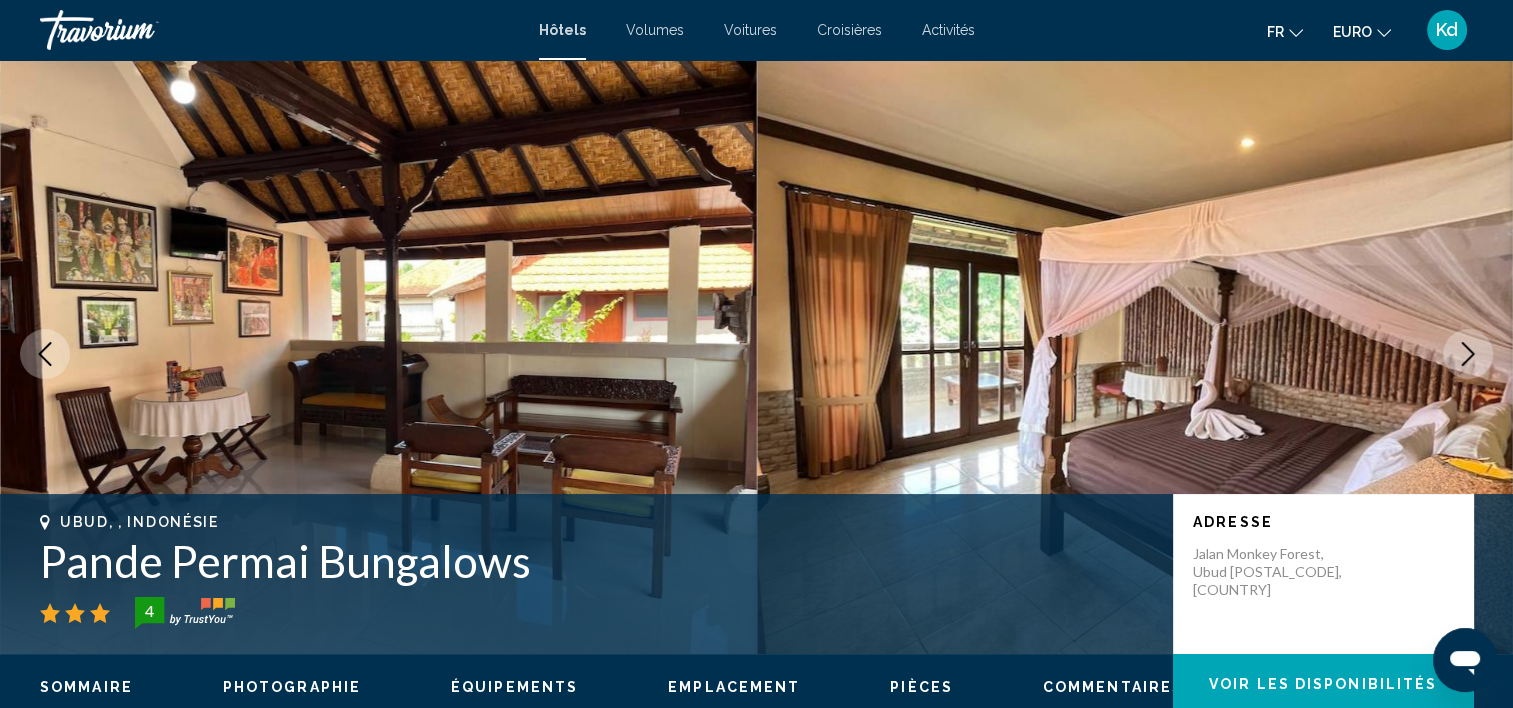 click 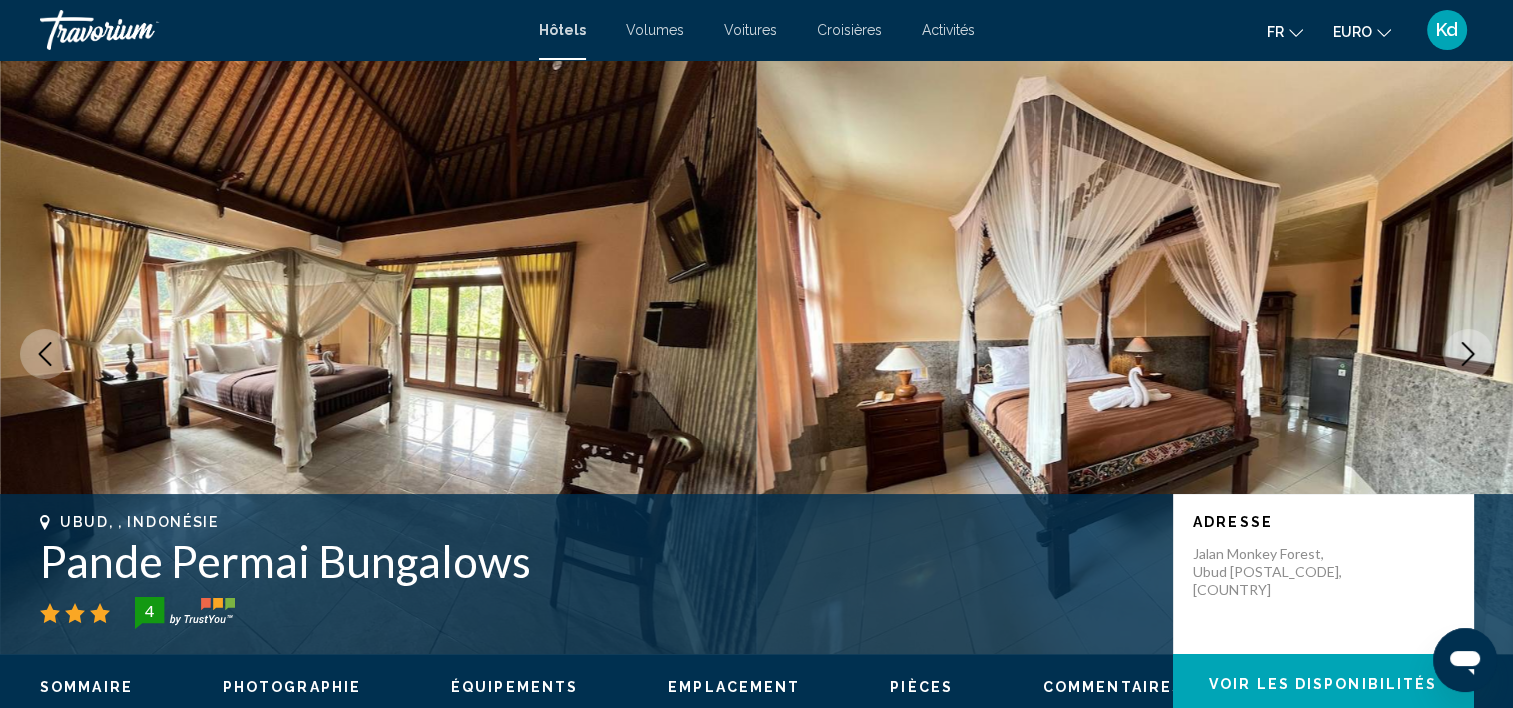 click 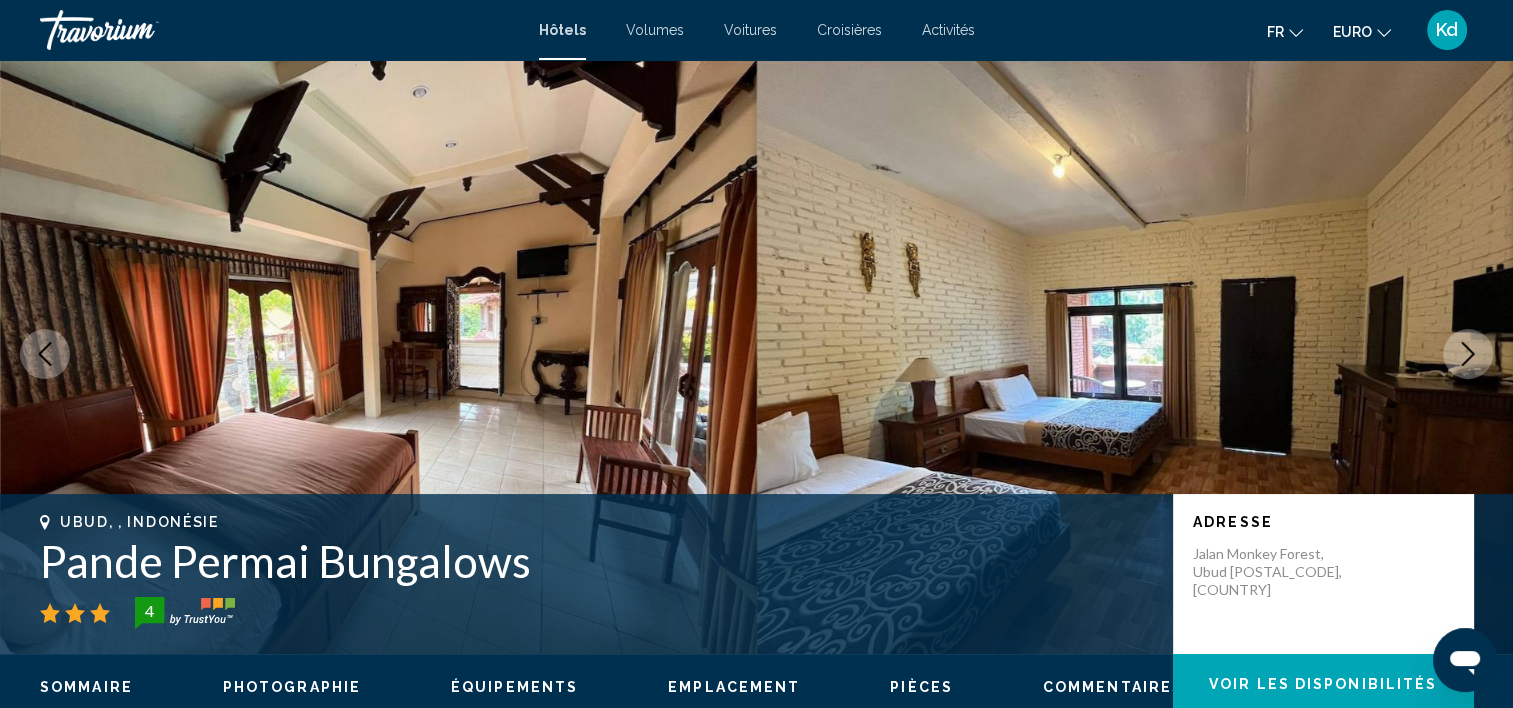 click 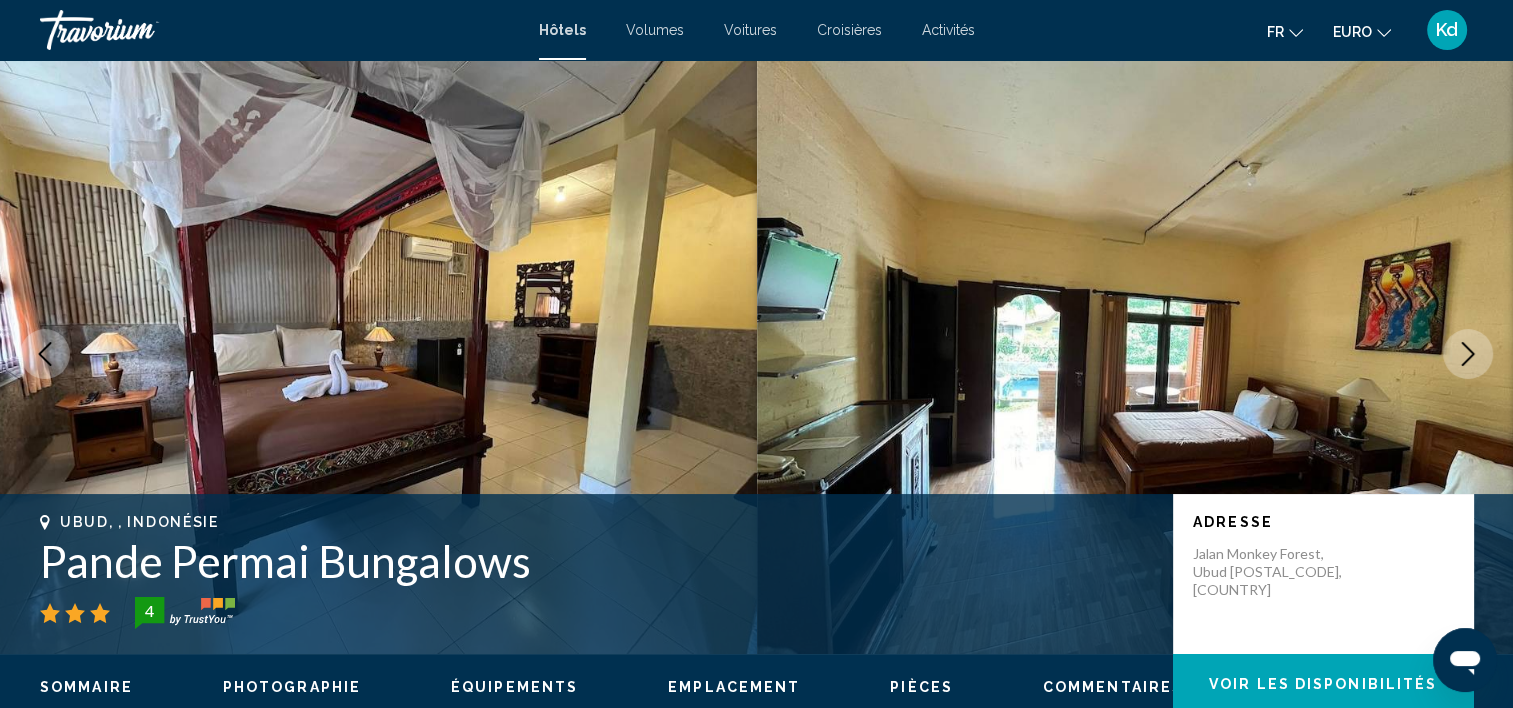 click 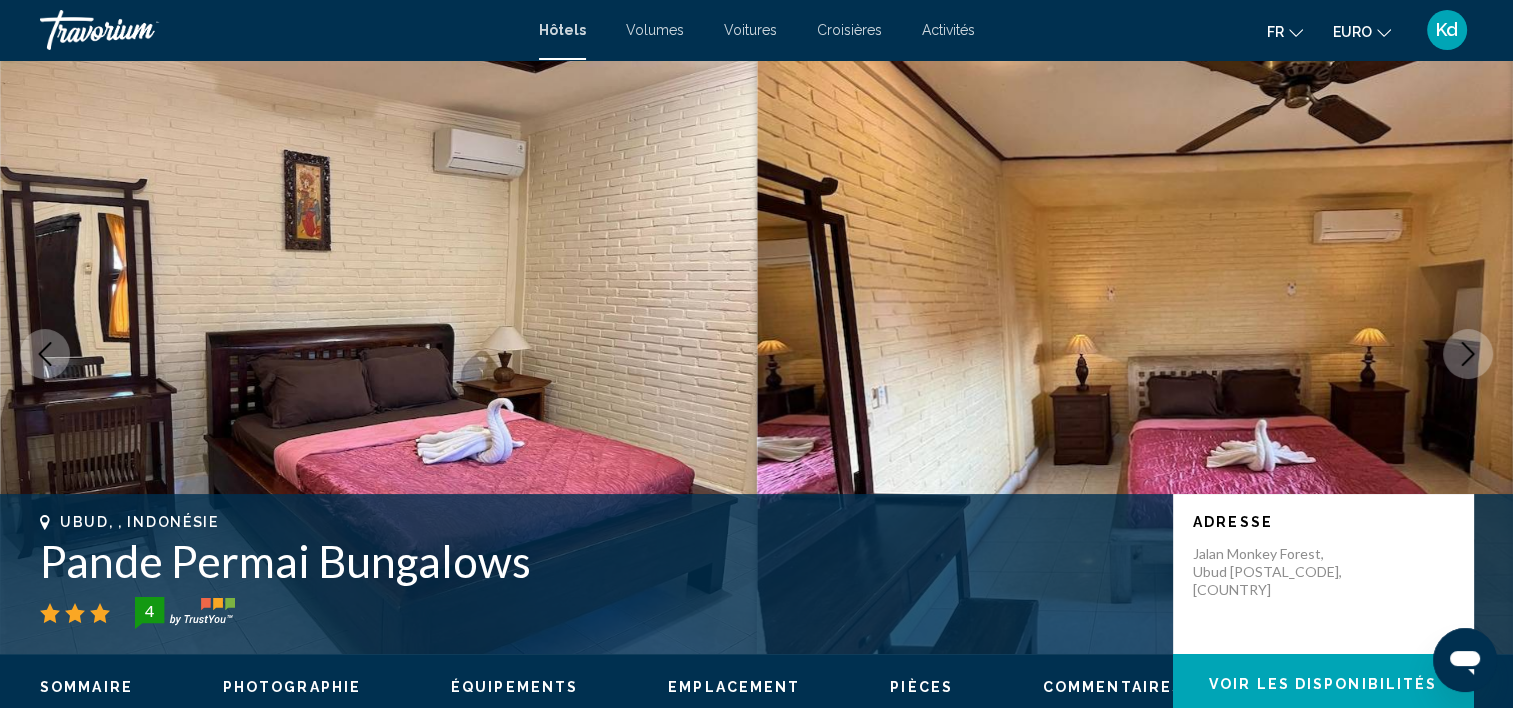click 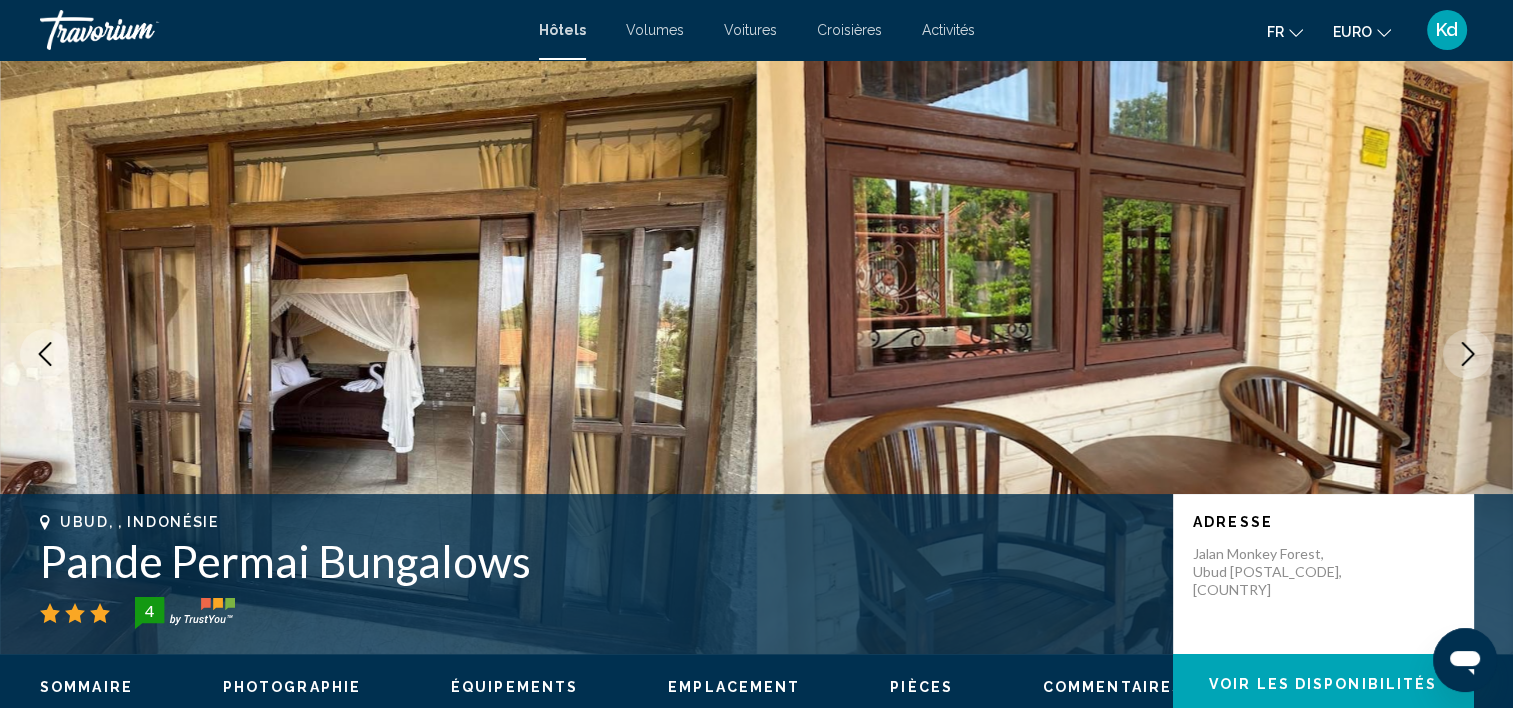 click 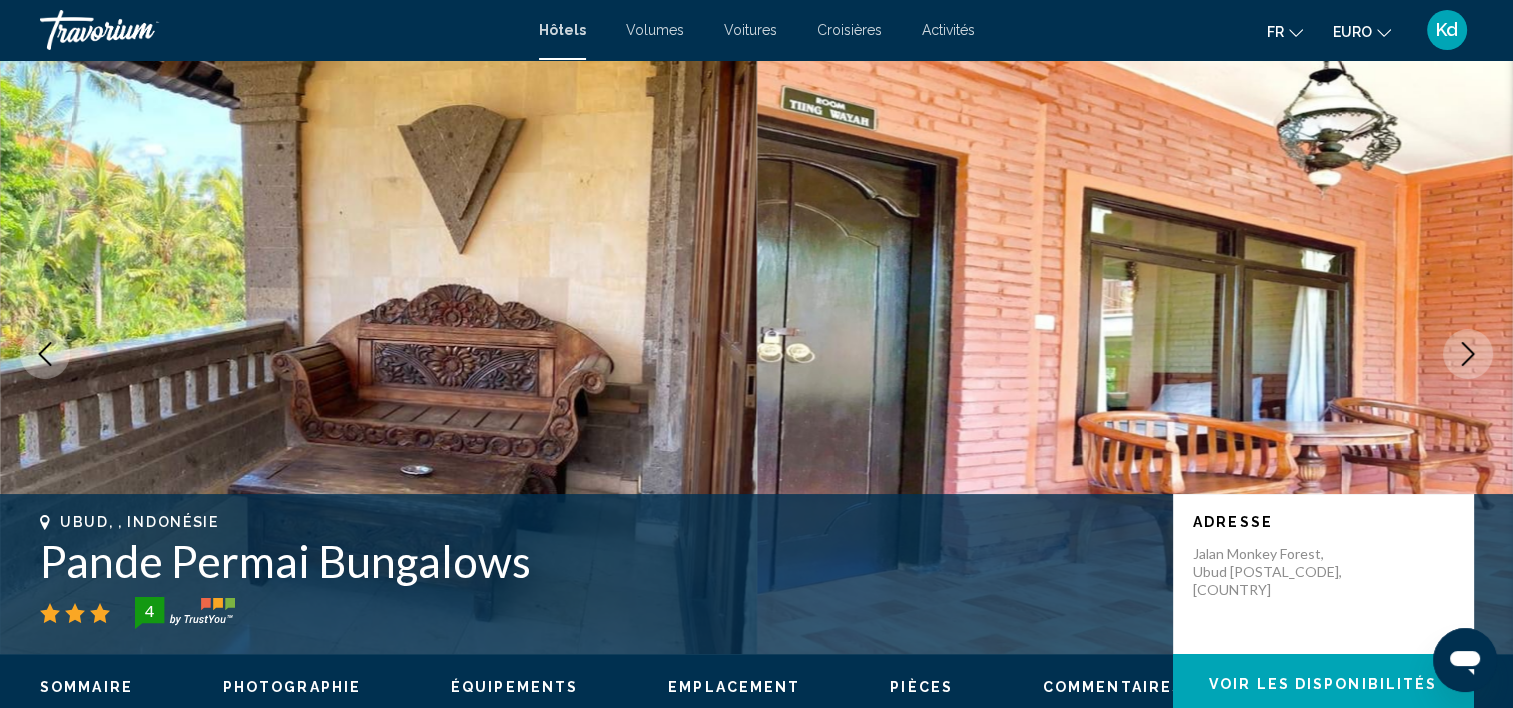 click 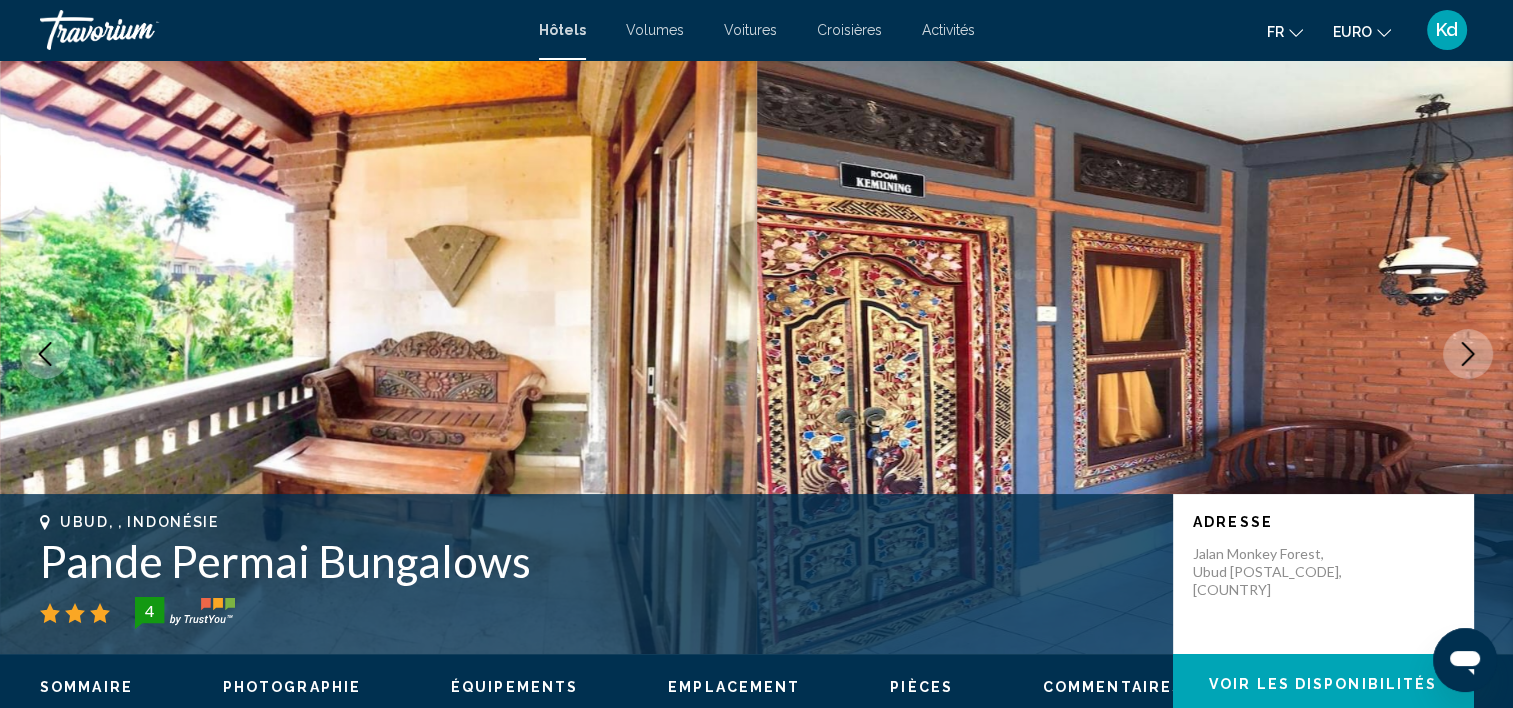 click 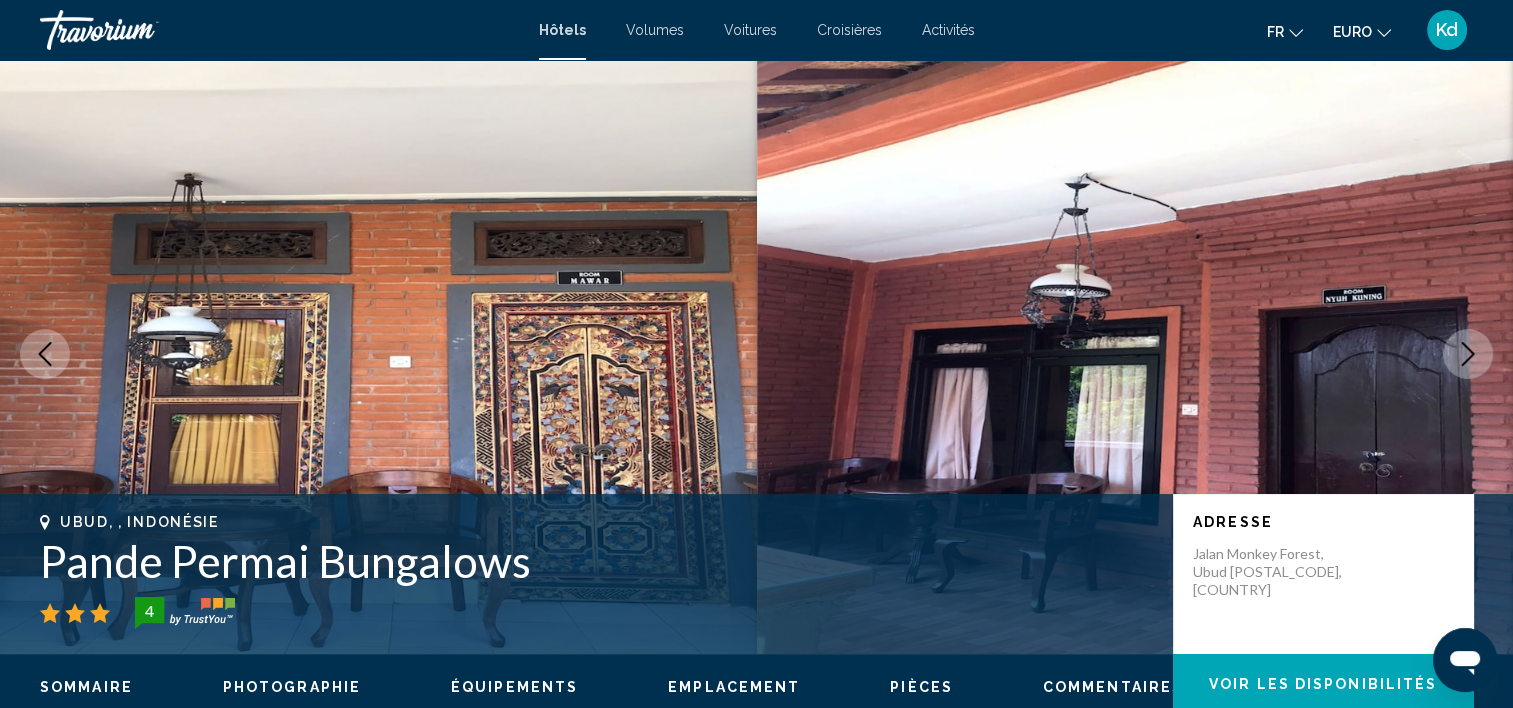 click 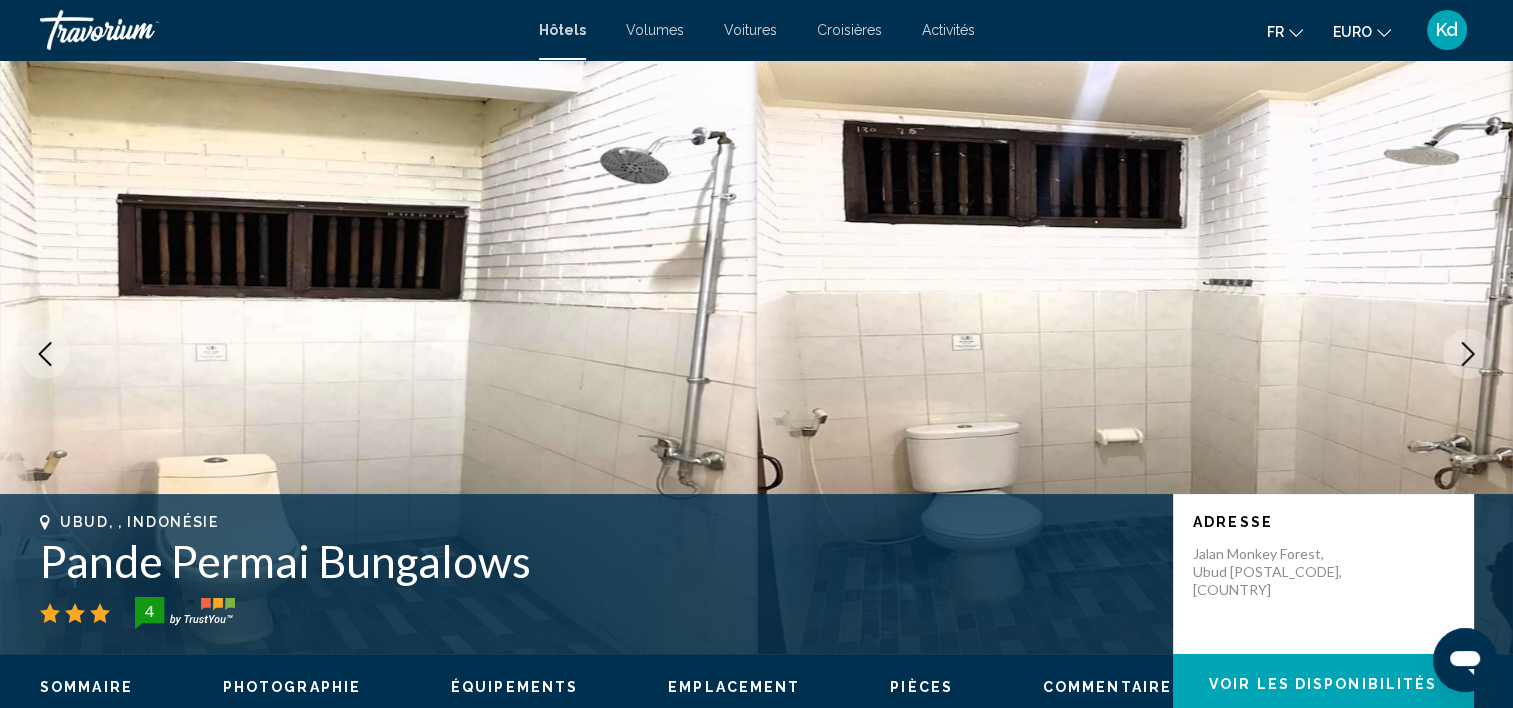 click 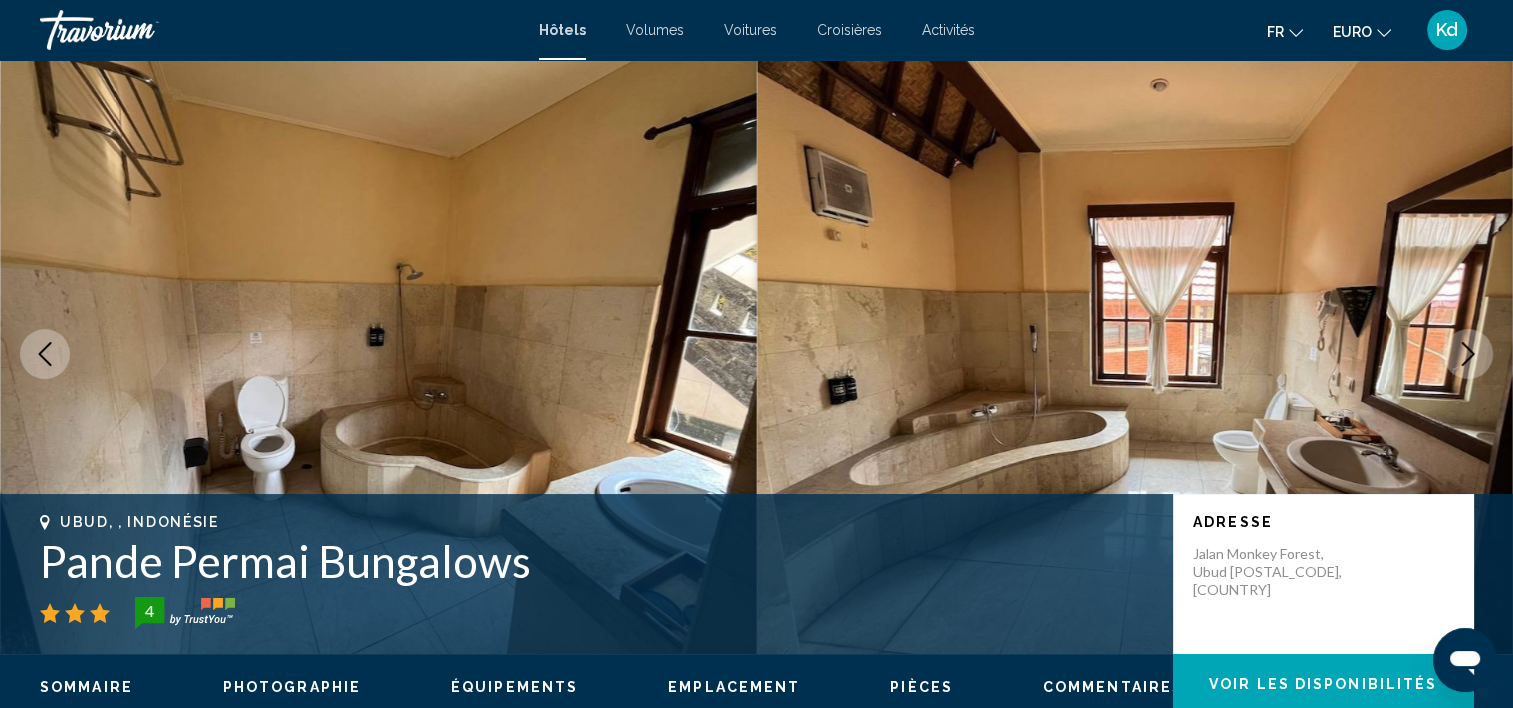 click 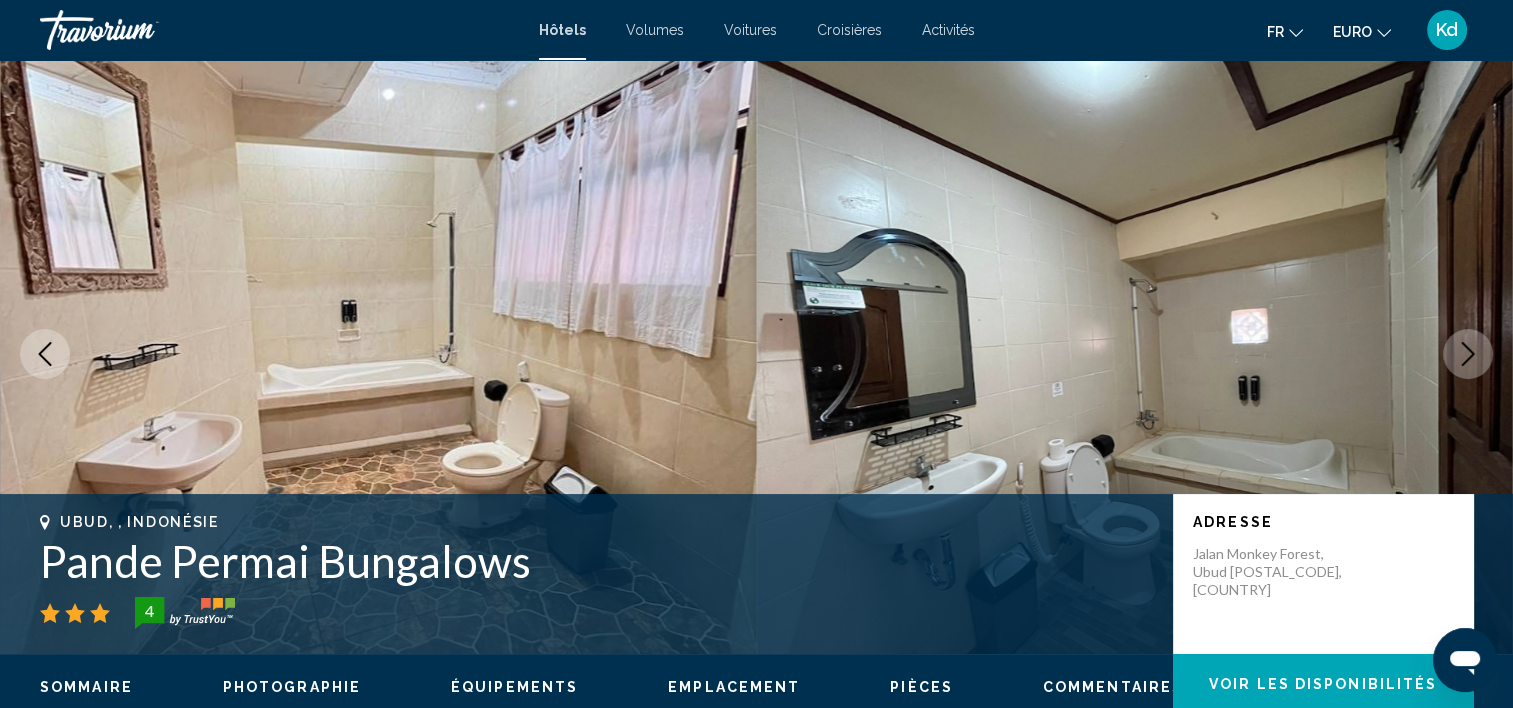 click 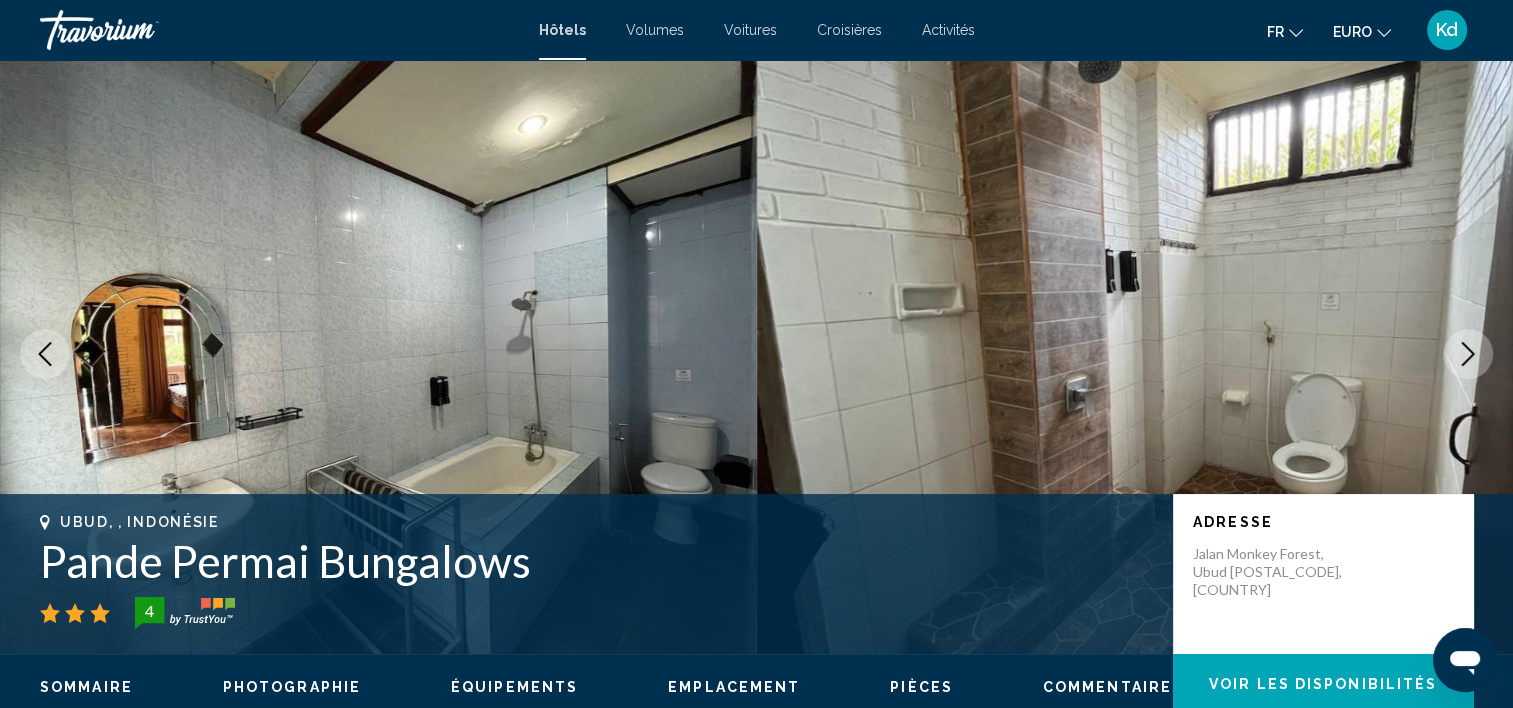 click 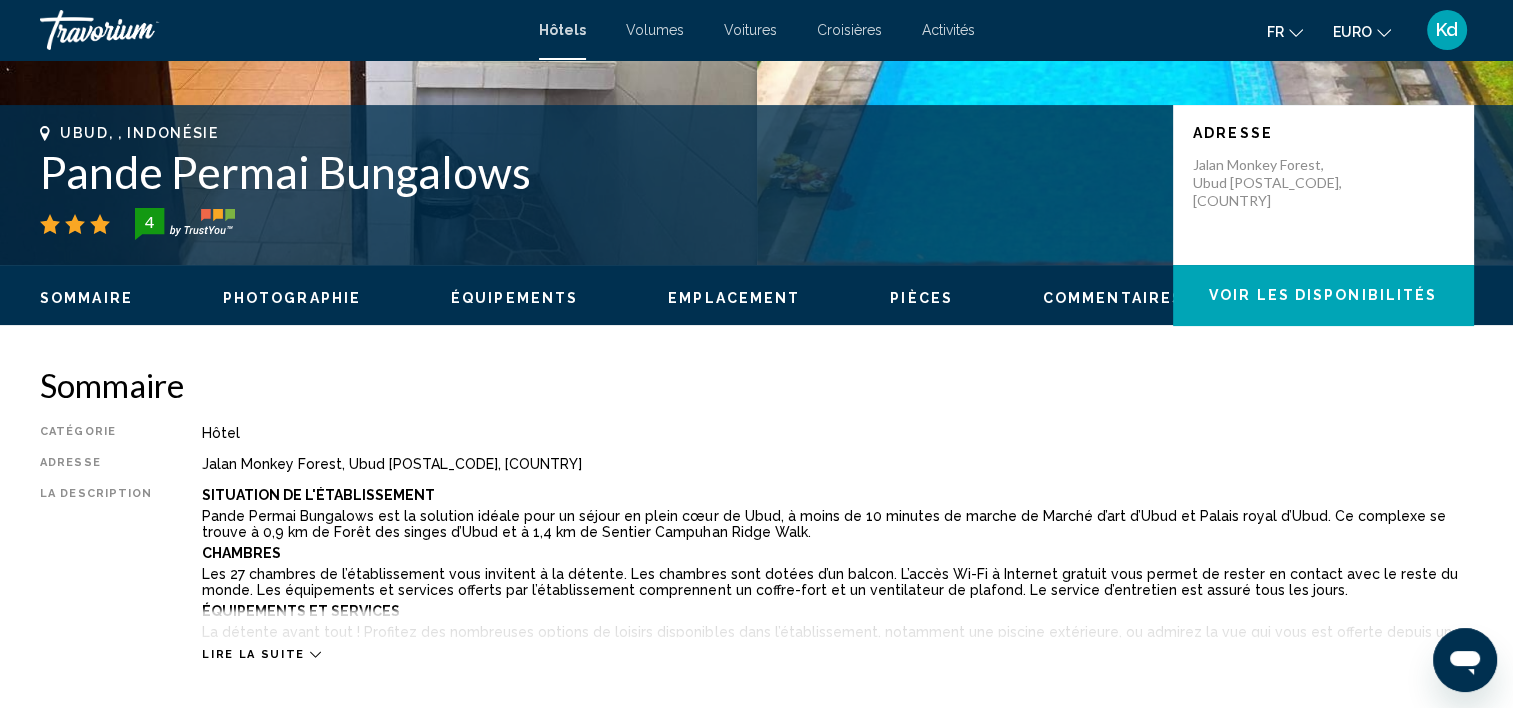 scroll, scrollTop: 406, scrollLeft: 0, axis: vertical 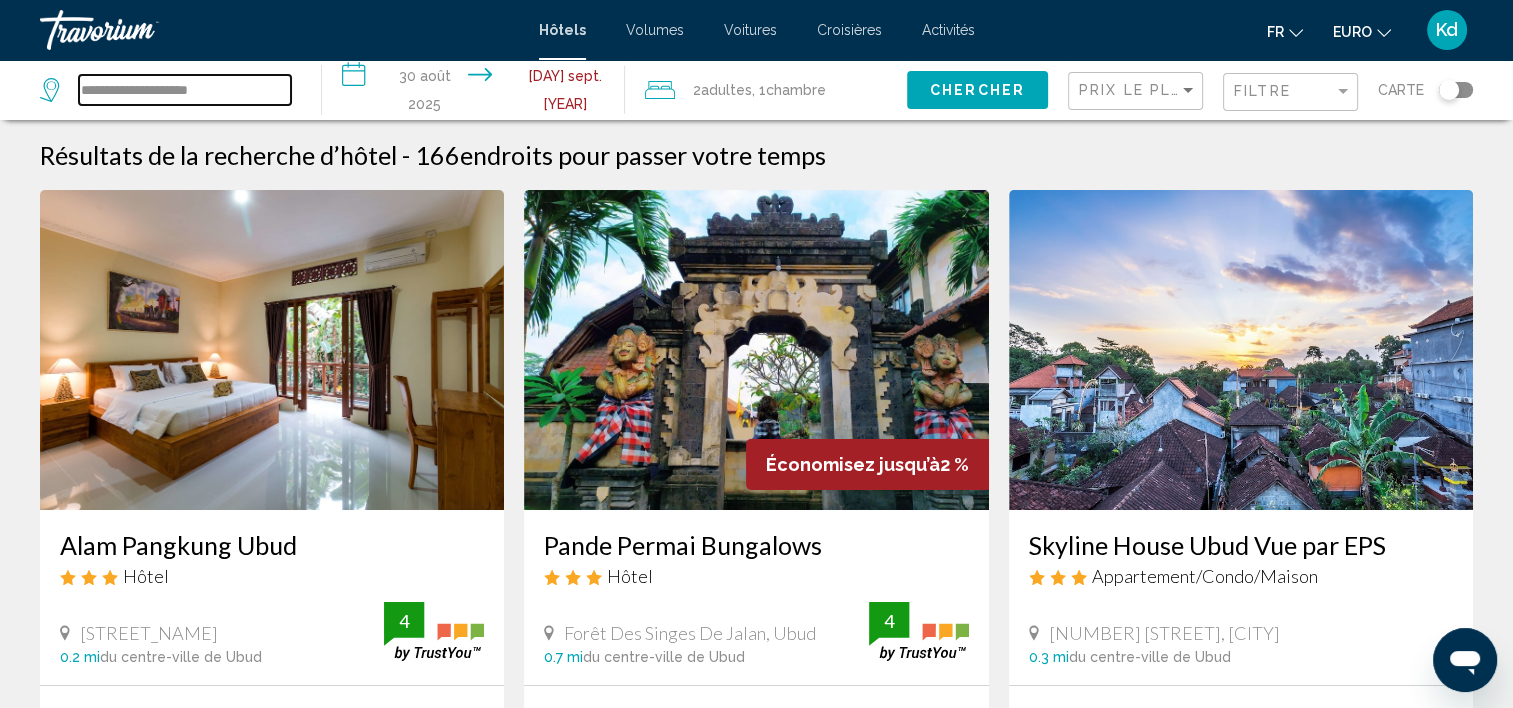 drag, startPoint x: 244, startPoint y: 85, endPoint x: 52, endPoint y: 80, distance: 192.0651 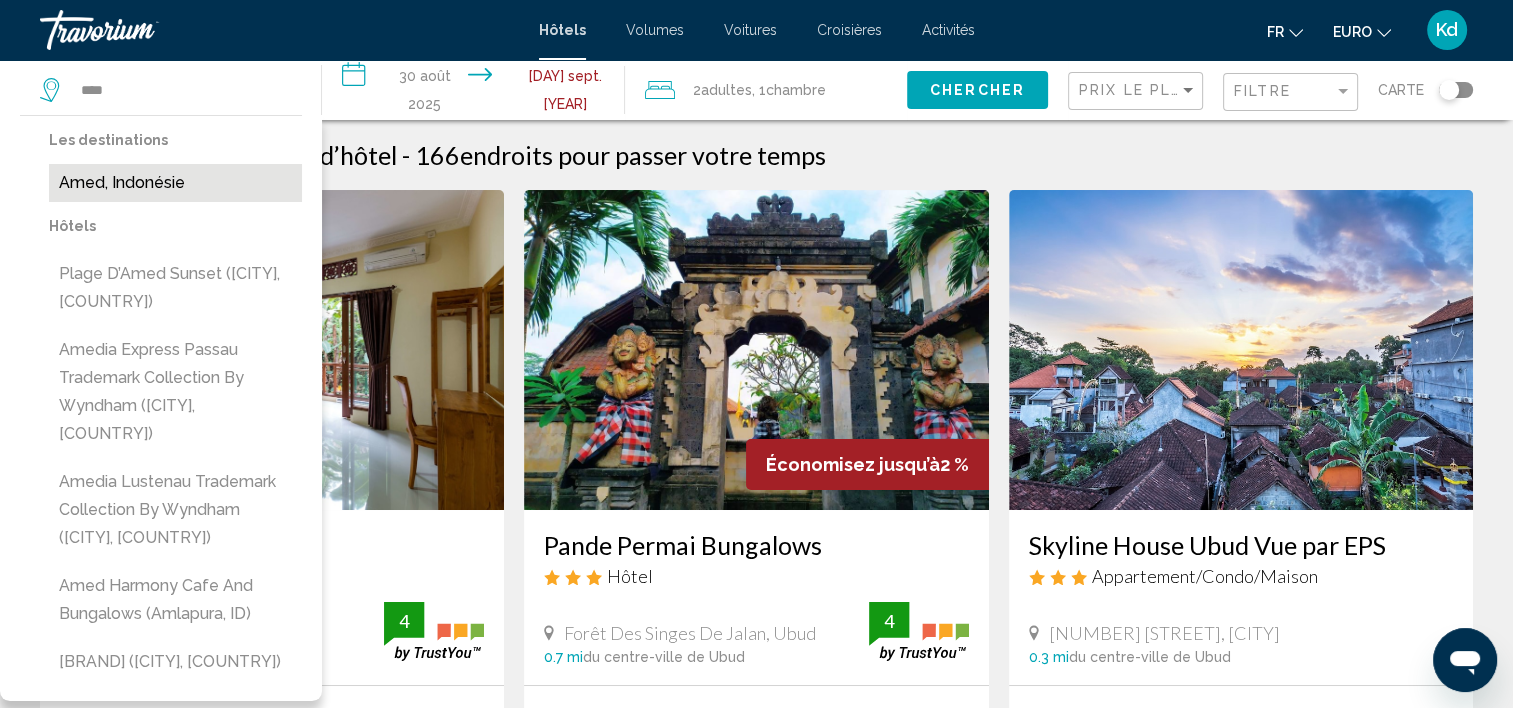 click on "Amed, Indonésie" at bounding box center (175, 183) 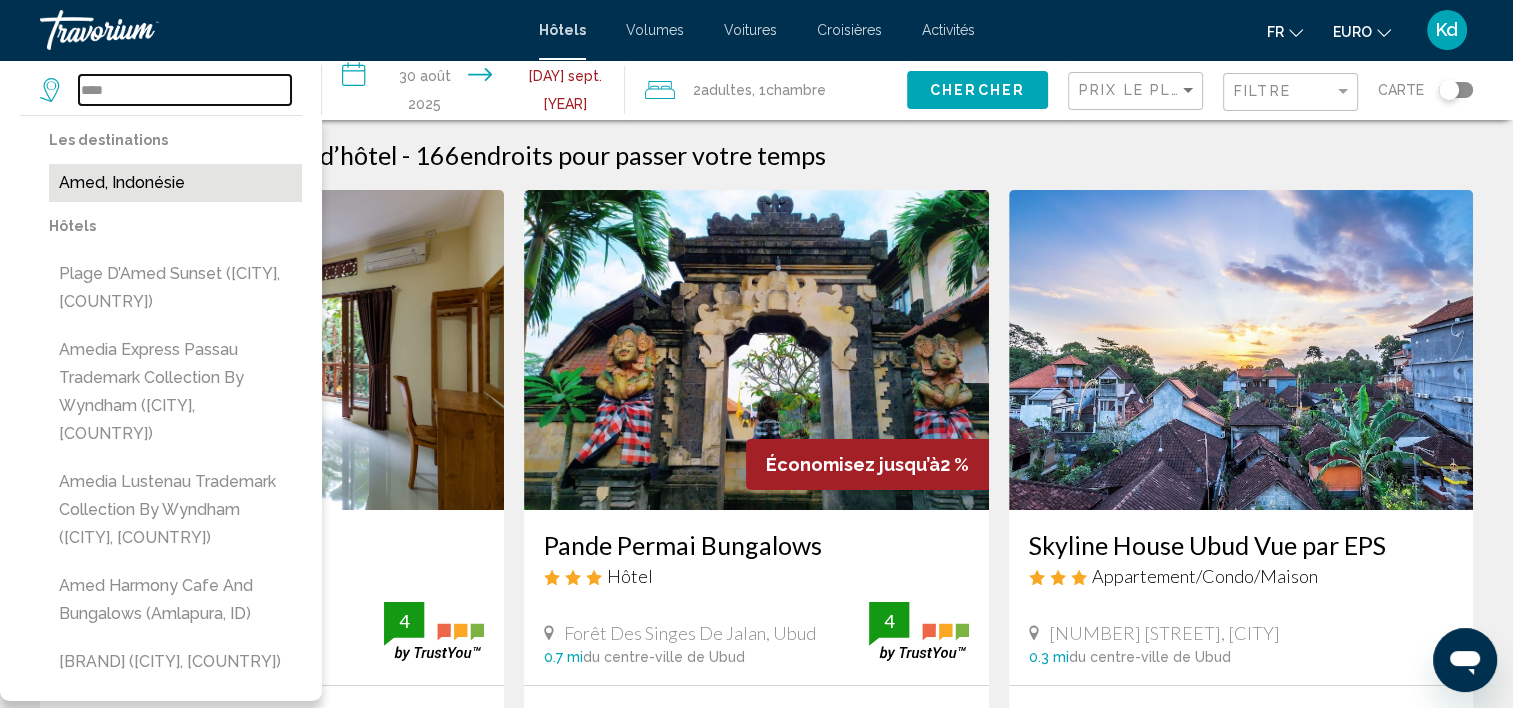 type on "**********" 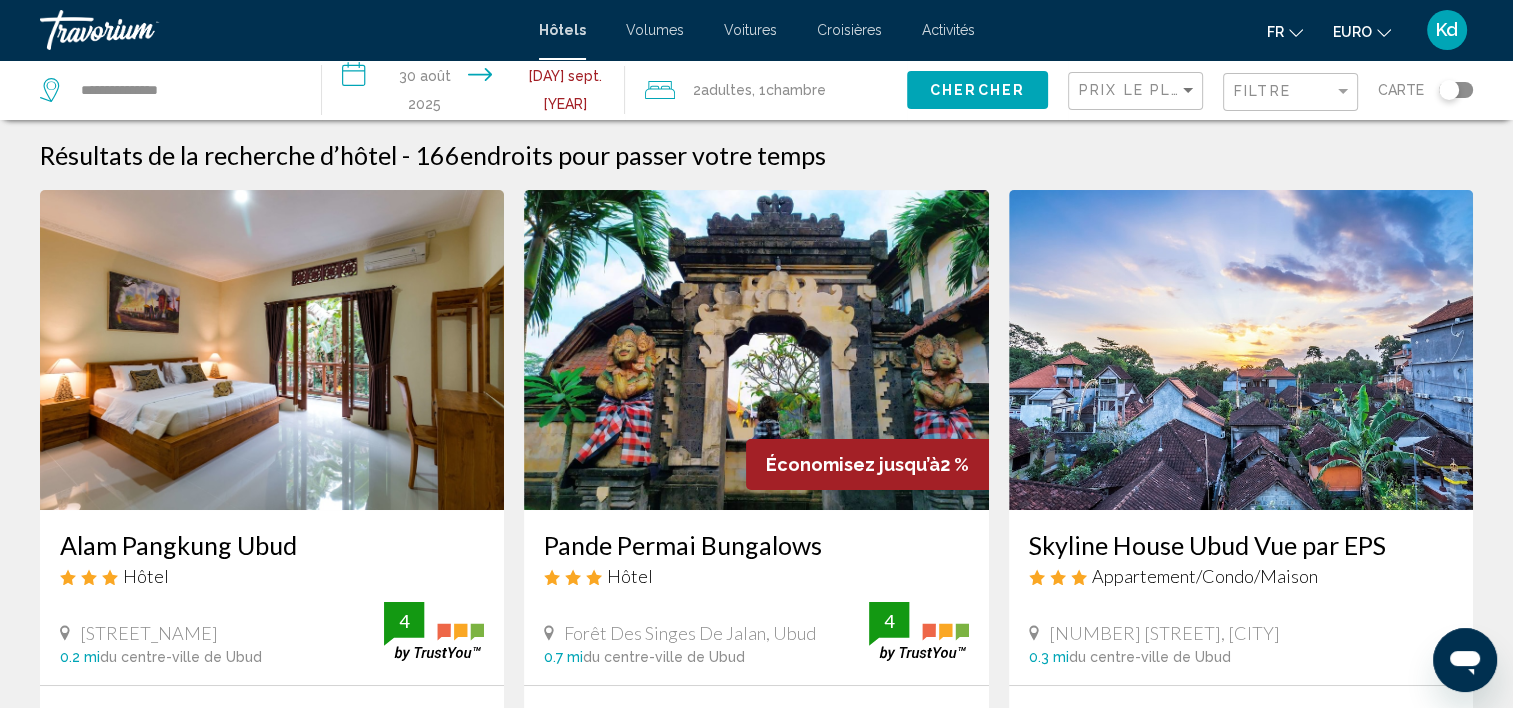 drag, startPoint x: 384, startPoint y: 121, endPoint x: 396, endPoint y: 108, distance: 17.691807 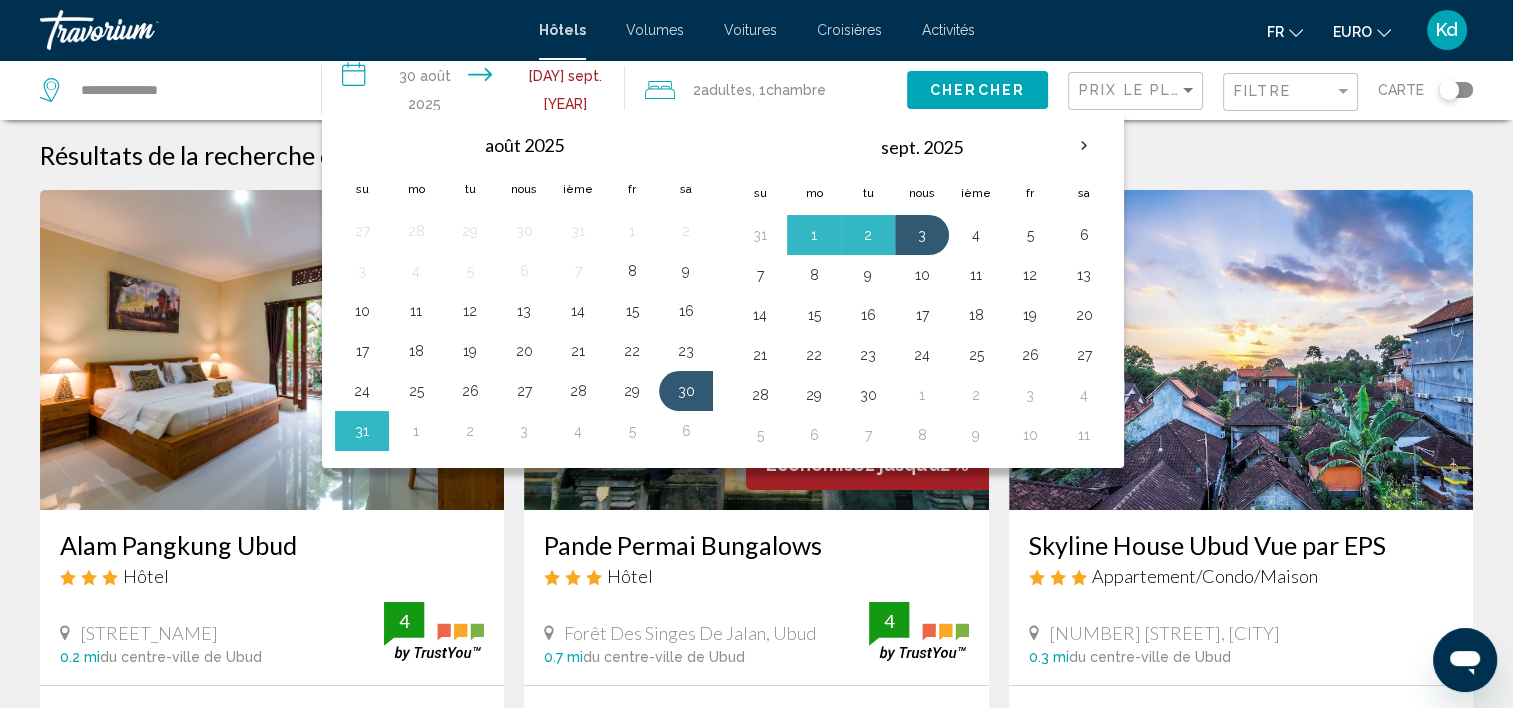 drag, startPoint x: 396, startPoint y: 108, endPoint x: 408, endPoint y: 97, distance: 16.27882 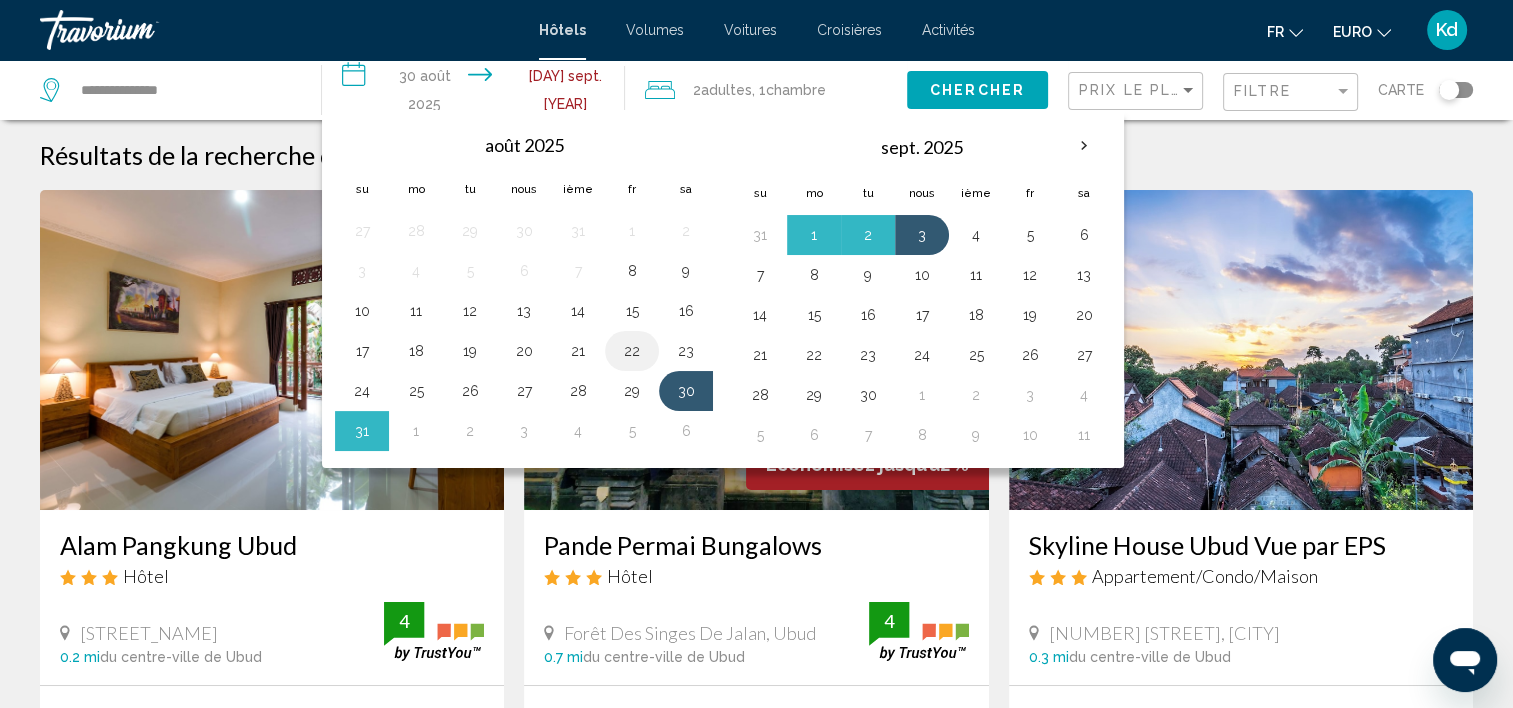 click on "22" at bounding box center [632, 351] 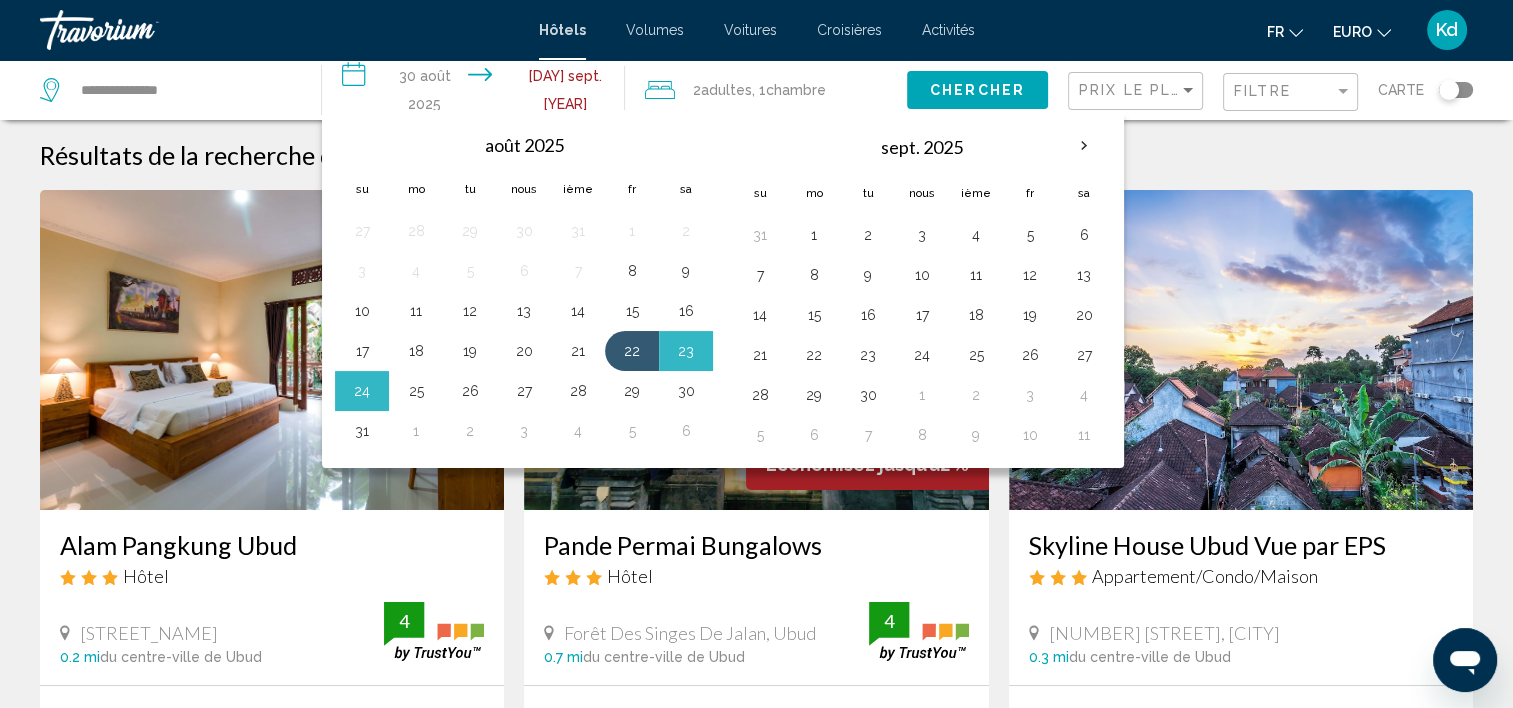 click on "25" at bounding box center (416, 391) 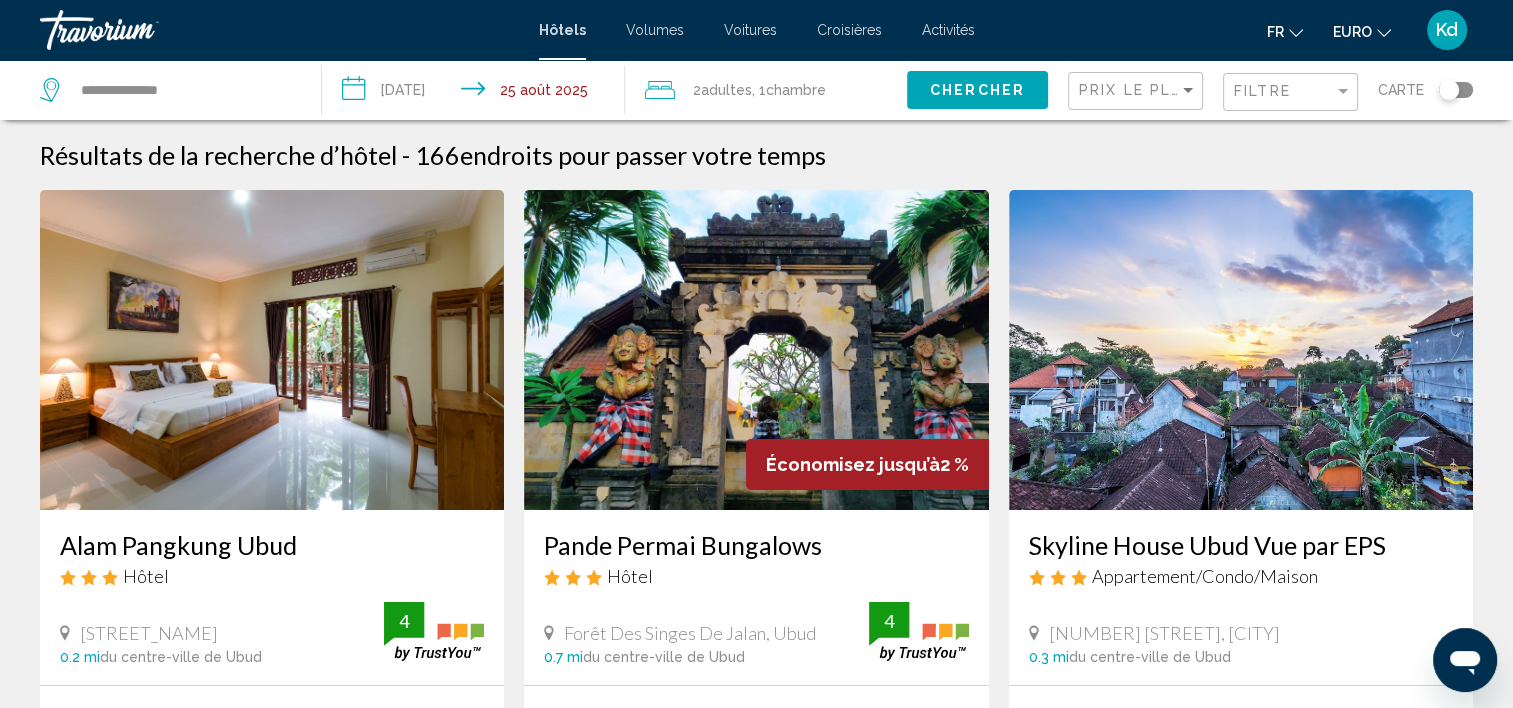 click on "Chercher" 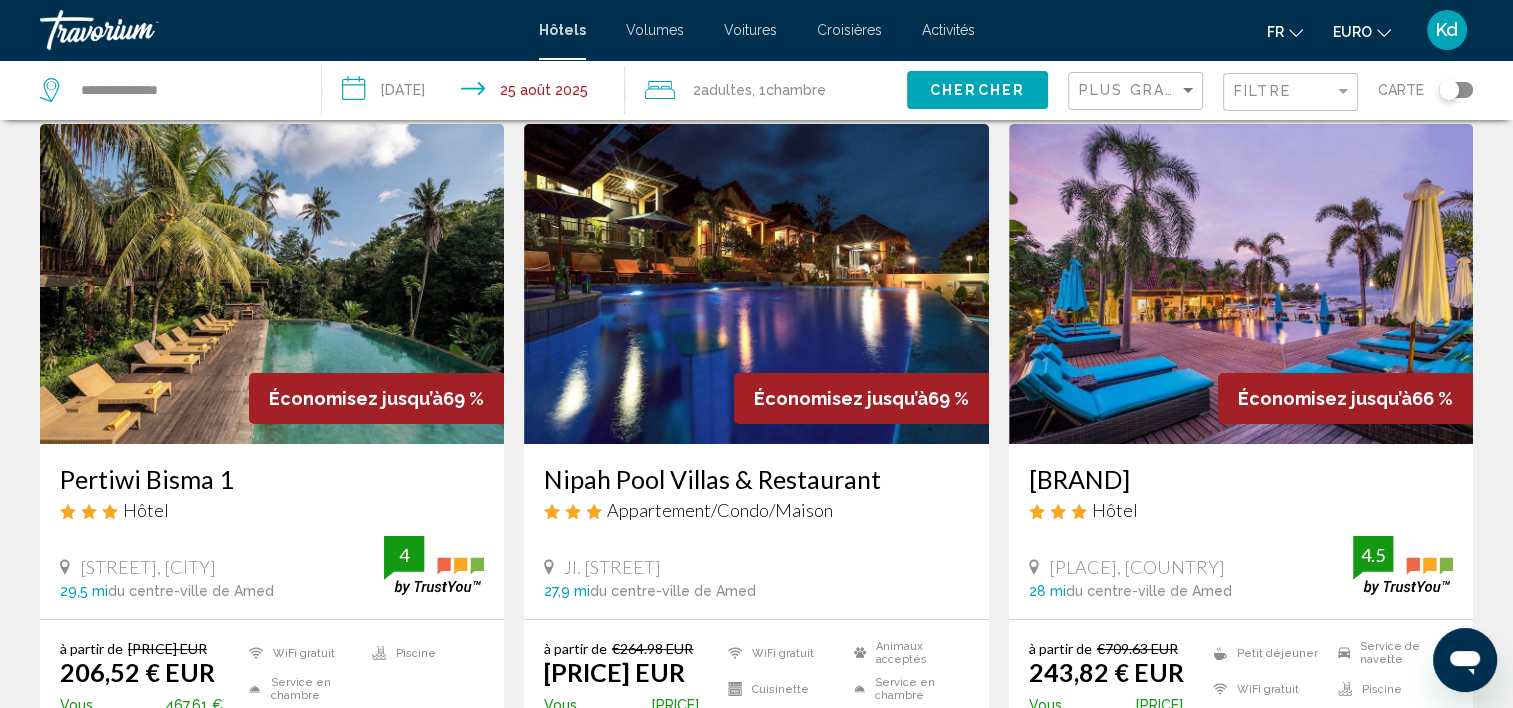 scroll, scrollTop: 100, scrollLeft: 0, axis: vertical 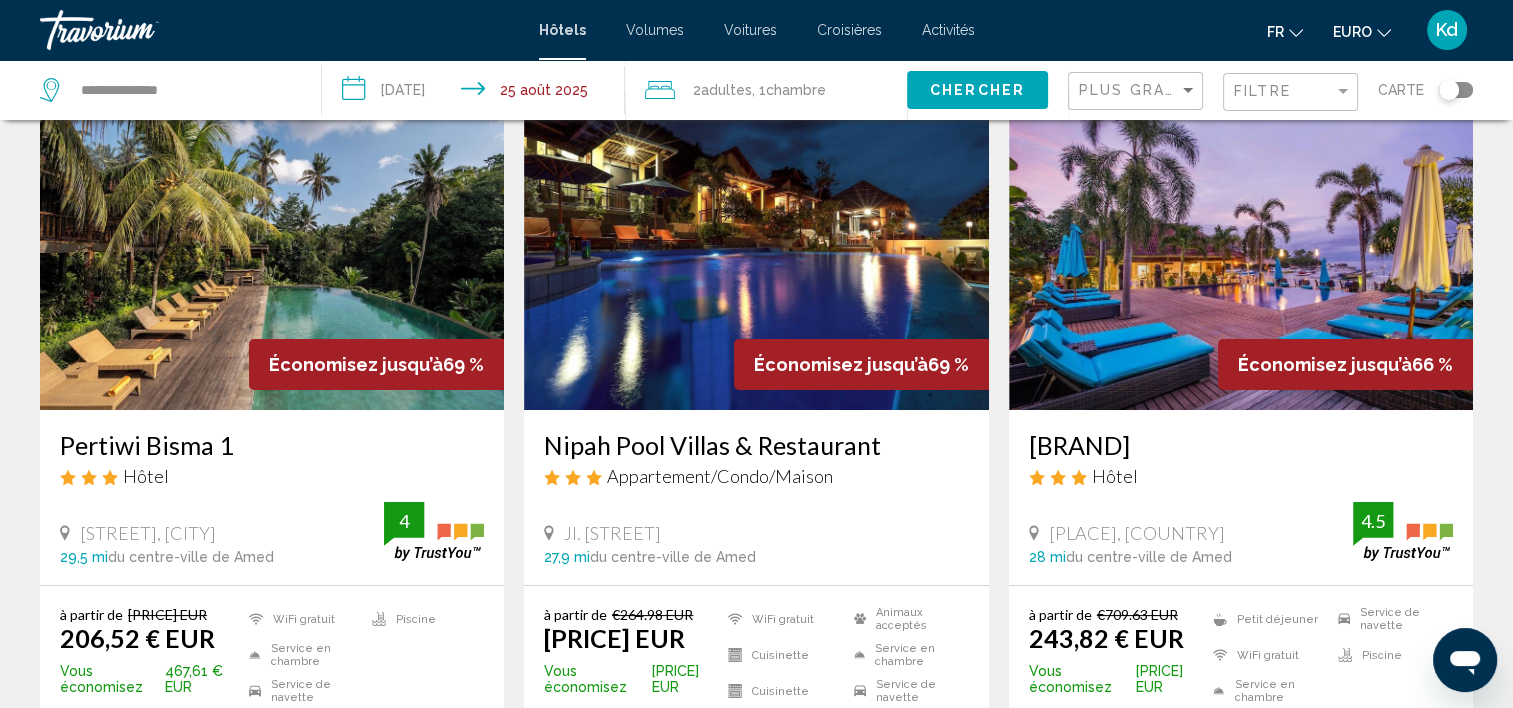 click on "Filtre" 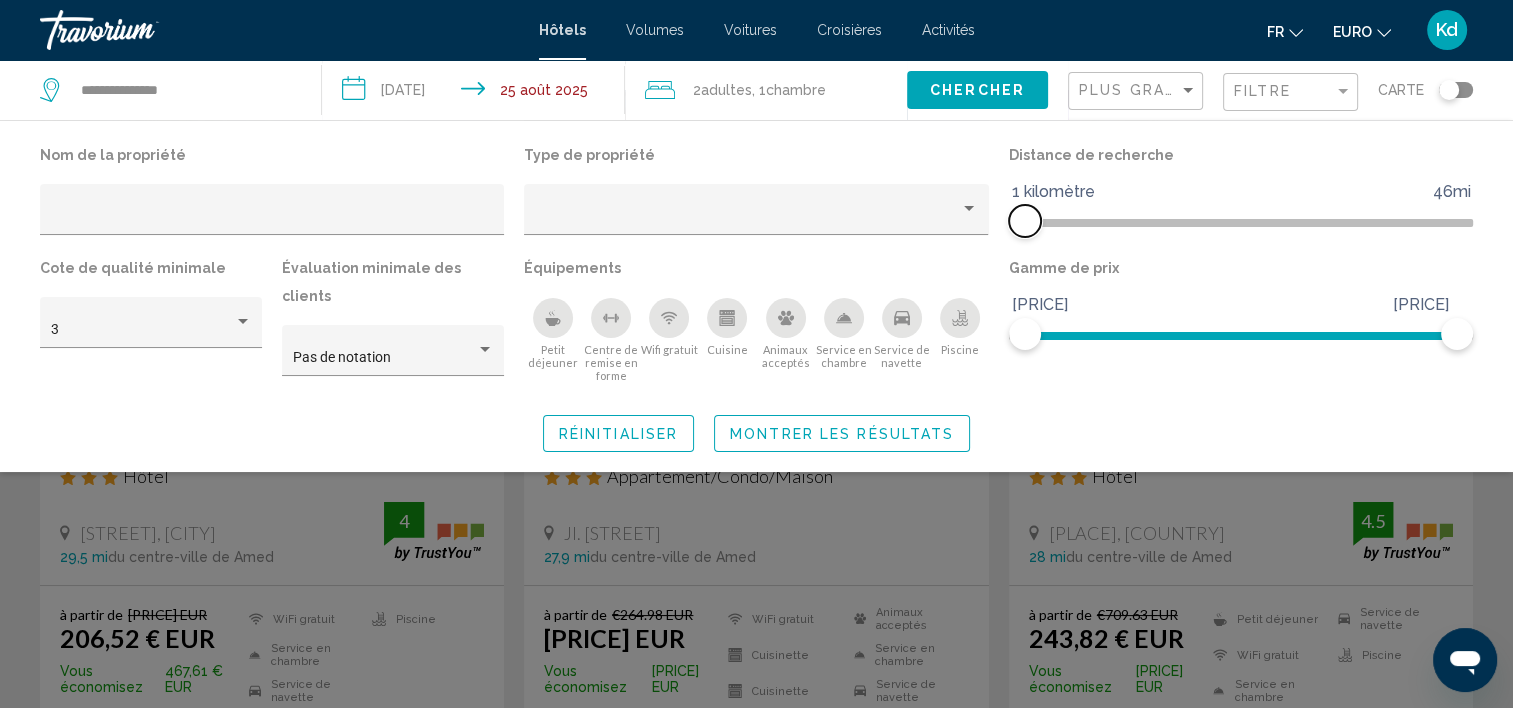 drag, startPoint x: 1304, startPoint y: 218, endPoint x: 1020, endPoint y: 228, distance: 284.176 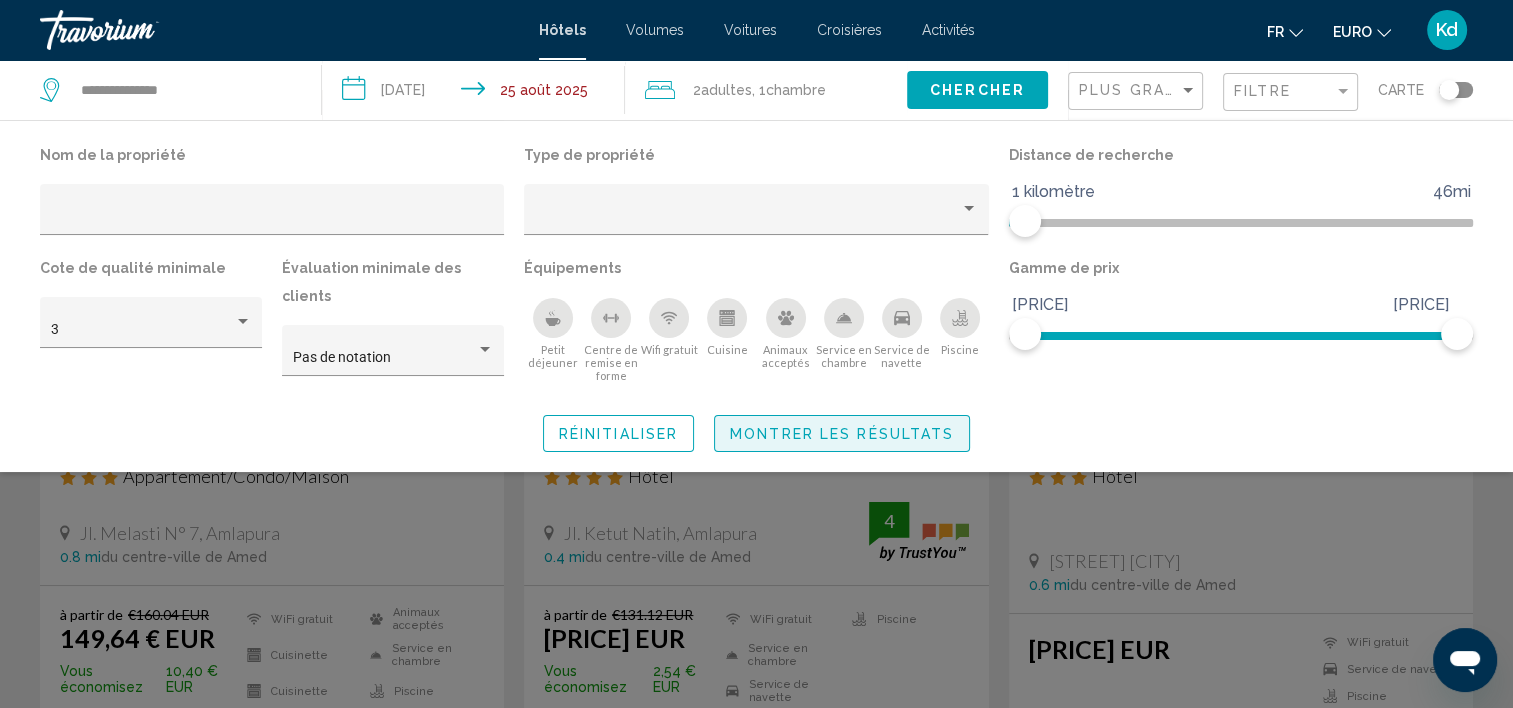 click on "Montrer les résultats" 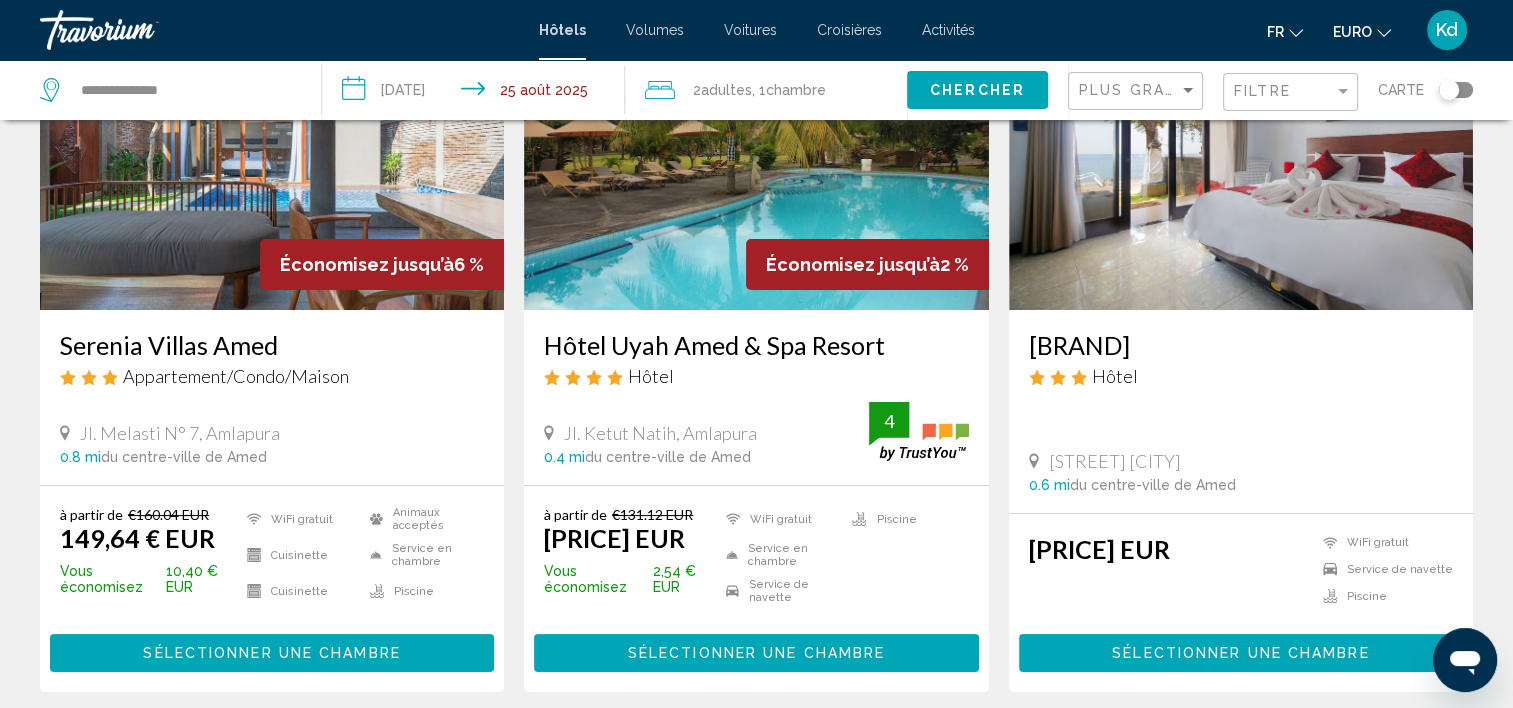scroll, scrollTop: 100, scrollLeft: 0, axis: vertical 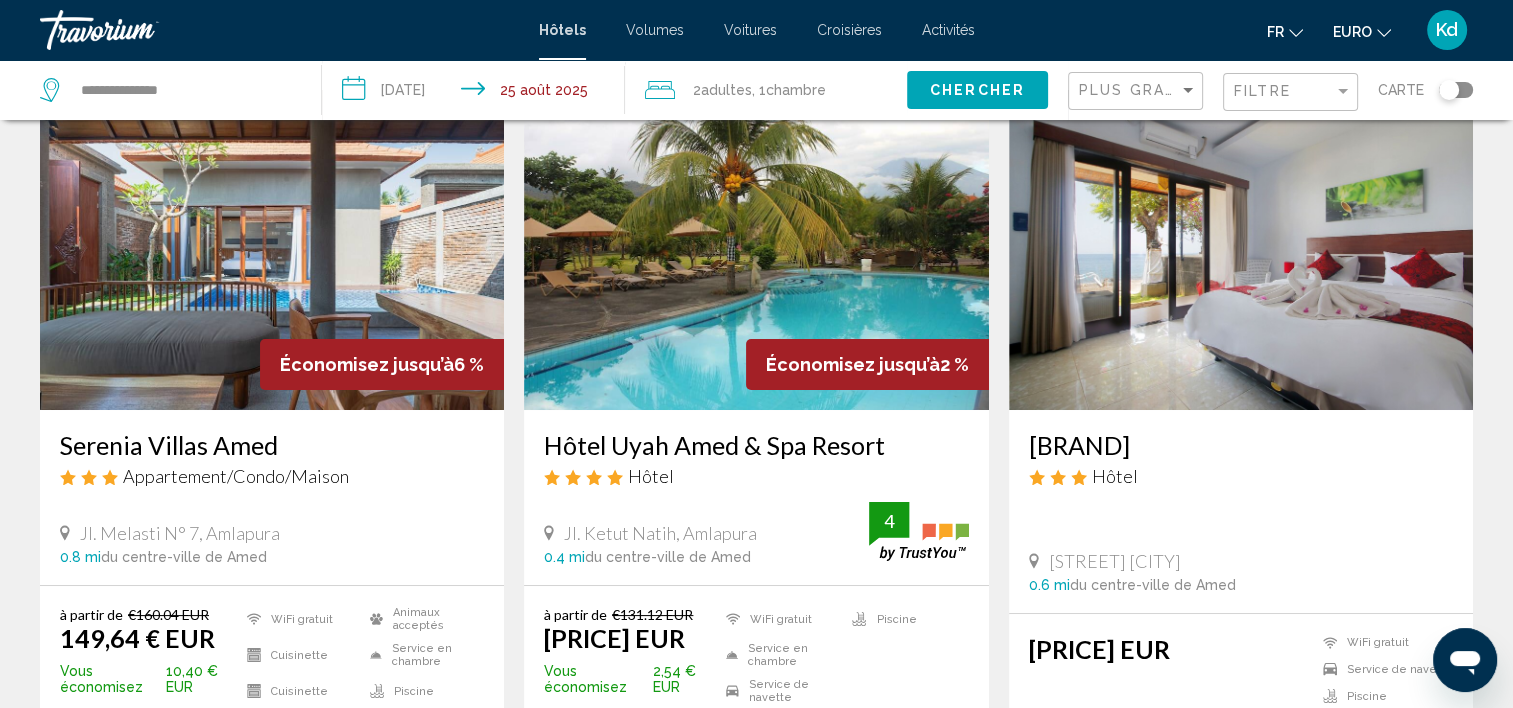 click on "Plus grandes économies" 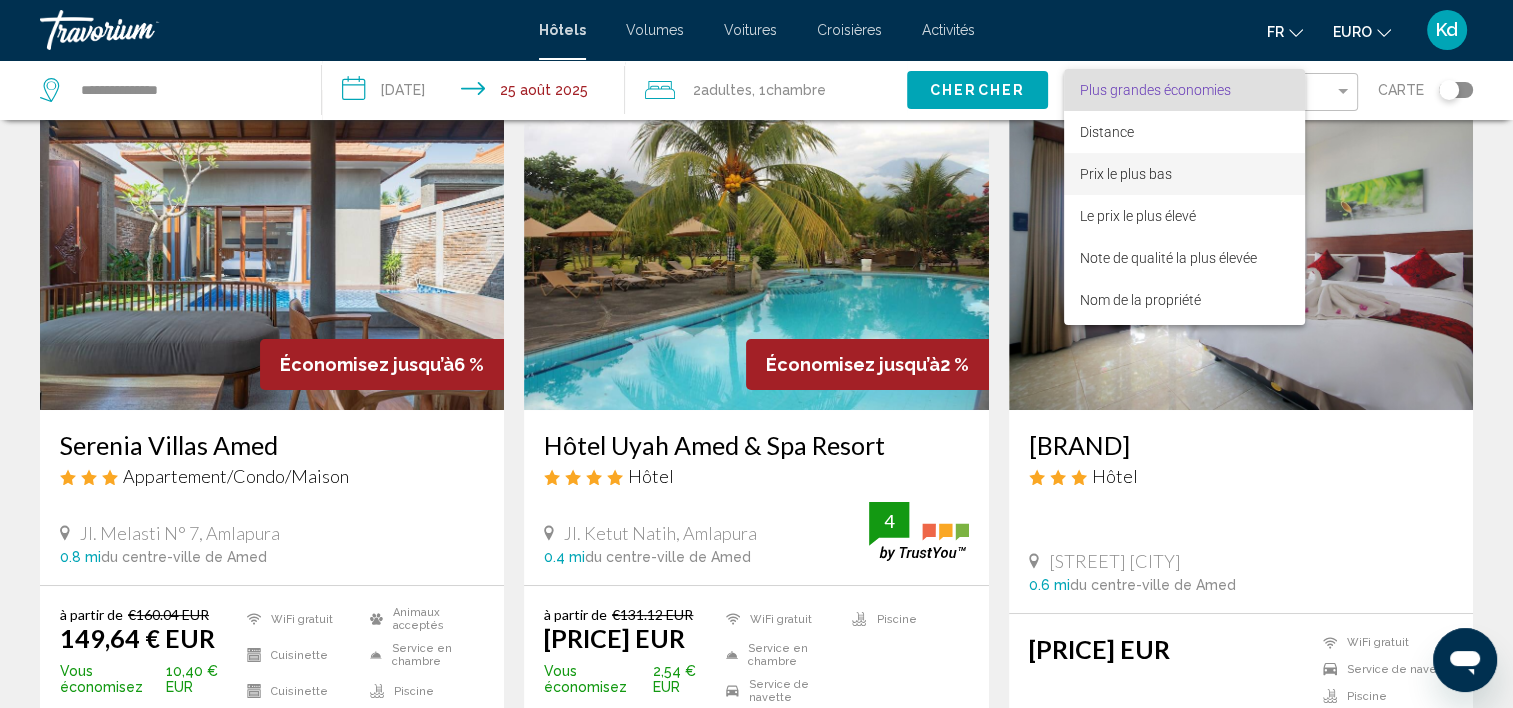 click on "Prix le plus bas" at bounding box center [1126, 174] 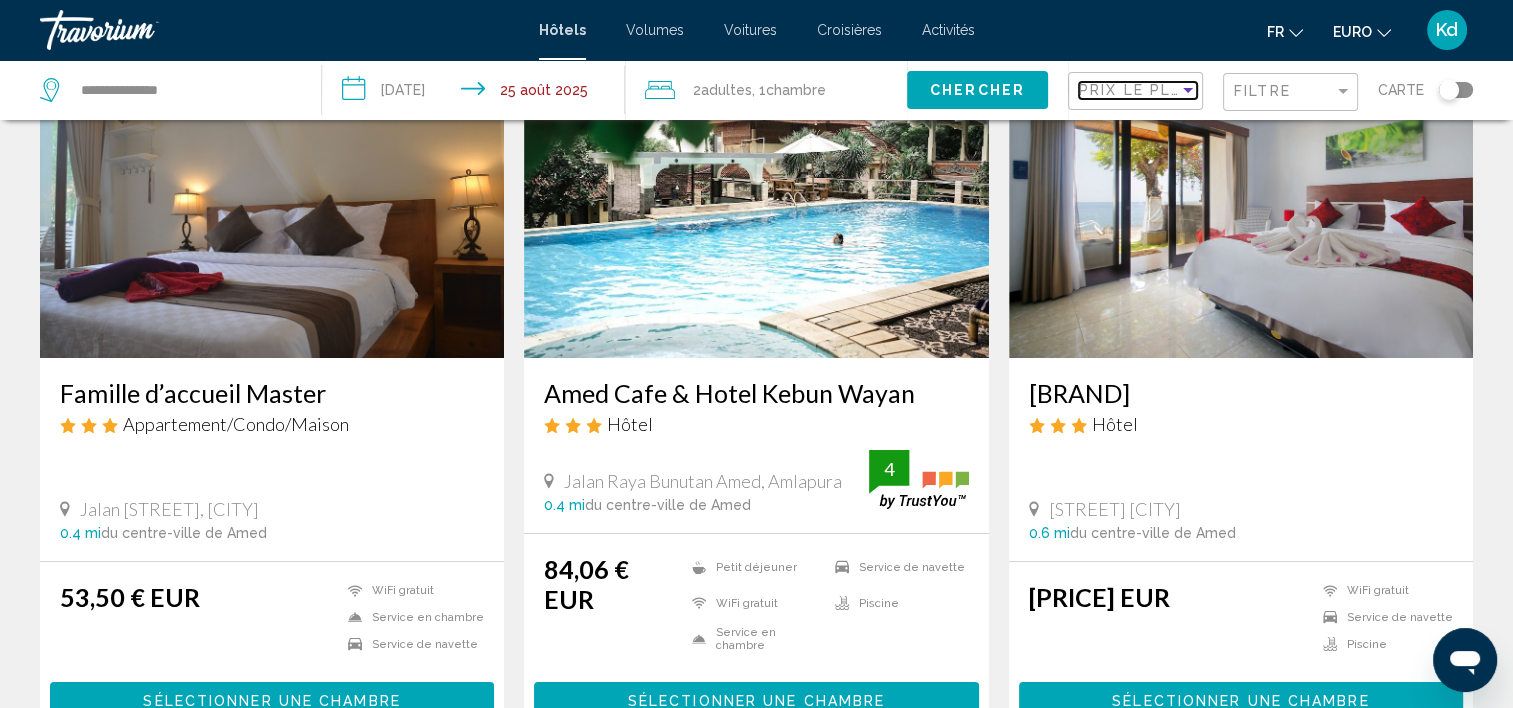 scroll, scrollTop: 200, scrollLeft: 0, axis: vertical 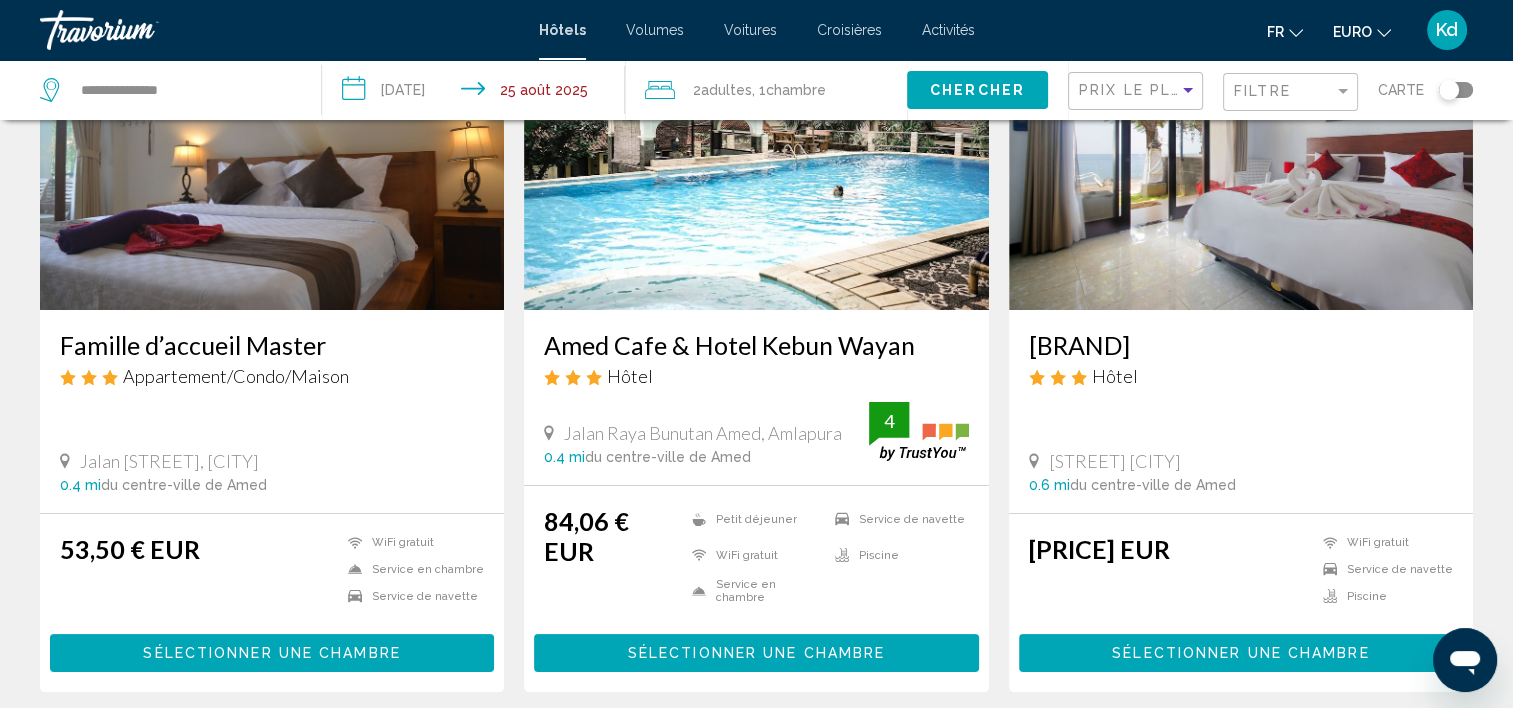 click on "Sélectionner une chambre" at bounding box center (756, 652) 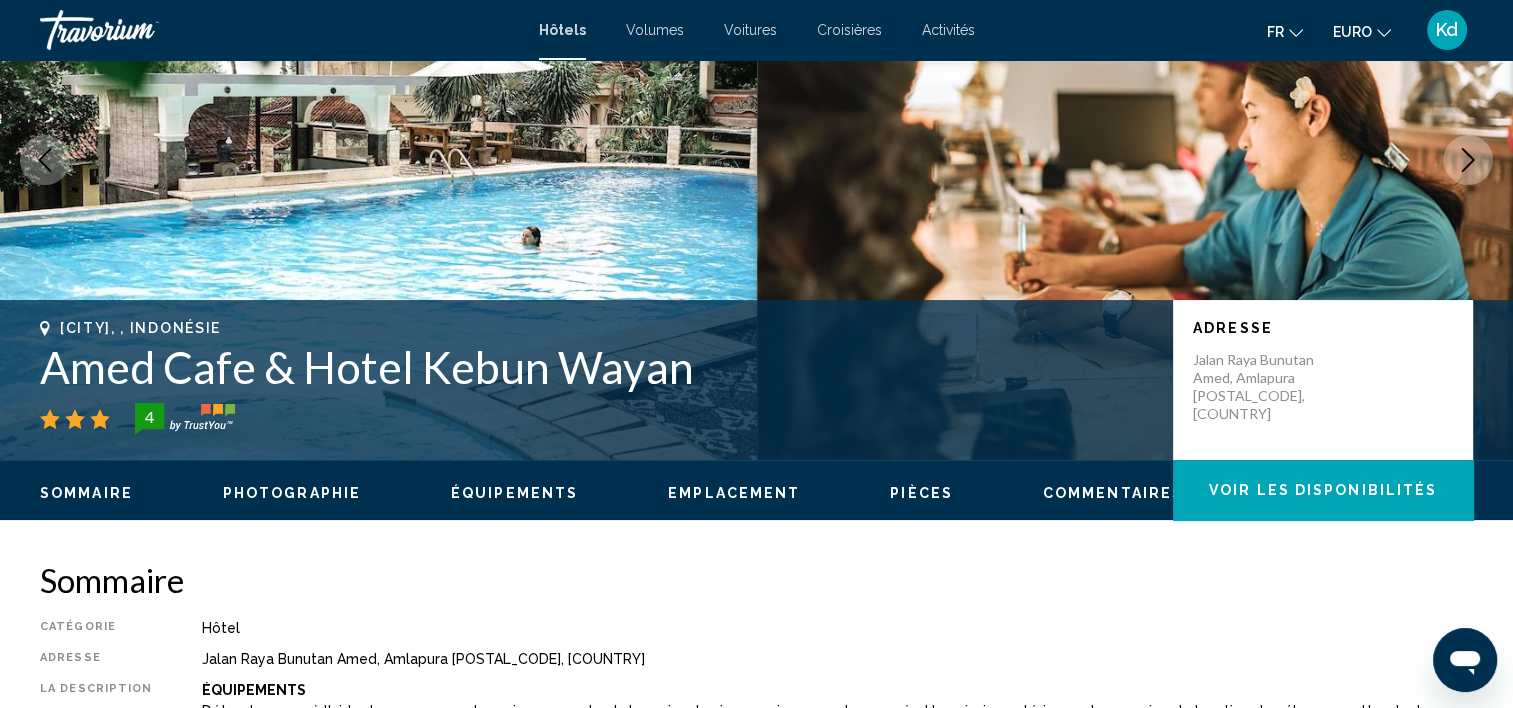 scroll, scrollTop: 6, scrollLeft: 0, axis: vertical 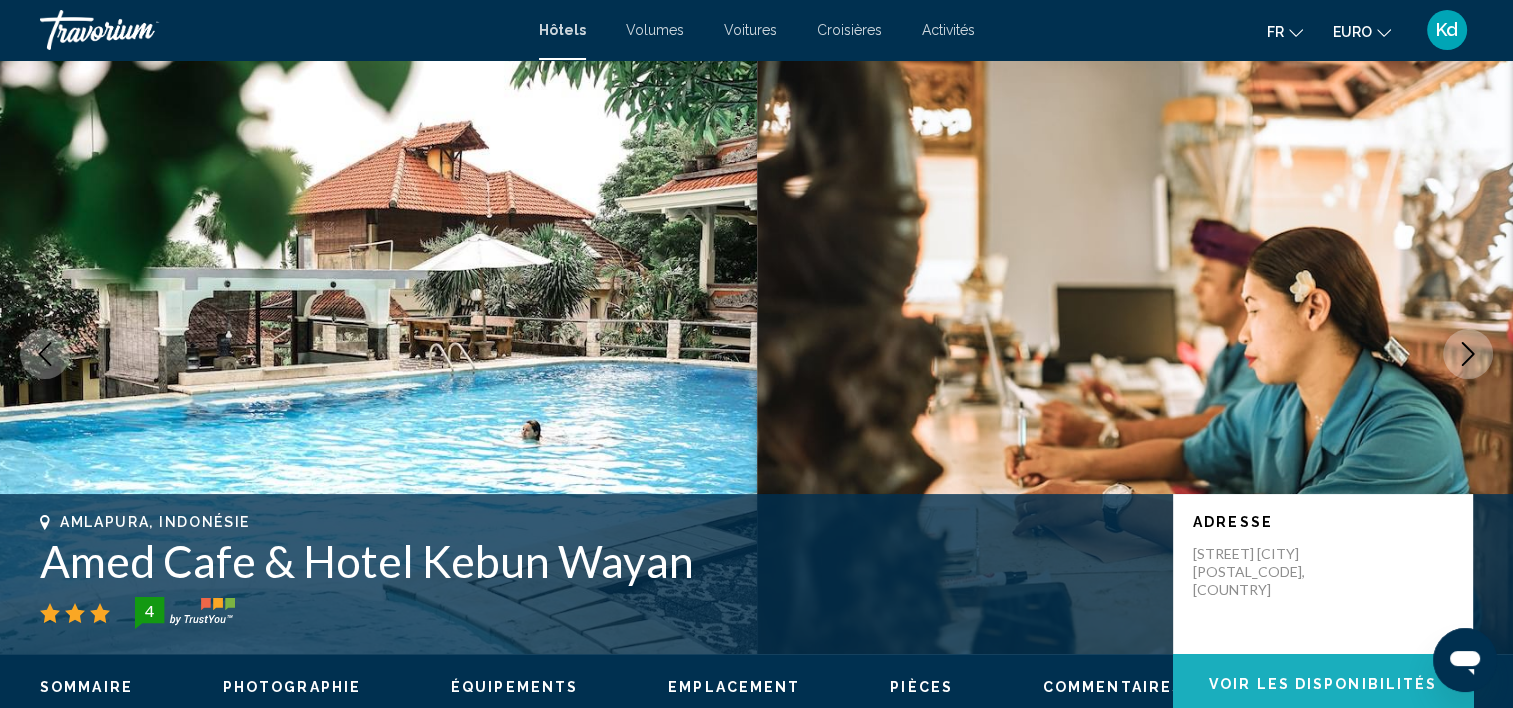 click on "Voir les disponibilités" 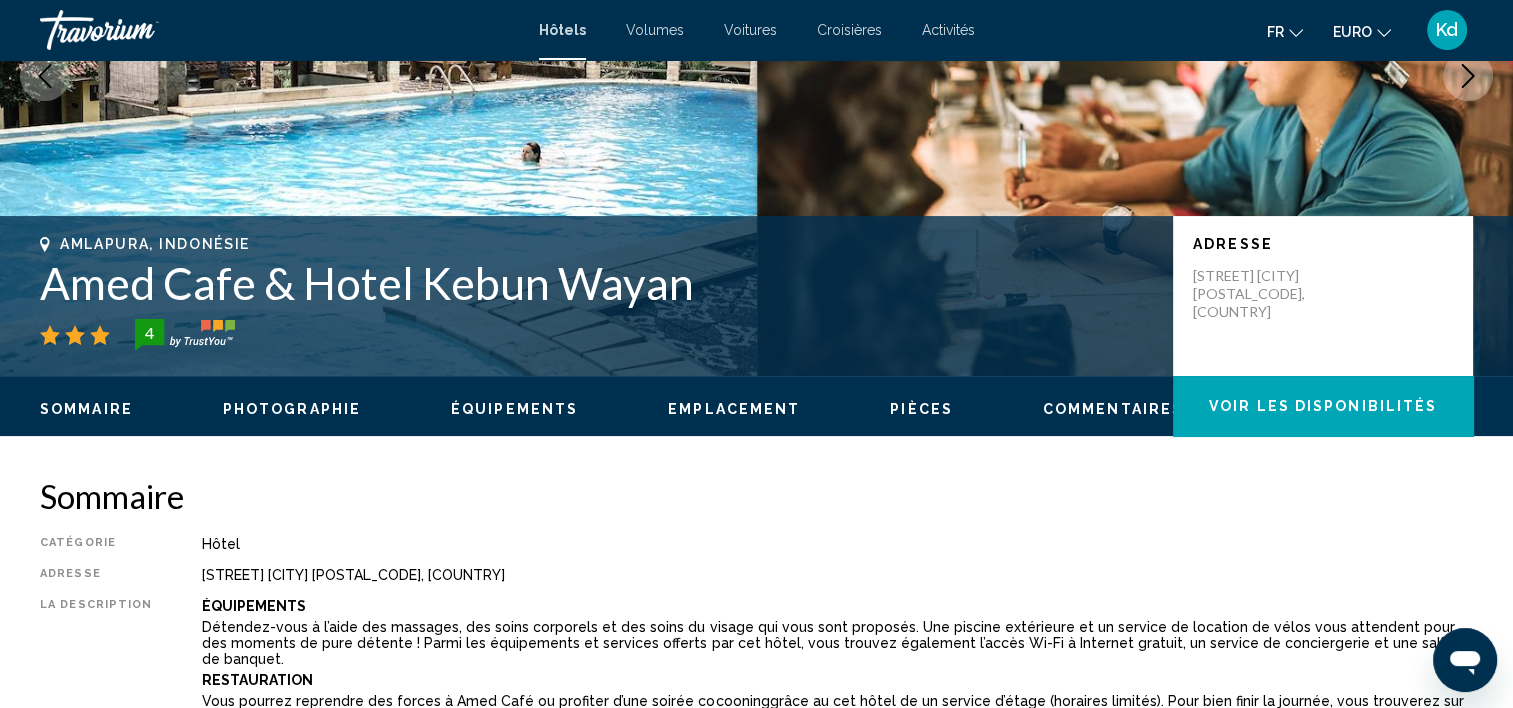 scroll, scrollTop: 231, scrollLeft: 0, axis: vertical 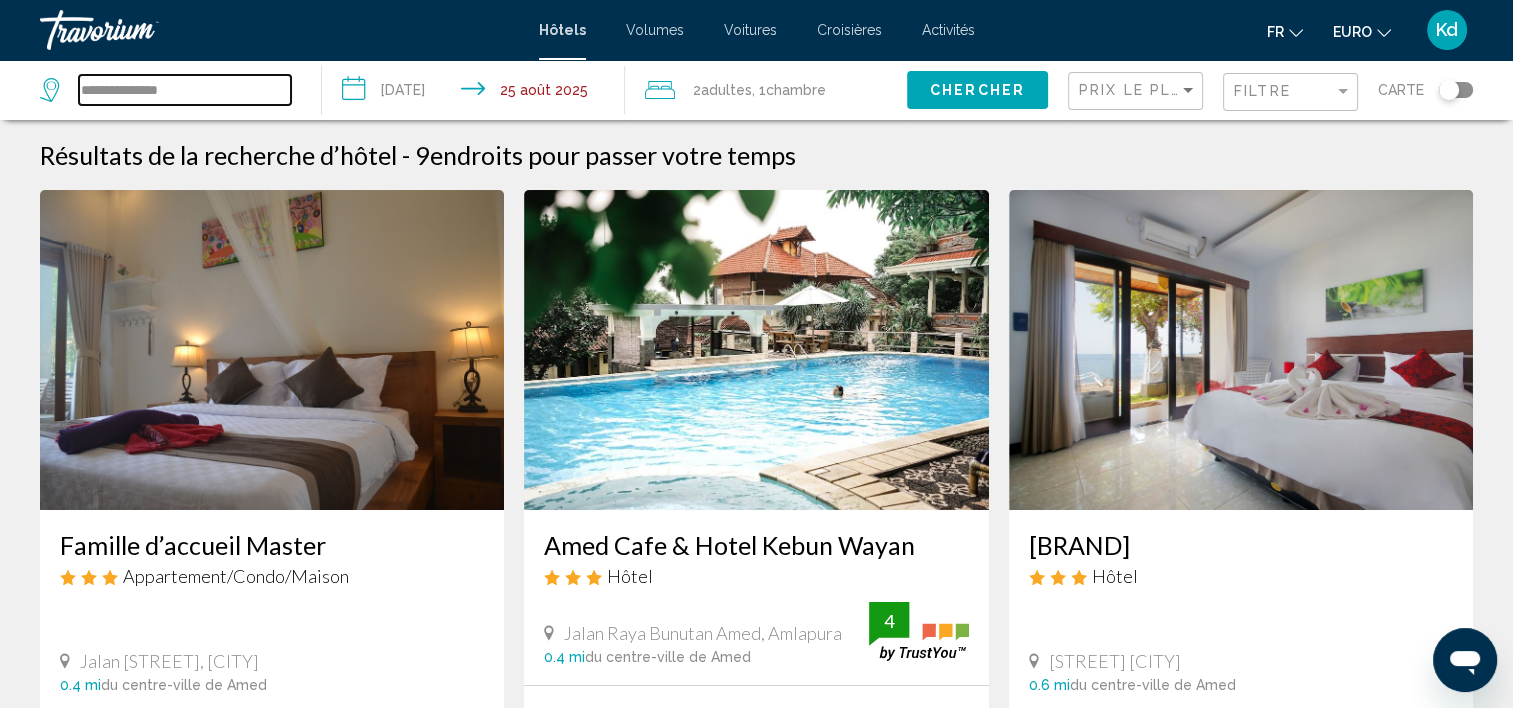 drag, startPoint x: 232, startPoint y: 93, endPoint x: 19, endPoint y: 104, distance: 213.28384 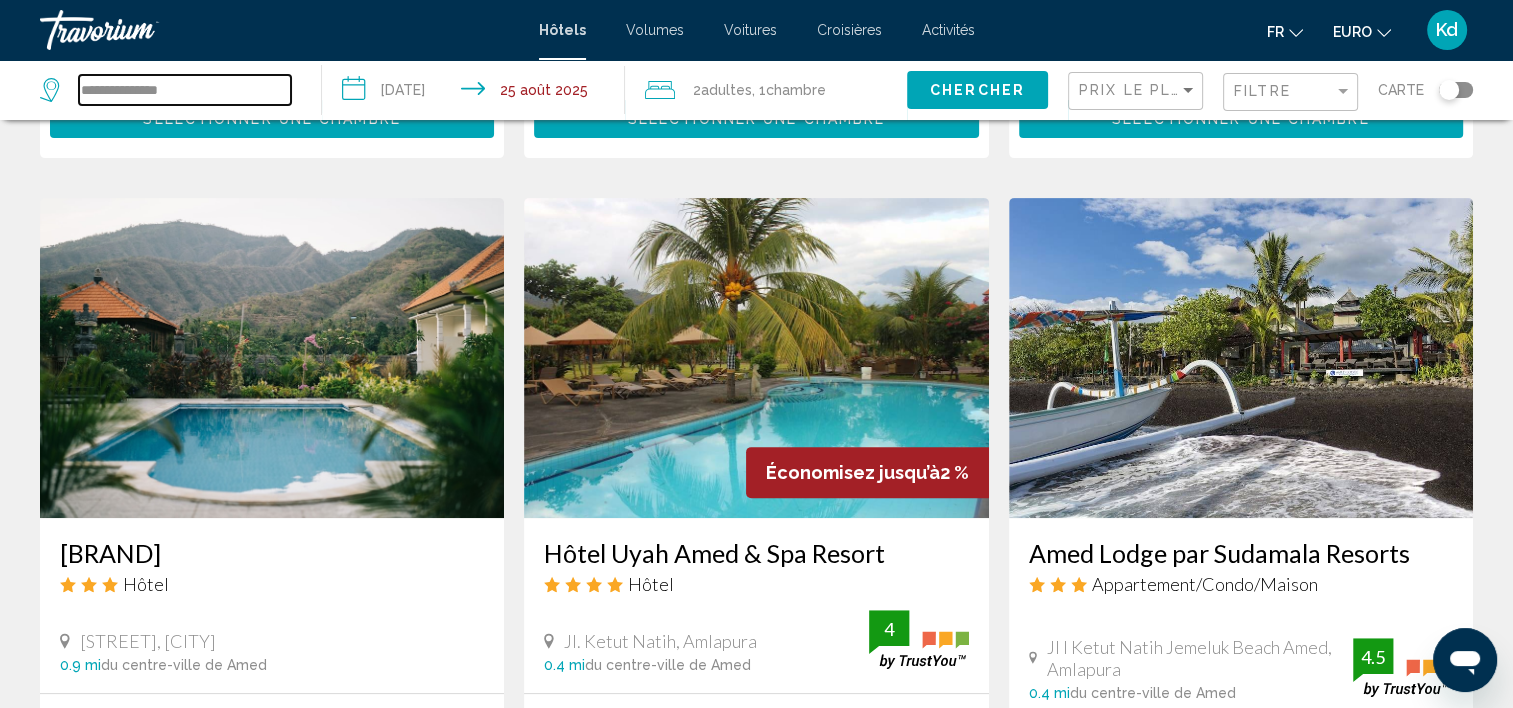 scroll, scrollTop: 900, scrollLeft: 0, axis: vertical 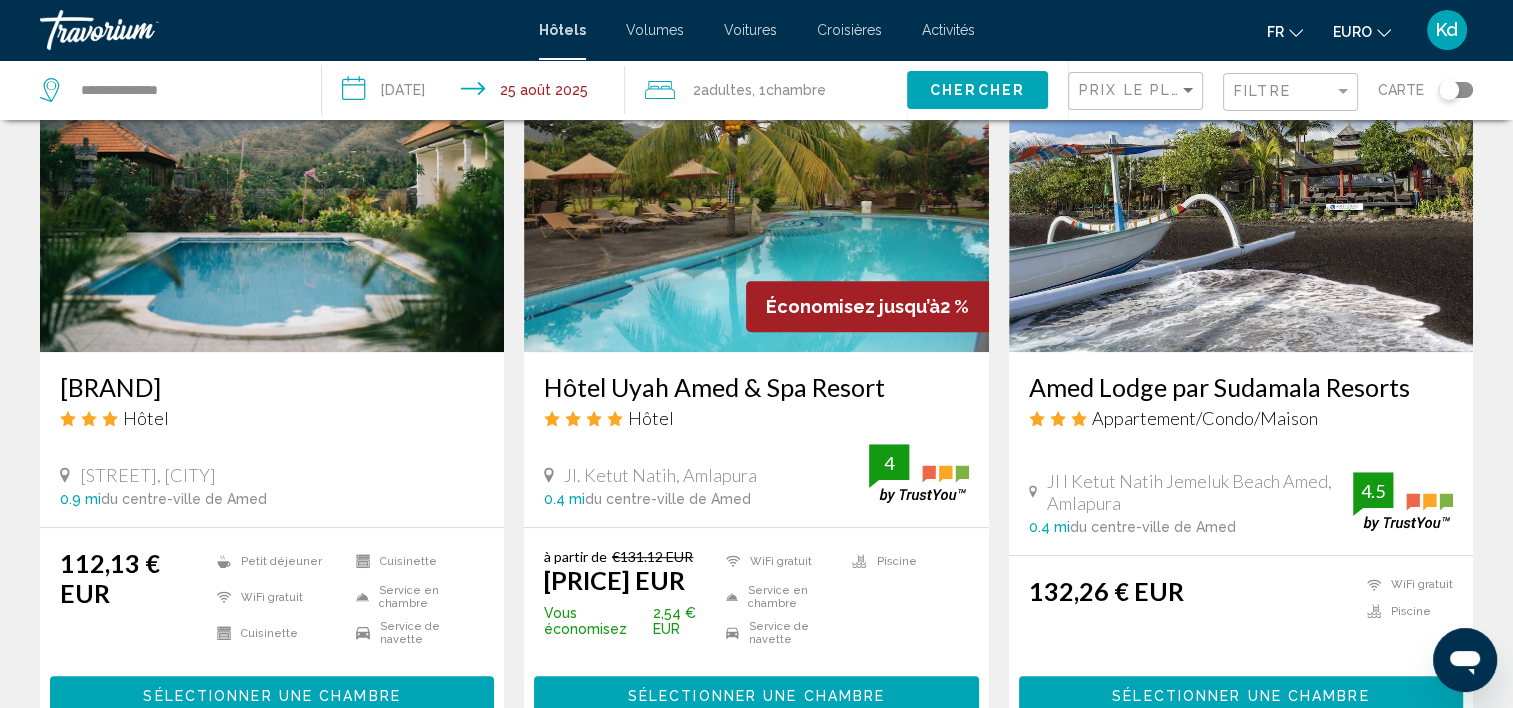 click on "Sélectionner une chambre" at bounding box center (756, 696) 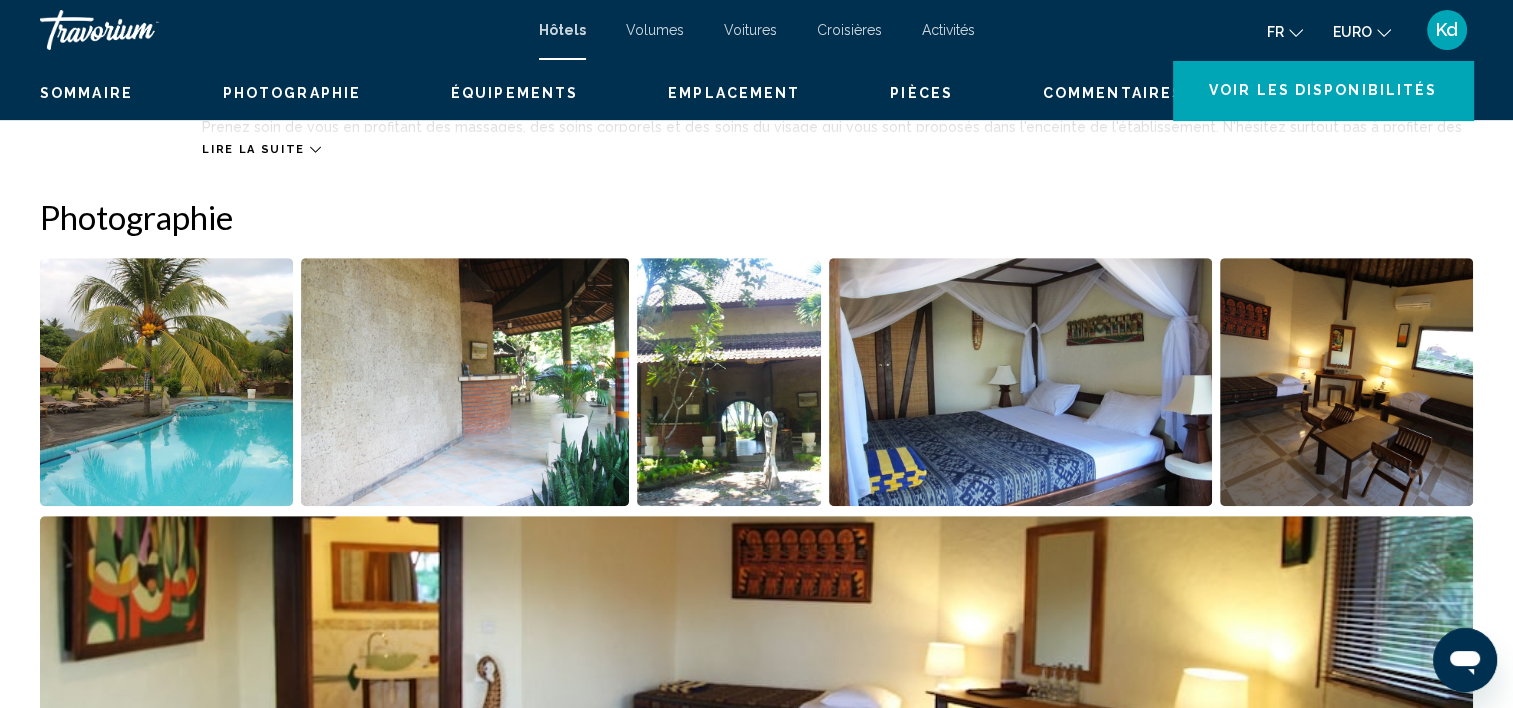 scroll, scrollTop: 5, scrollLeft: 0, axis: vertical 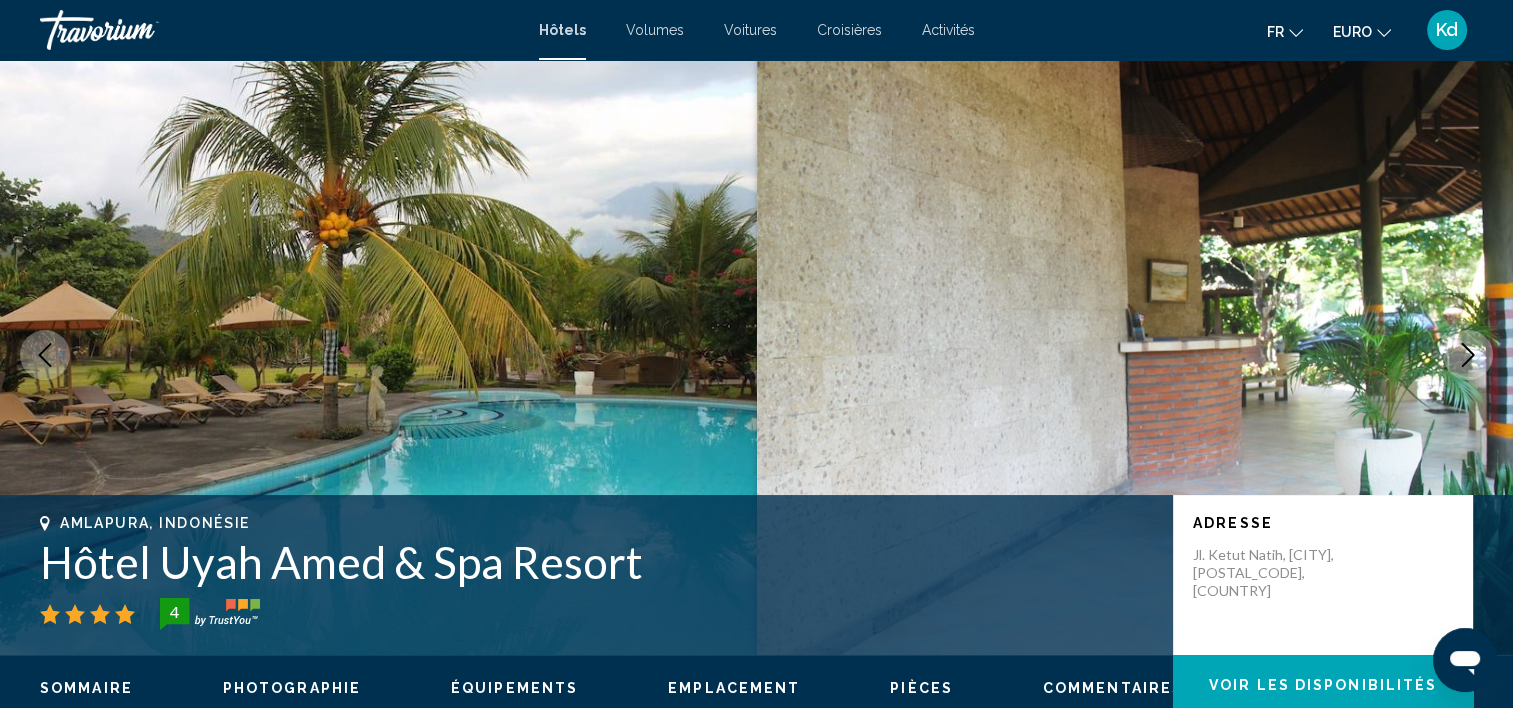 click on "Voir les disponibilités" 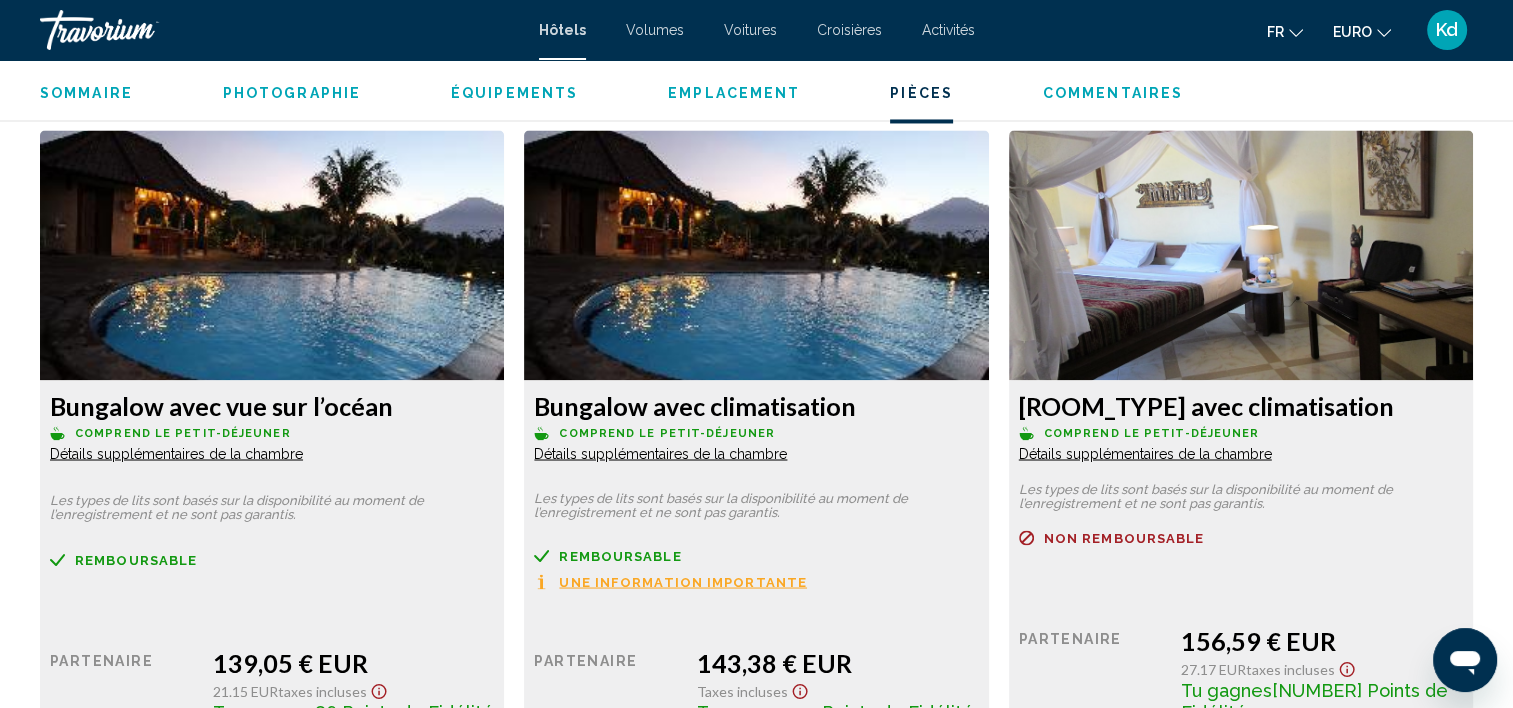 scroll, scrollTop: 3431, scrollLeft: 0, axis: vertical 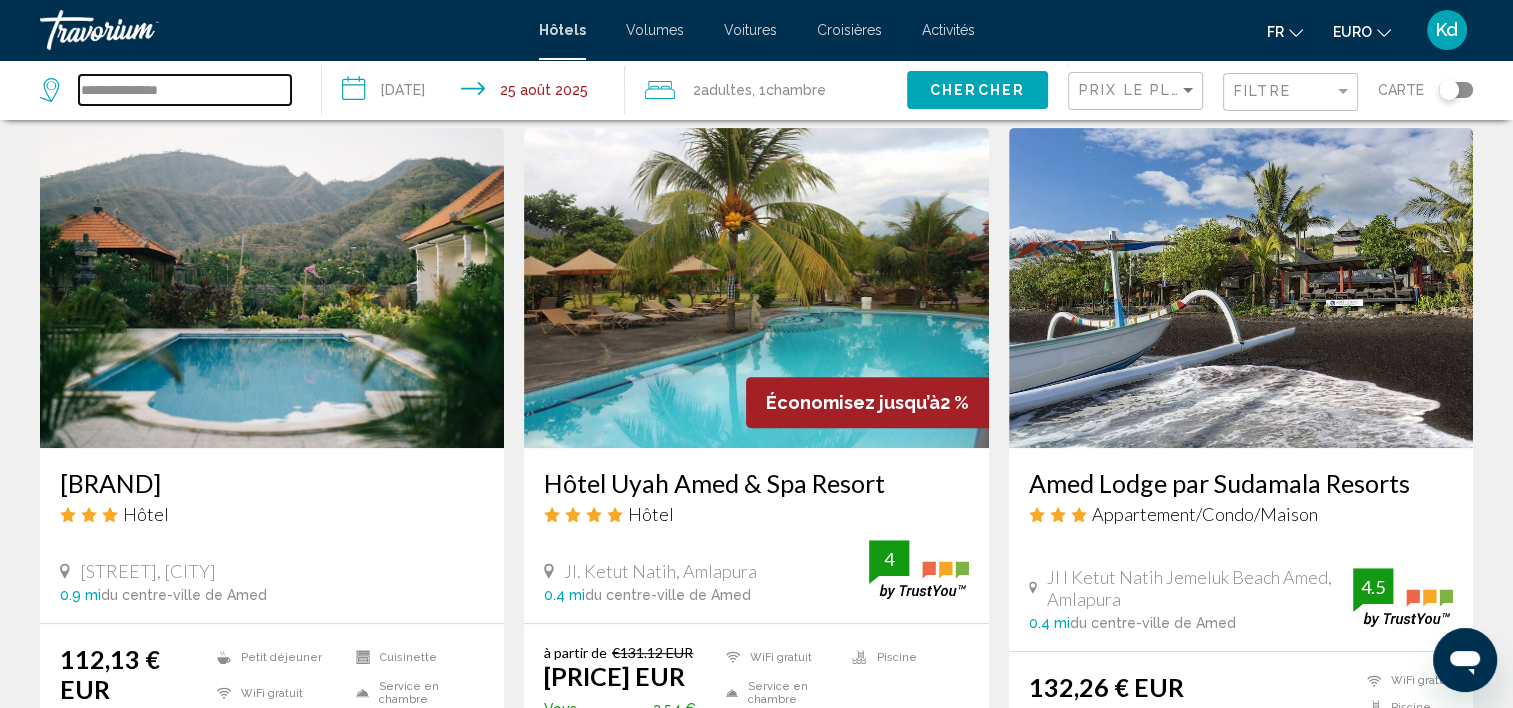 drag, startPoint x: 84, startPoint y: 82, endPoint x: 276, endPoint y: 109, distance: 193.88914 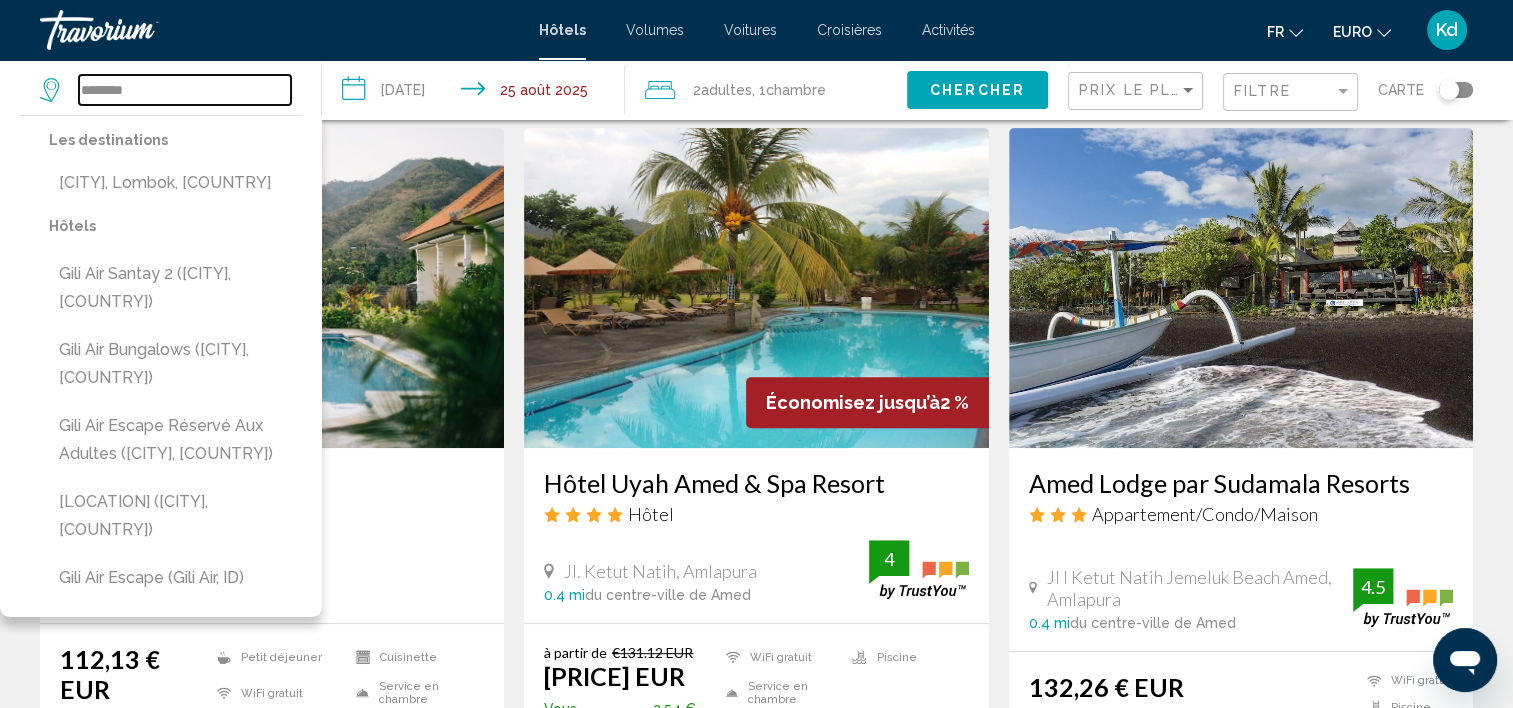type on "********" 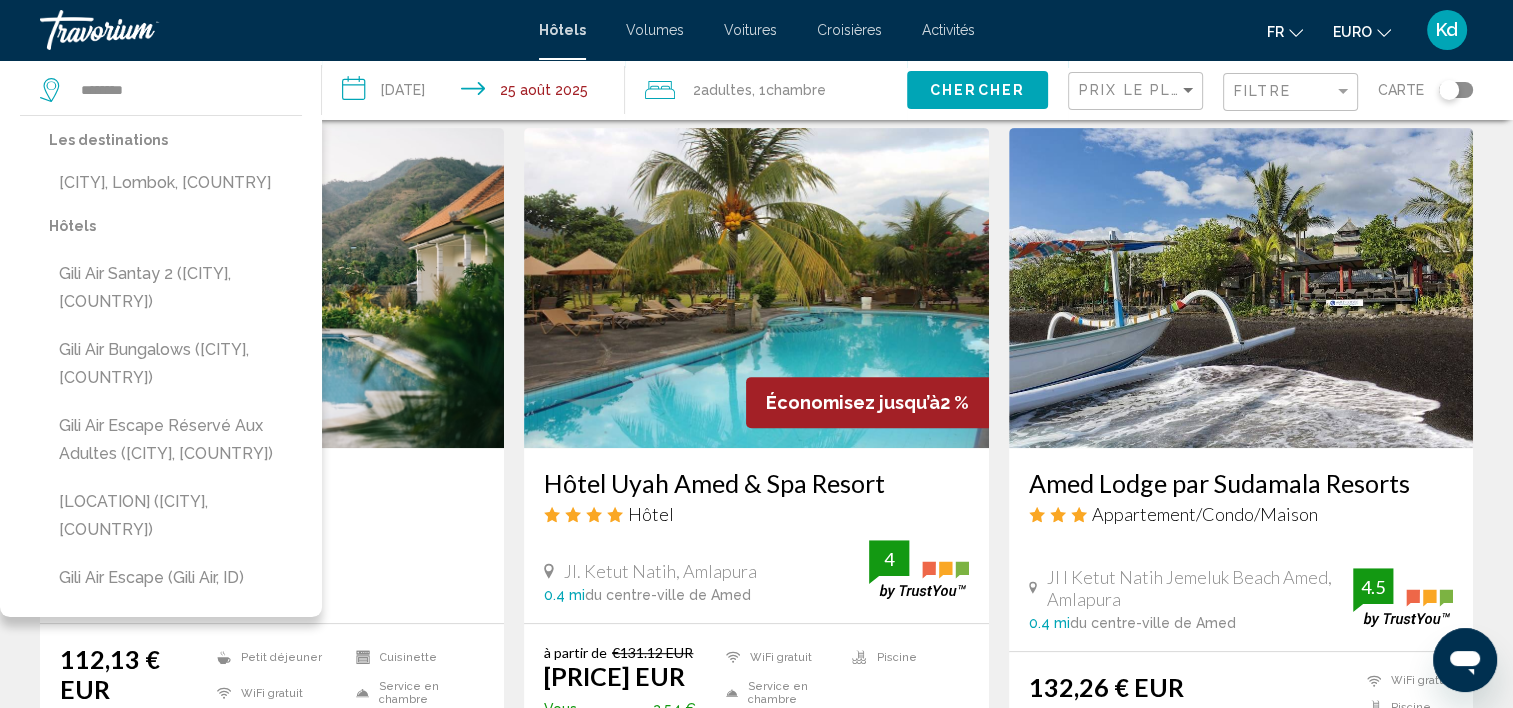 click on "**********" at bounding box center [477, 93] 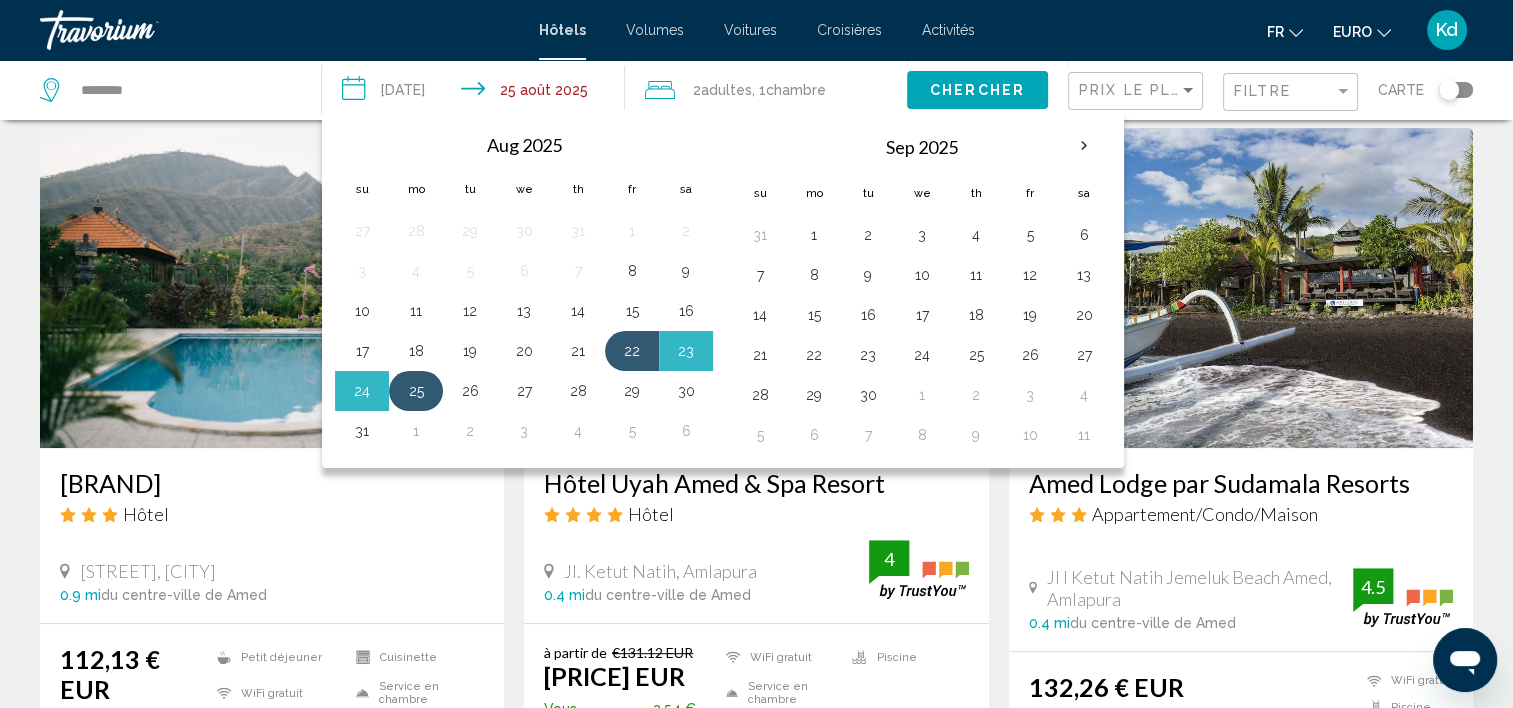click on "25" at bounding box center [416, 391] 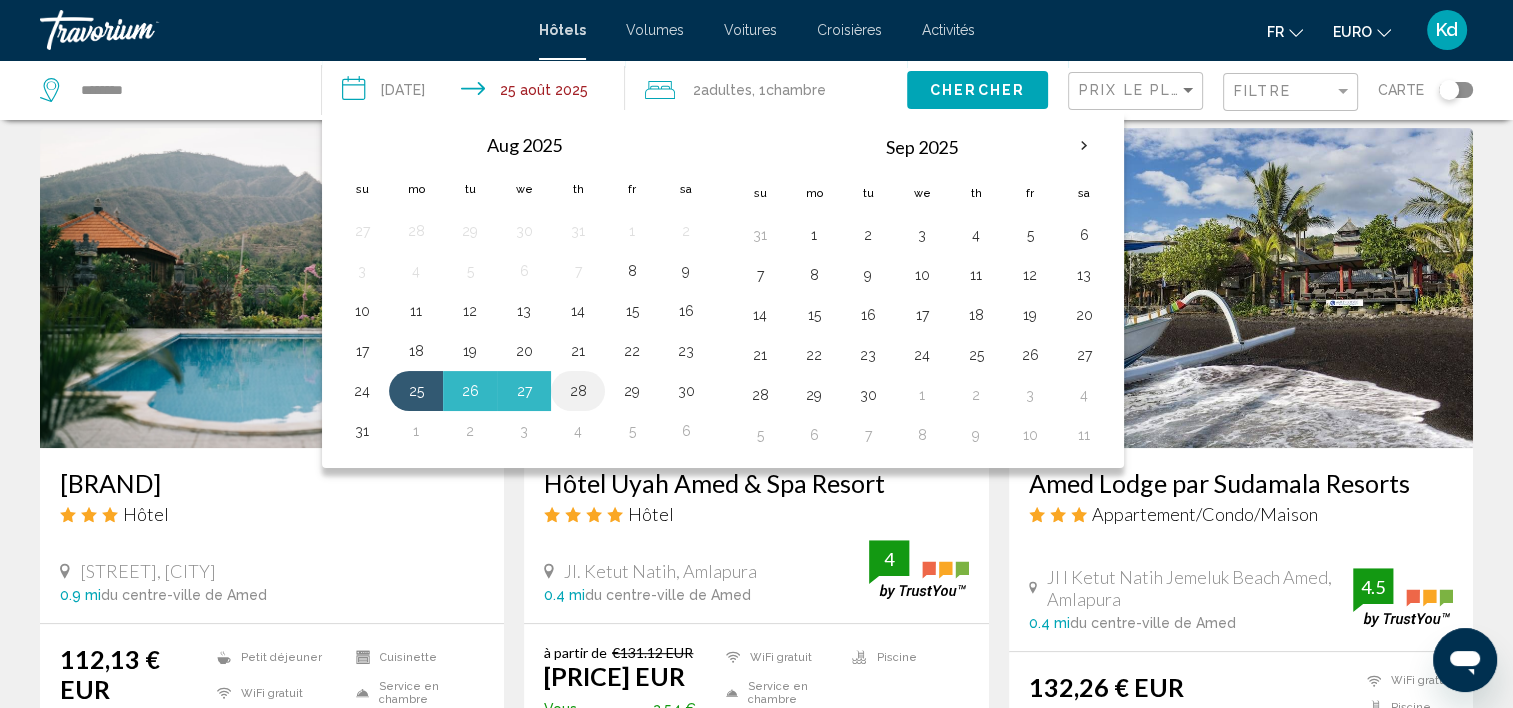 click on "28" at bounding box center (578, 391) 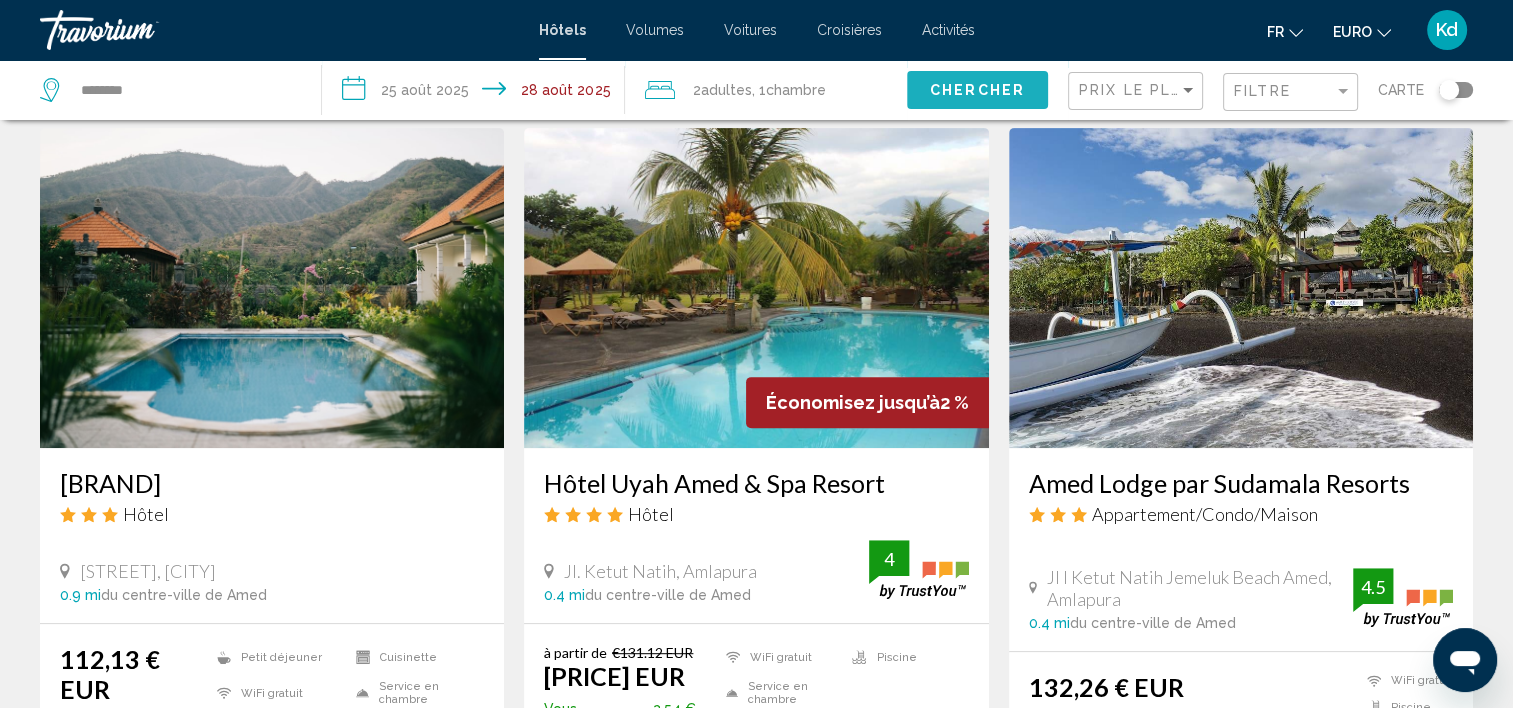 click on "Chercher" 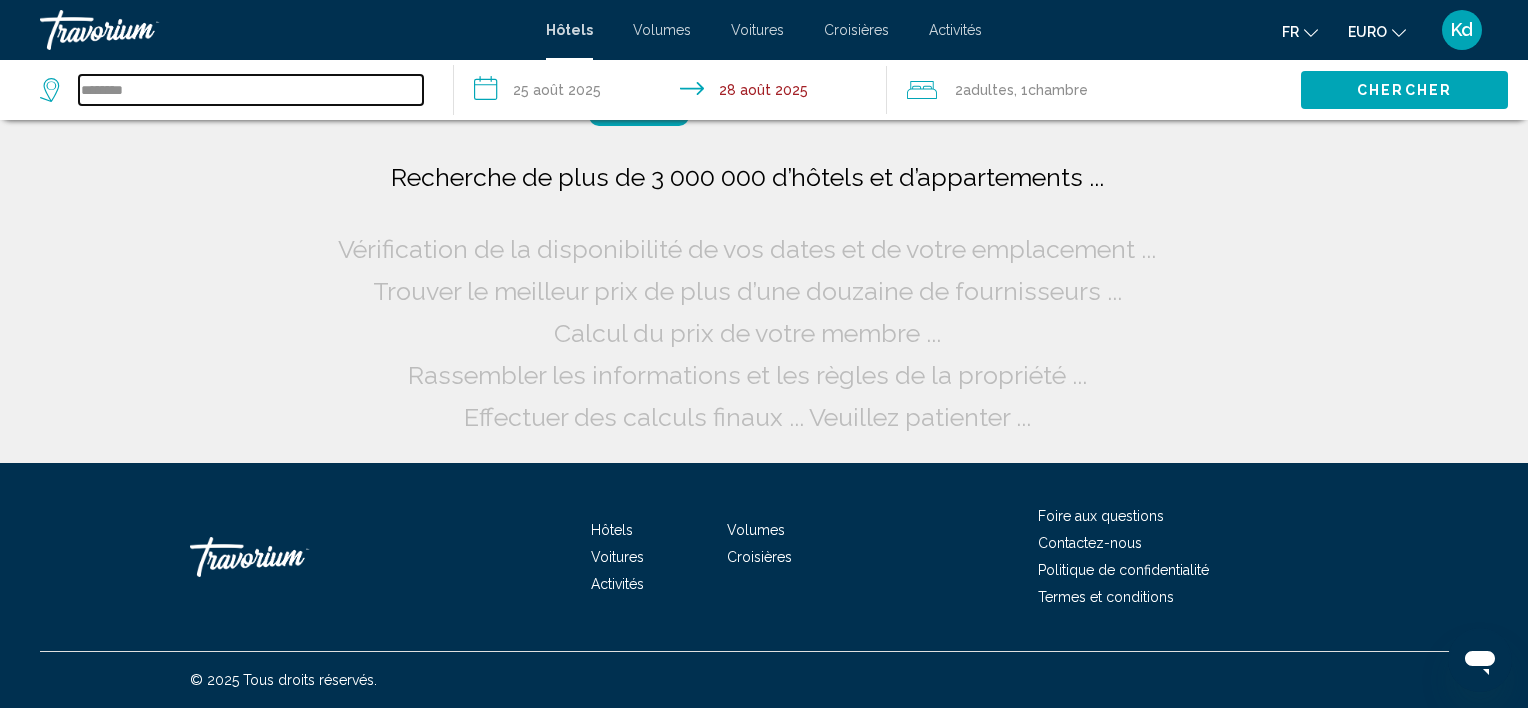 click on "********" at bounding box center (251, 90) 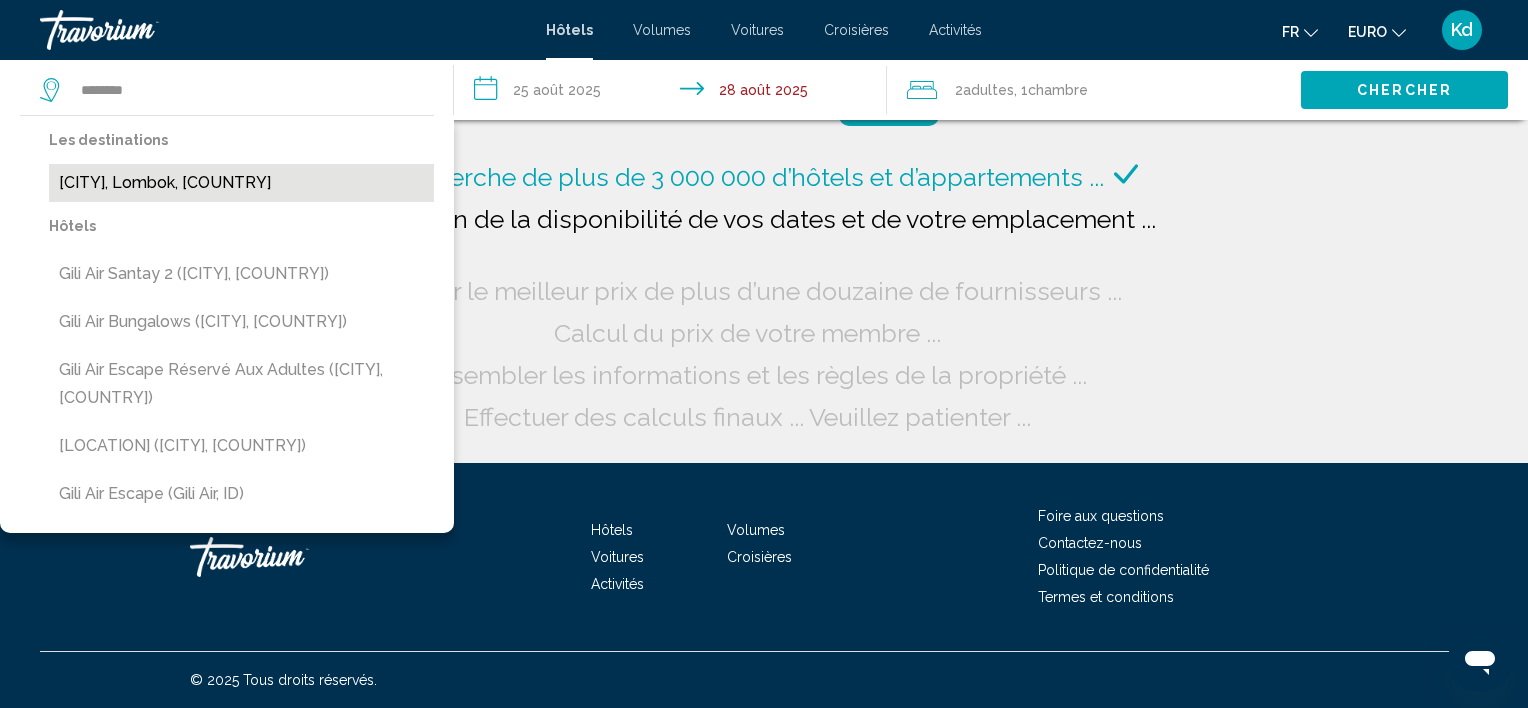 click on "[CITY], Lombok, [COUNTRY]" at bounding box center [241, 183] 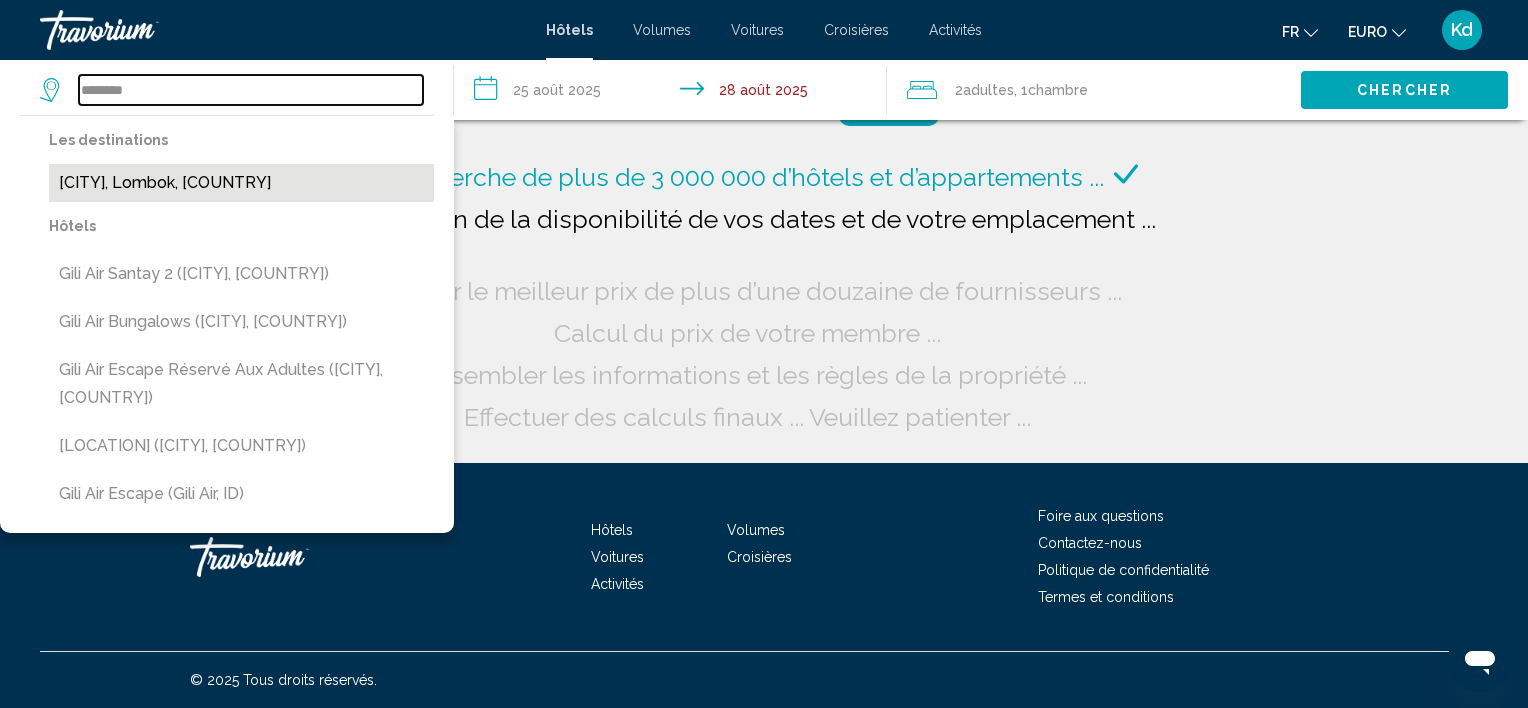 type on "**********" 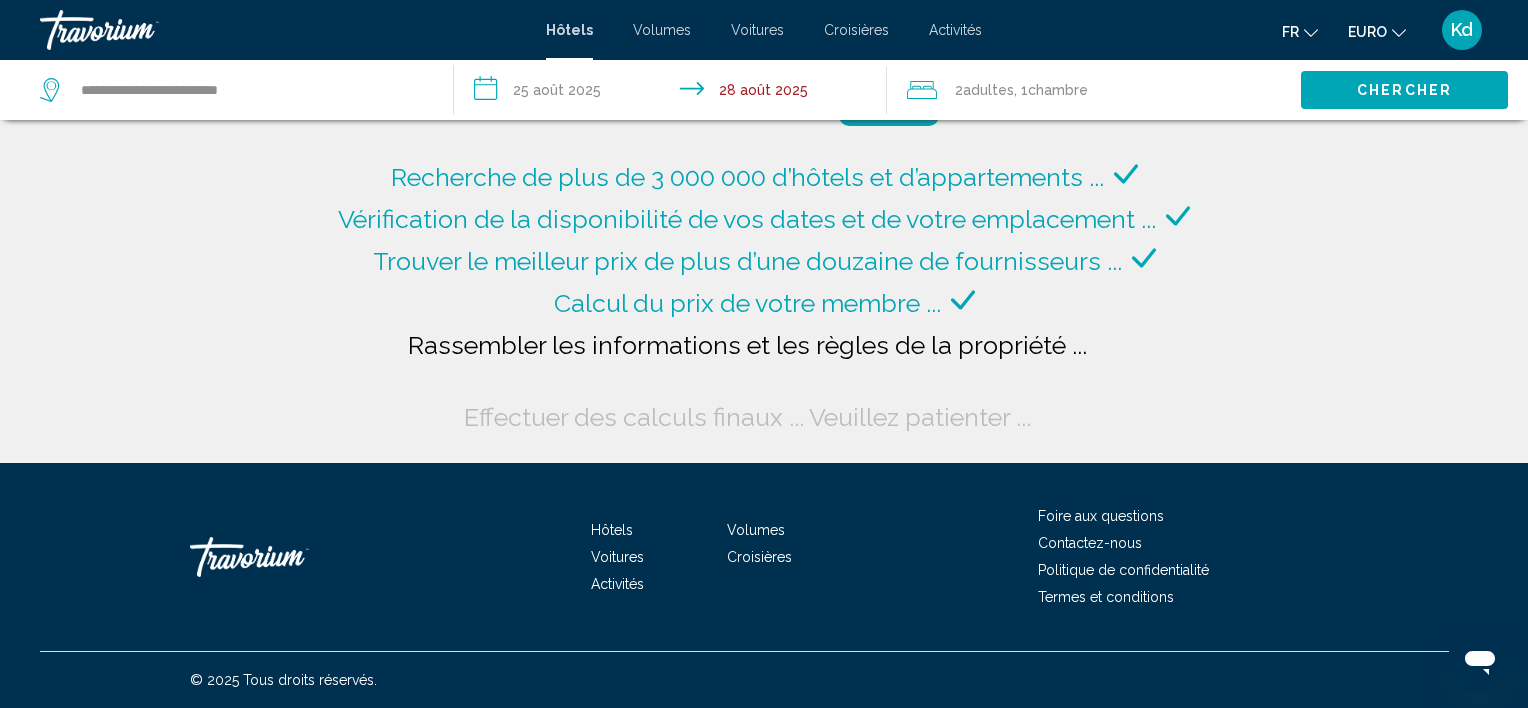 drag, startPoint x: 127, startPoint y: 312, endPoint x: 76, endPoint y: 314, distance: 51.0392 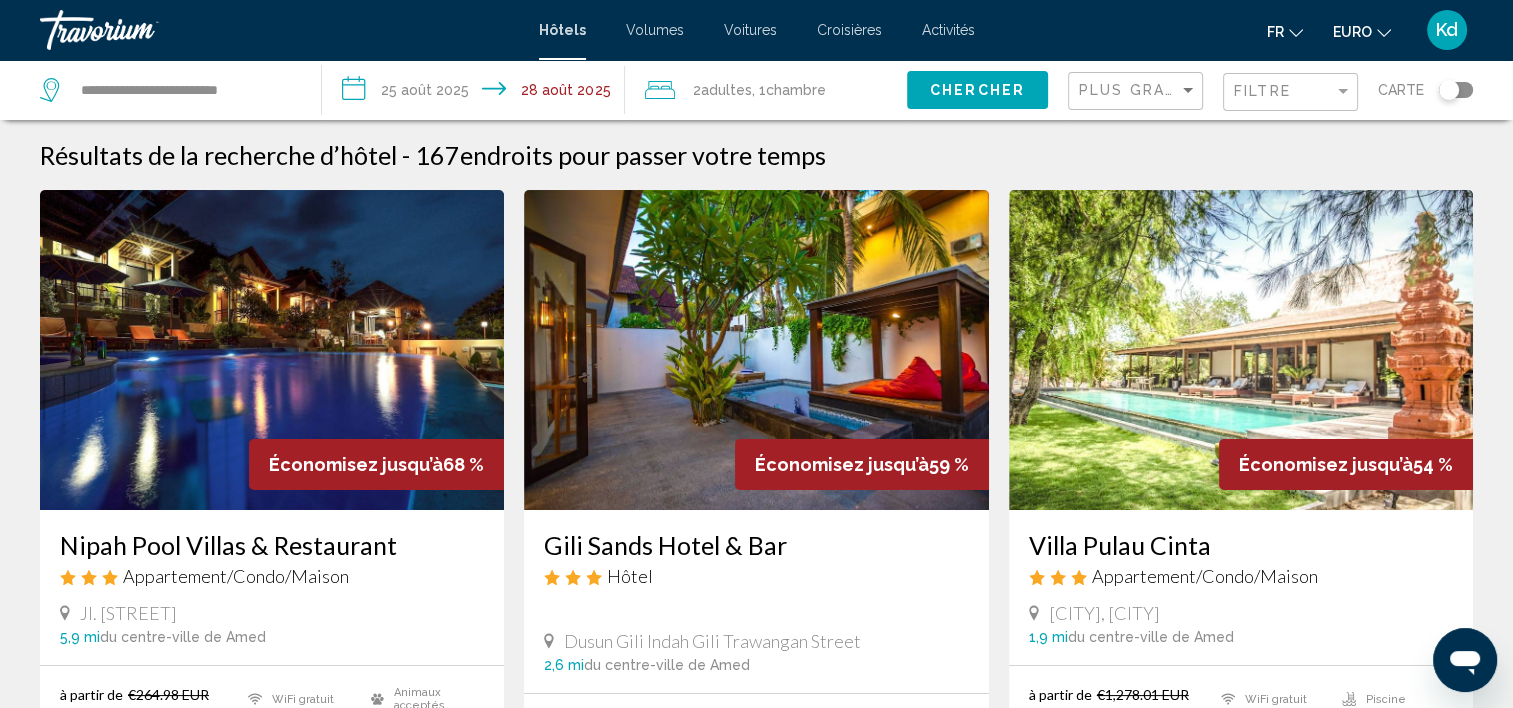 scroll, scrollTop: 100, scrollLeft: 0, axis: vertical 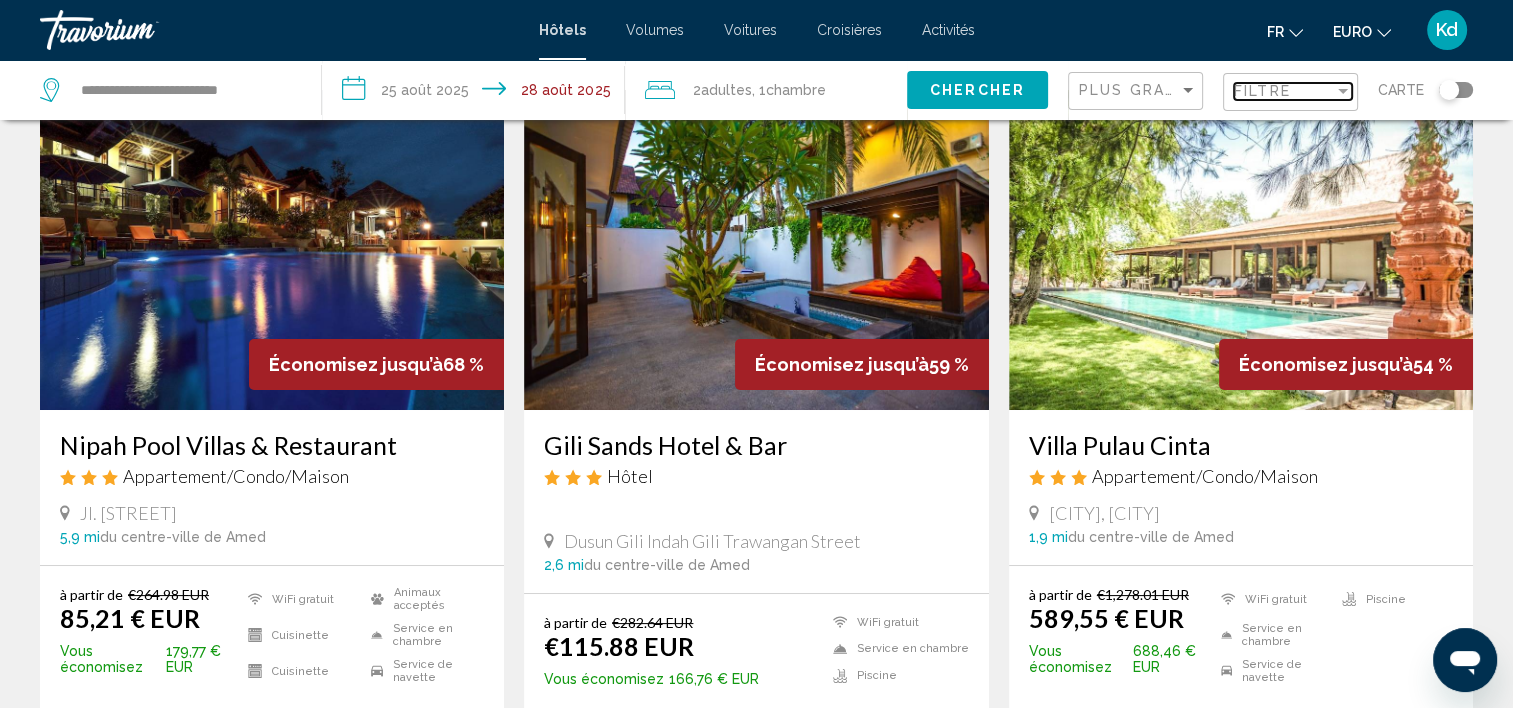 click on "Filtre" at bounding box center (1262, 91) 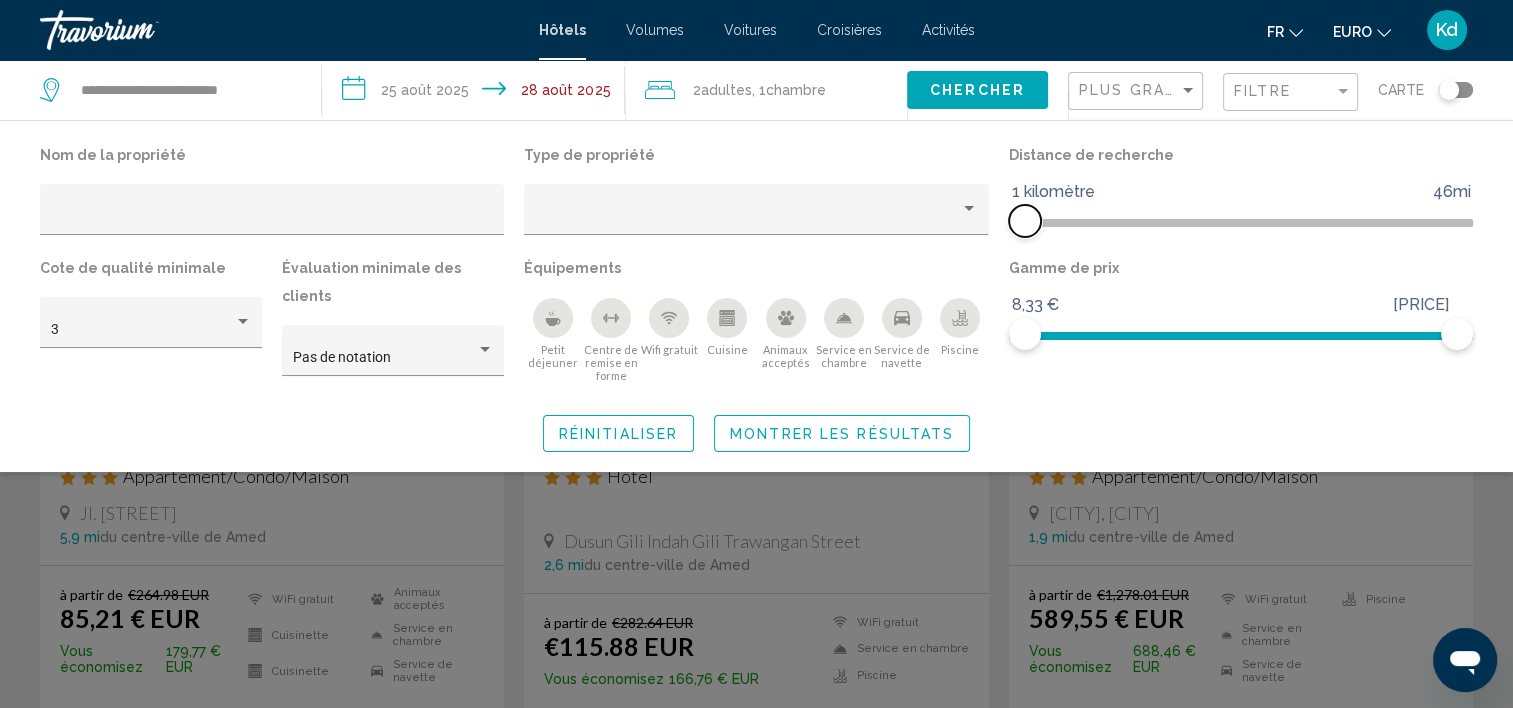 drag, startPoint x: 1302, startPoint y: 212, endPoint x: 1026, endPoint y: 220, distance: 276.1159 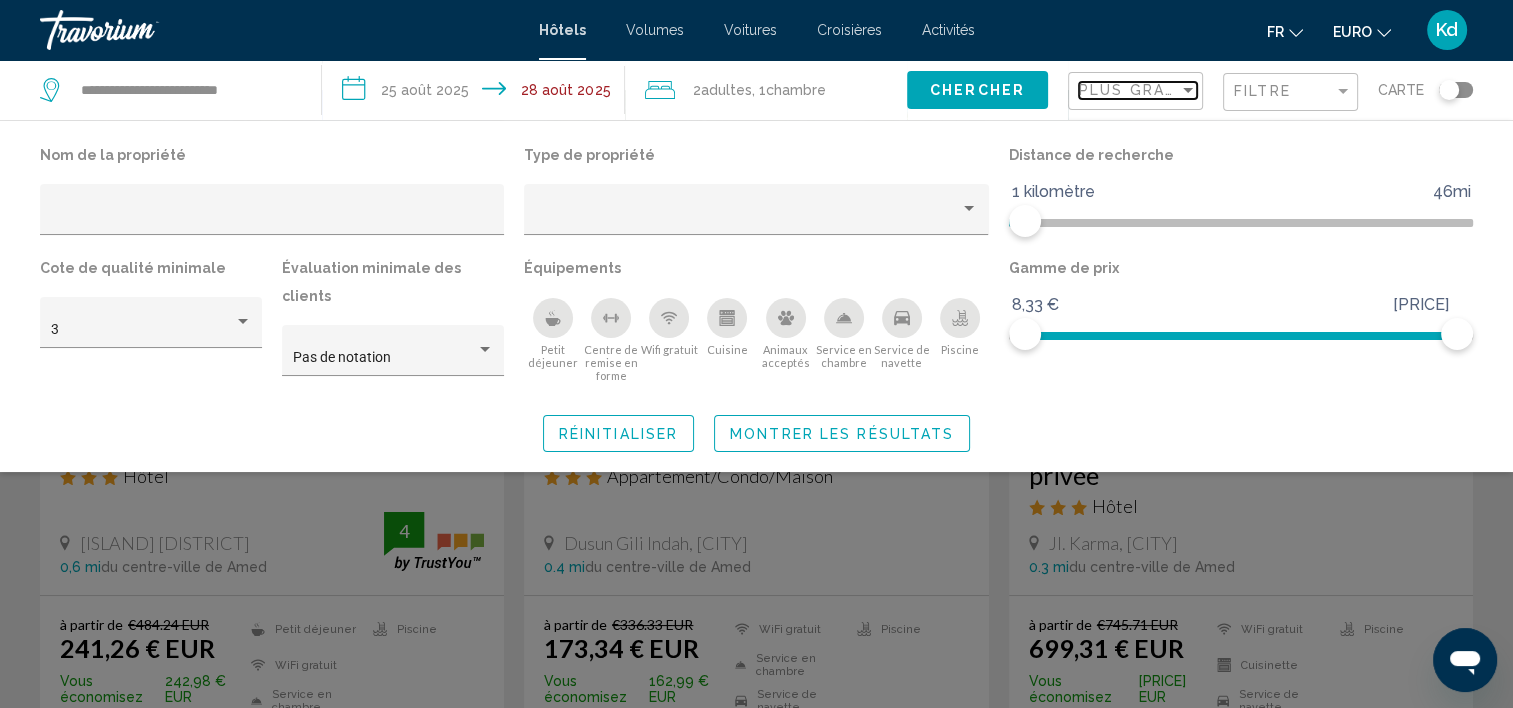 click on "Plus grandes économies" at bounding box center (1198, 90) 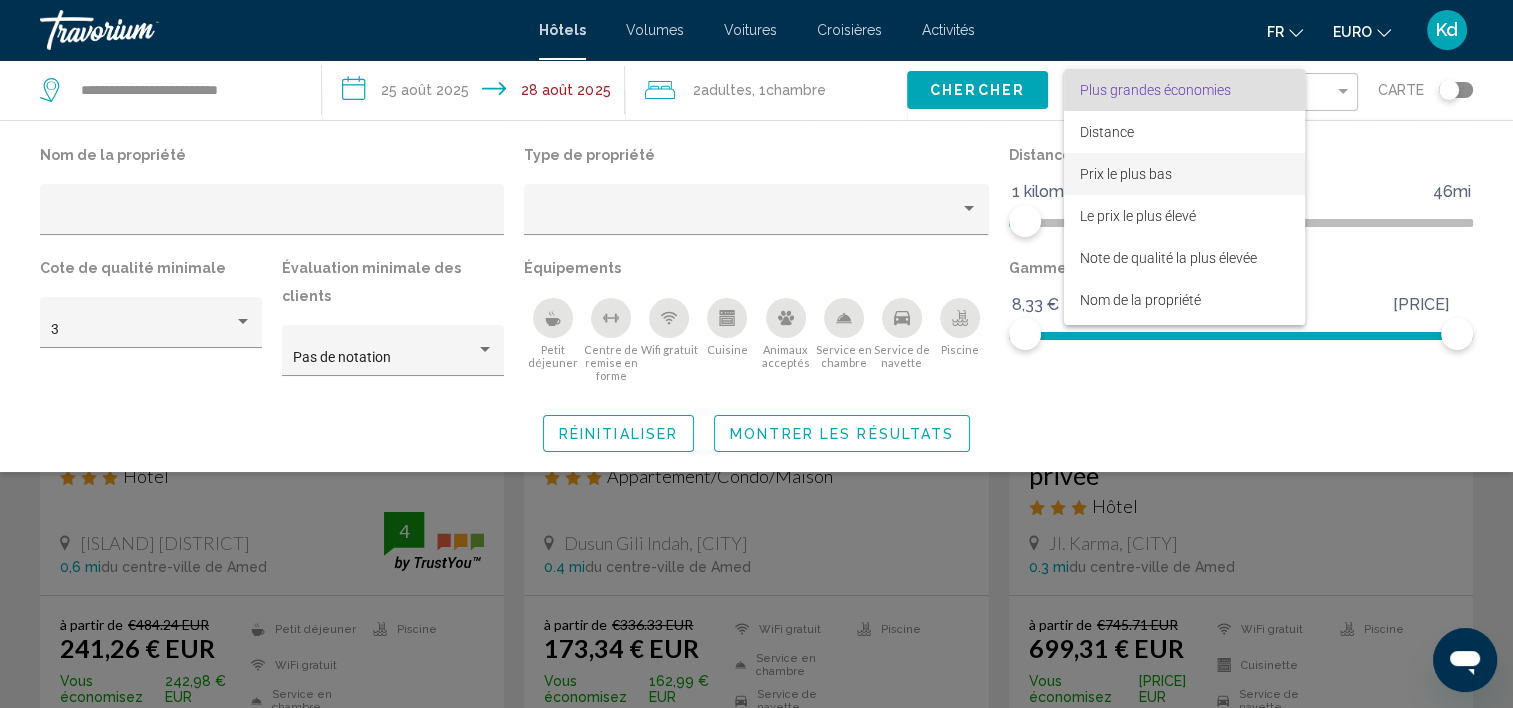 click on "Prix le plus bas" at bounding box center (1126, 174) 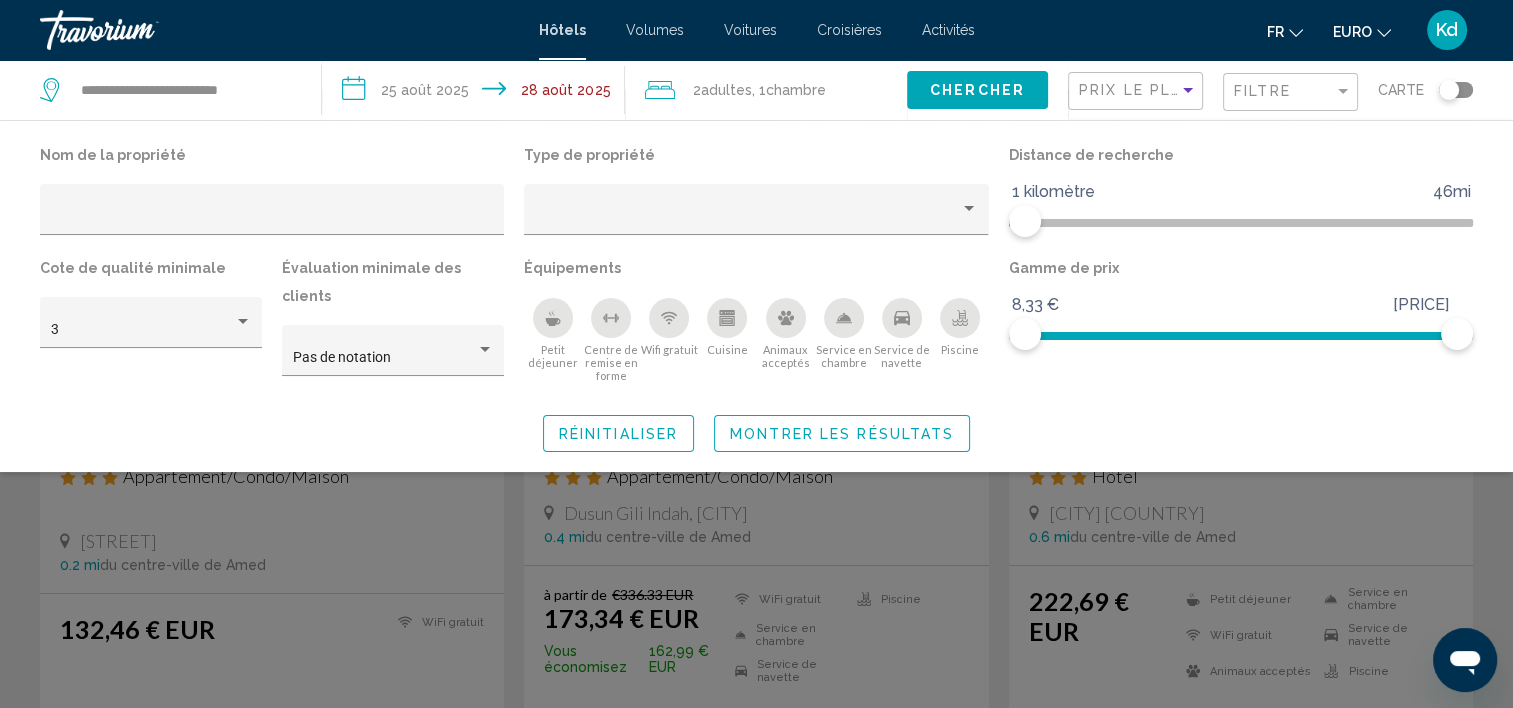click 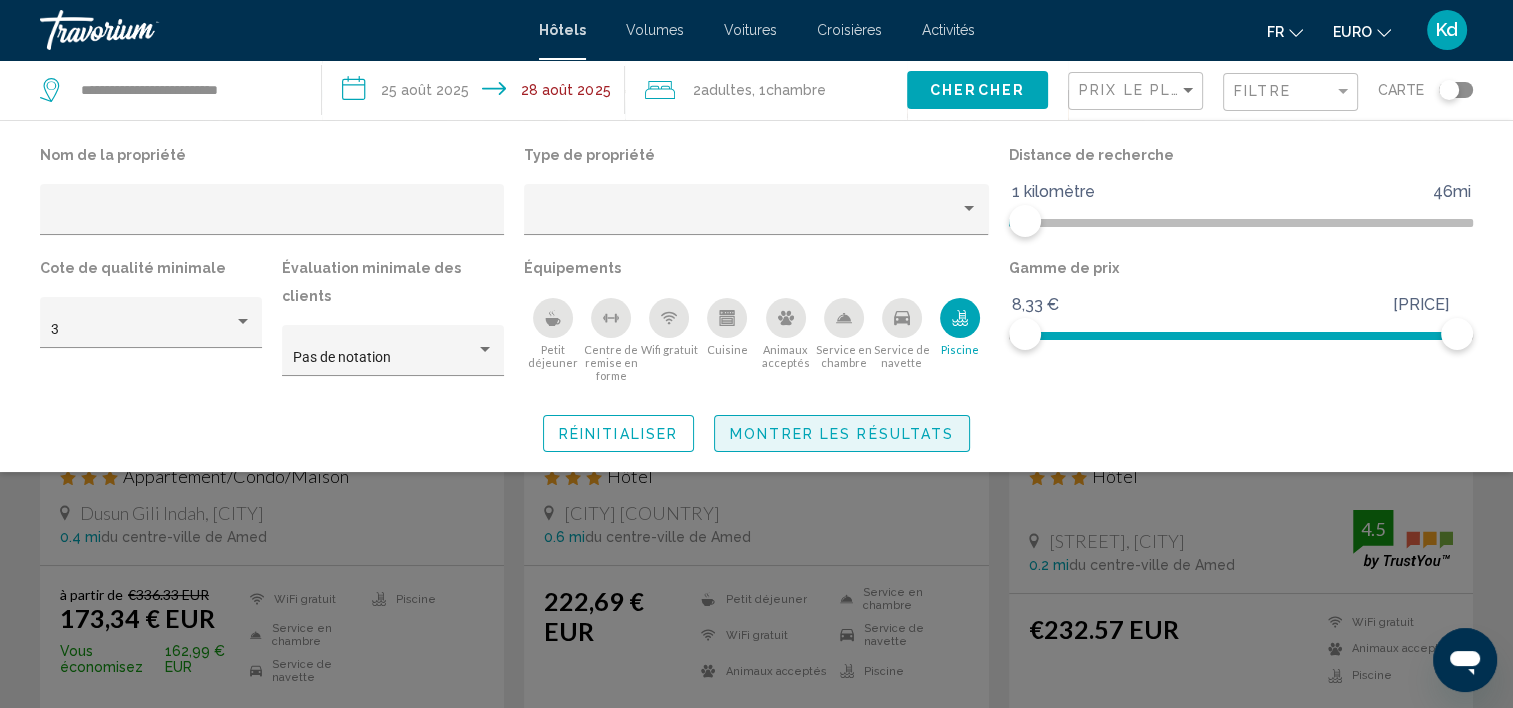 click on "Montrer les résultats" 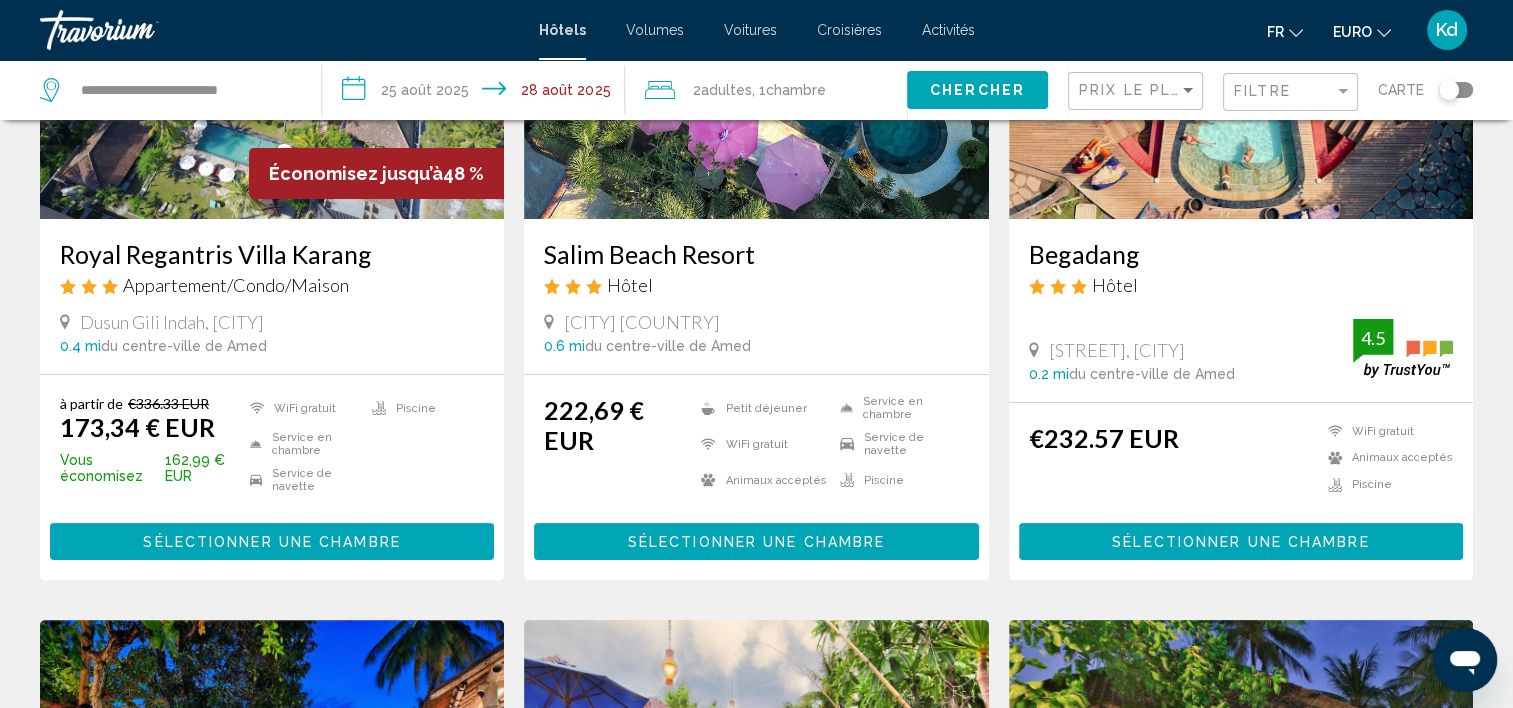 scroll, scrollTop: 300, scrollLeft: 0, axis: vertical 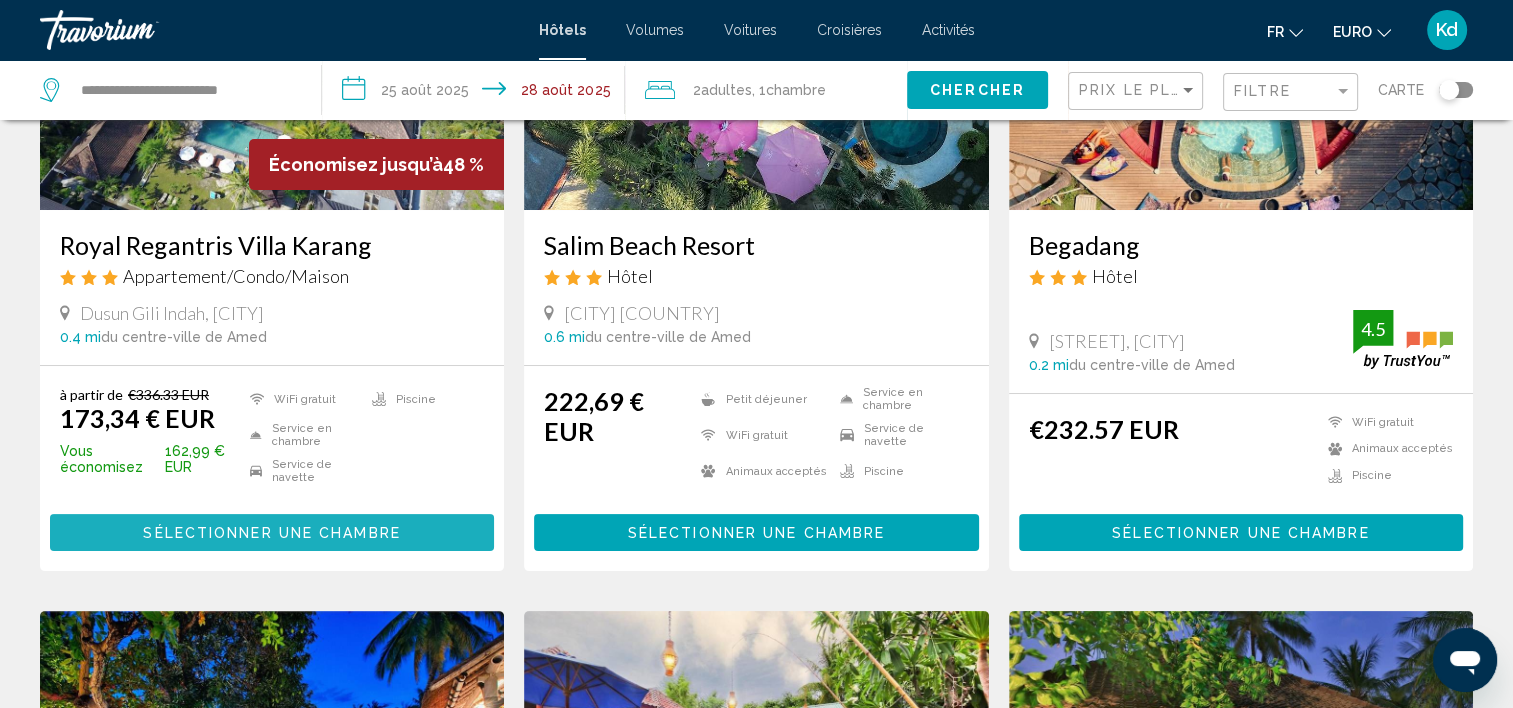click on "Sélectionner une chambre" at bounding box center (271, 533) 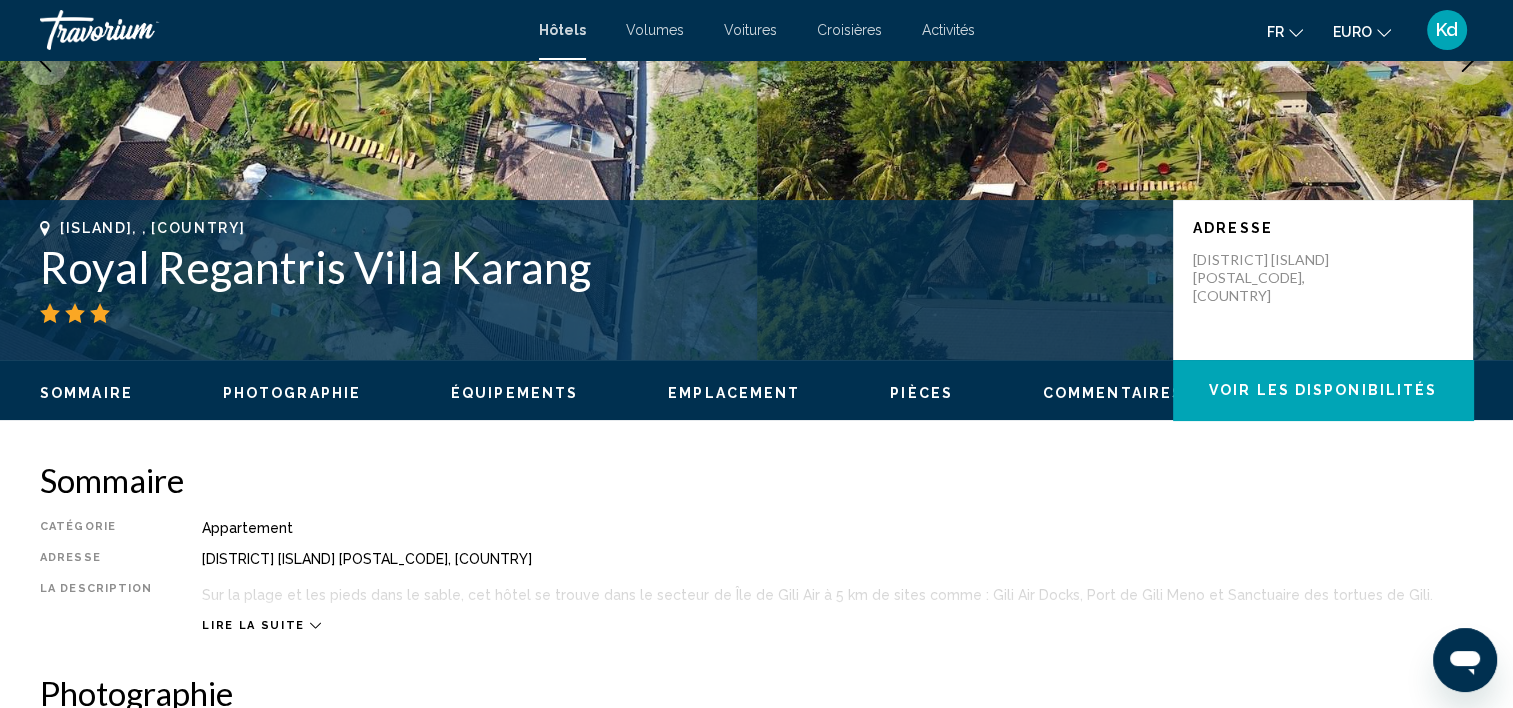 scroll, scrollTop: 5, scrollLeft: 0, axis: vertical 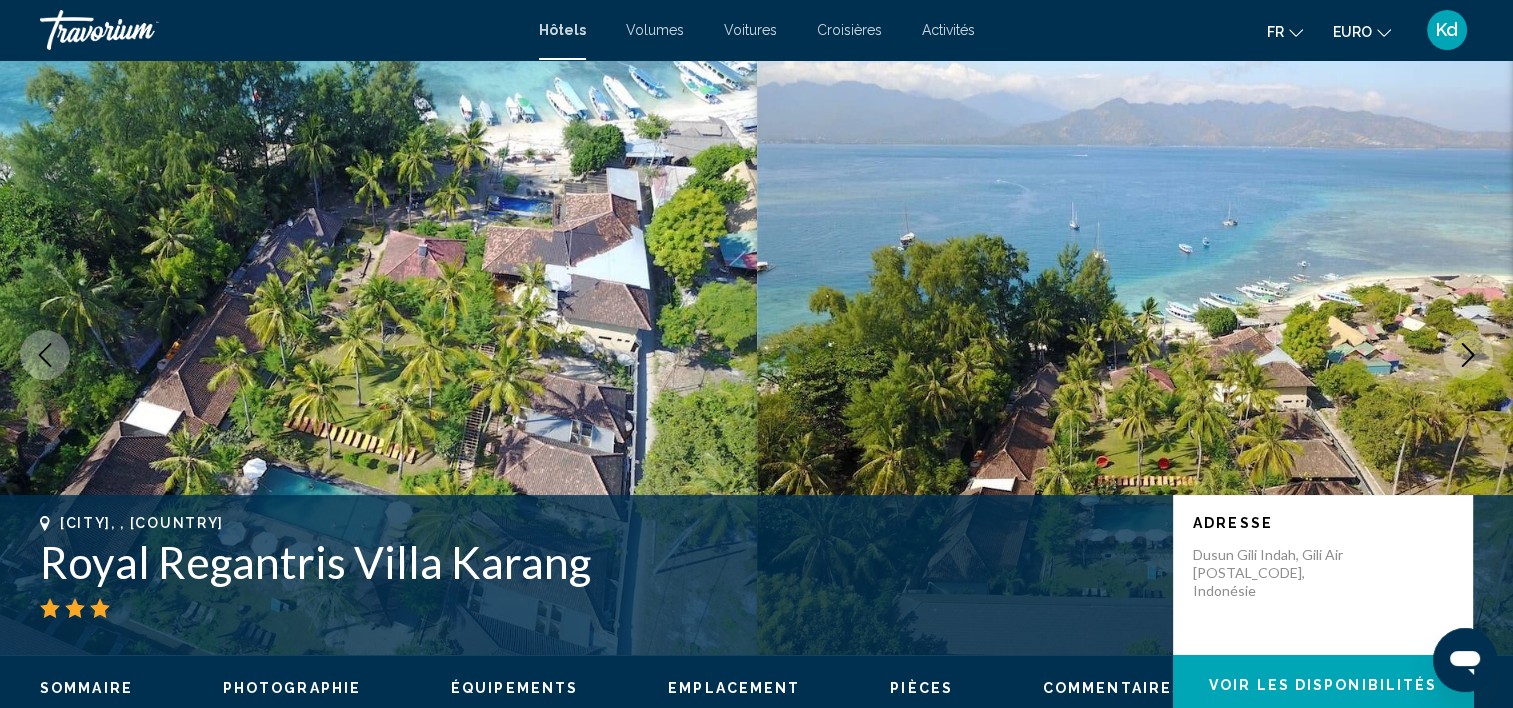 click on "Voir les disponibilités" 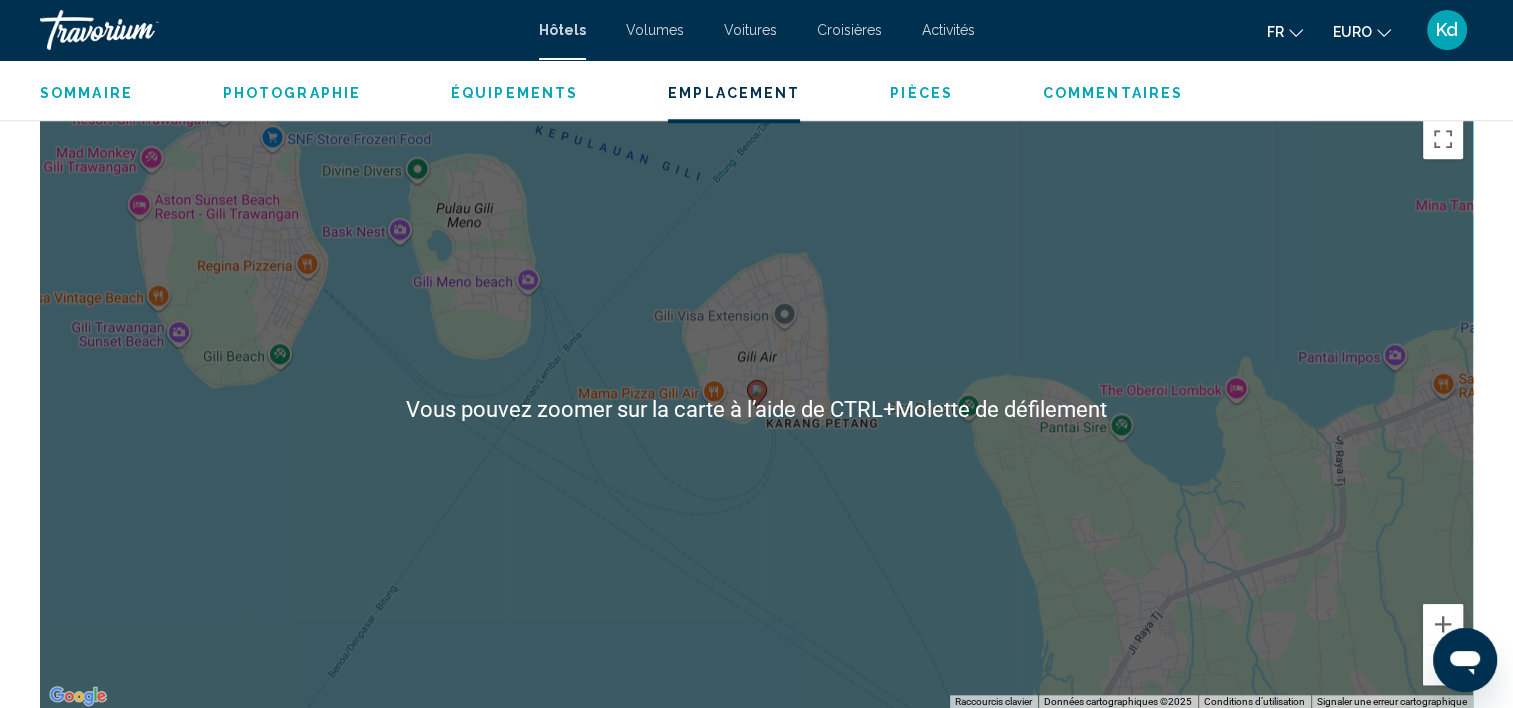 scroll, scrollTop: 1888, scrollLeft: 0, axis: vertical 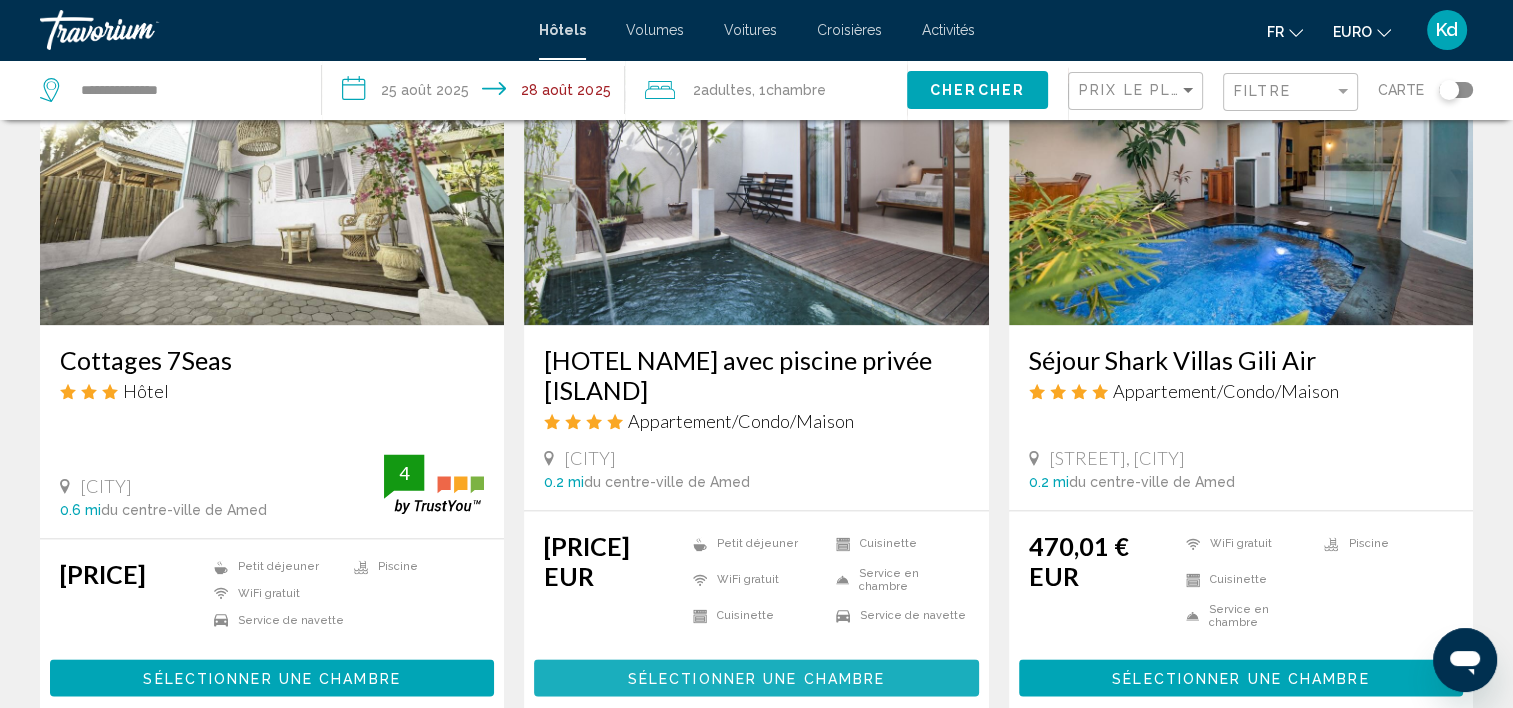 click on "Sélectionner une chambre" at bounding box center [756, 678] 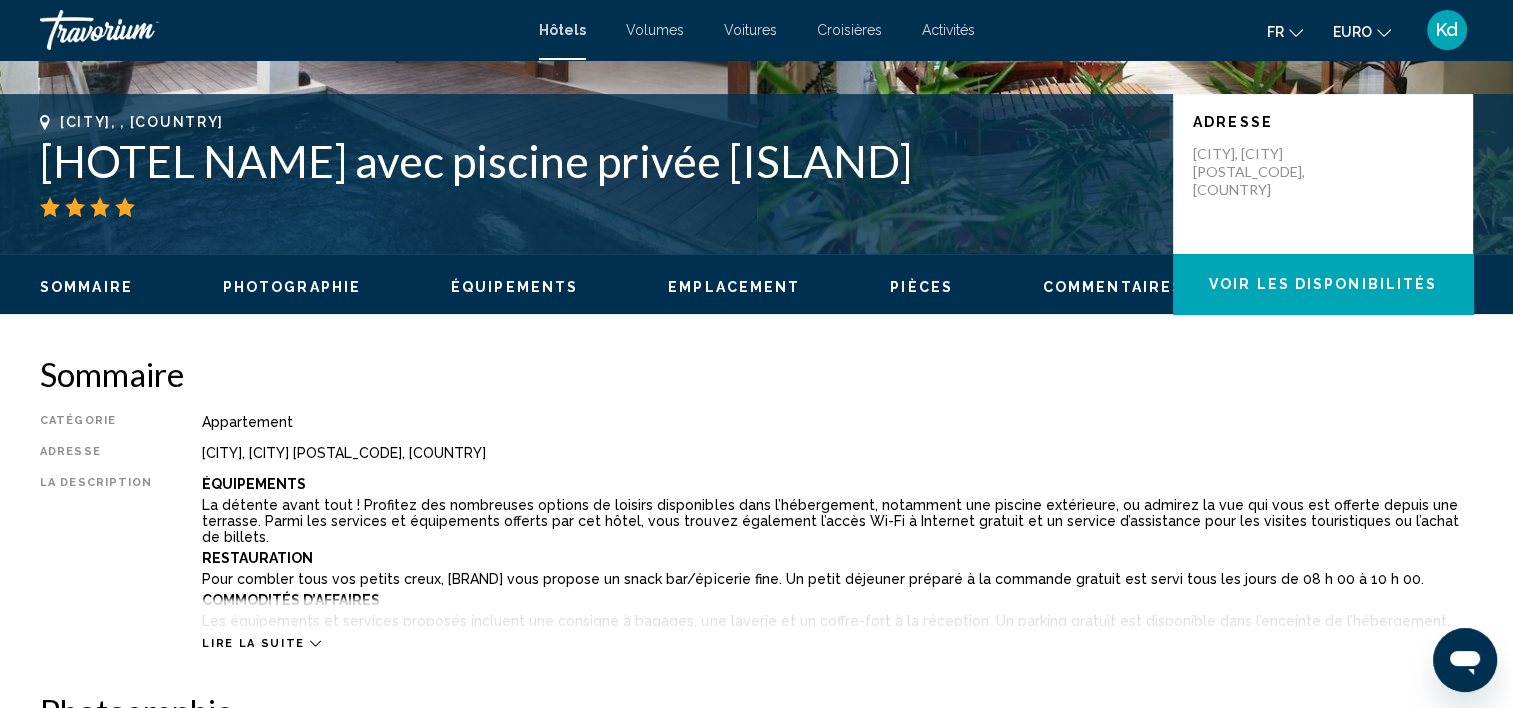 scroll, scrollTop: 506, scrollLeft: 0, axis: vertical 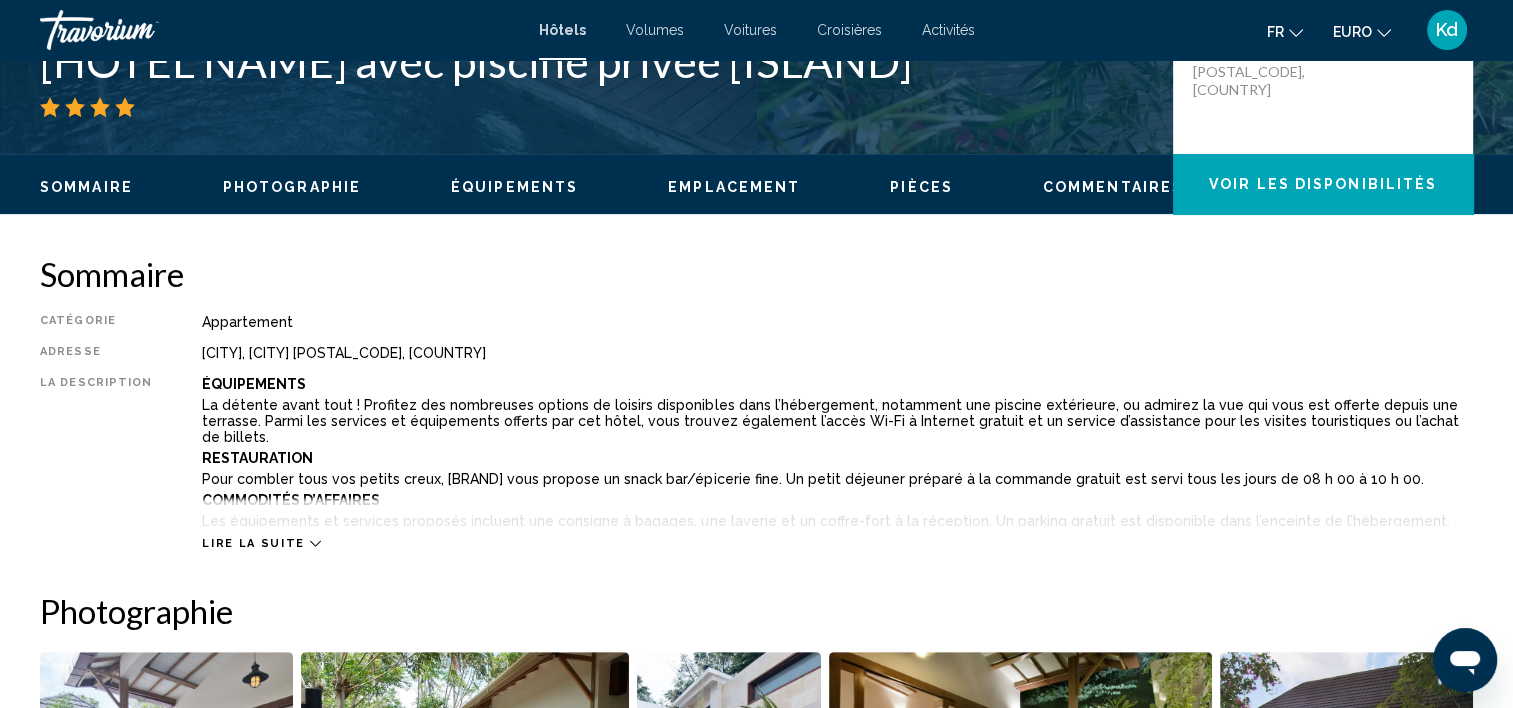 click on "Voir les disponibilités" 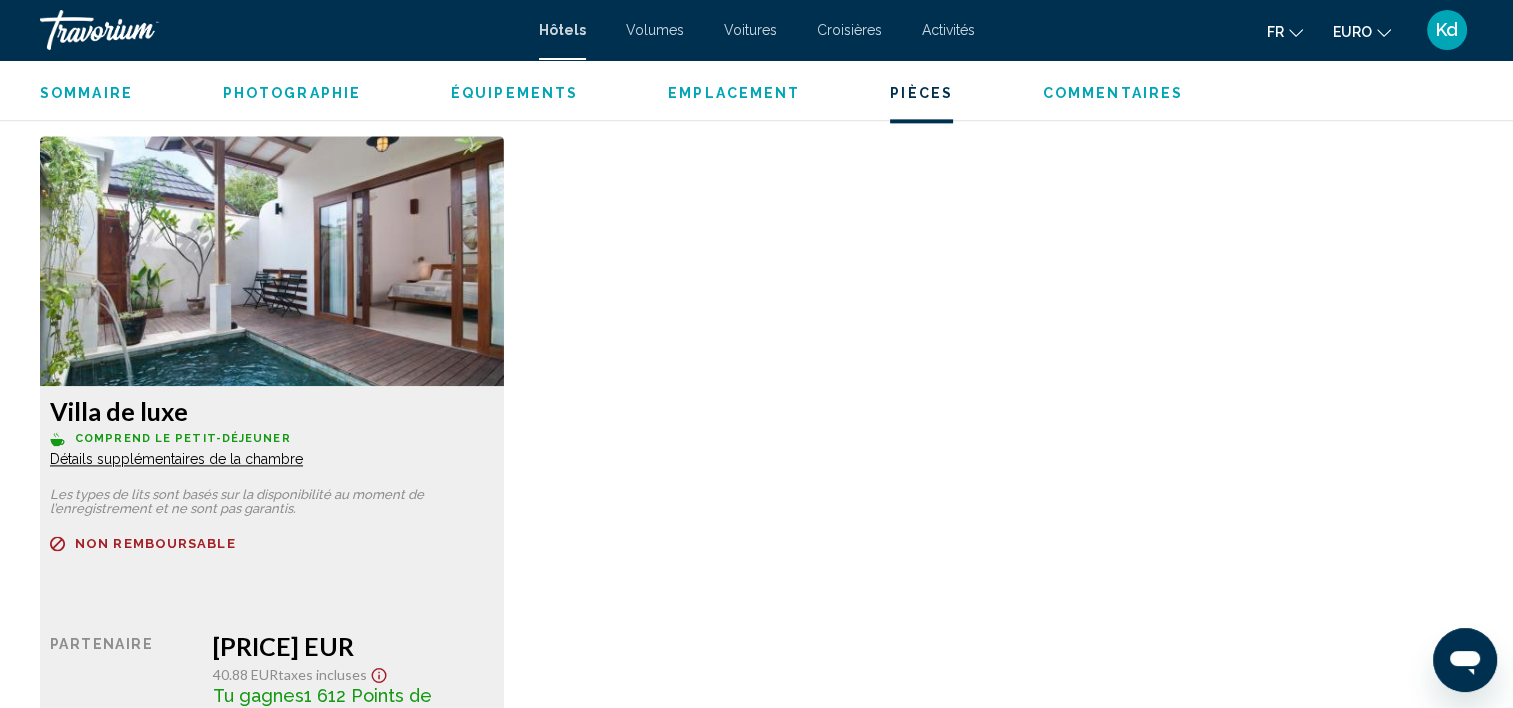 scroll, scrollTop: 2731, scrollLeft: 0, axis: vertical 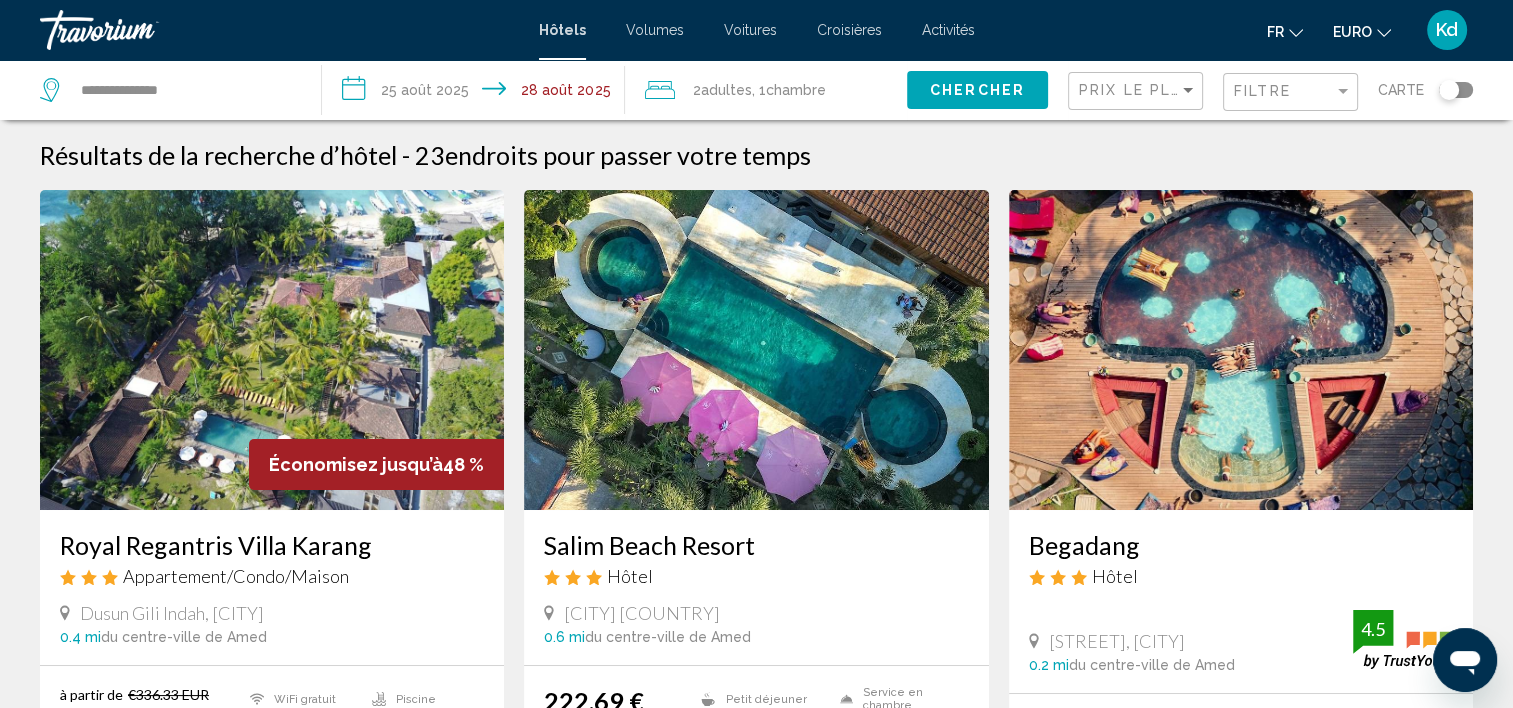 click on "**********" 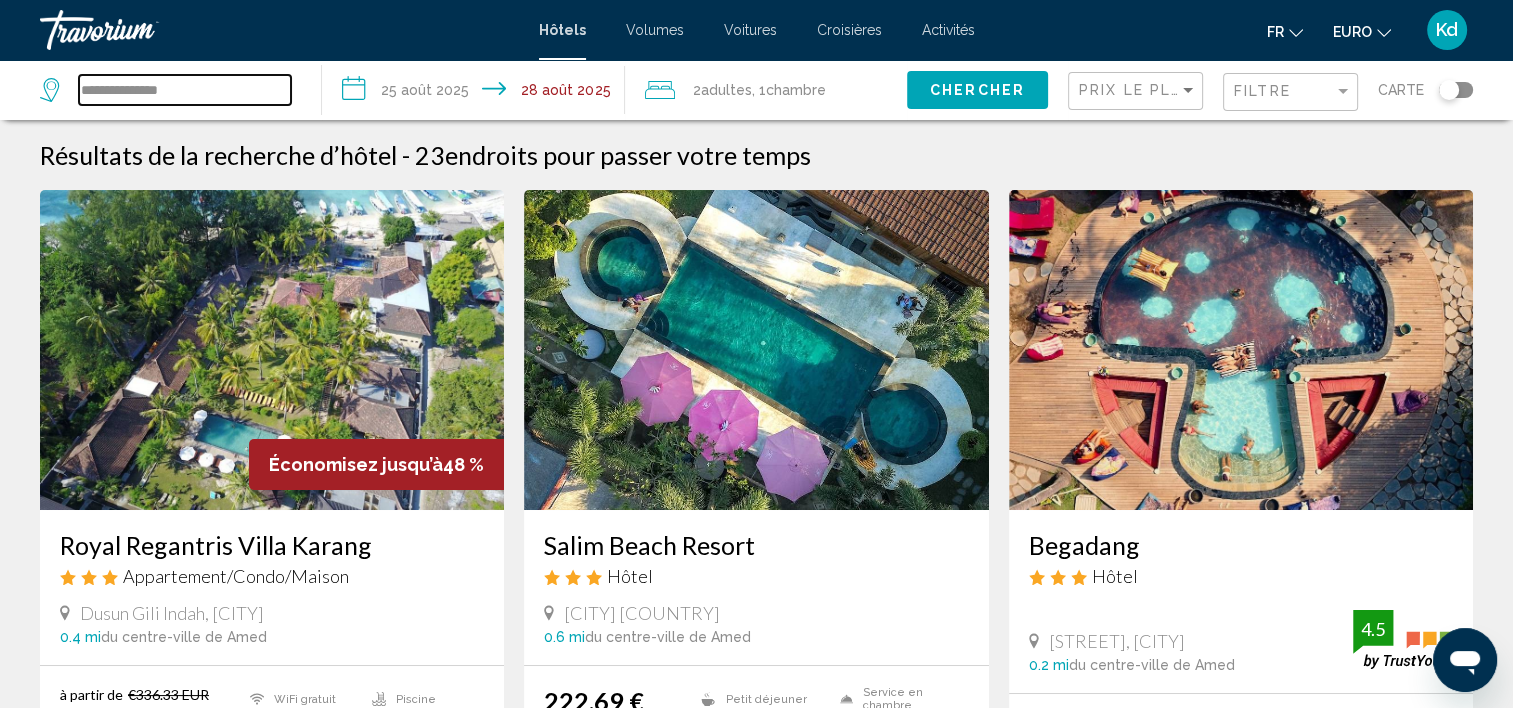 drag, startPoint x: 238, startPoint y: 92, endPoint x: 64, endPoint y: 88, distance: 174.04597 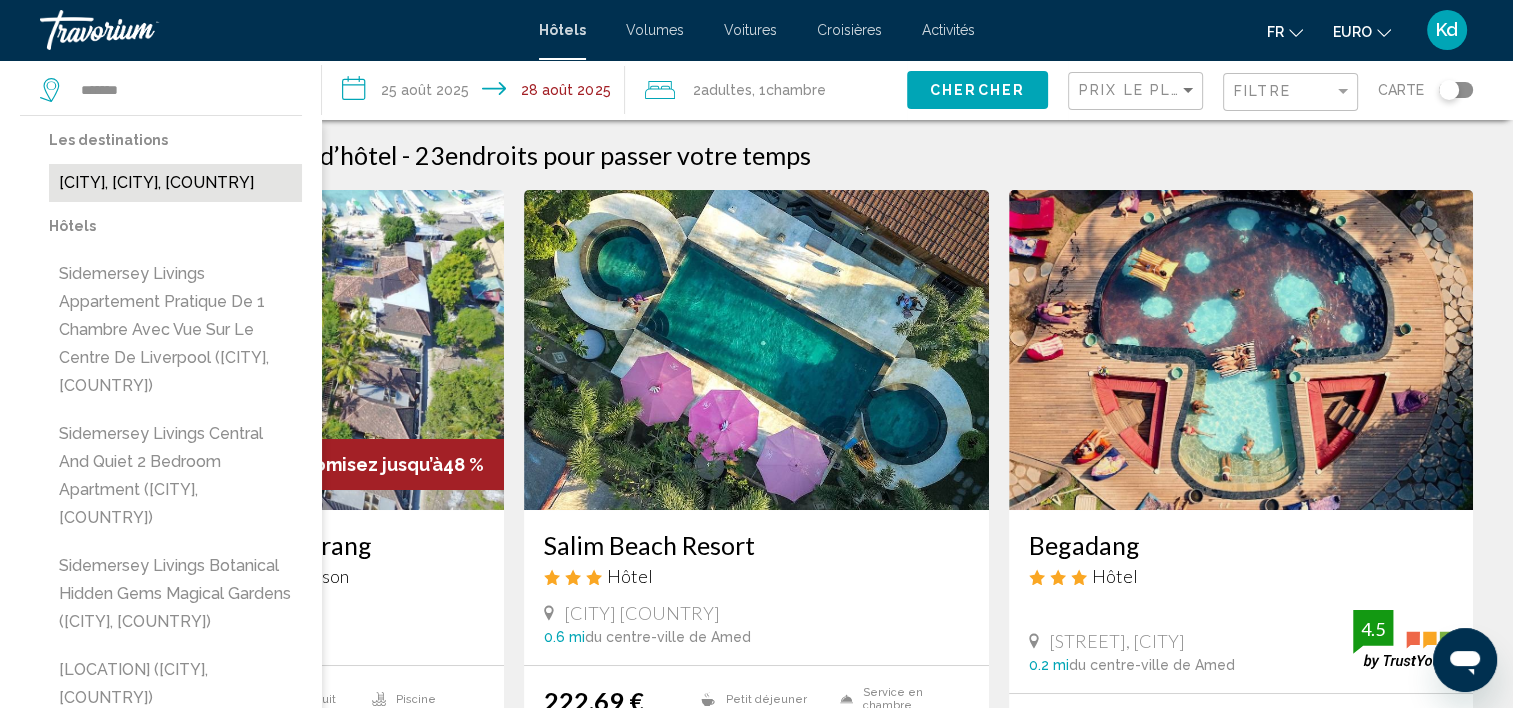 click on "[CITY], [CITY], [COUNTRY]" at bounding box center [175, 183] 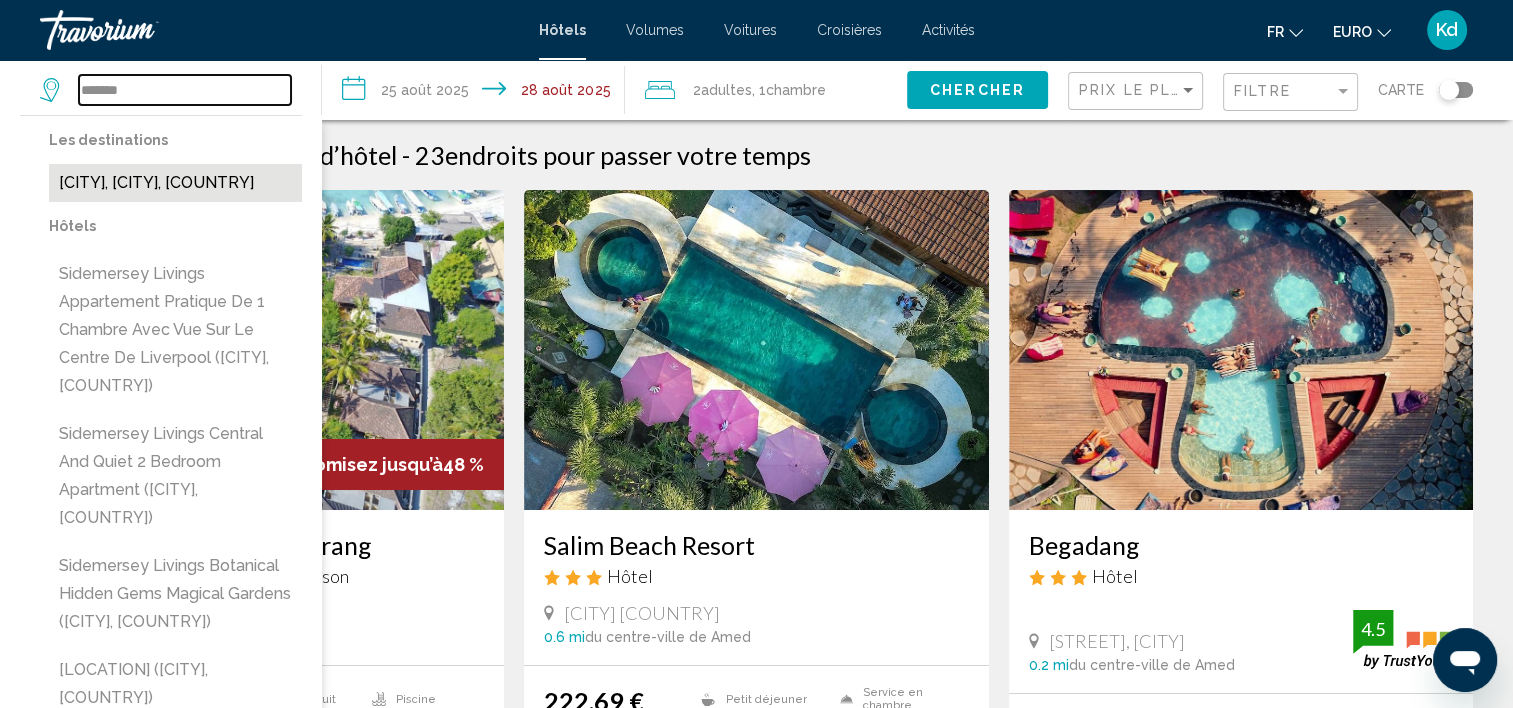 type on "**********" 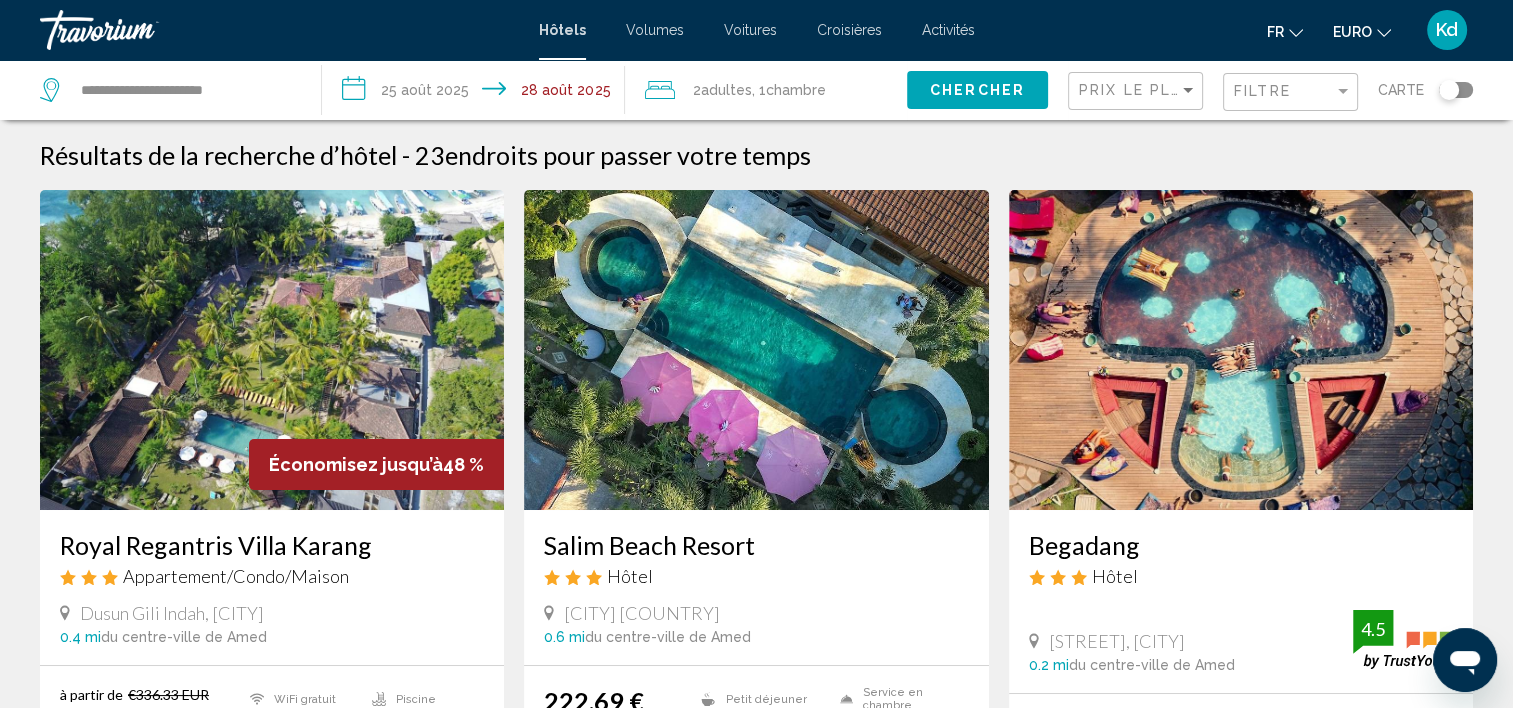 click on "**********" at bounding box center (477, 93) 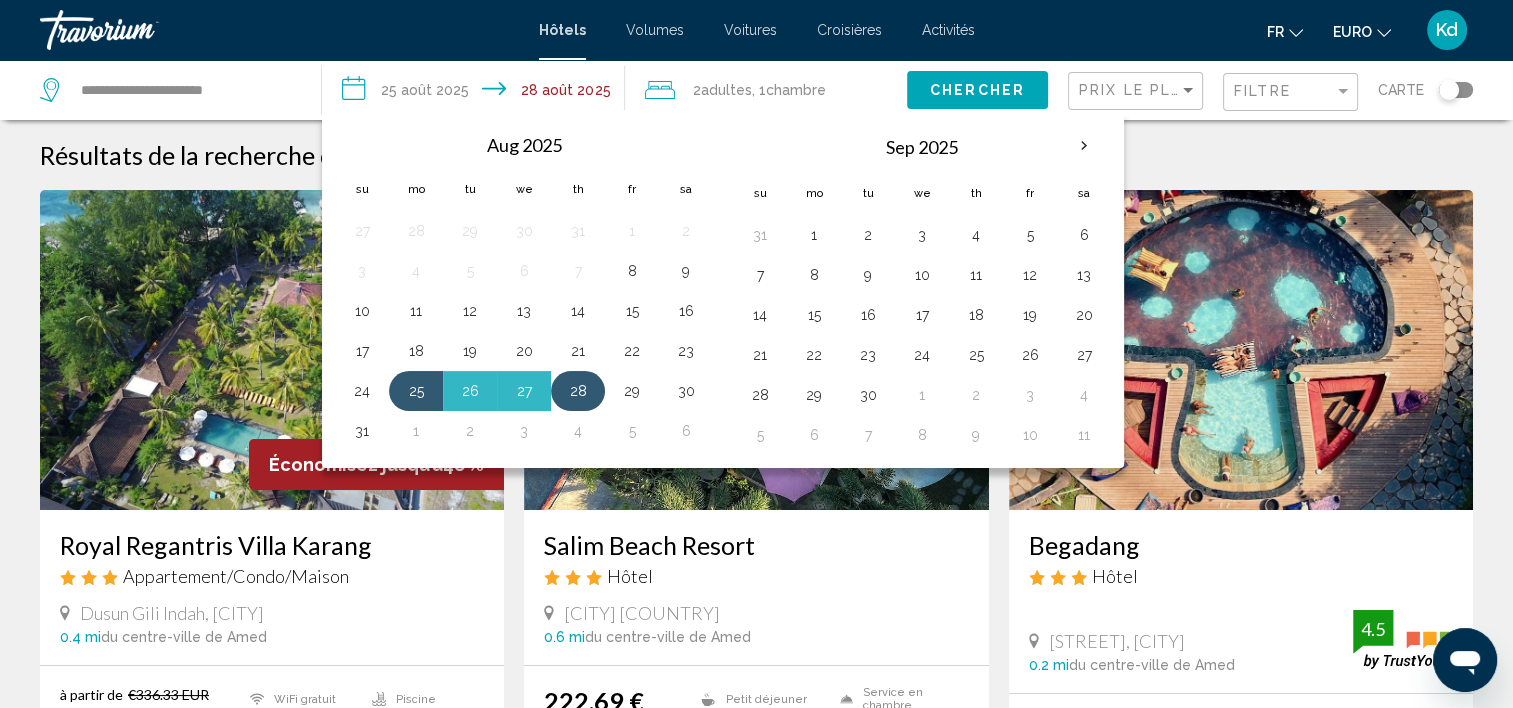 click on "28" at bounding box center [578, 391] 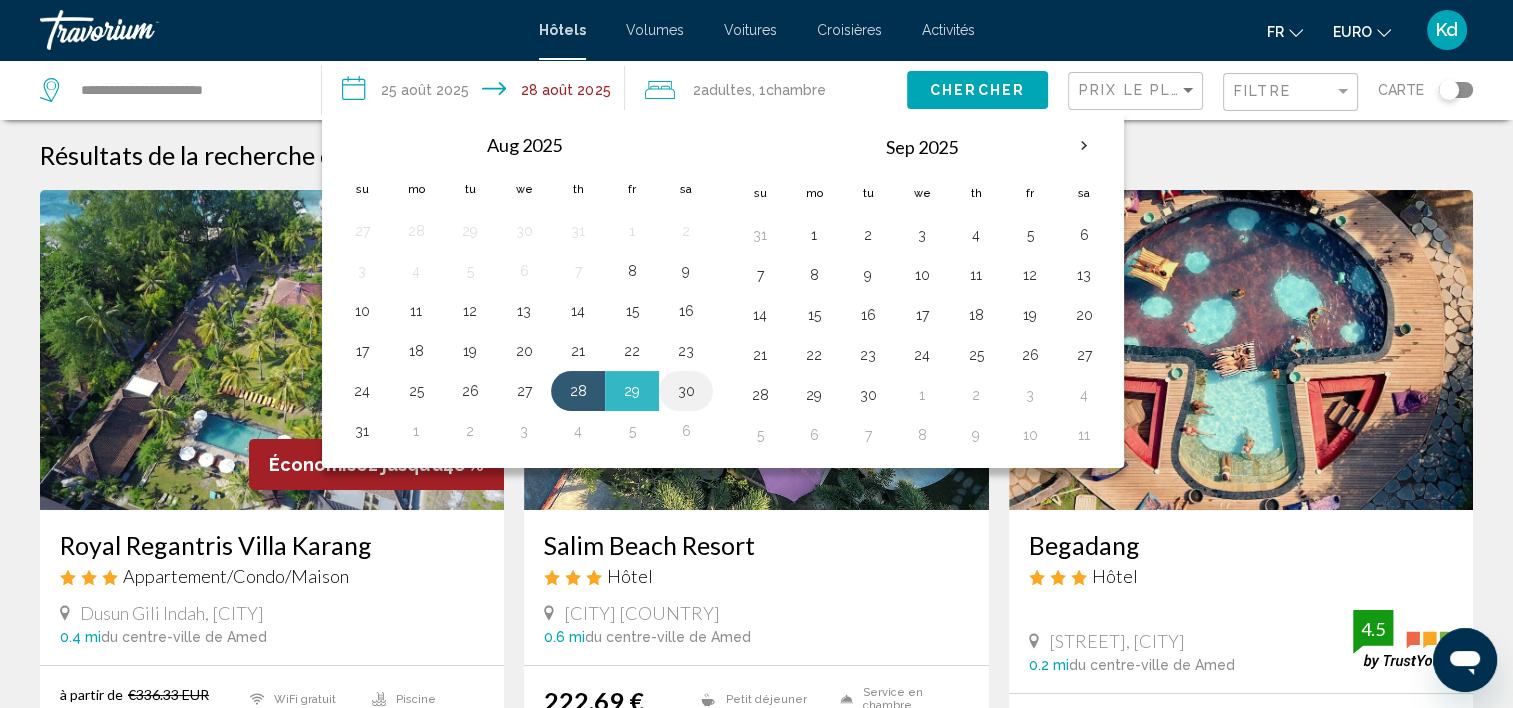 click on "30" at bounding box center (686, 391) 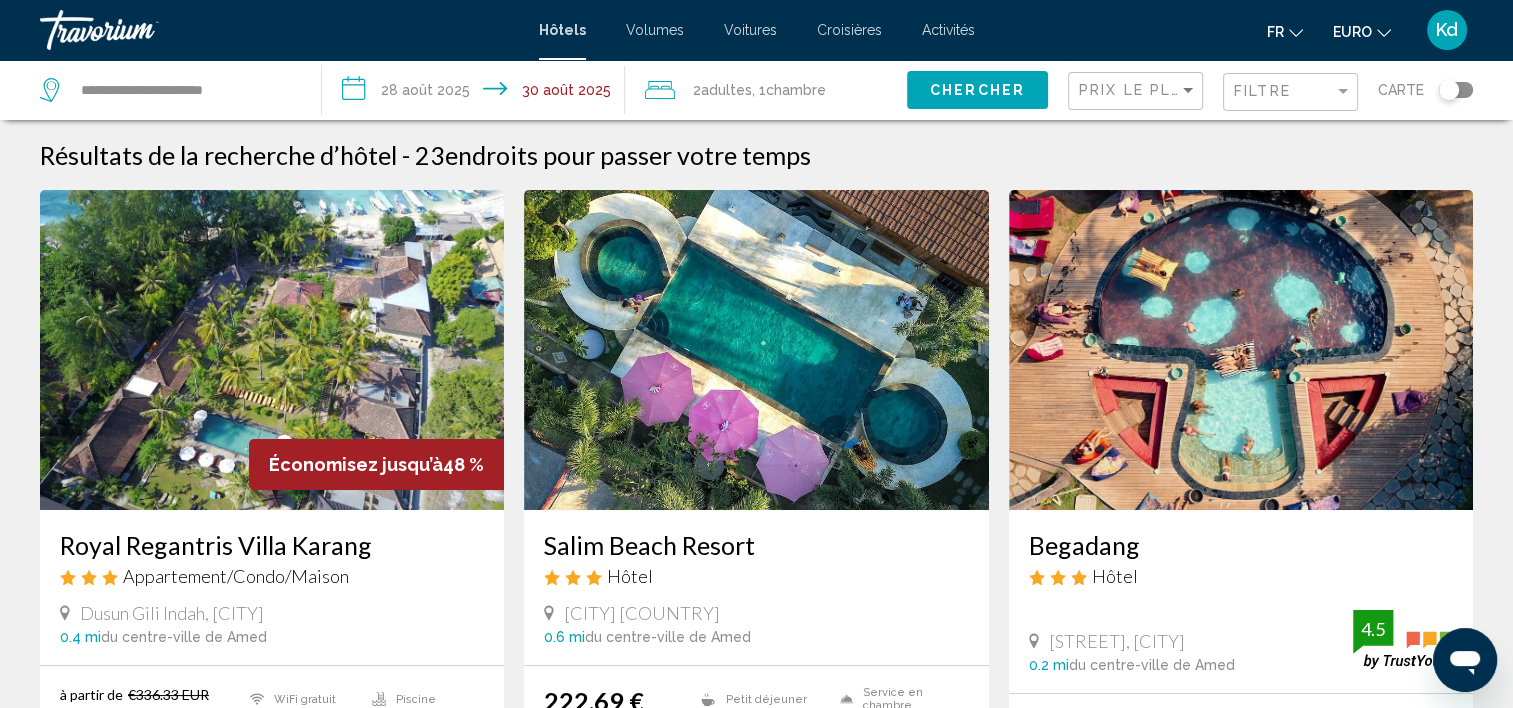 click on "Chercher" 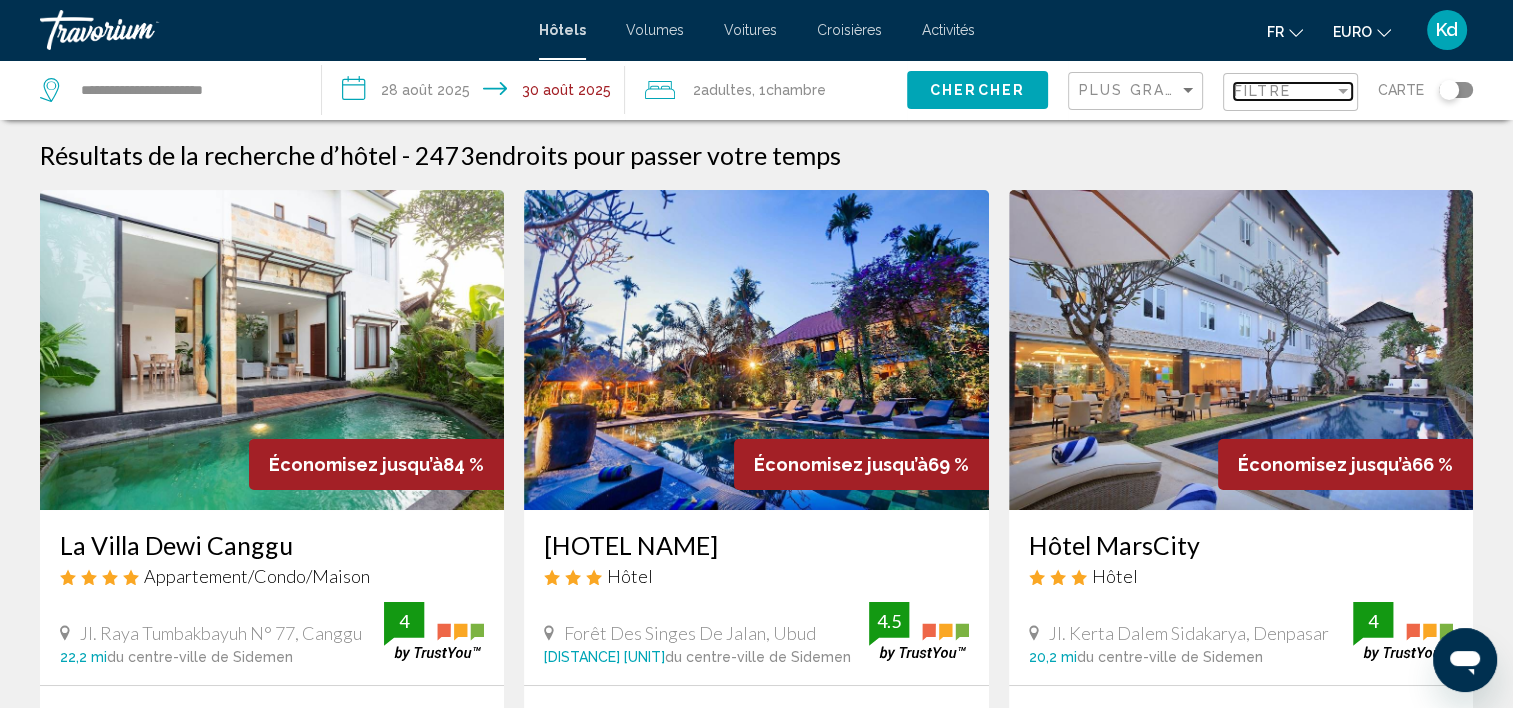 drag, startPoint x: 1308, startPoint y: 87, endPoint x: 1277, endPoint y: 116, distance: 42.44997 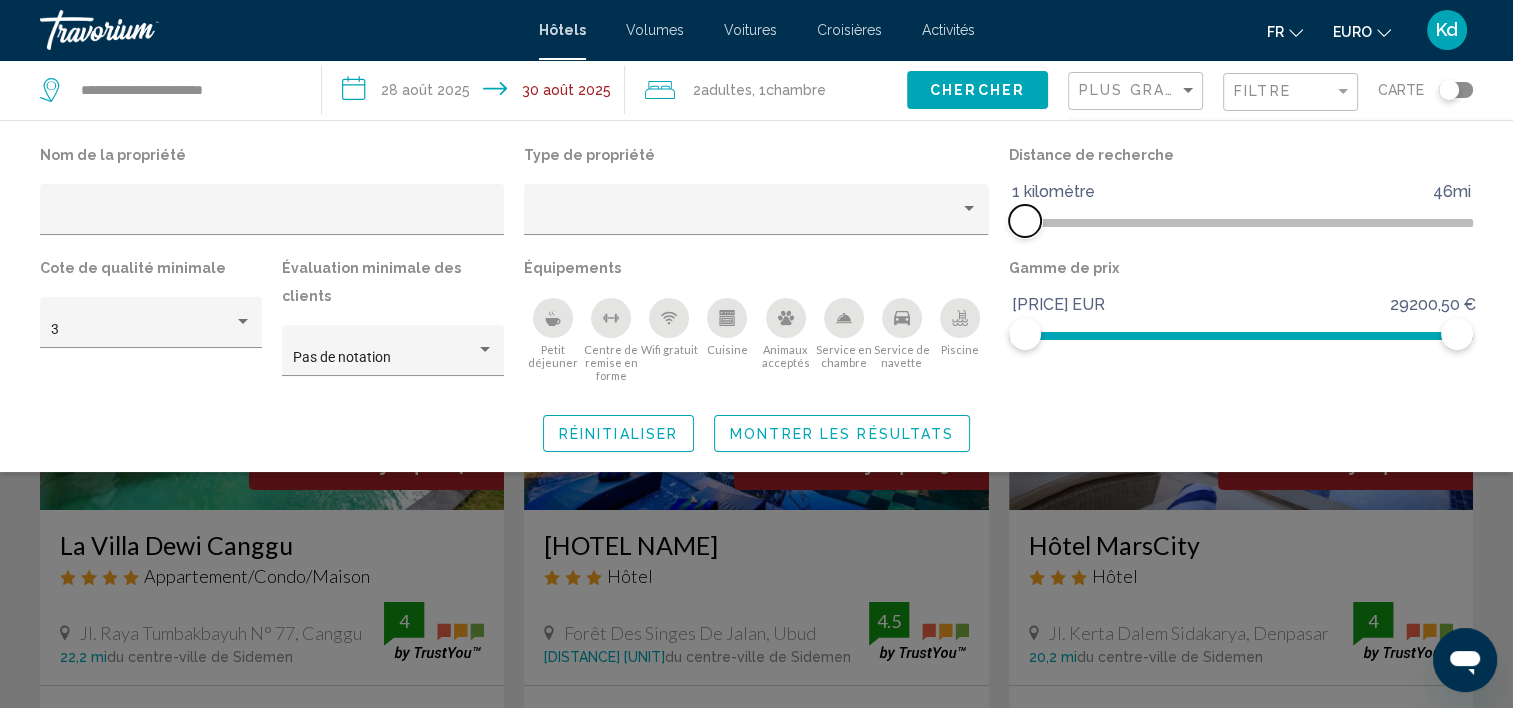 drag, startPoint x: 1299, startPoint y: 215, endPoint x: 1018, endPoint y: 221, distance: 281.06406 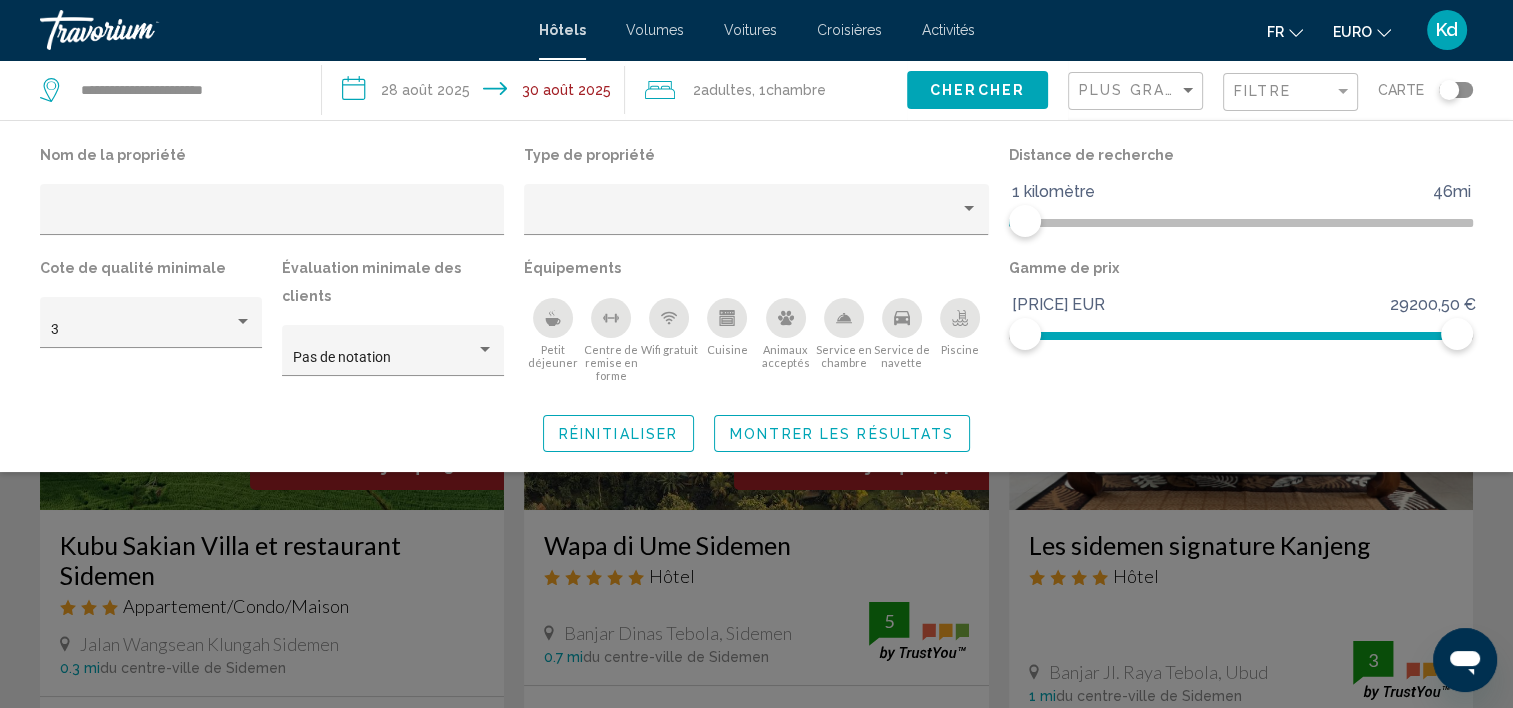 click on "Plus grandes économies" 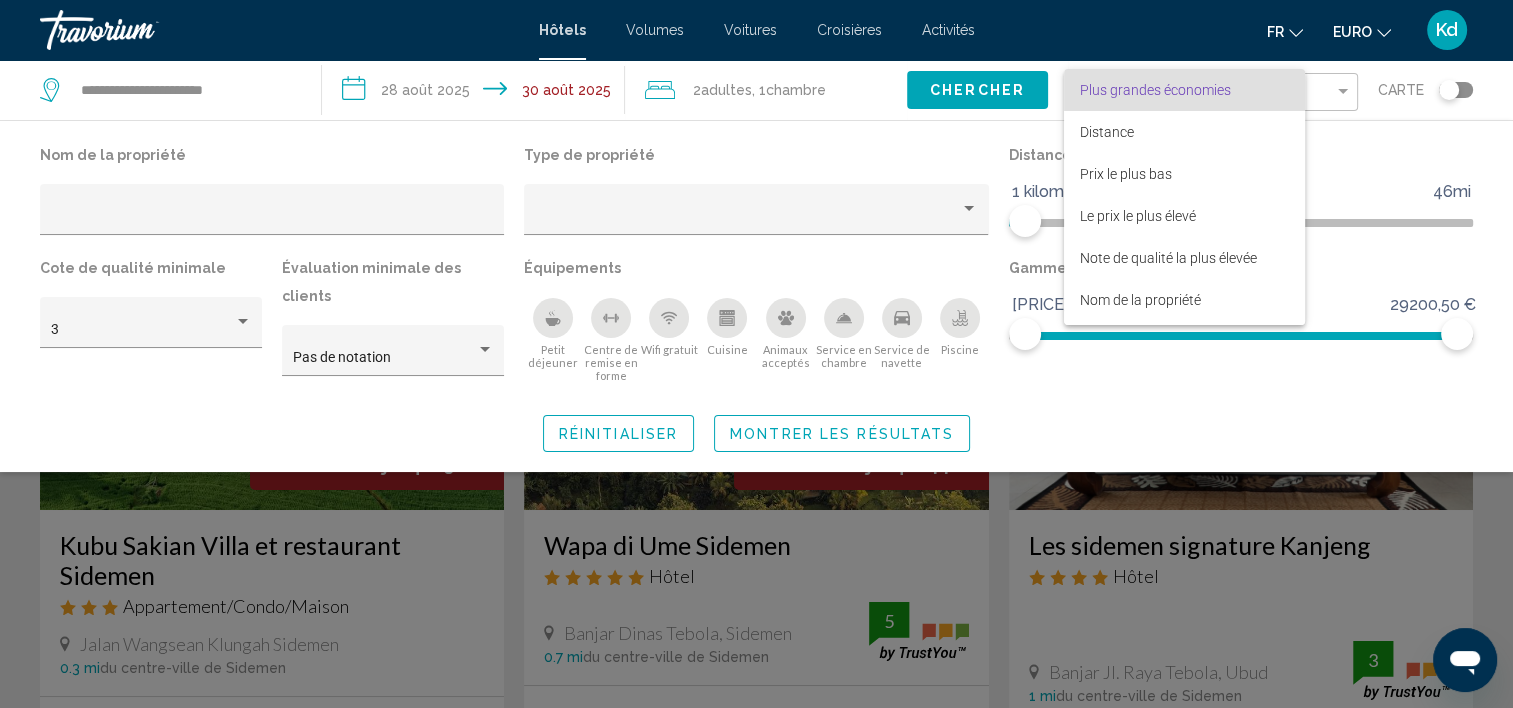 click at bounding box center [756, 354] 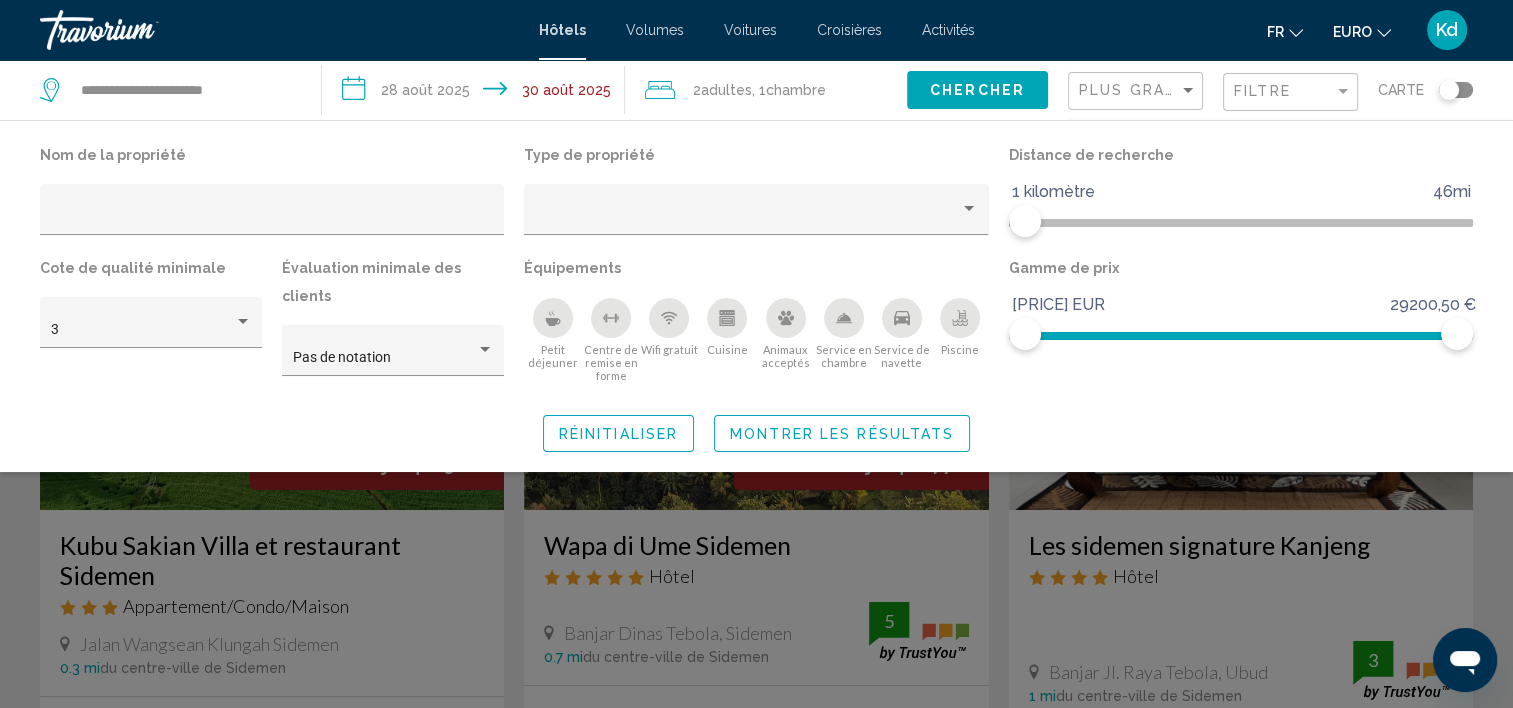click 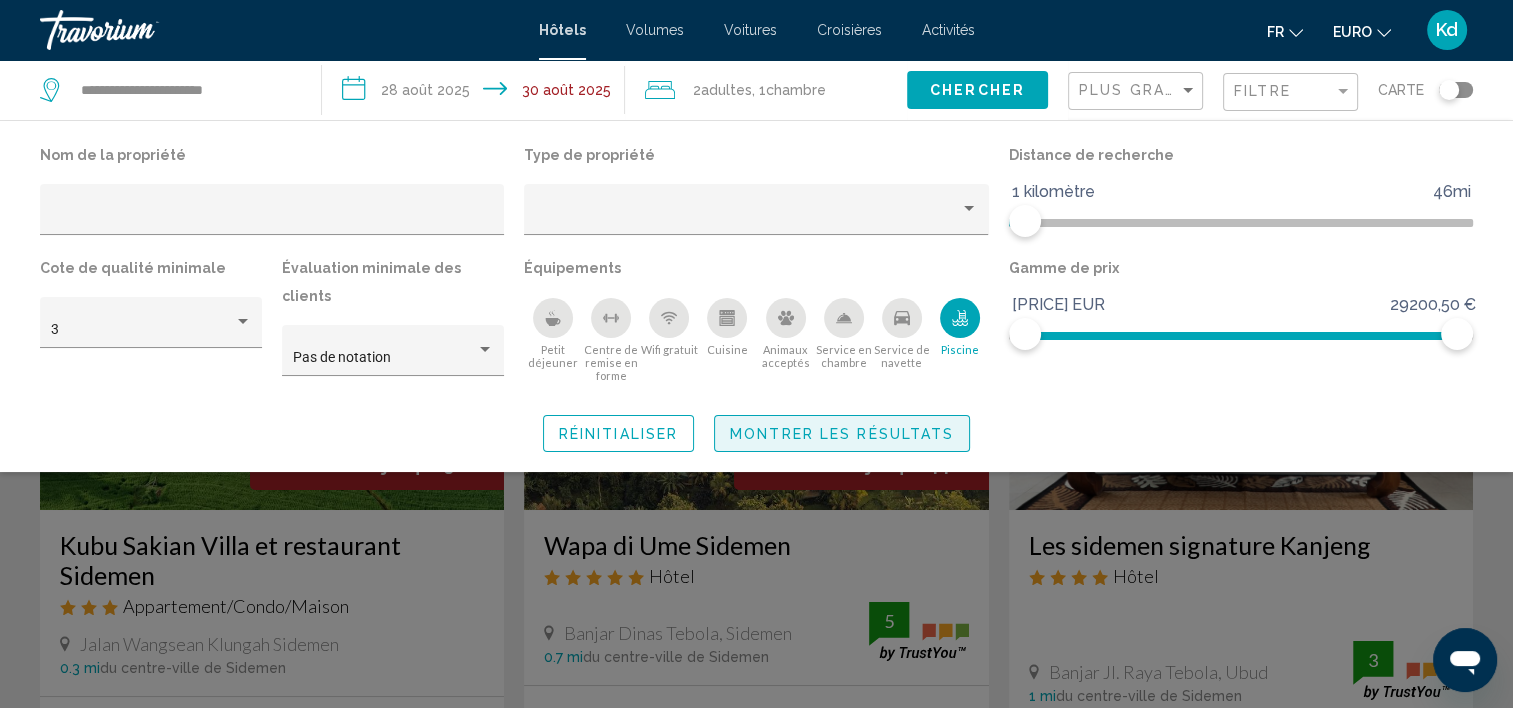drag, startPoint x: 944, startPoint y: 425, endPoint x: 969, endPoint y: 382, distance: 49.73932 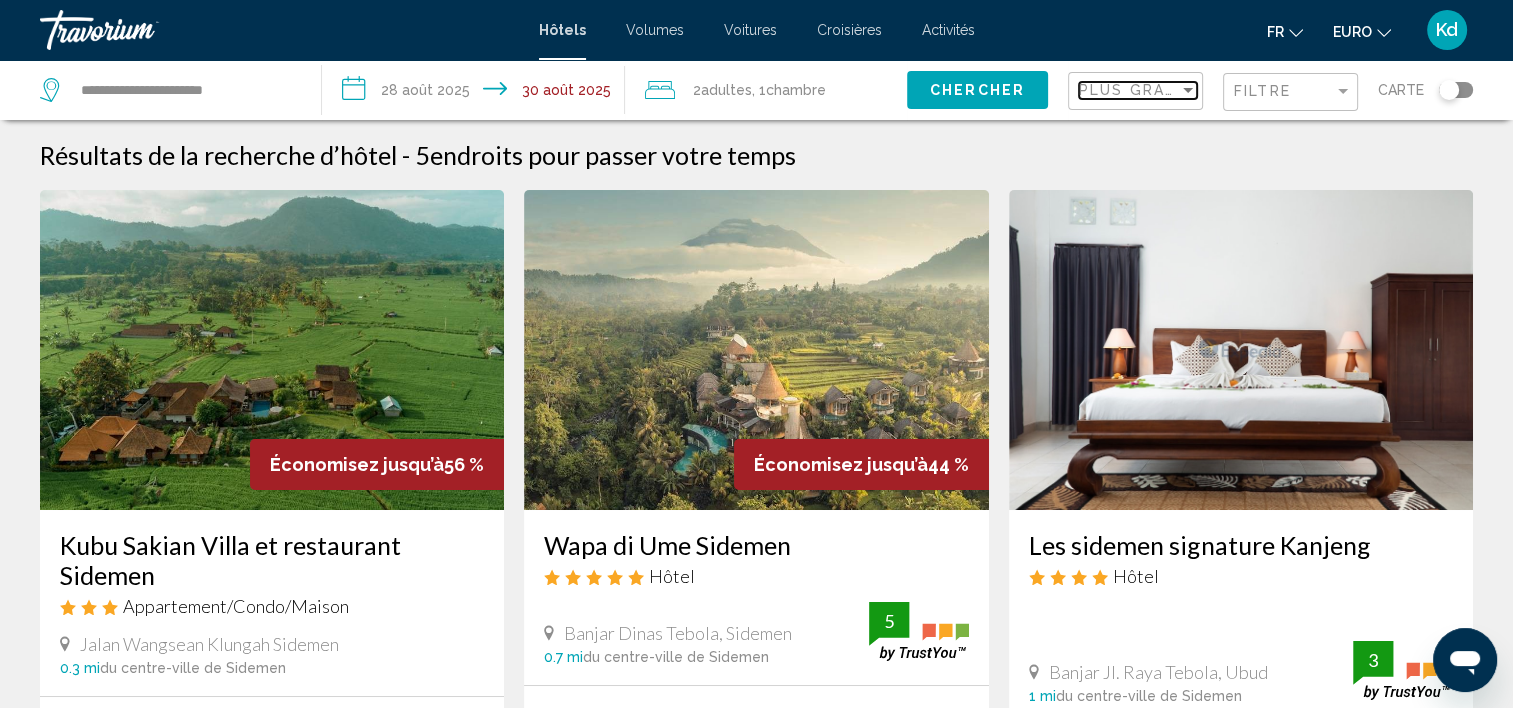 click on "Plus grandes économies" at bounding box center (1198, 90) 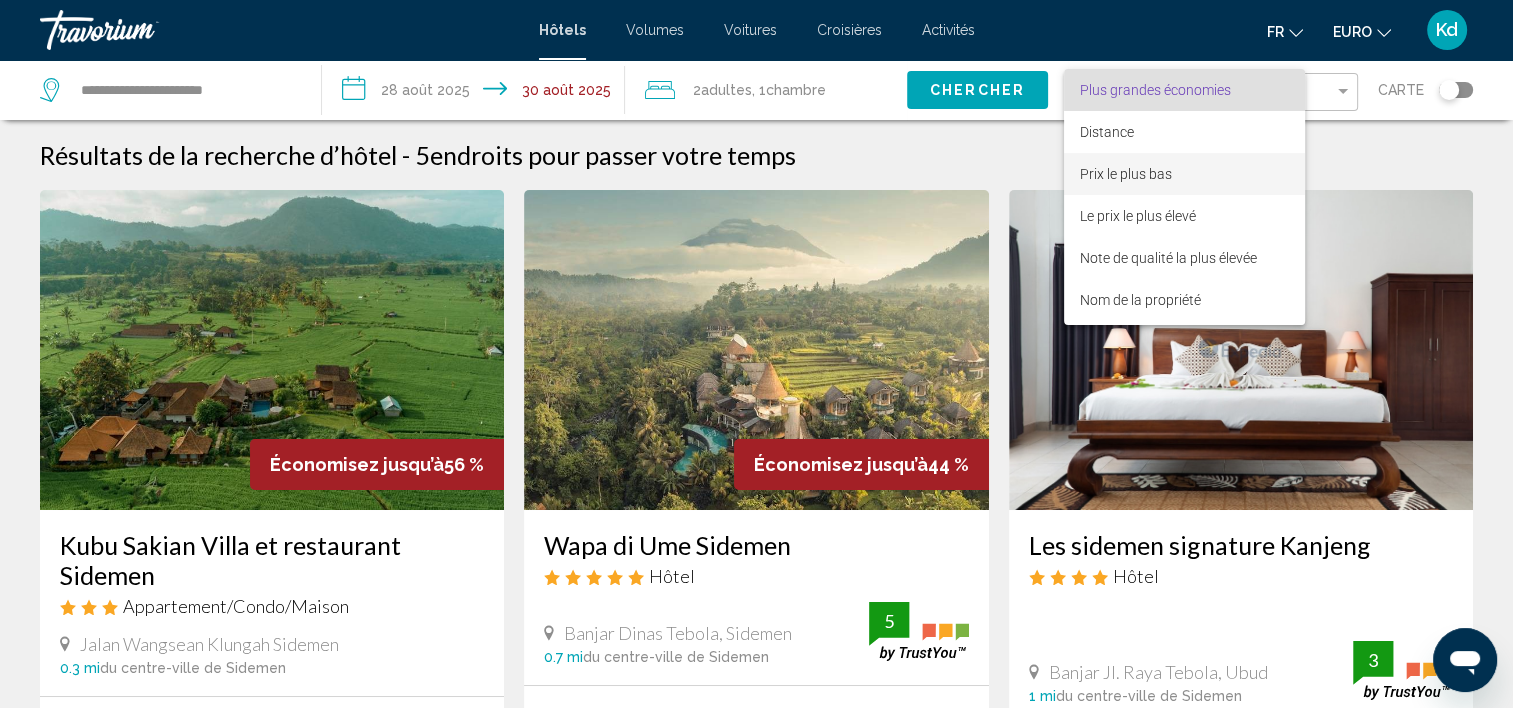 click on "Prix le plus bas" at bounding box center (1126, 174) 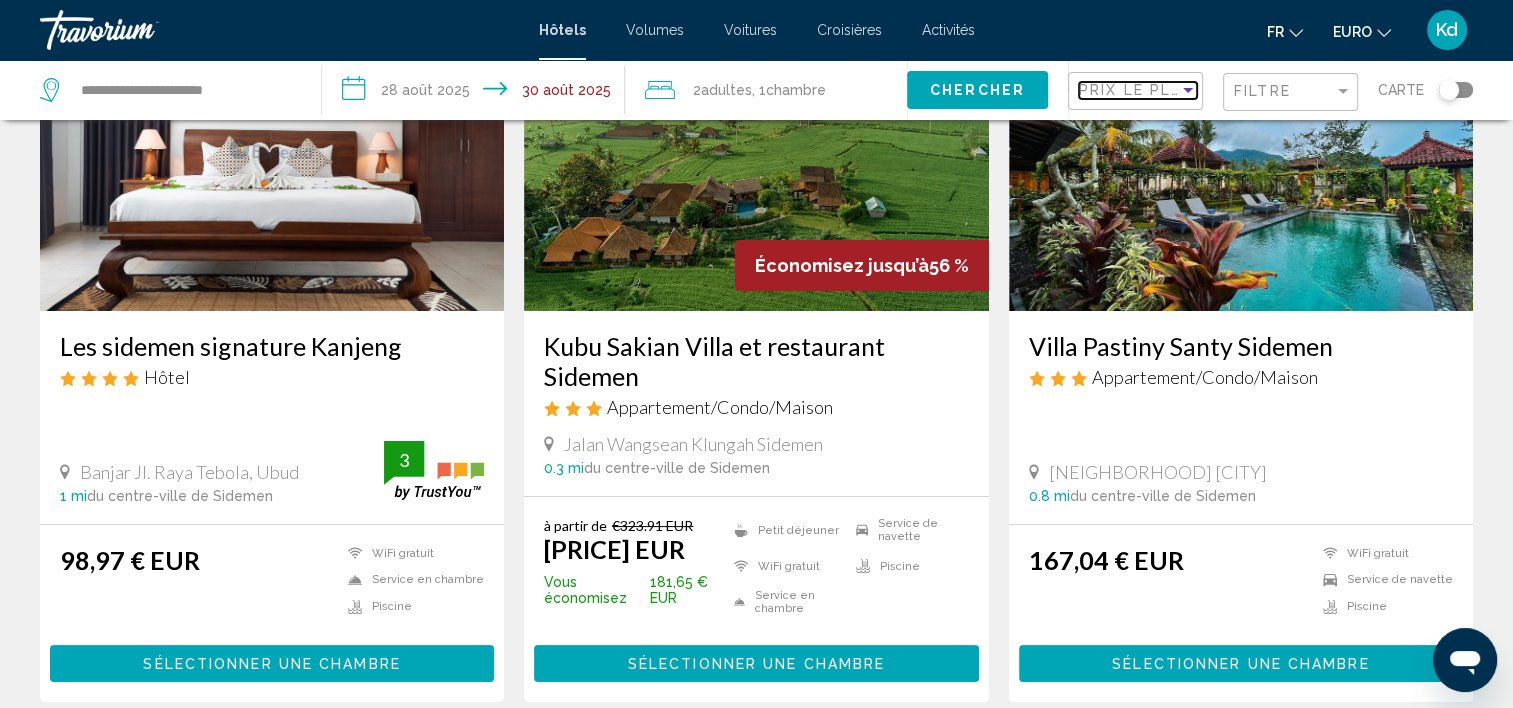 scroll, scrollTop: 200, scrollLeft: 0, axis: vertical 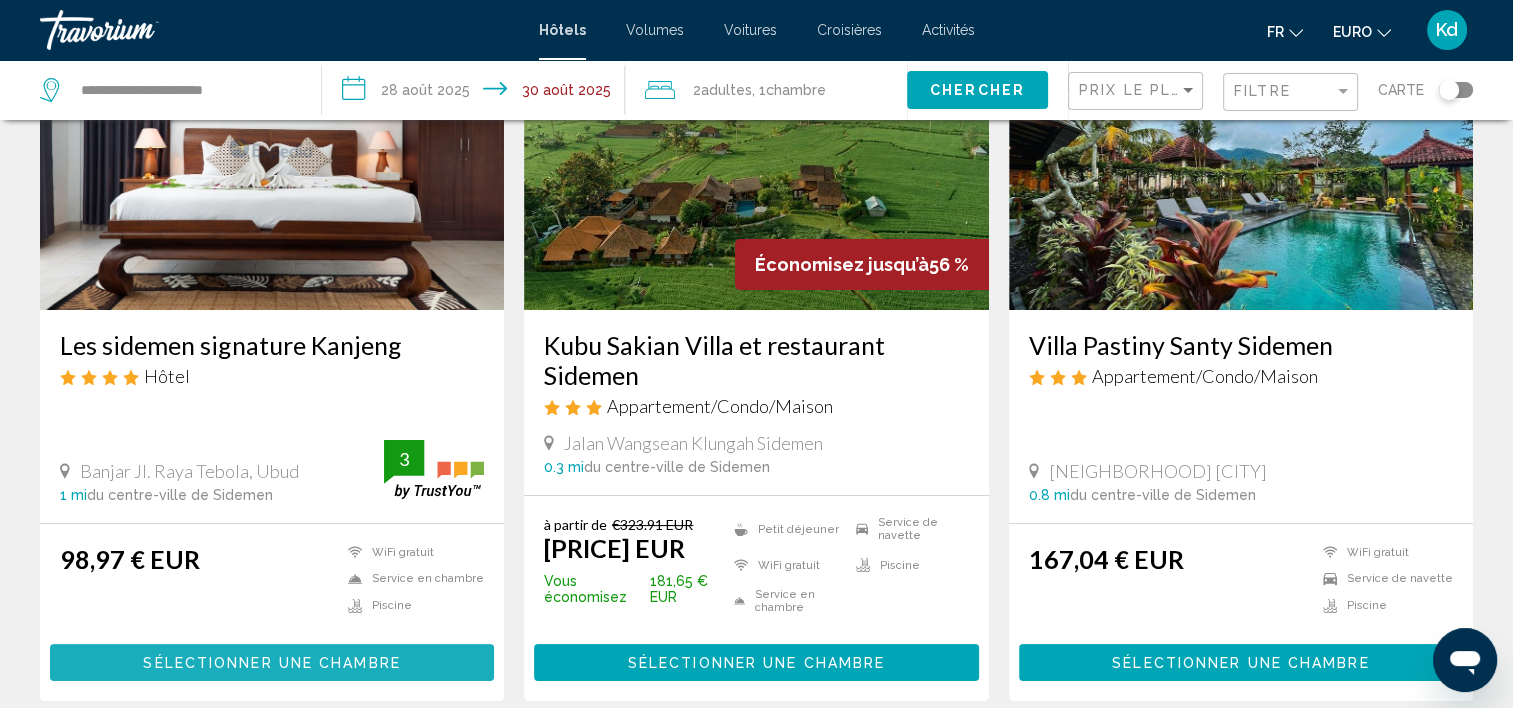 click on "Sélectionner une chambre" at bounding box center (271, 663) 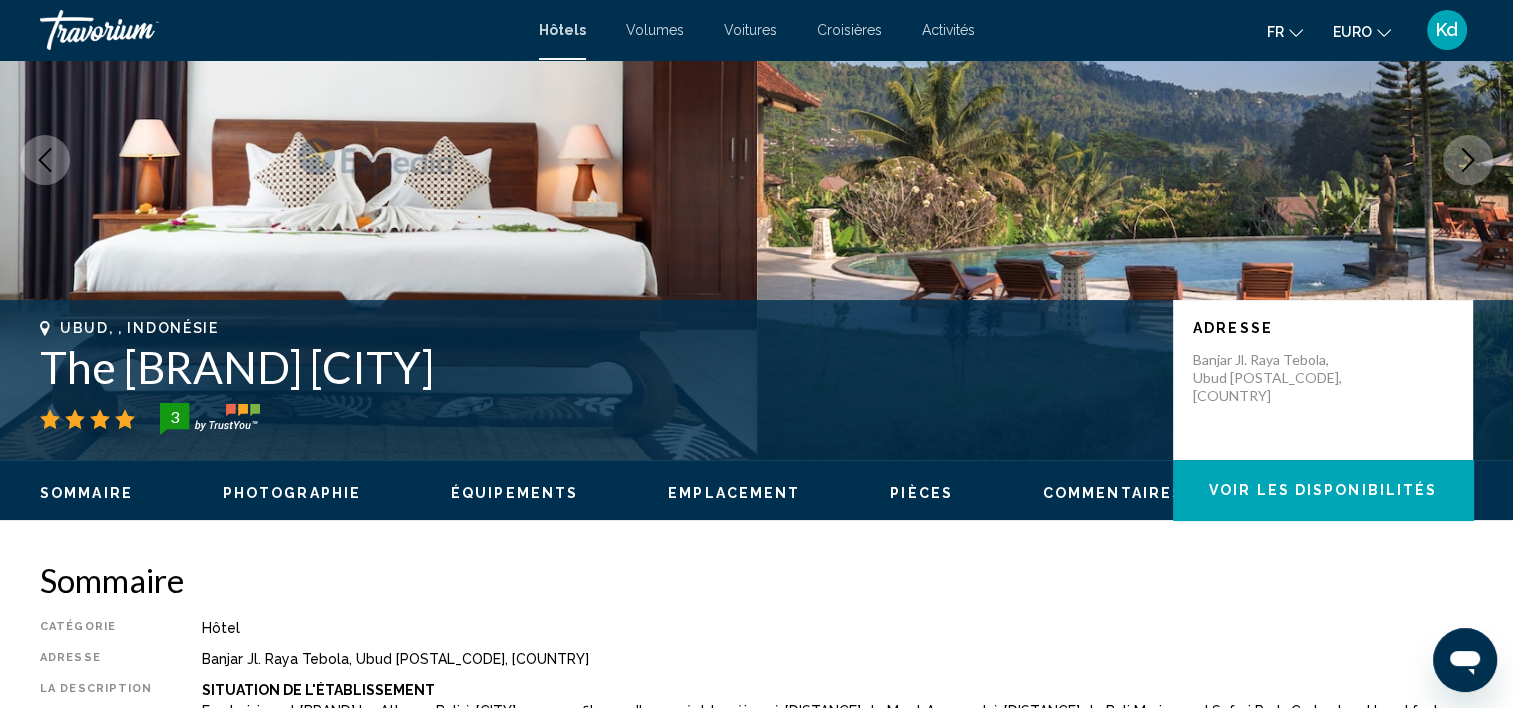 scroll, scrollTop: 6, scrollLeft: 0, axis: vertical 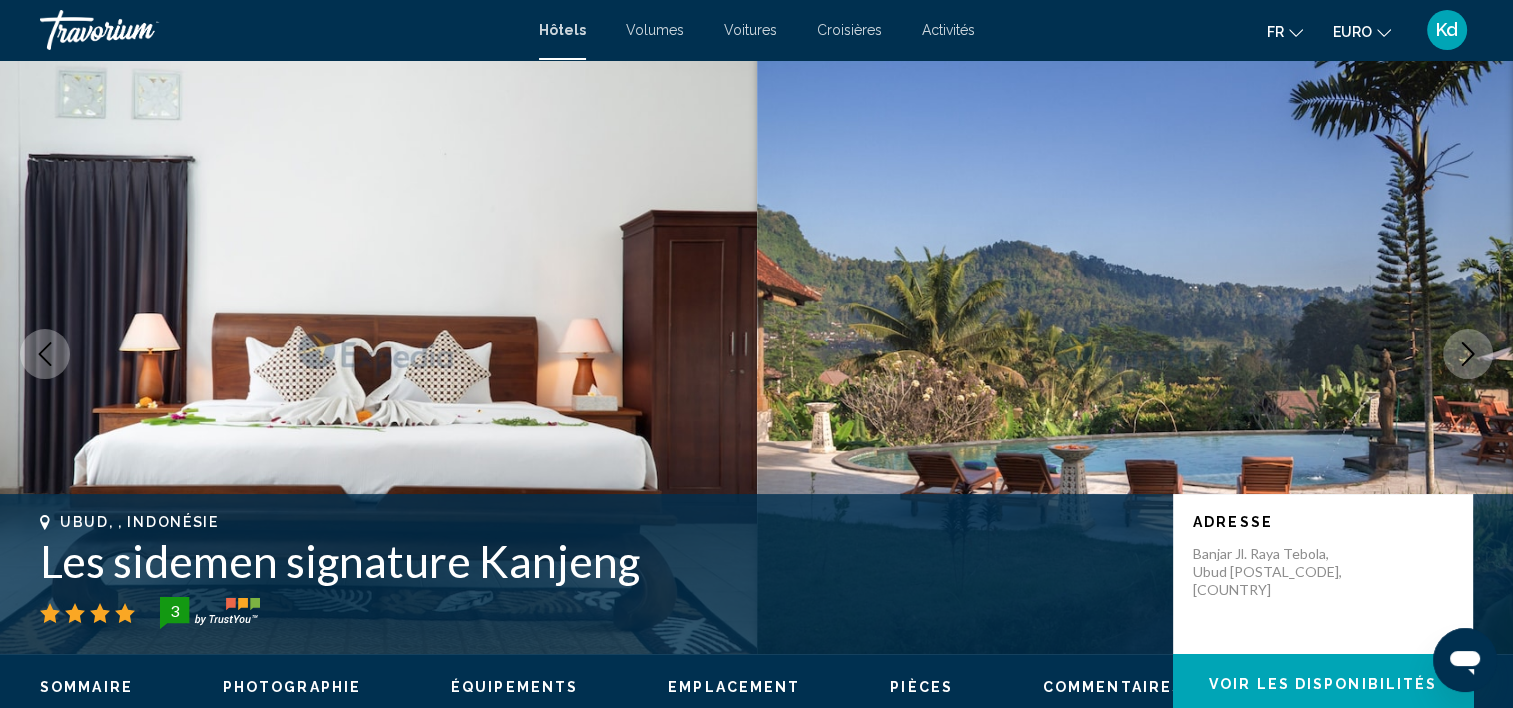 click on "Voir les disponibilités" 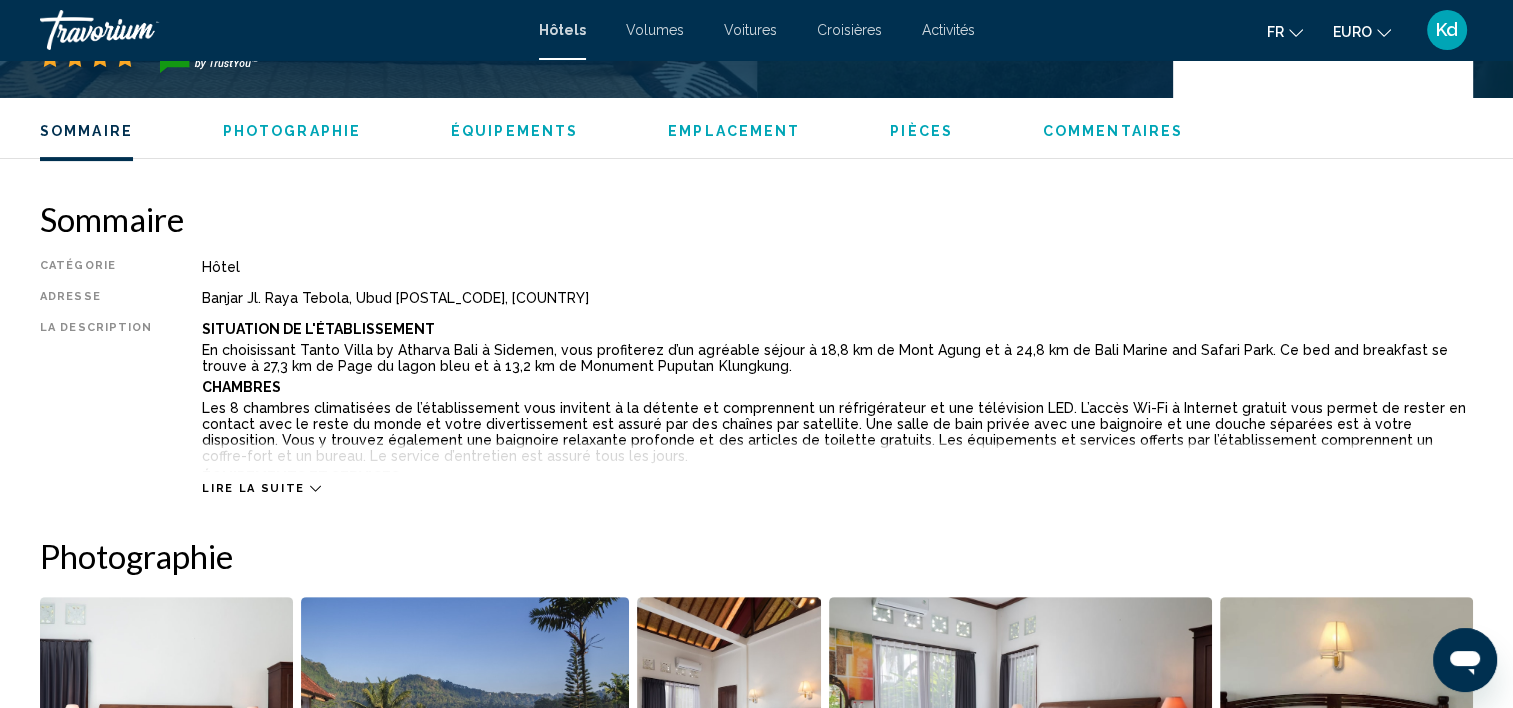 scroll, scrollTop: 31, scrollLeft: 0, axis: vertical 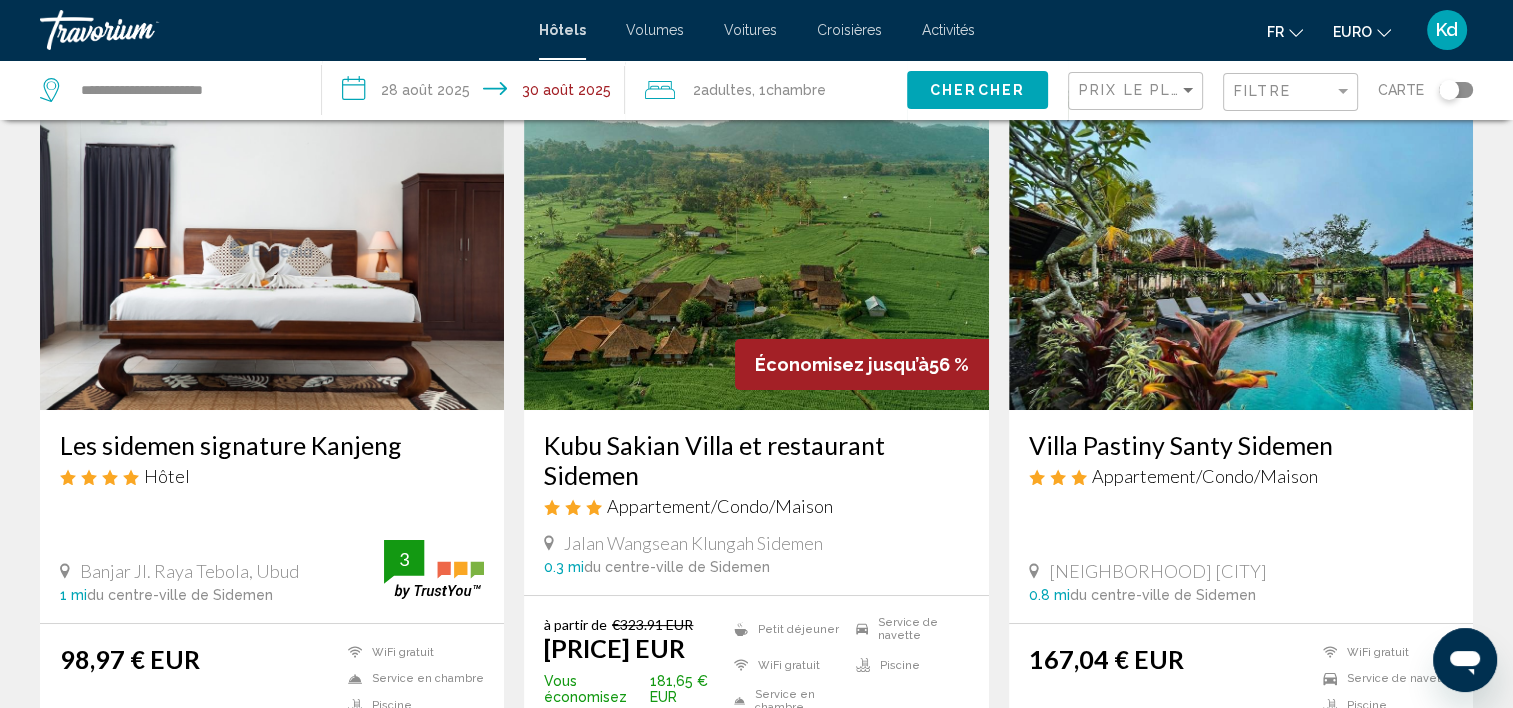 click at bounding box center [756, 250] 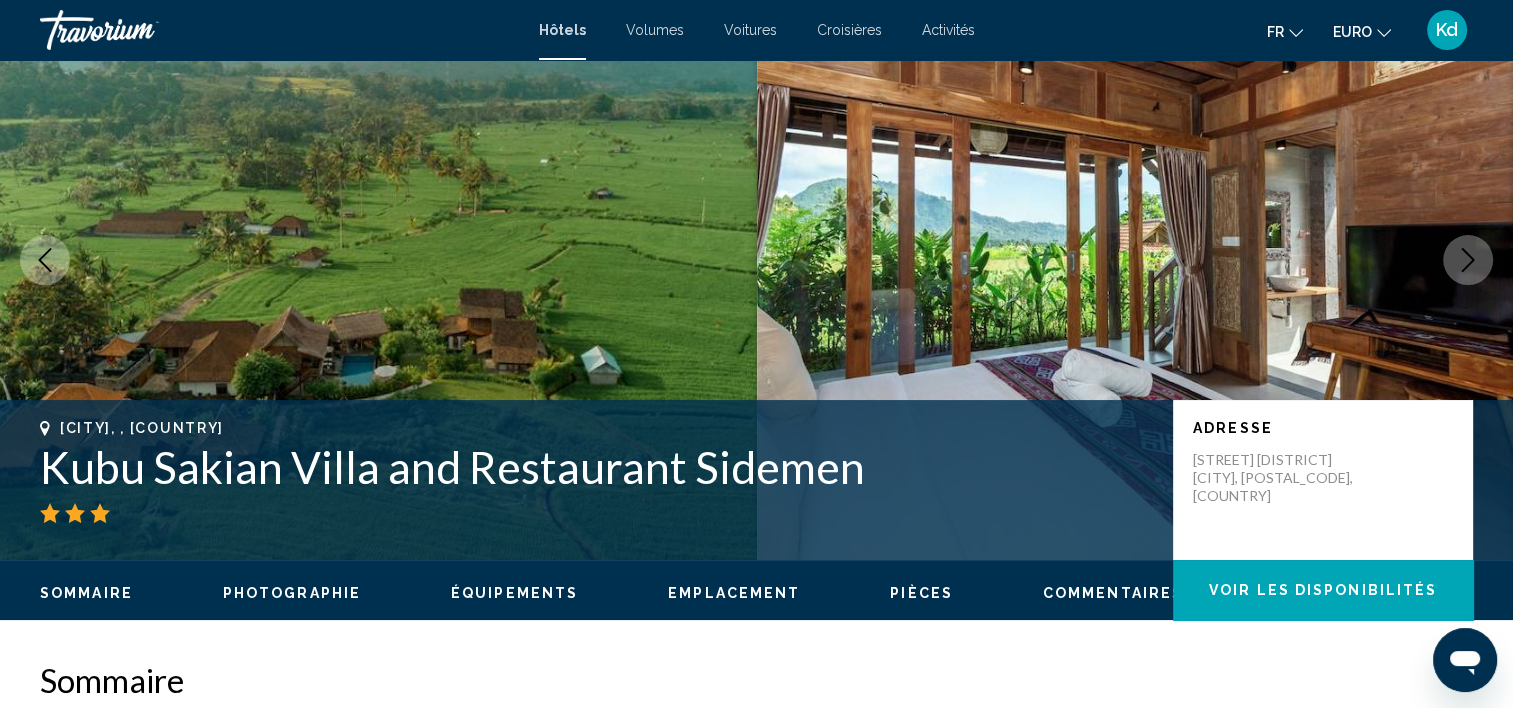 scroll, scrollTop: 6, scrollLeft: 0, axis: vertical 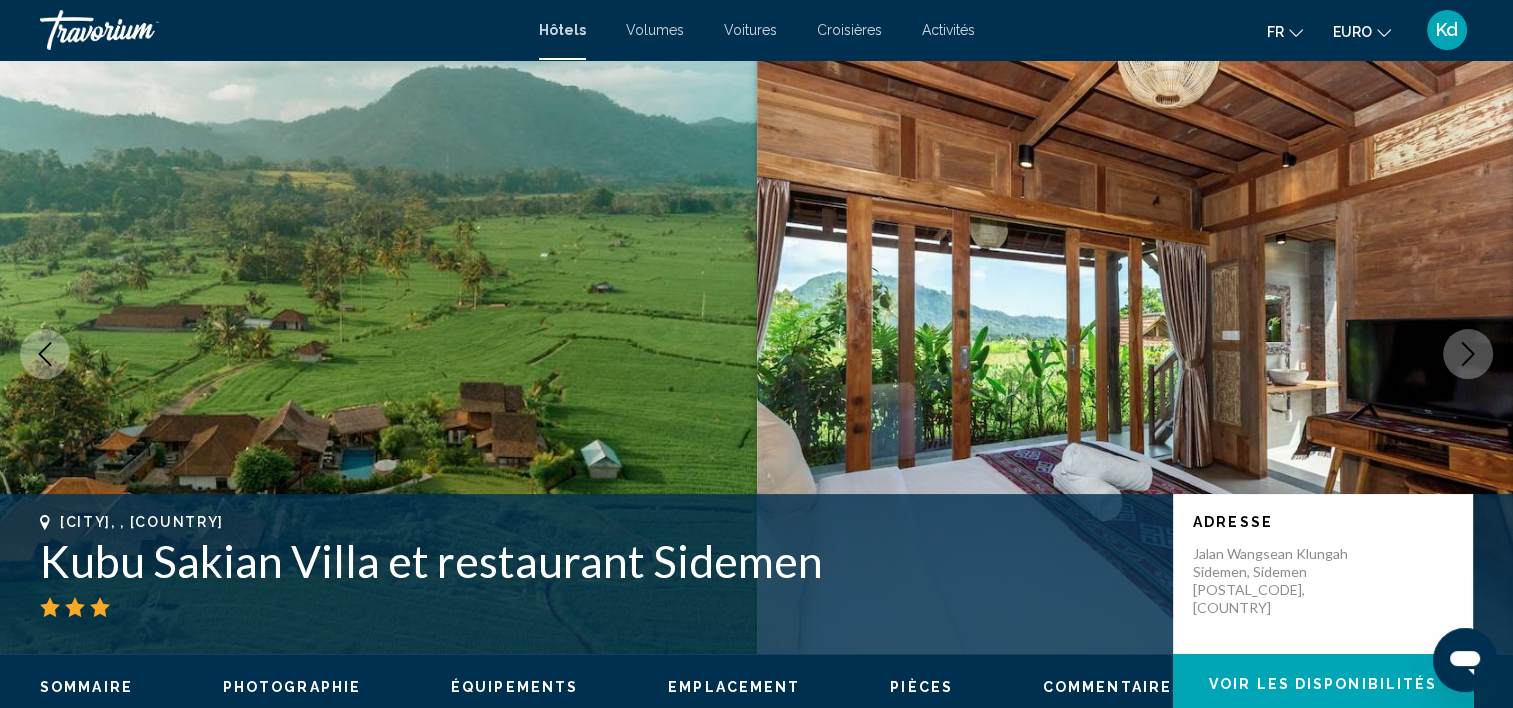 click at bounding box center (1468, 354) 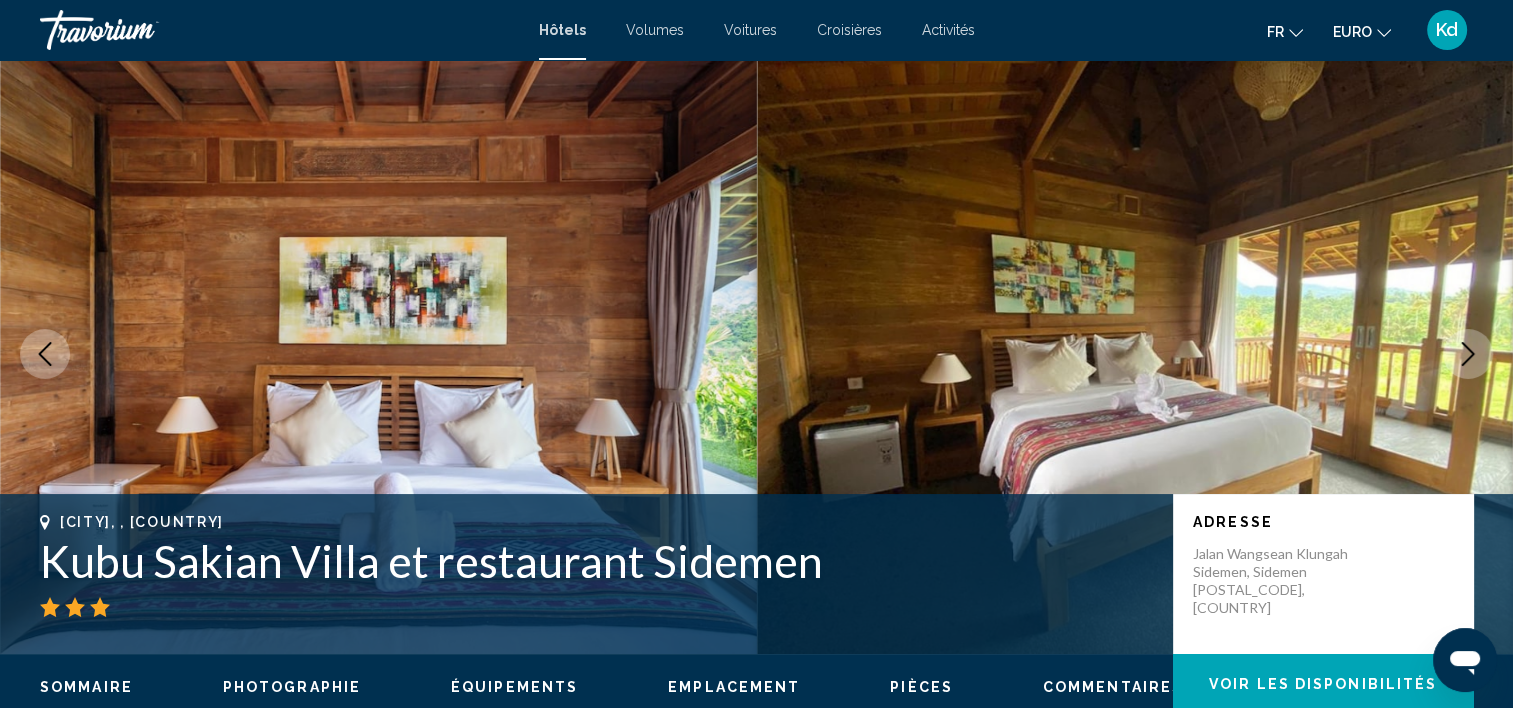 click at bounding box center (1468, 354) 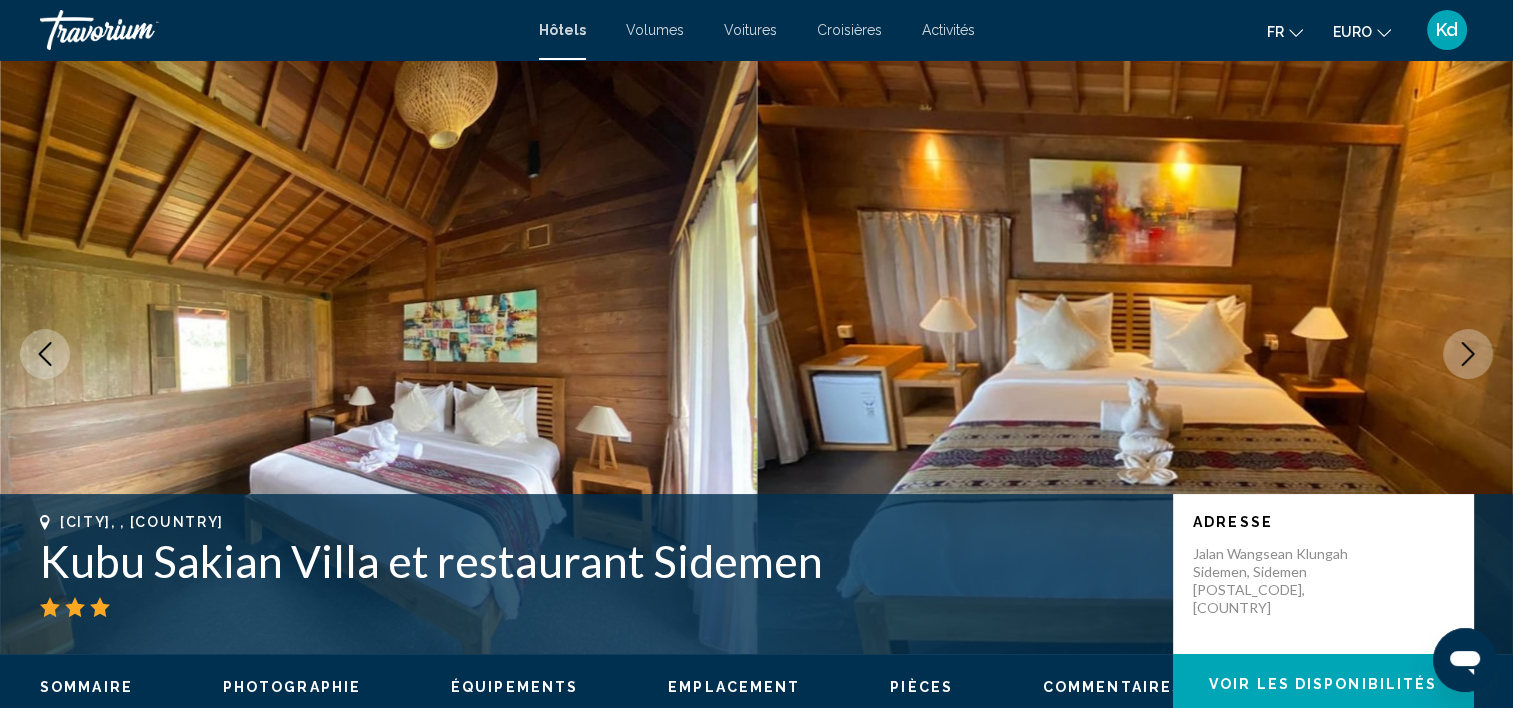 click at bounding box center (1468, 354) 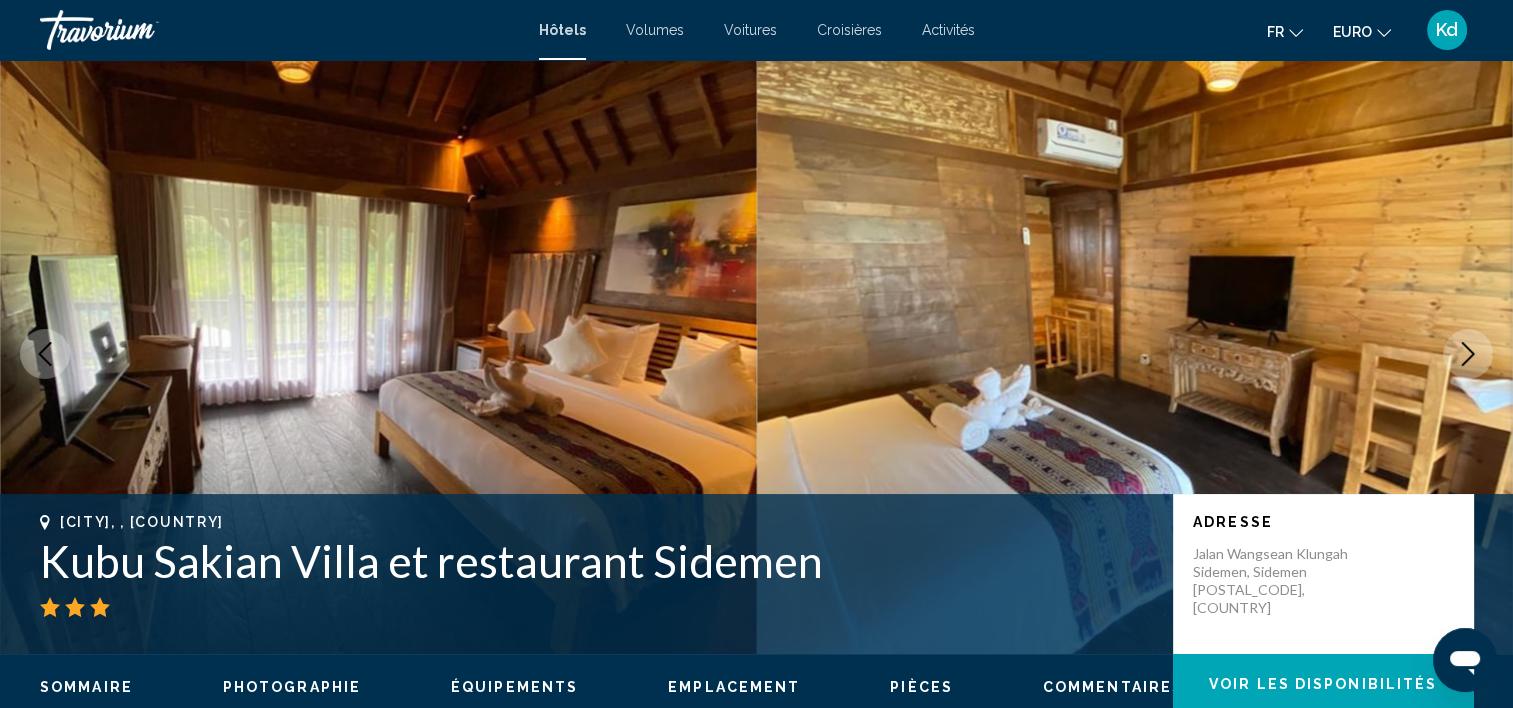click at bounding box center [1468, 354] 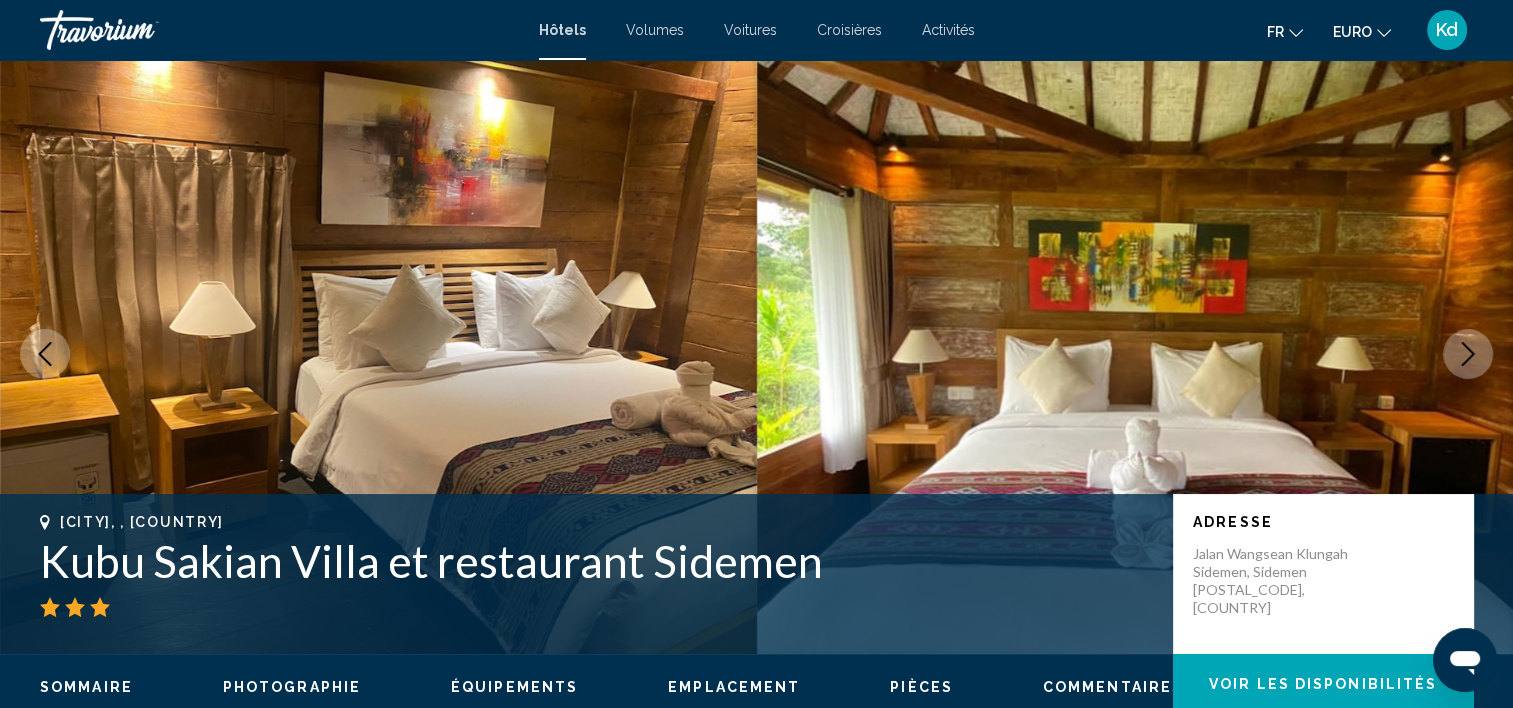 click on "Voir les disponibilités" 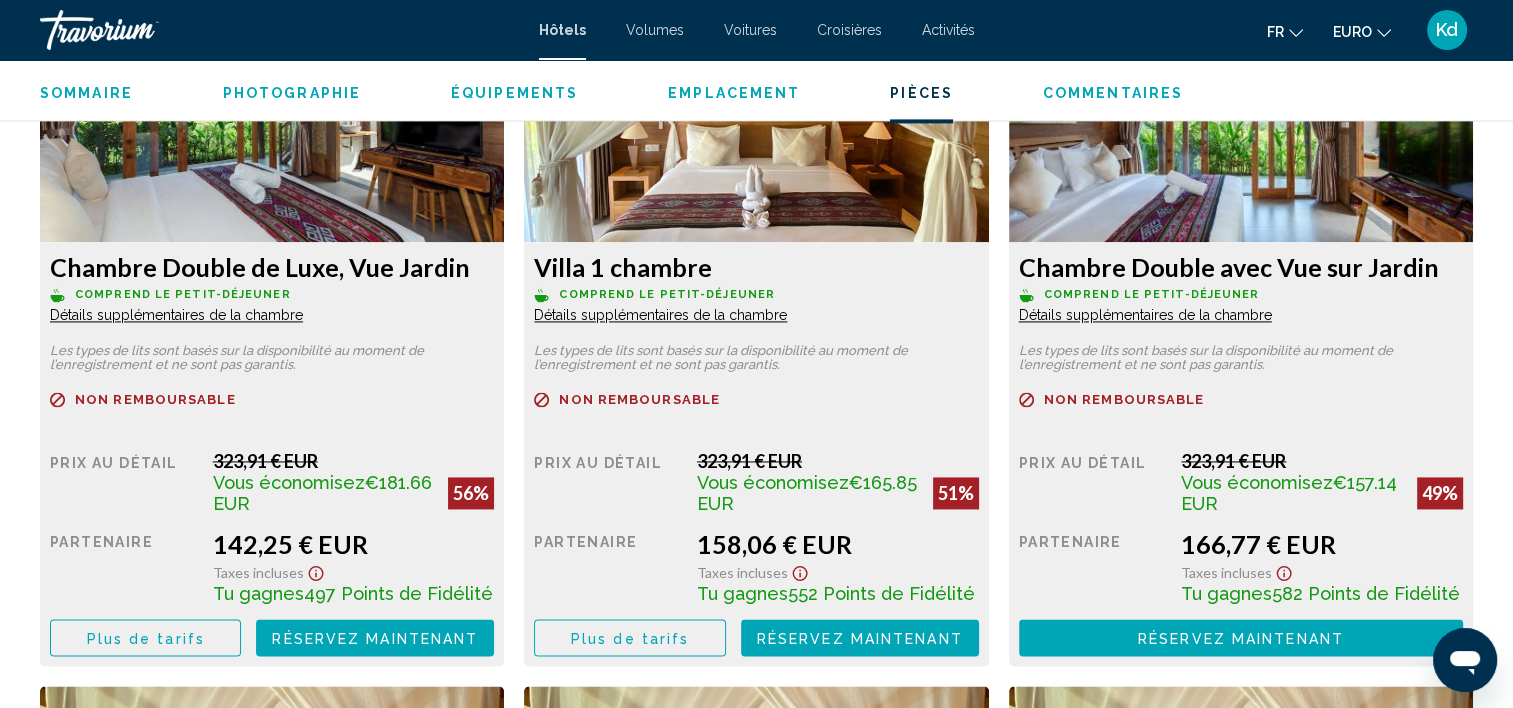 scroll, scrollTop: 2731, scrollLeft: 0, axis: vertical 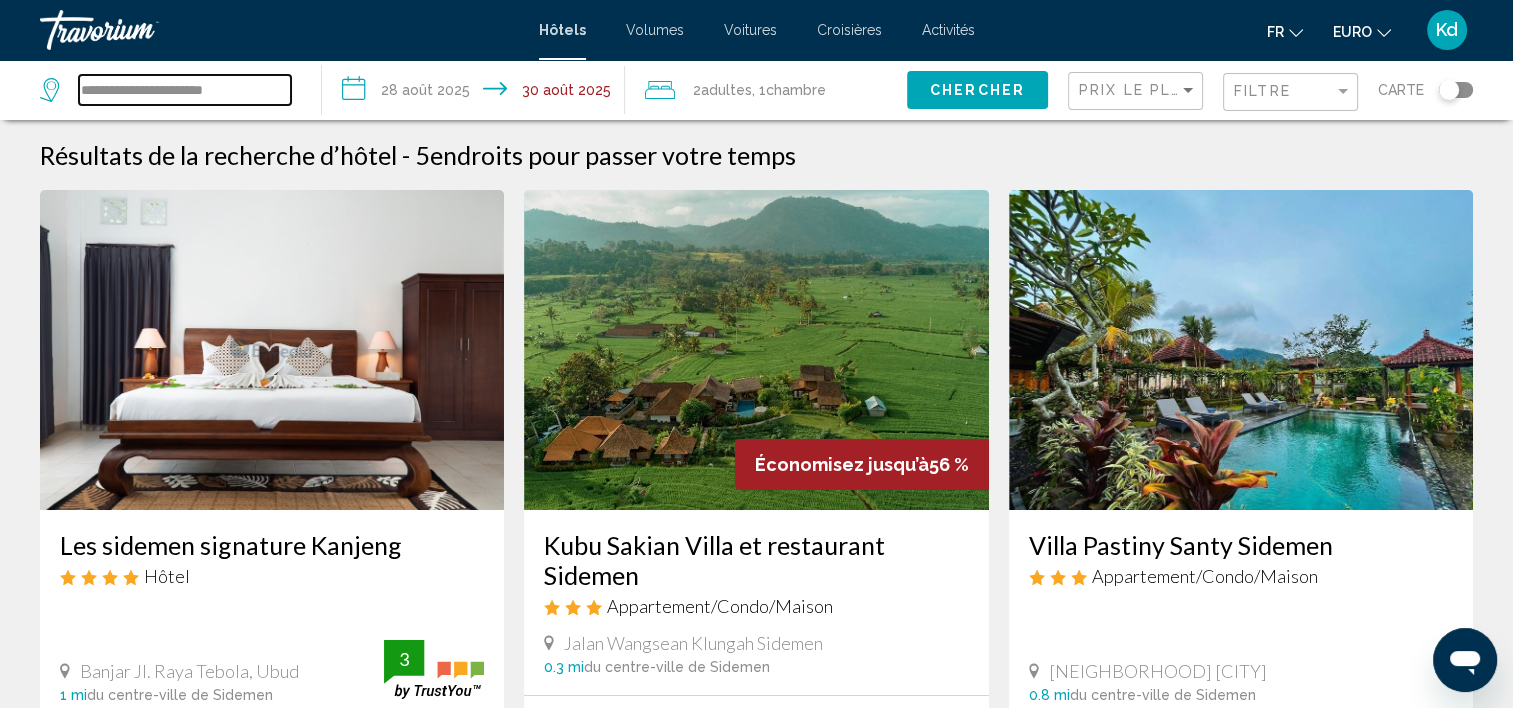 drag, startPoint x: 79, startPoint y: 85, endPoint x: 364, endPoint y: 100, distance: 285.39447 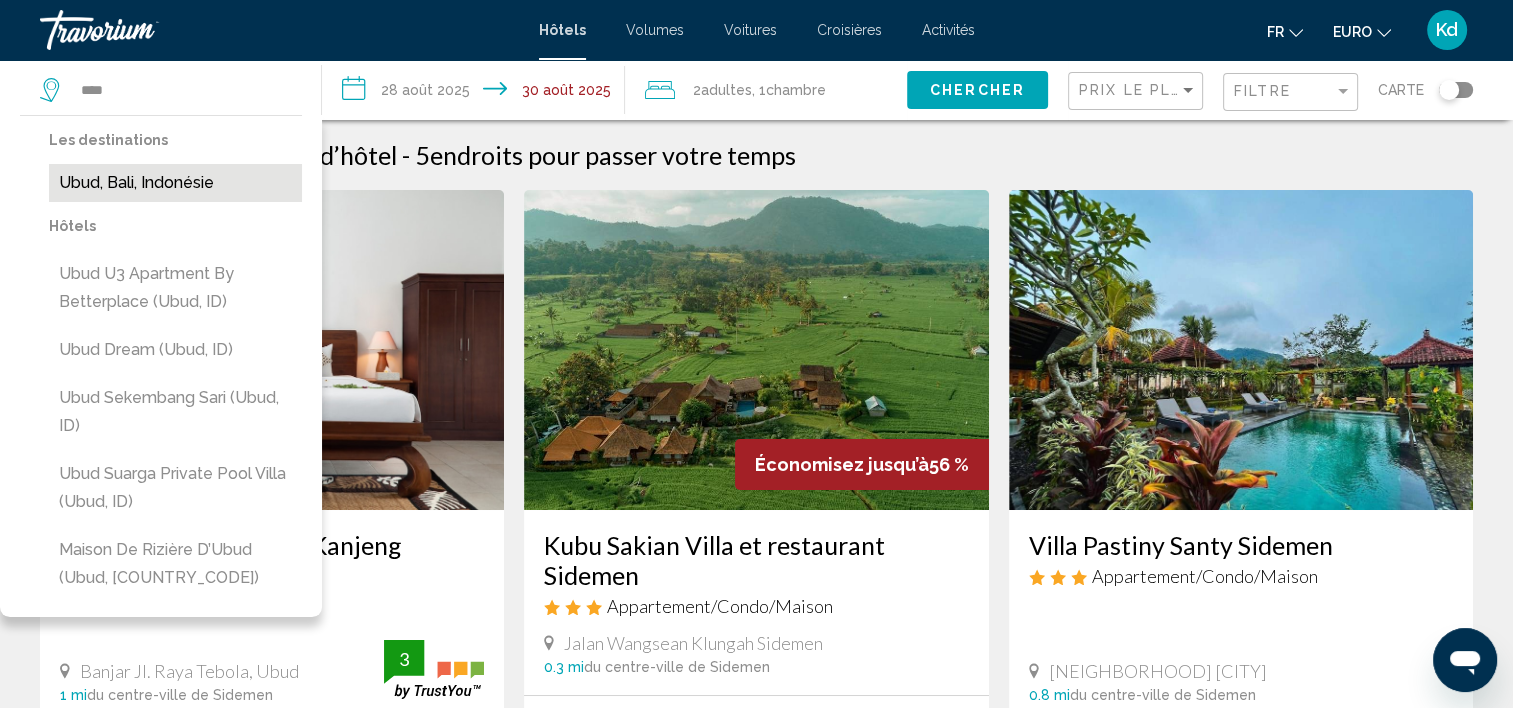click on "Ubud, Bali, Indonésie" at bounding box center (175, 183) 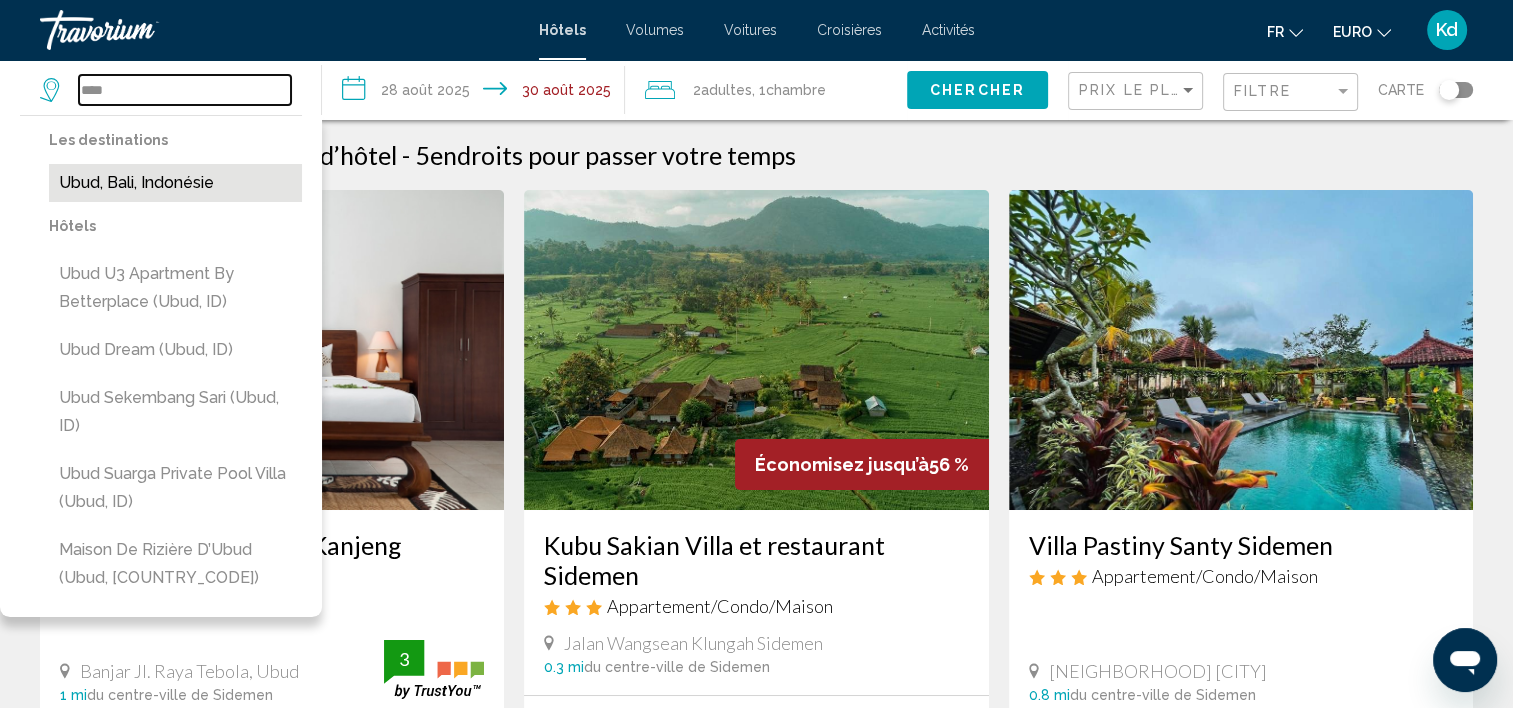 type on "**********" 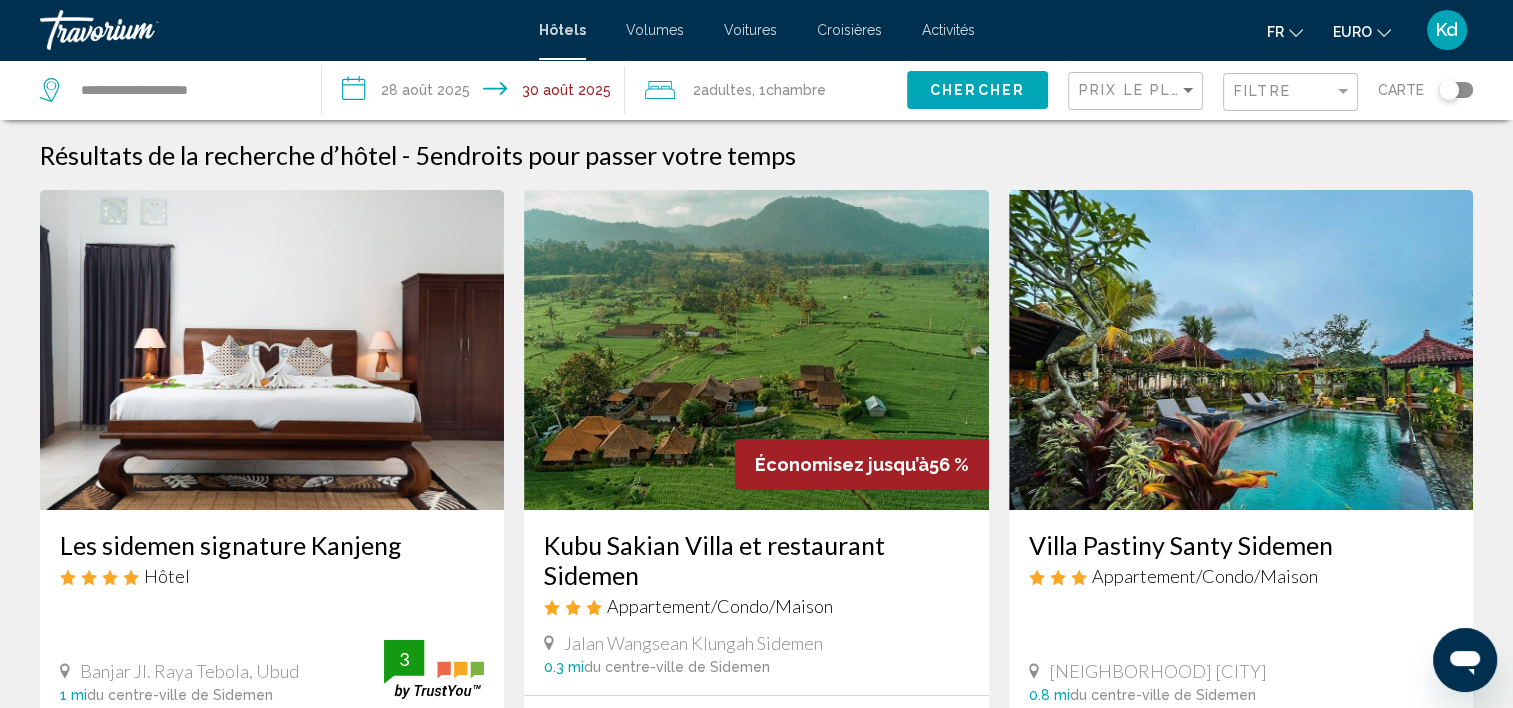 click on "**********" at bounding box center [477, 93] 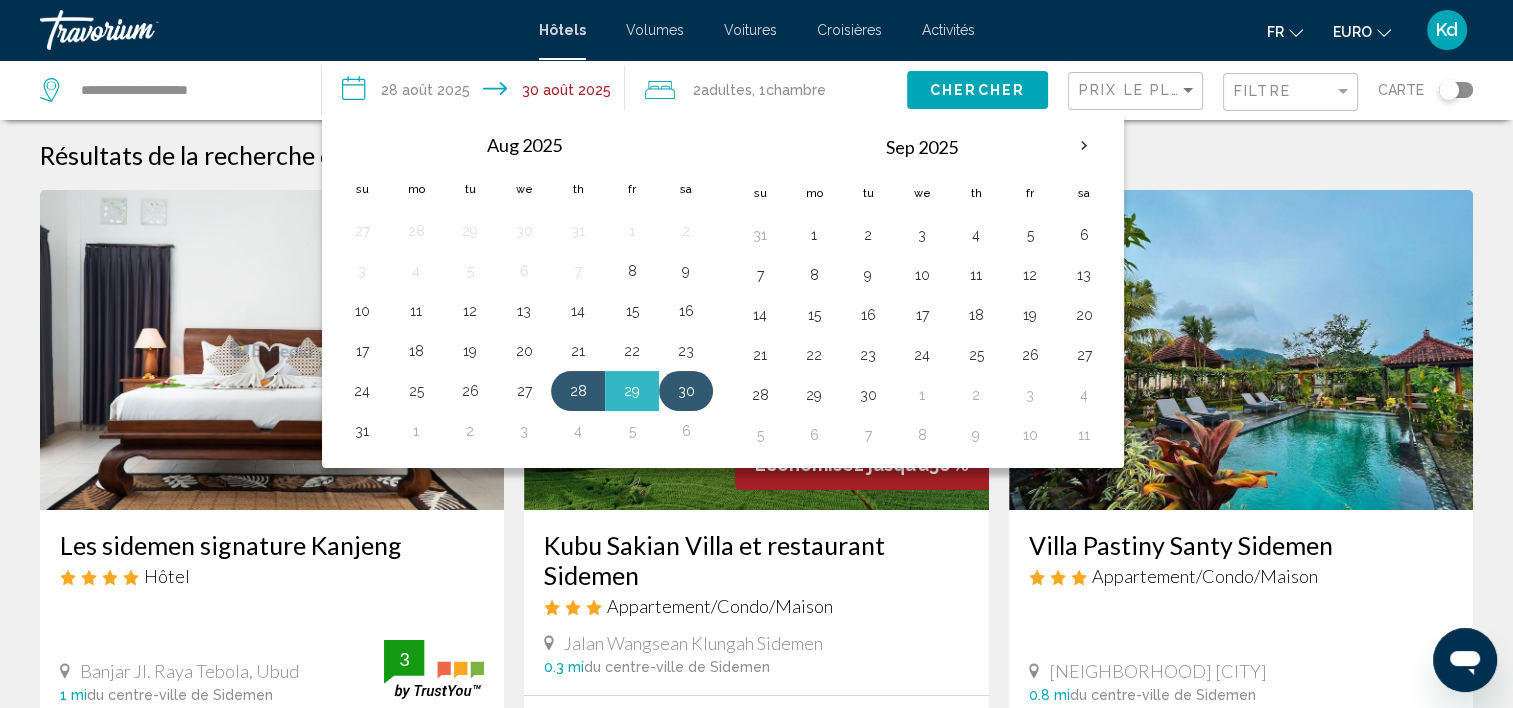 click on "30" at bounding box center (686, 391) 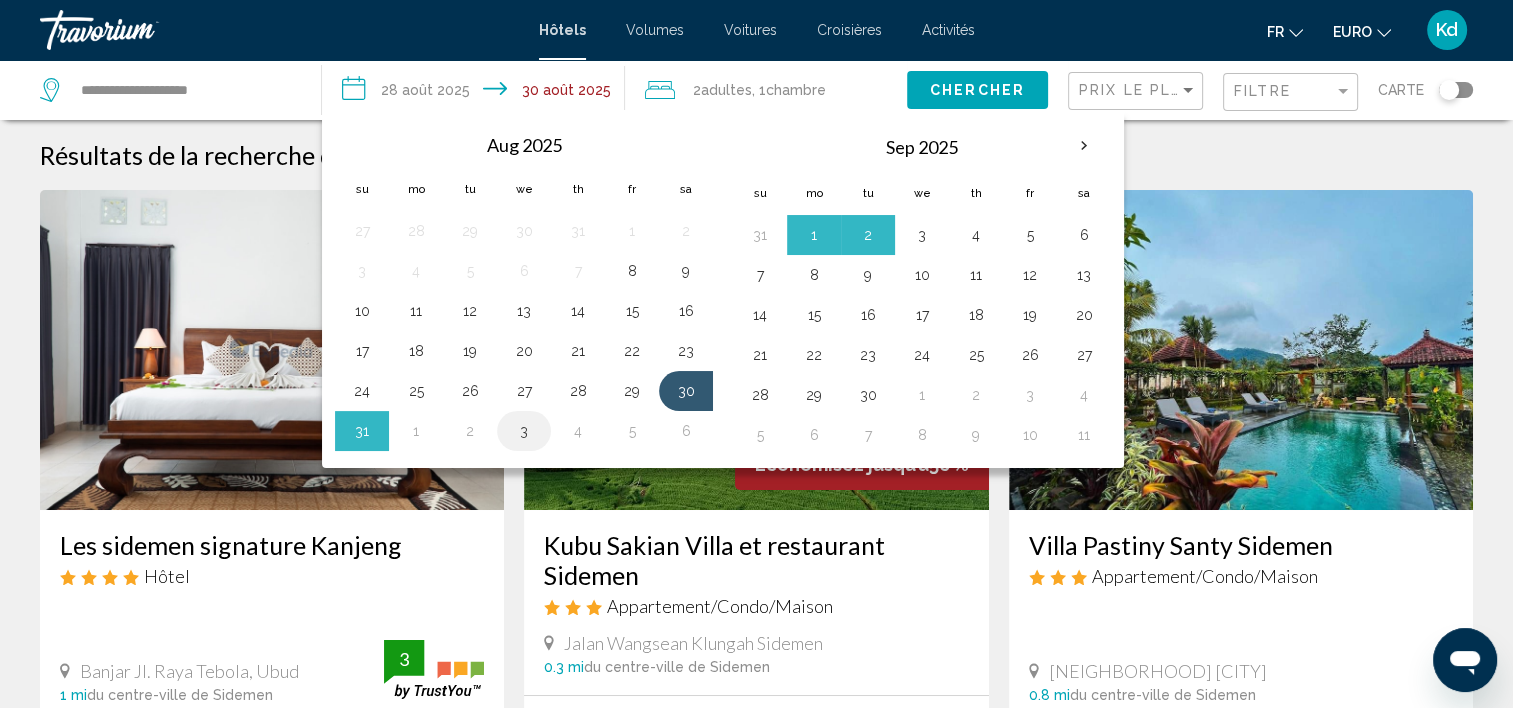 click on "3" at bounding box center (524, 431) 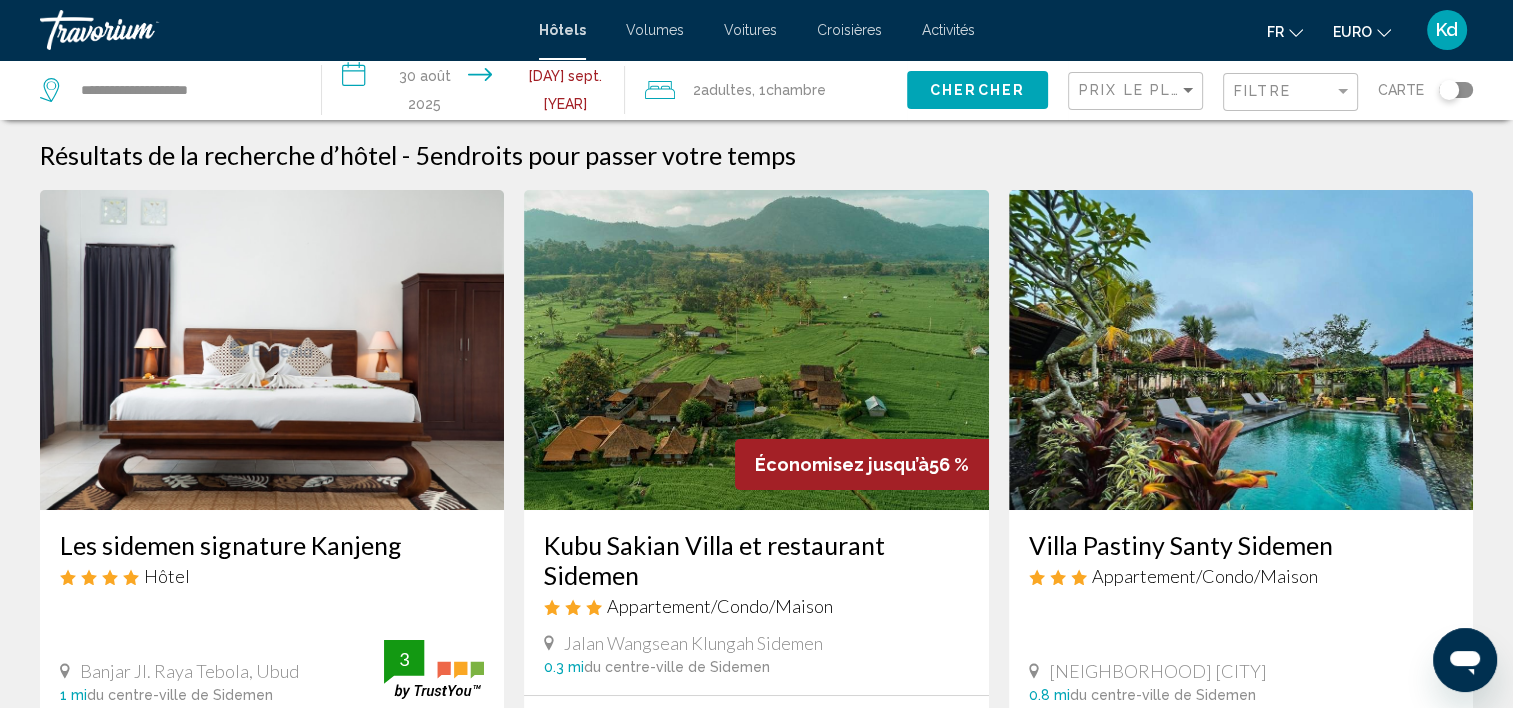 click on "Chercher" 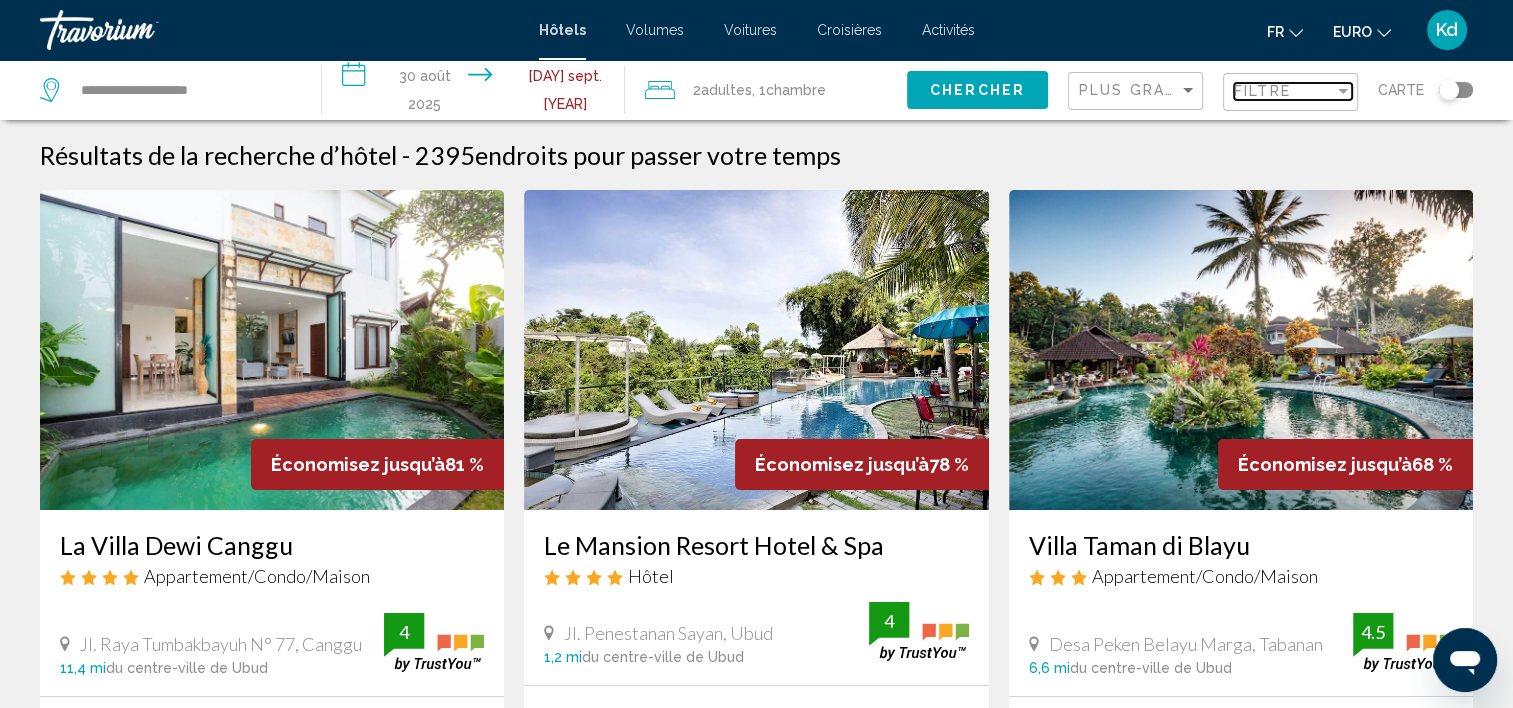 click on "Filtre" at bounding box center (1262, 91) 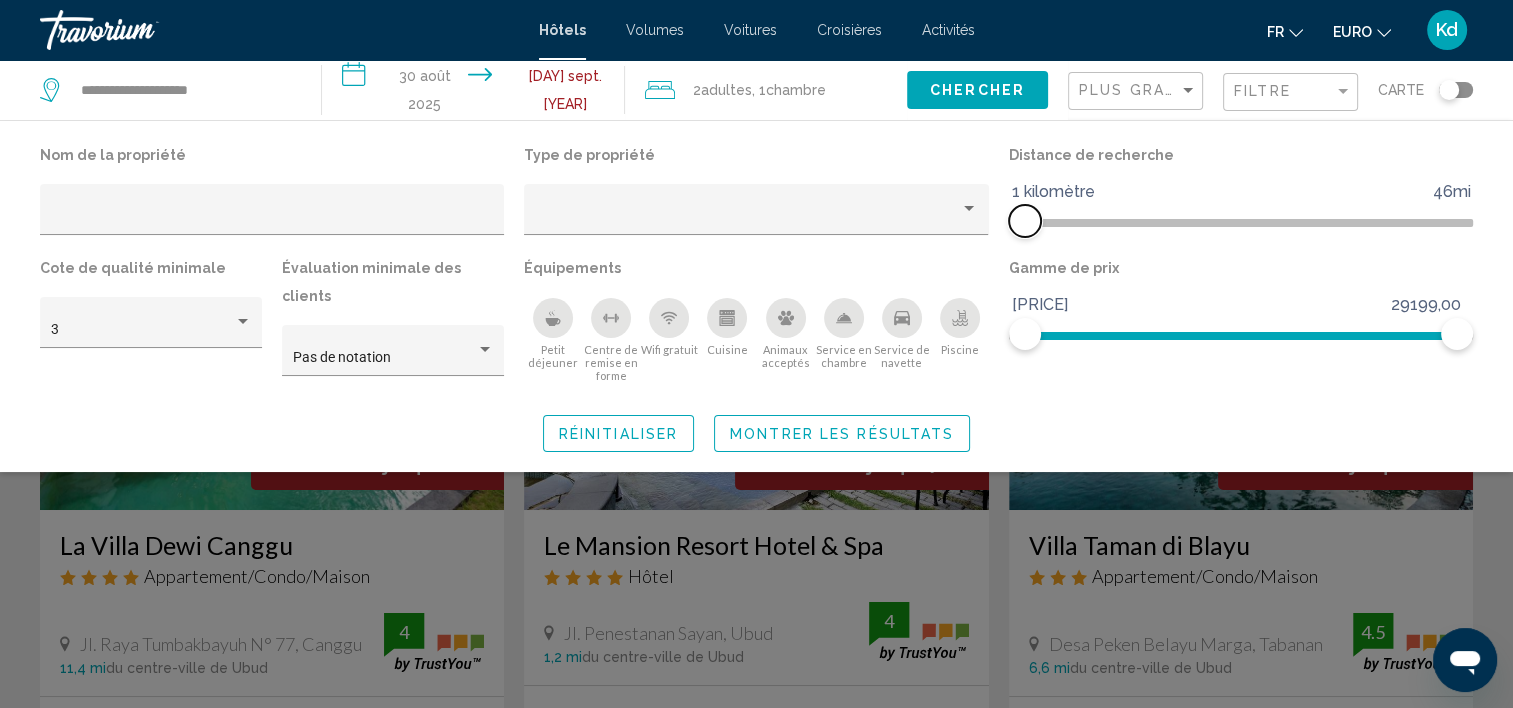 drag, startPoint x: 1295, startPoint y: 223, endPoint x: 1027, endPoint y: 244, distance: 268.8215 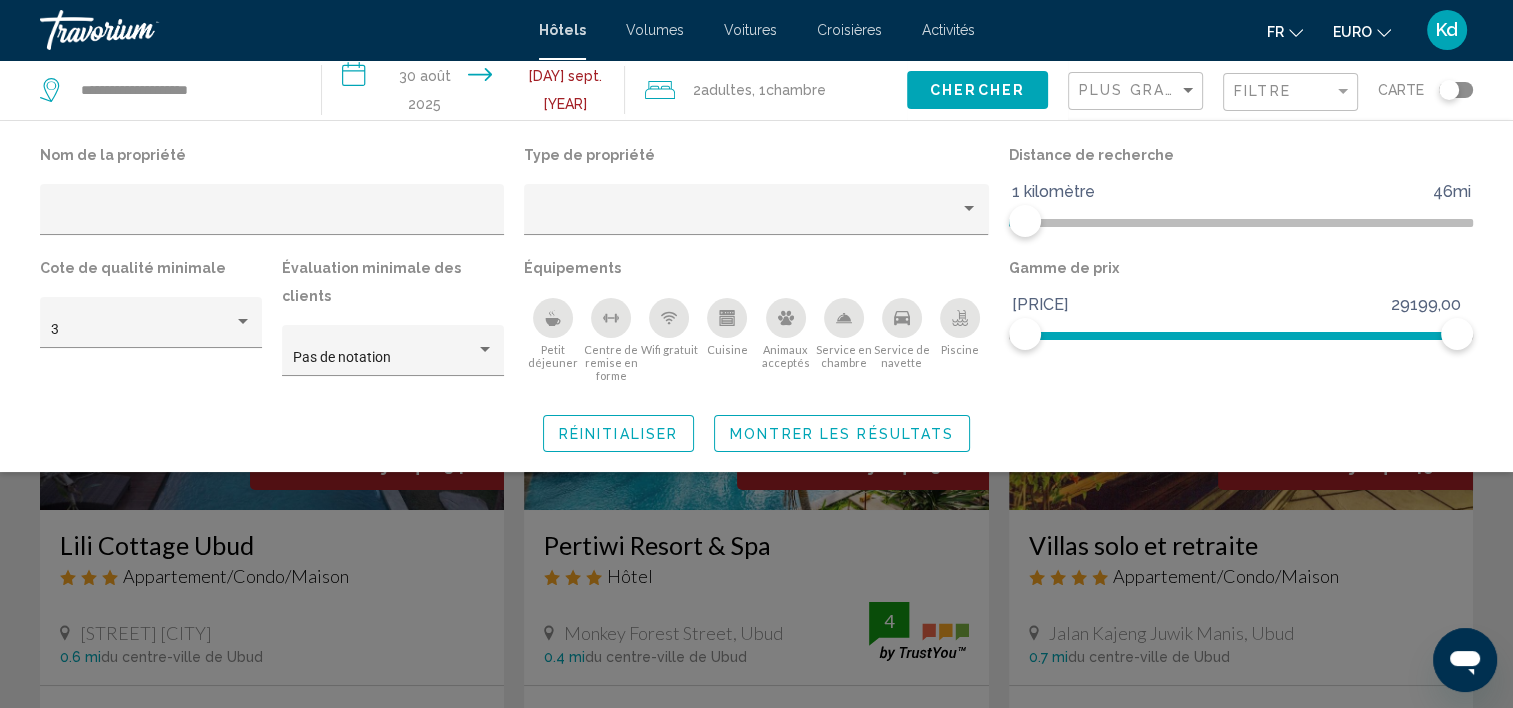 drag, startPoint x: 956, startPoint y: 321, endPoint x: 913, endPoint y: 382, distance: 74.63243 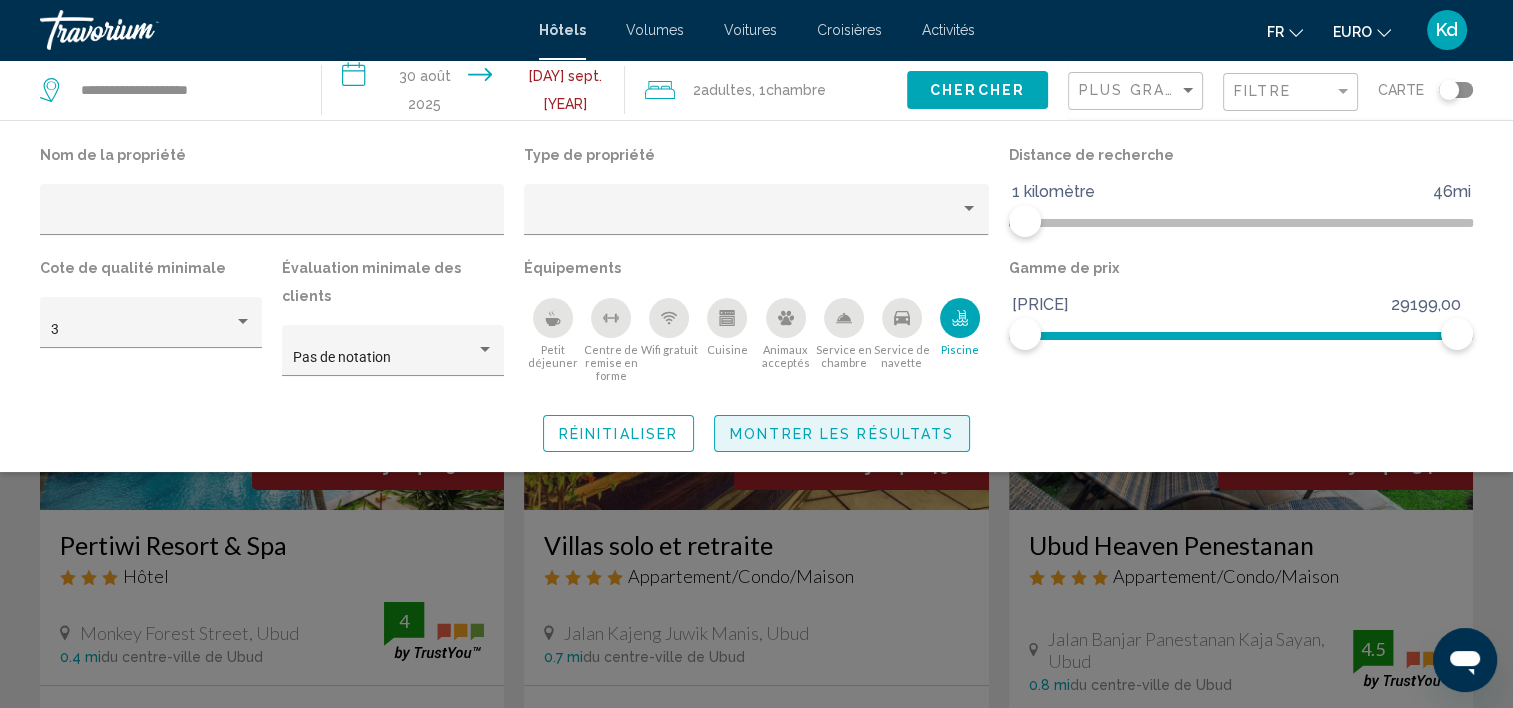 click on "Montrer les résultats" 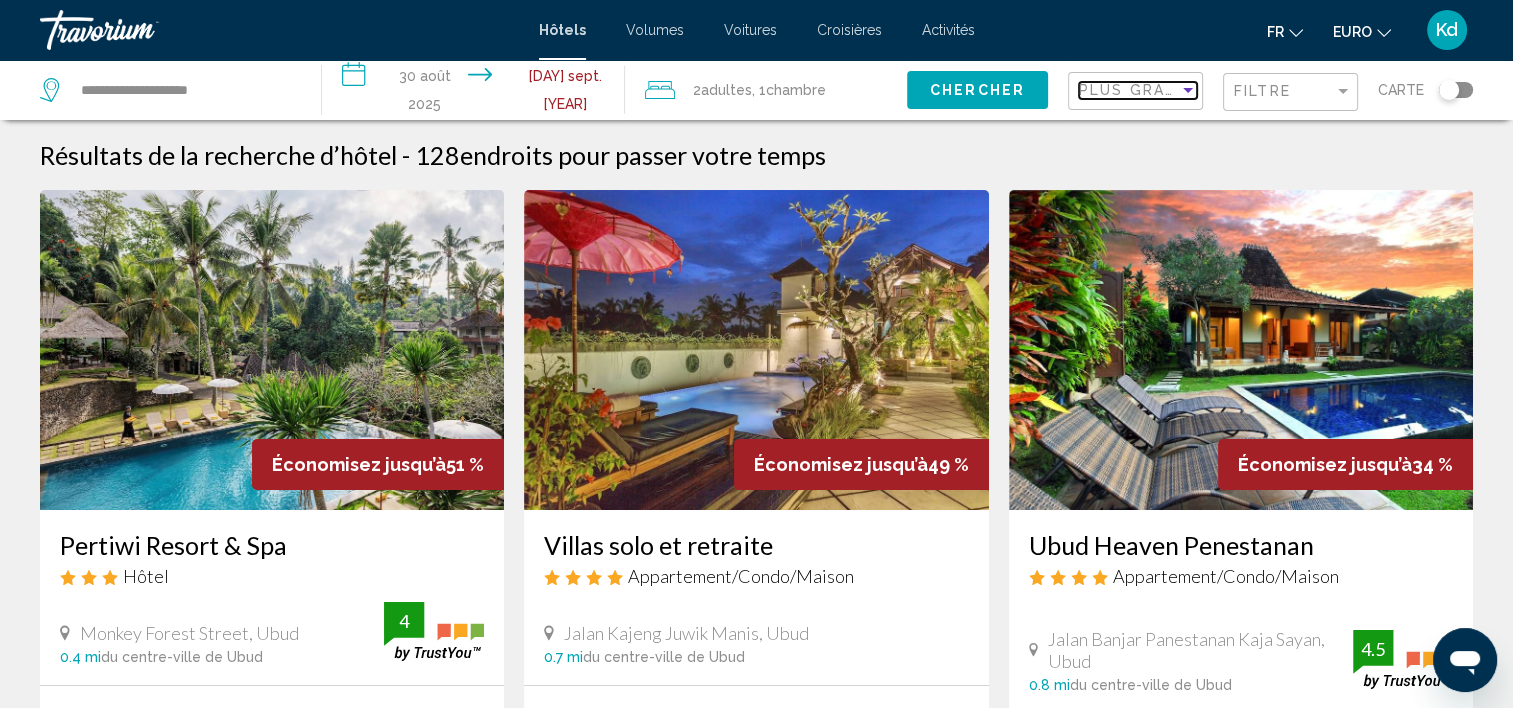 click on "Plus grandes économies" at bounding box center [1198, 90] 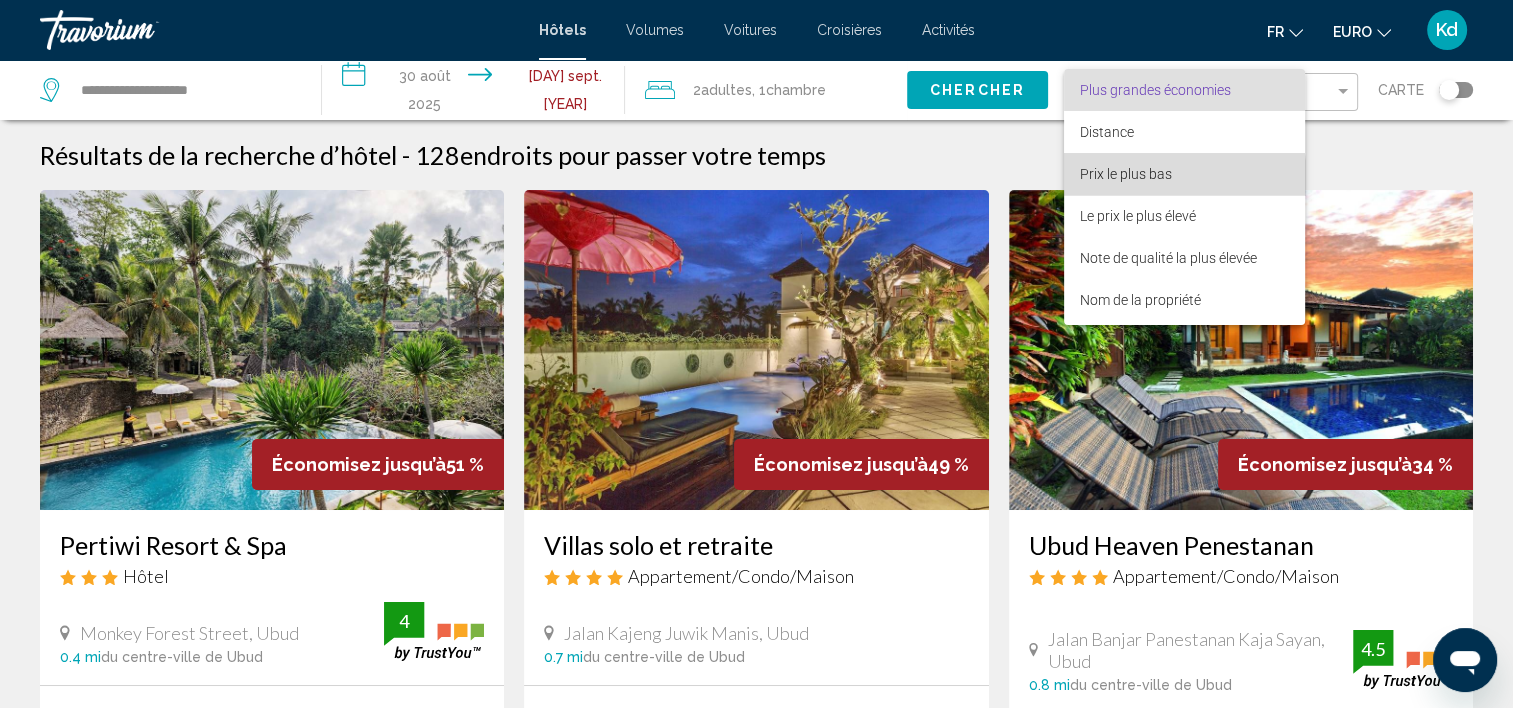 click on "Prix le plus bas" at bounding box center (1126, 174) 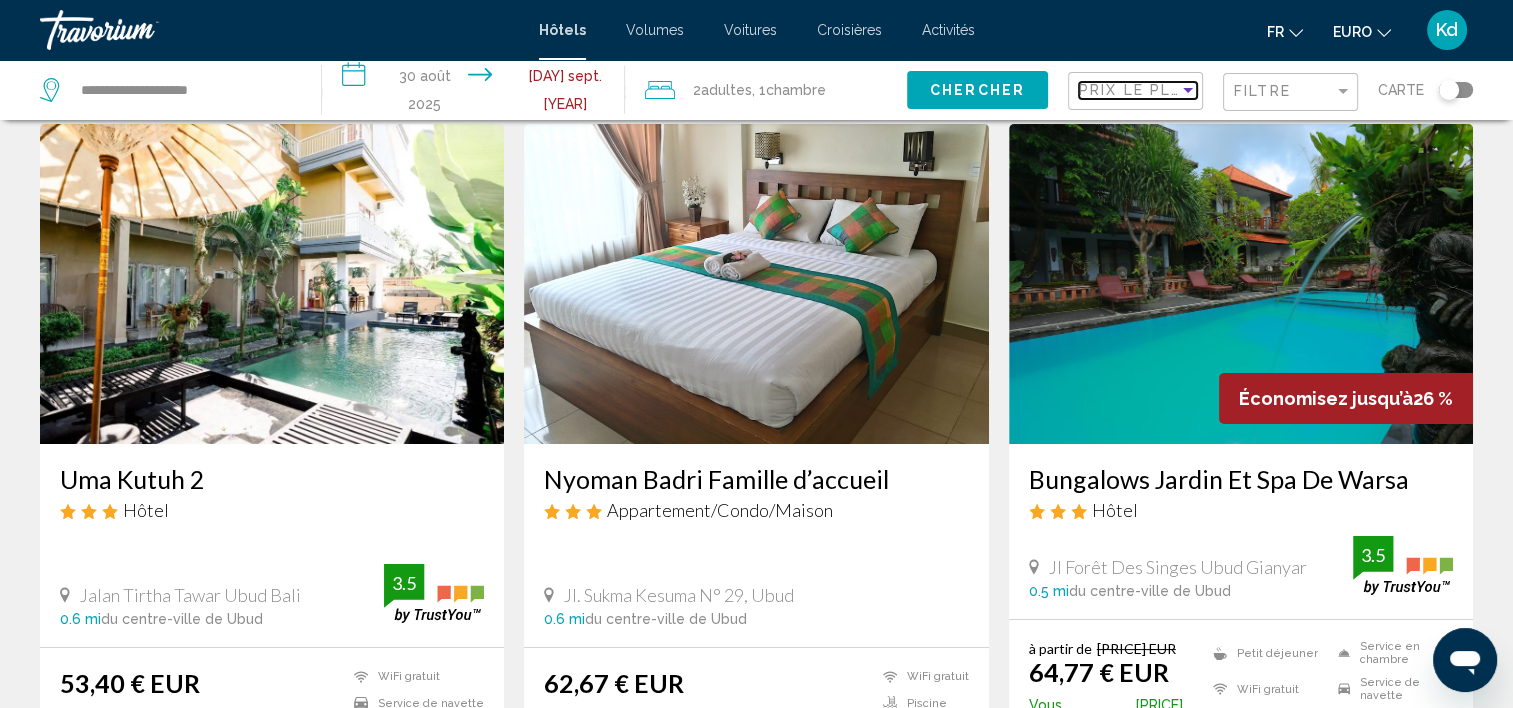scroll, scrollTop: 200, scrollLeft: 0, axis: vertical 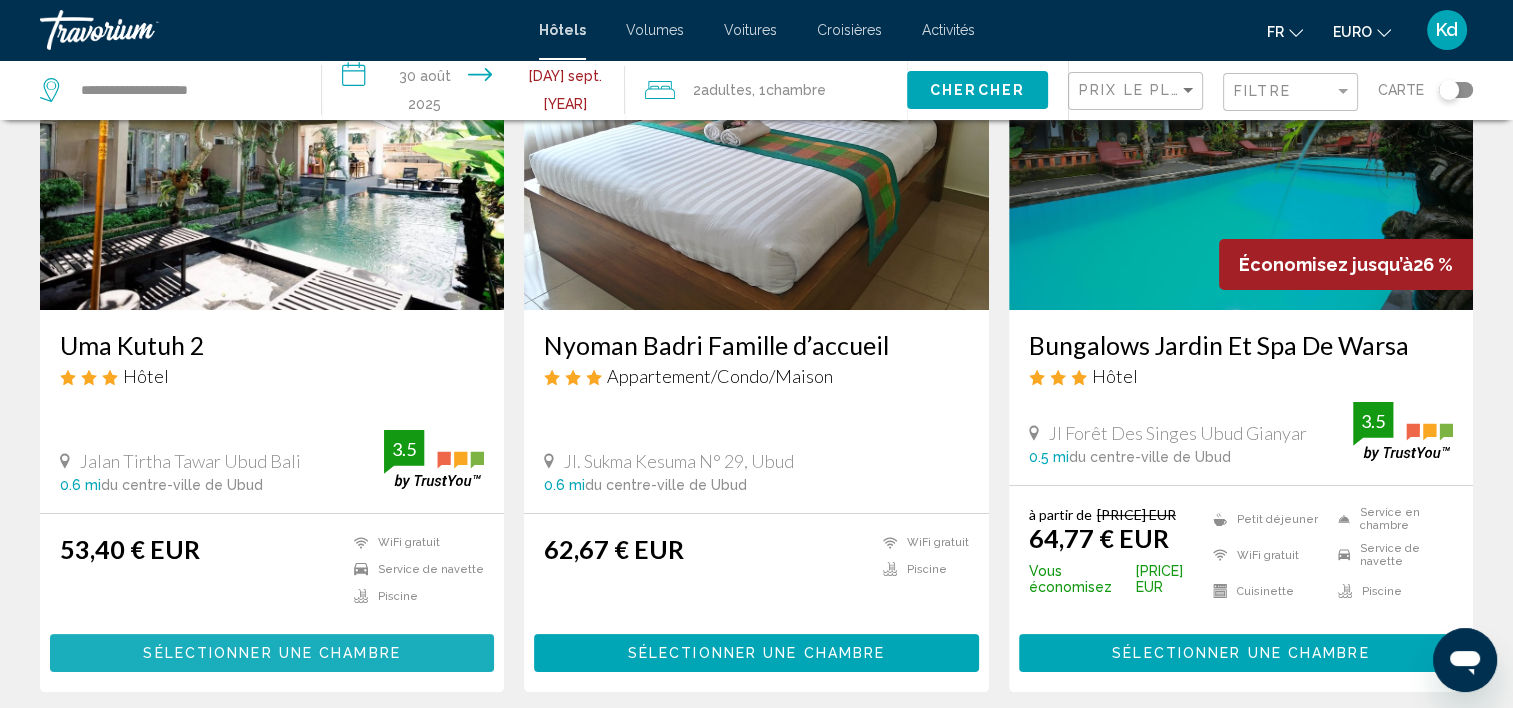 click on "Sélectionner une chambre" at bounding box center (271, 654) 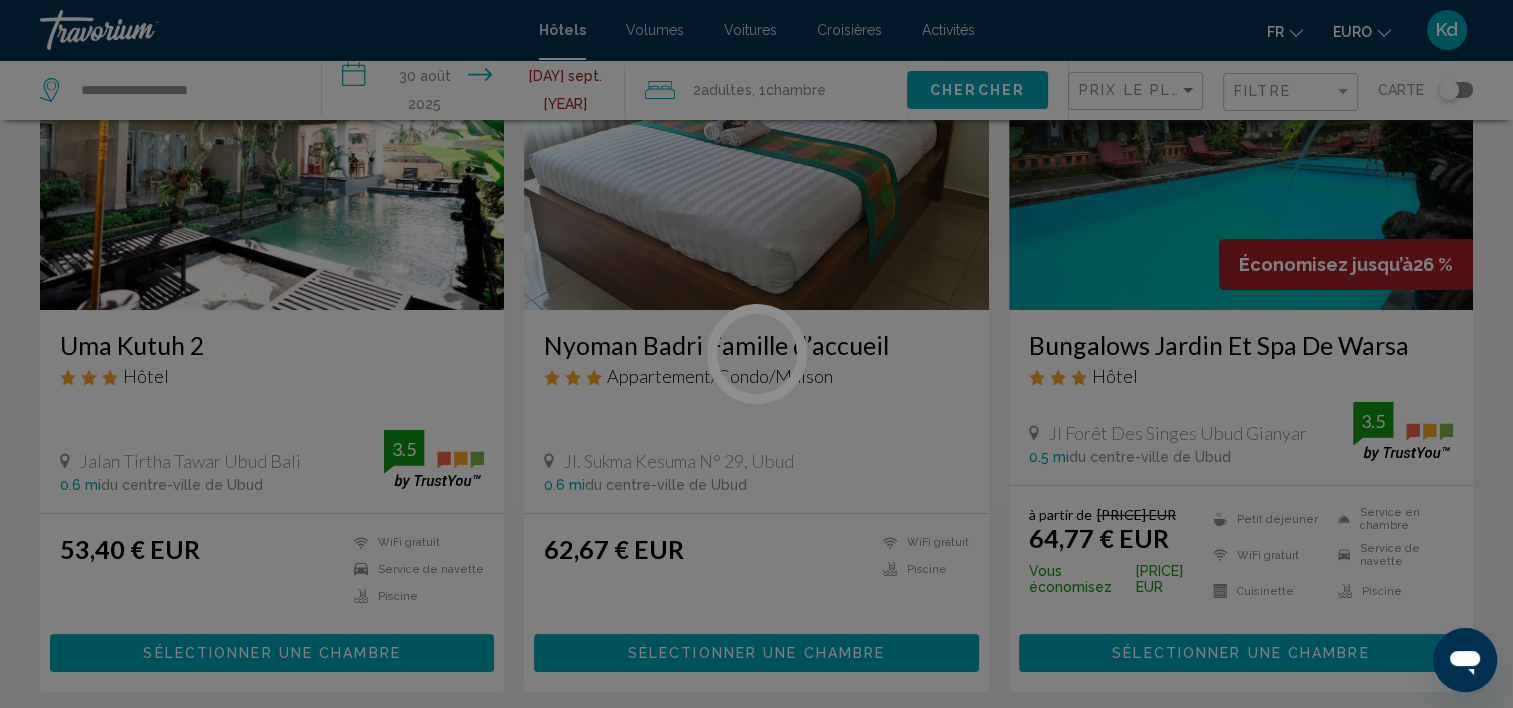 scroll, scrollTop: 6, scrollLeft: 0, axis: vertical 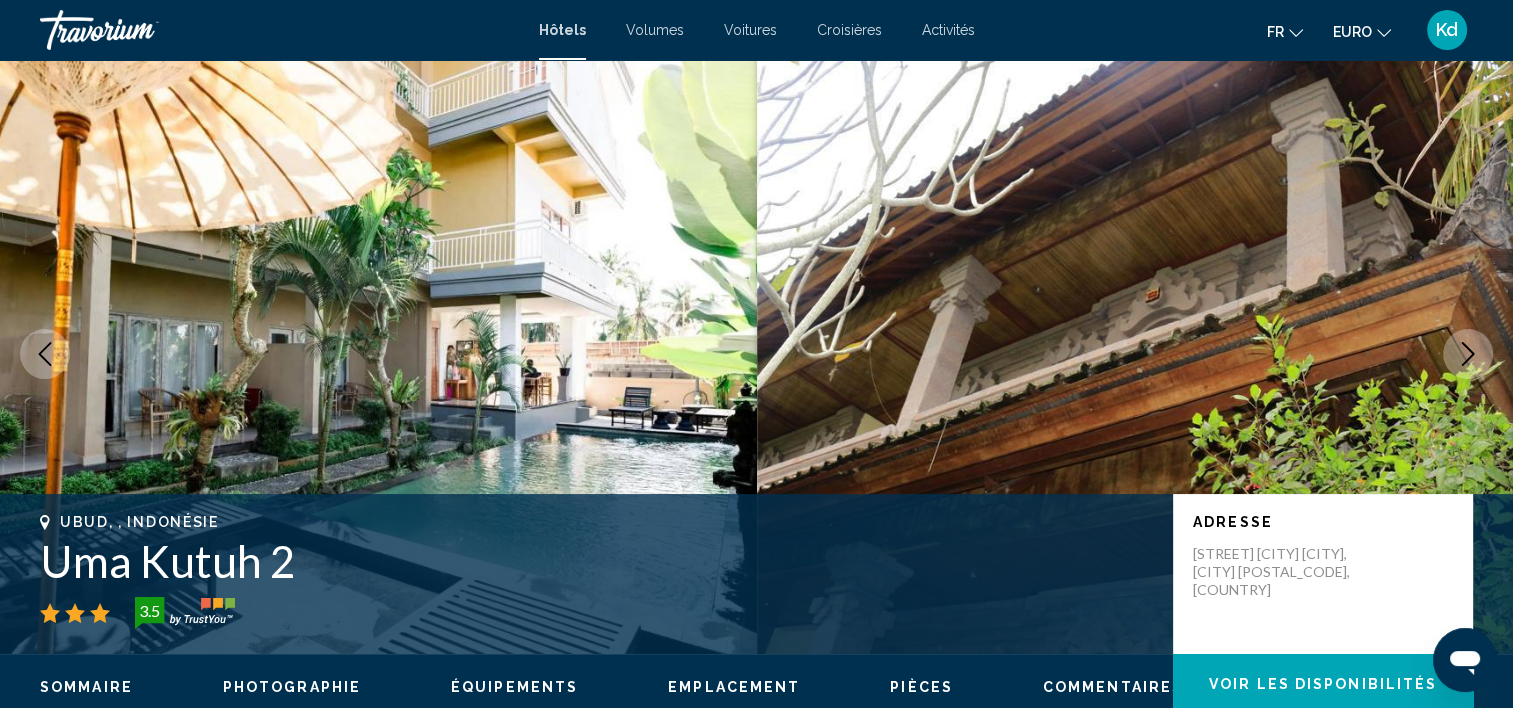 click at bounding box center [1468, 354] 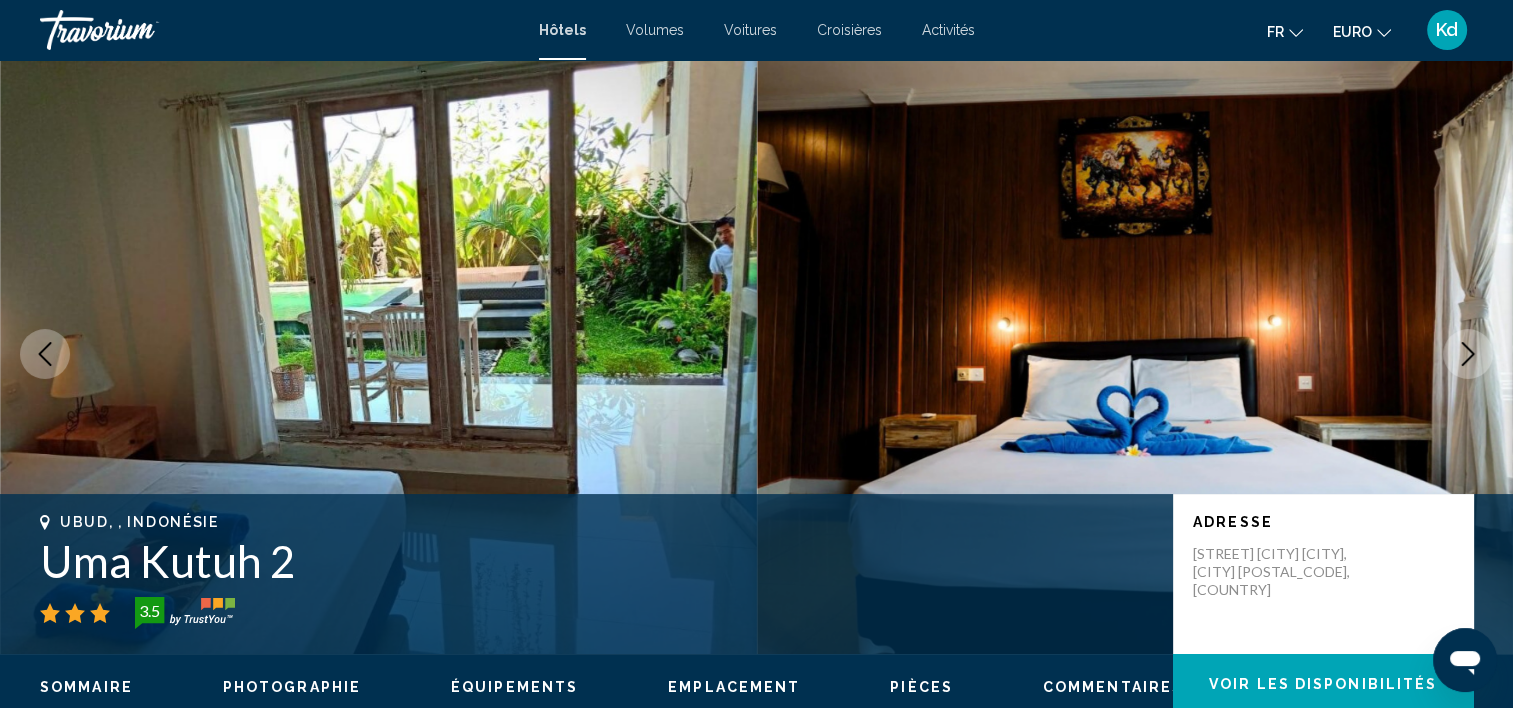 click at bounding box center (1468, 354) 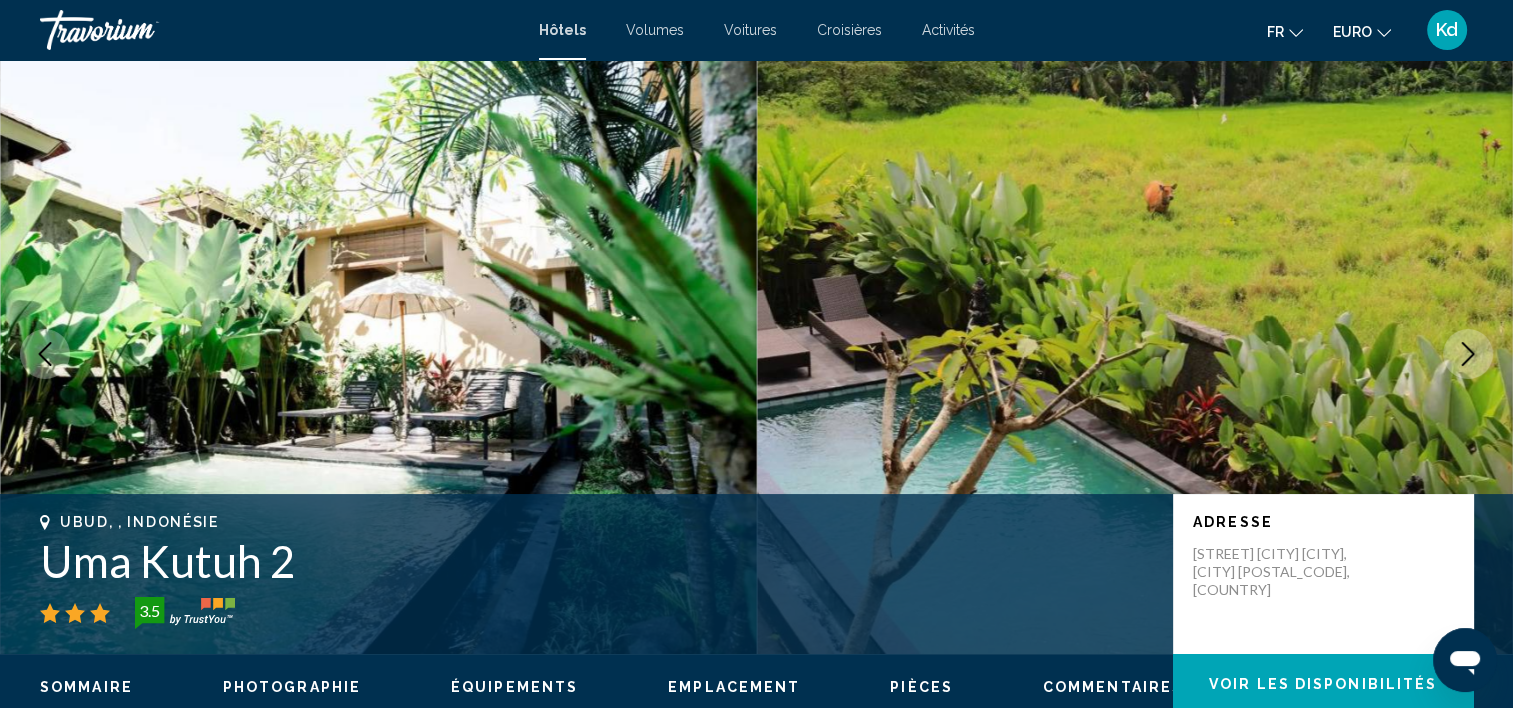 click at bounding box center (1468, 354) 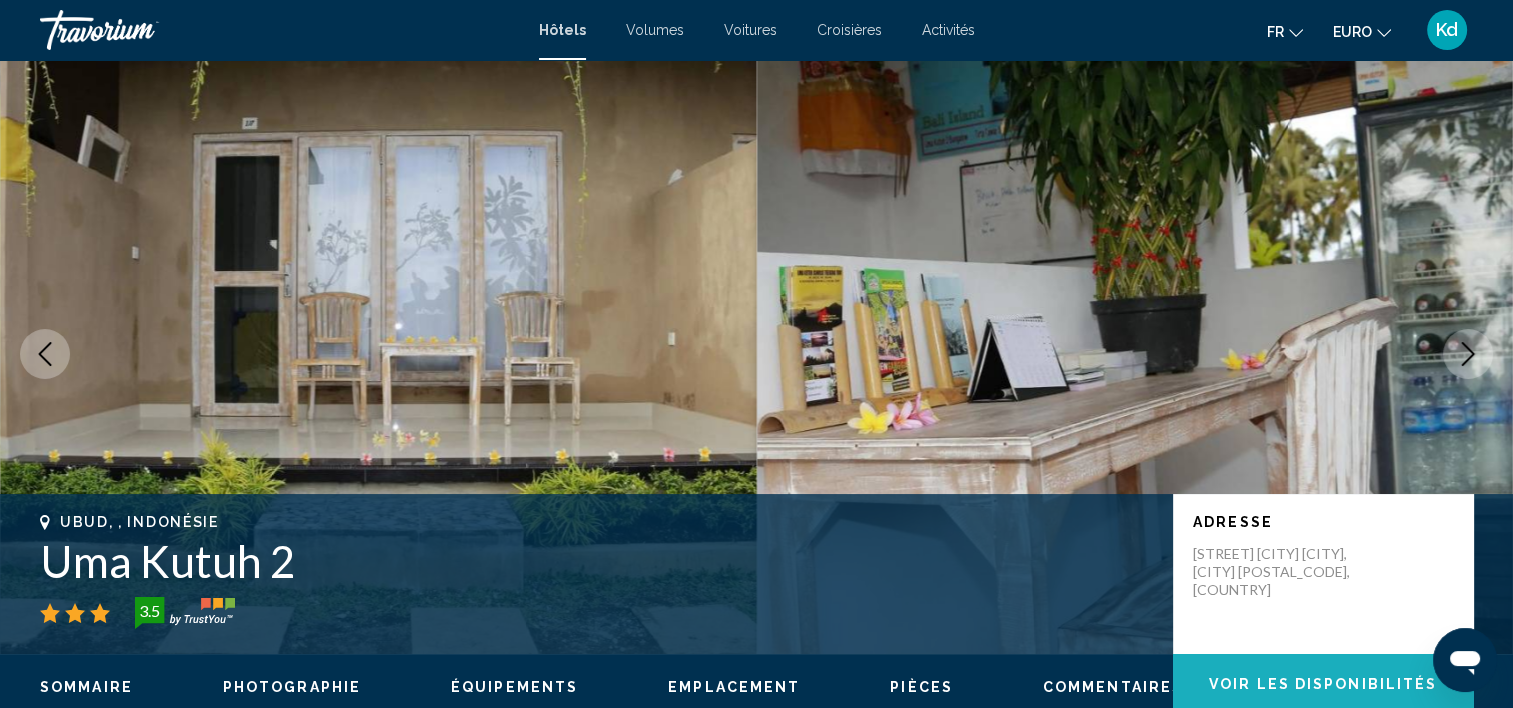 click on "Voir les disponibilités" 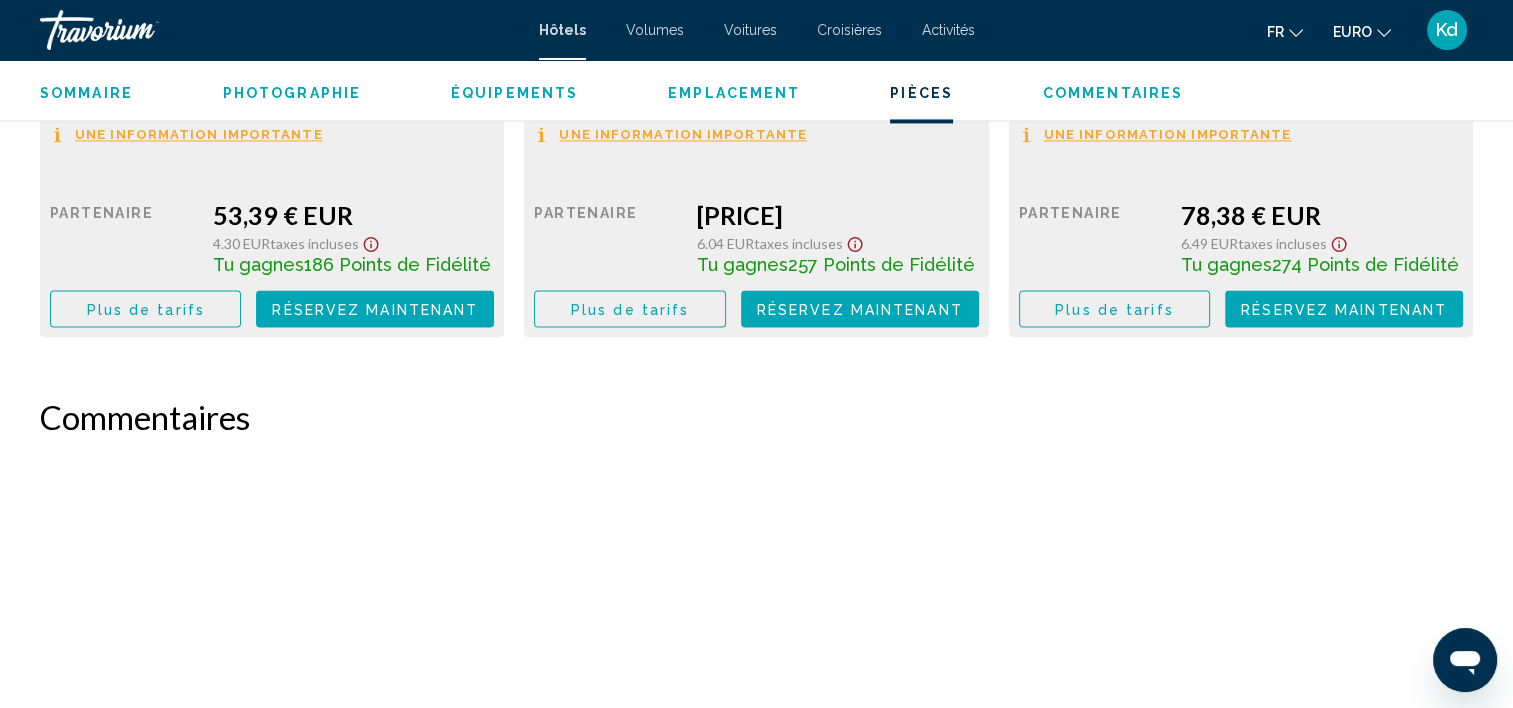 scroll, scrollTop: 2831, scrollLeft: 0, axis: vertical 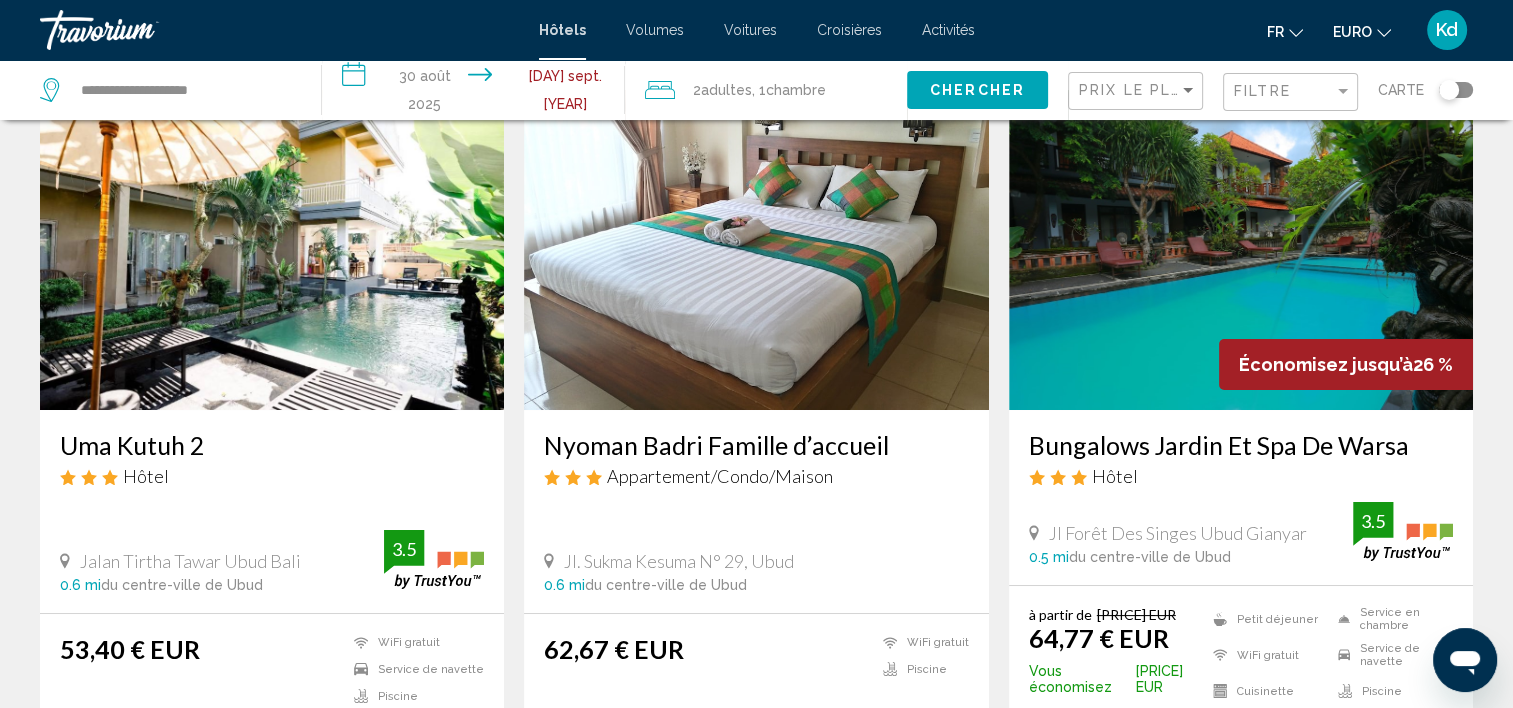 click at bounding box center (1241, 250) 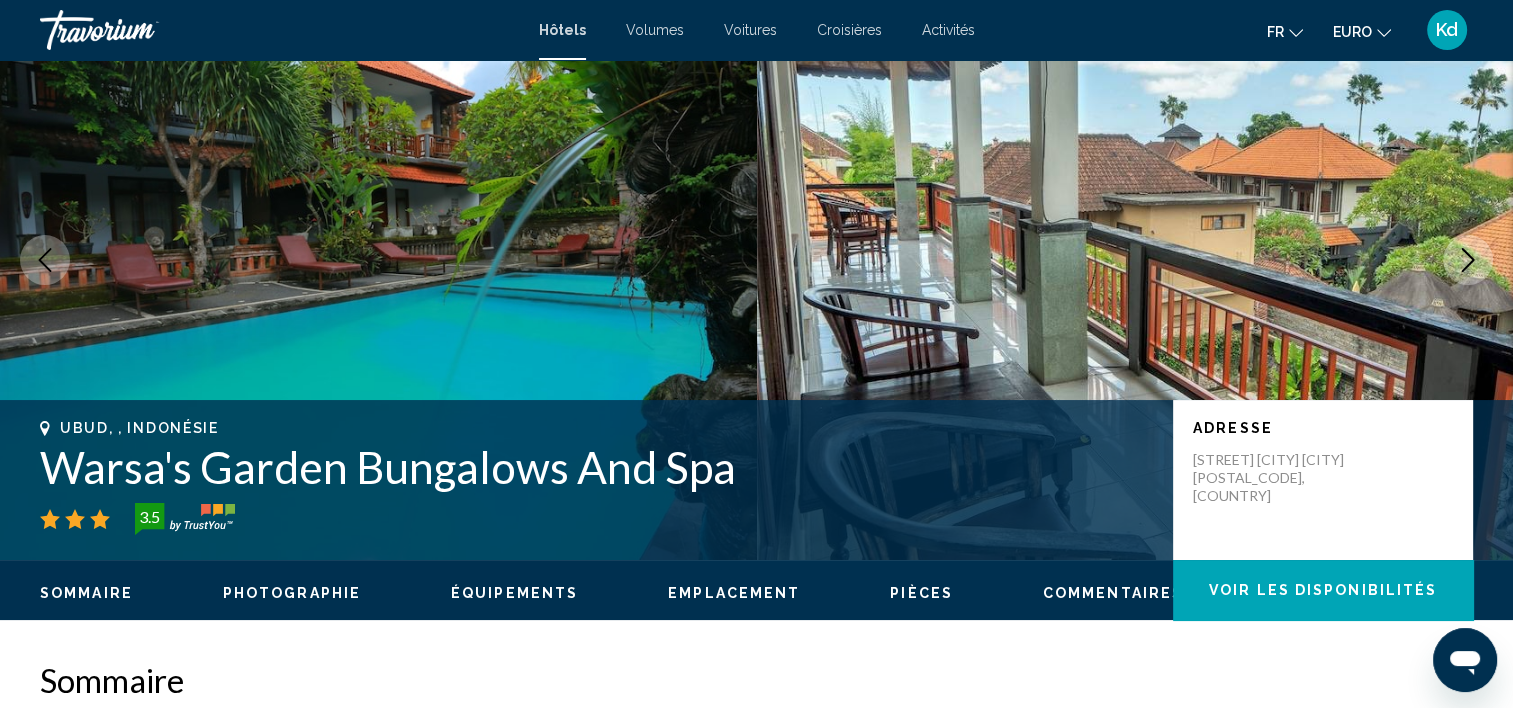 scroll, scrollTop: 6, scrollLeft: 0, axis: vertical 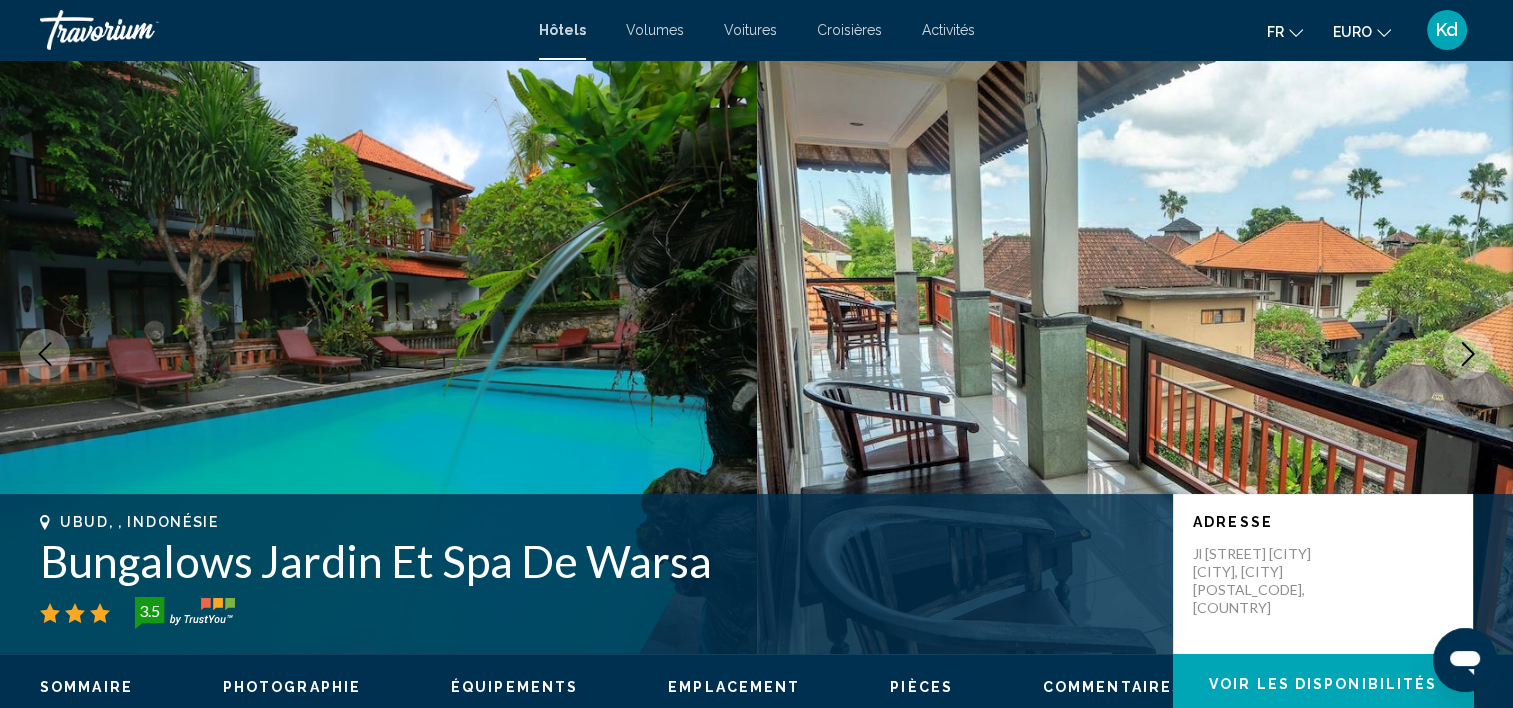 click 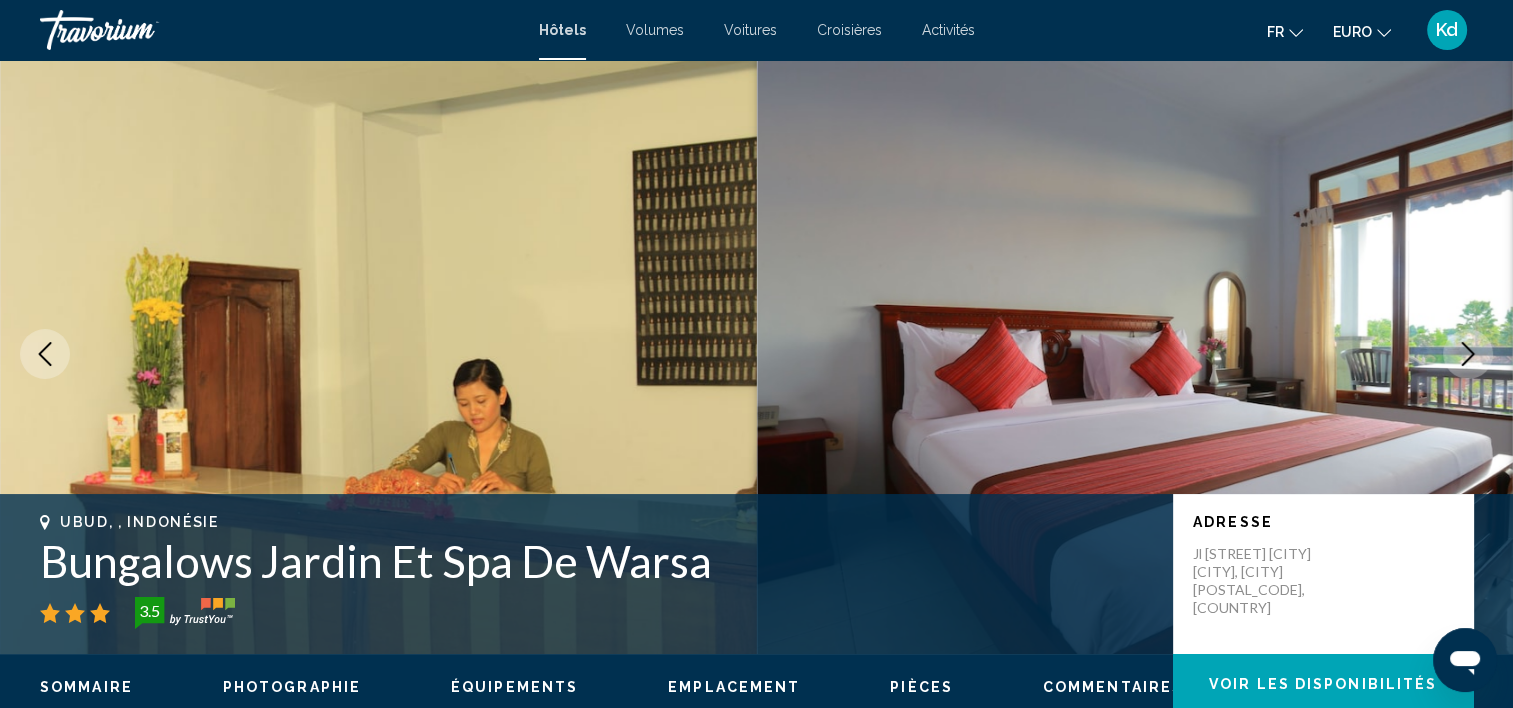 click 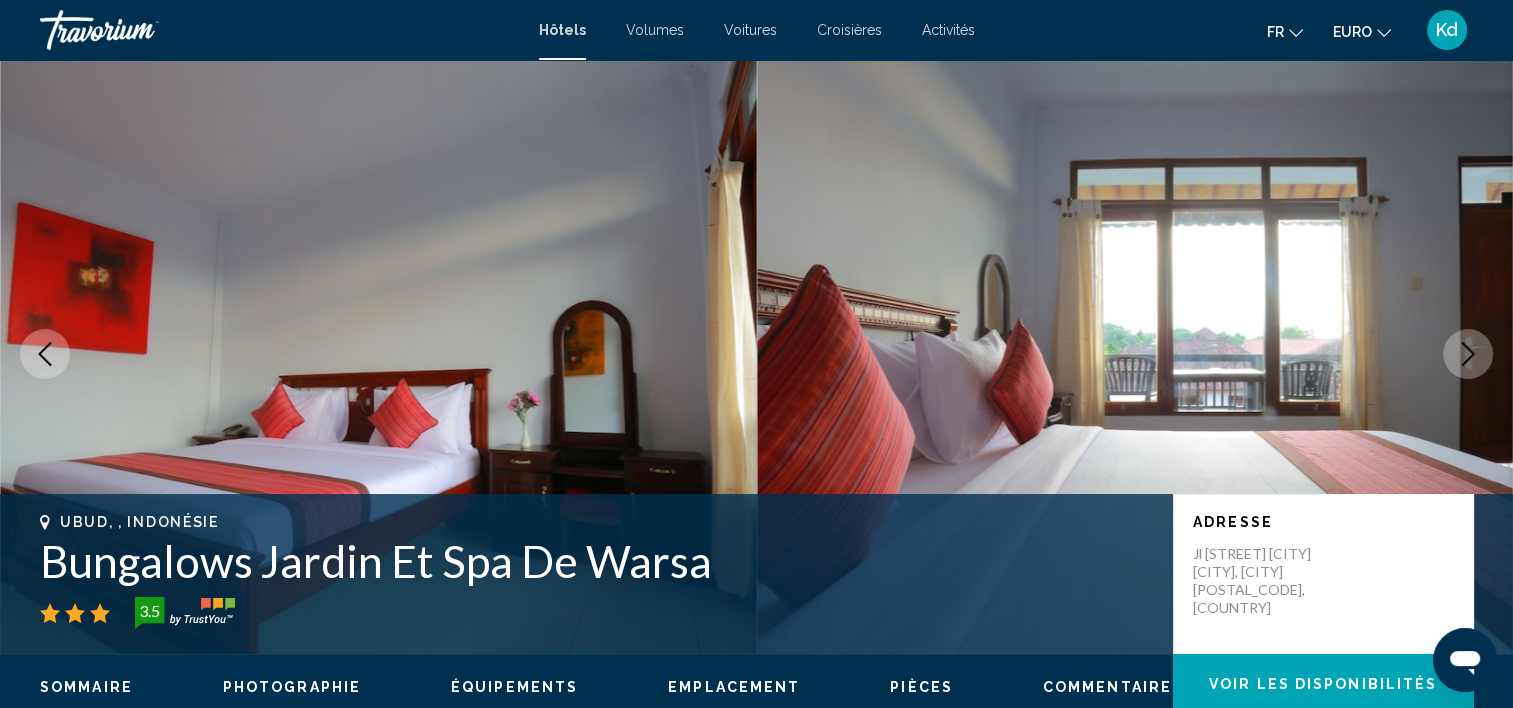 click 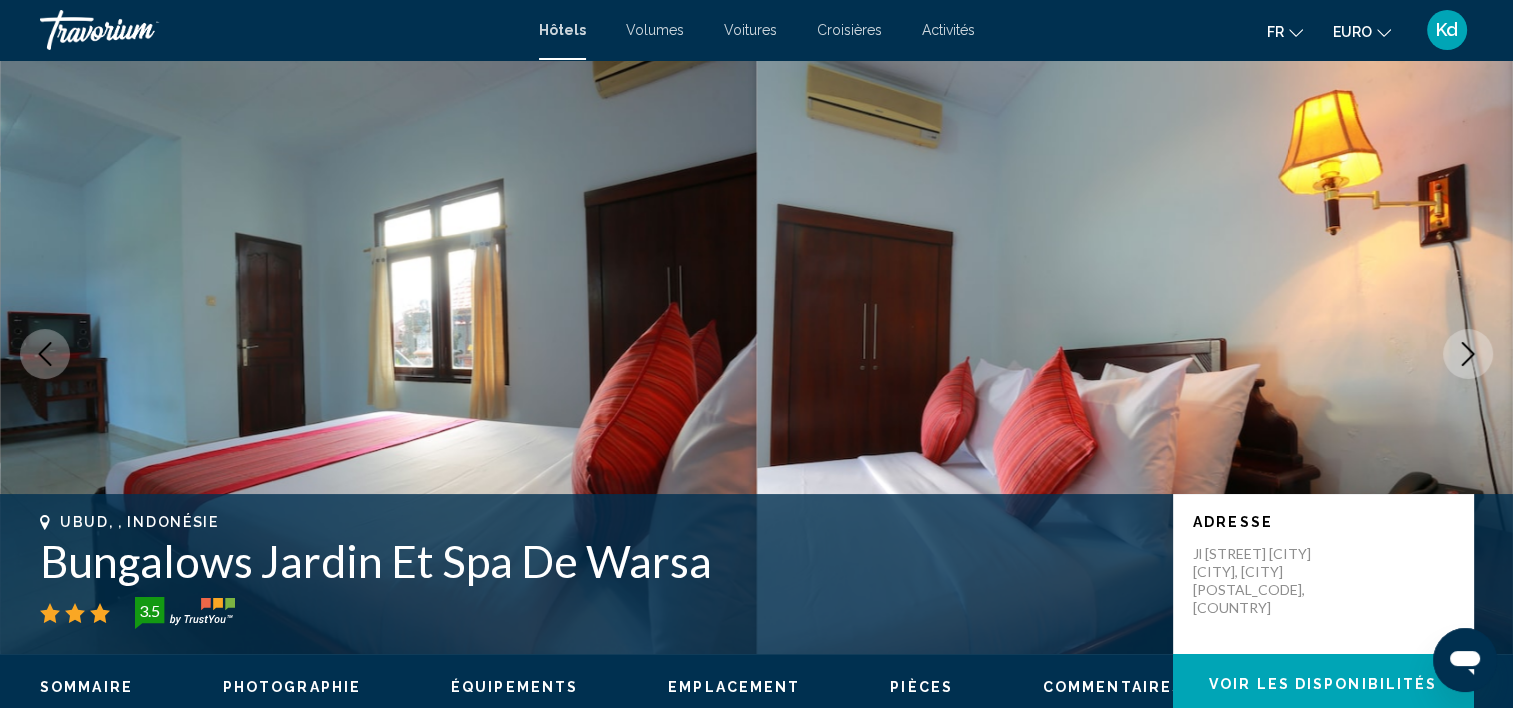 click 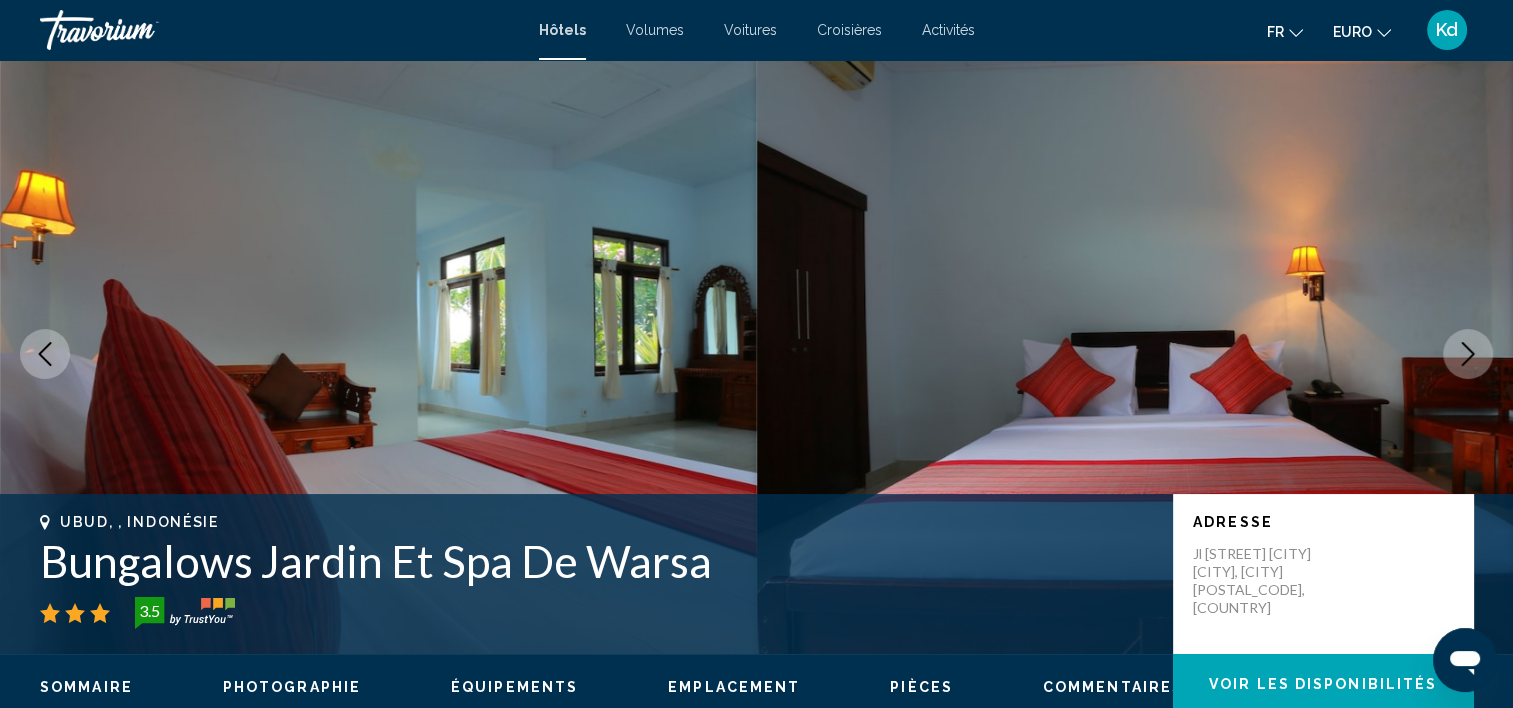 click 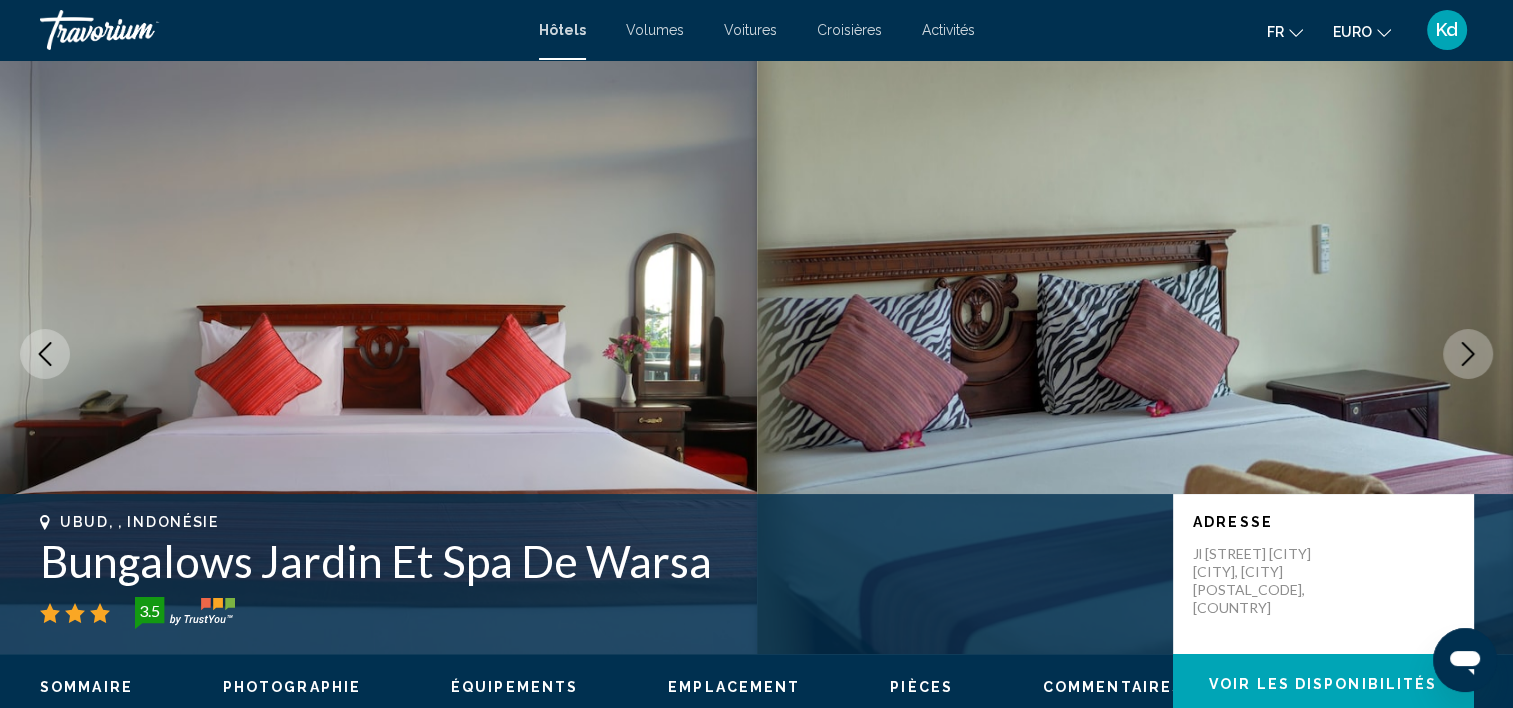 drag, startPoint x: 1469, startPoint y: 344, endPoint x: 1433, endPoint y: 408, distance: 73.43024 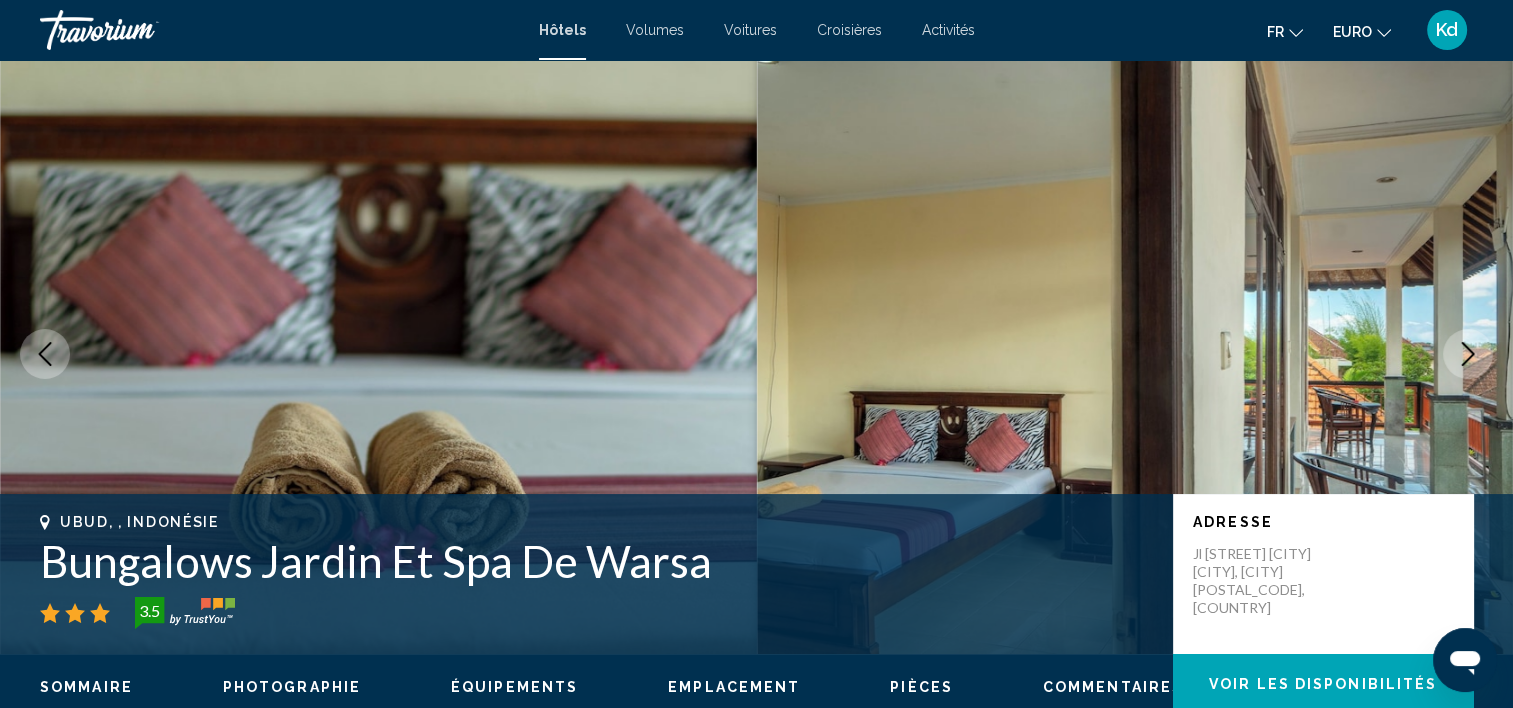 click on "Voir les disponibilités" 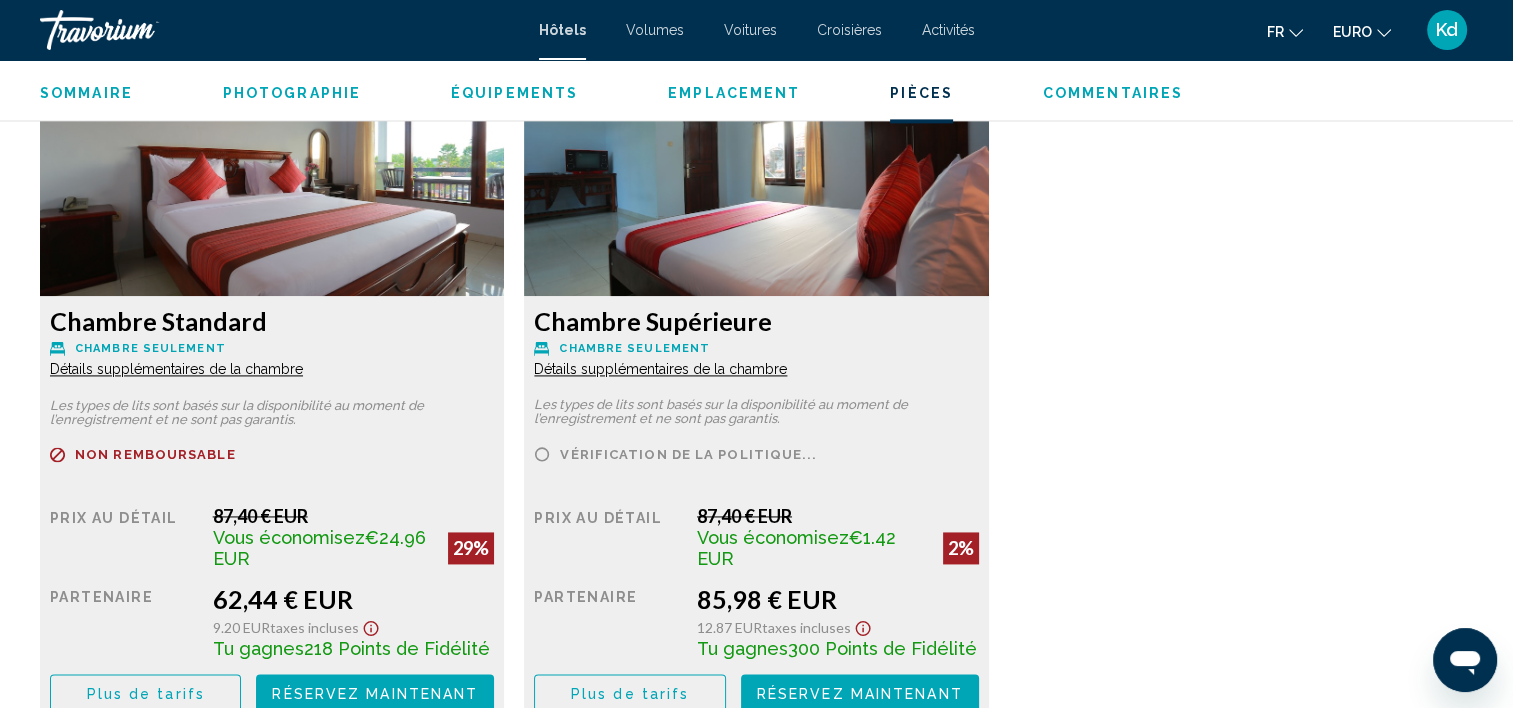 scroll, scrollTop: 2731, scrollLeft: 0, axis: vertical 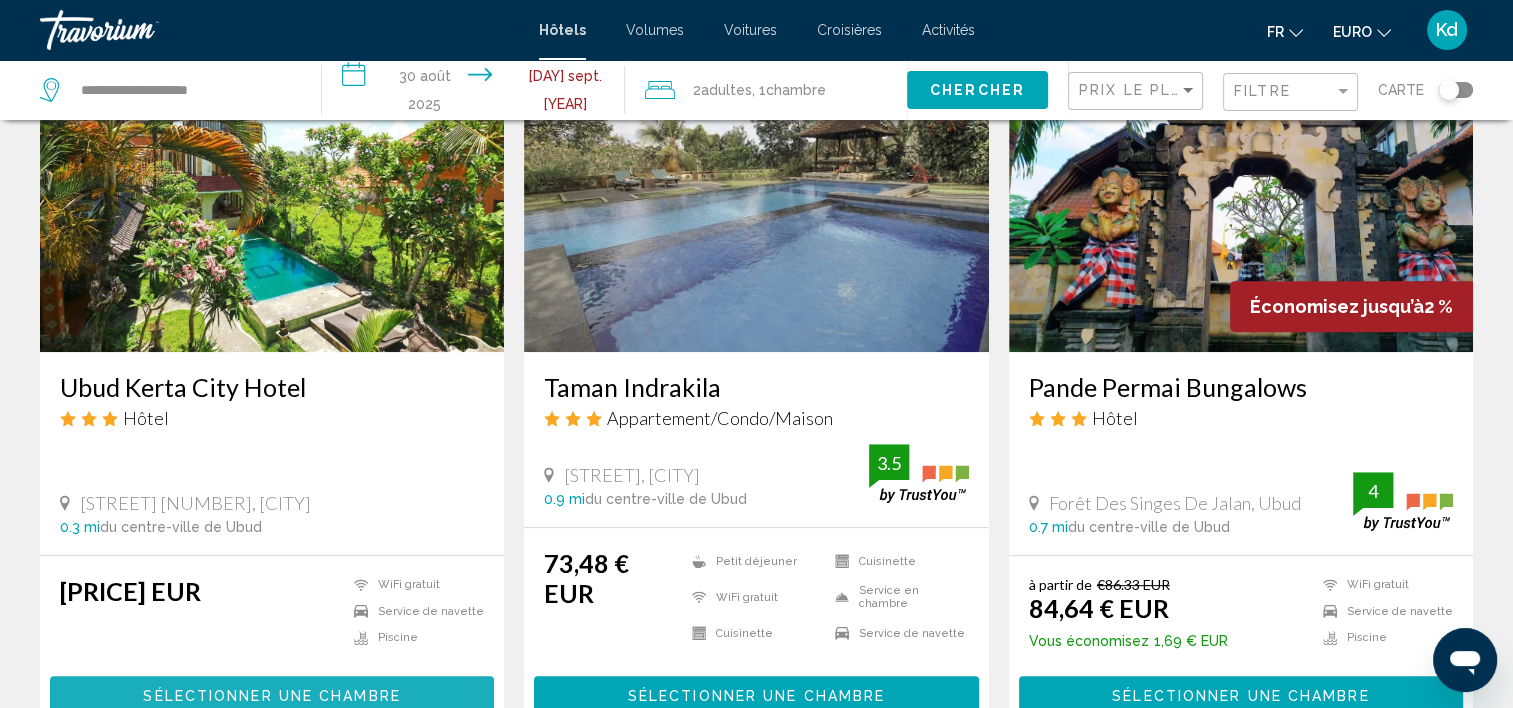 click on "Sélectionner une chambre" at bounding box center [271, 696] 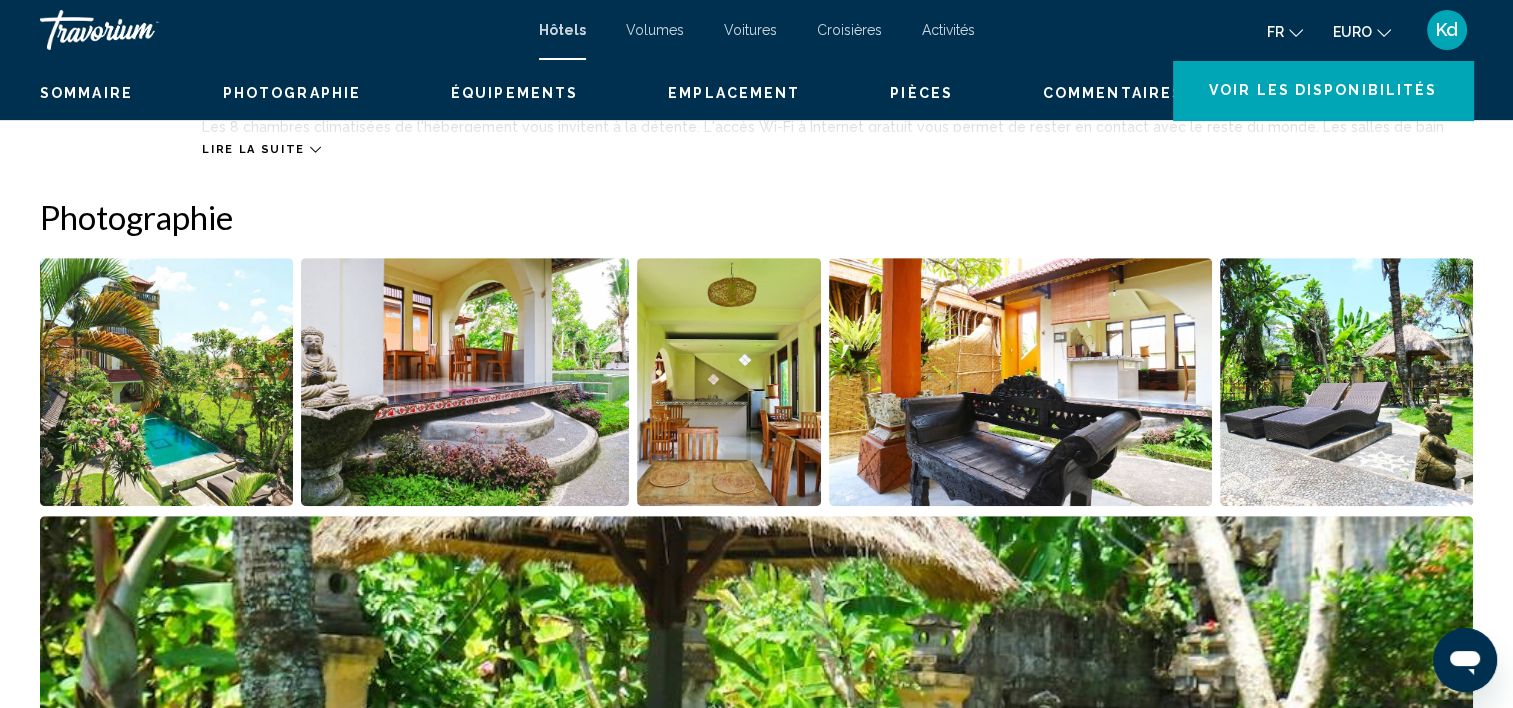 scroll, scrollTop: 6, scrollLeft: 0, axis: vertical 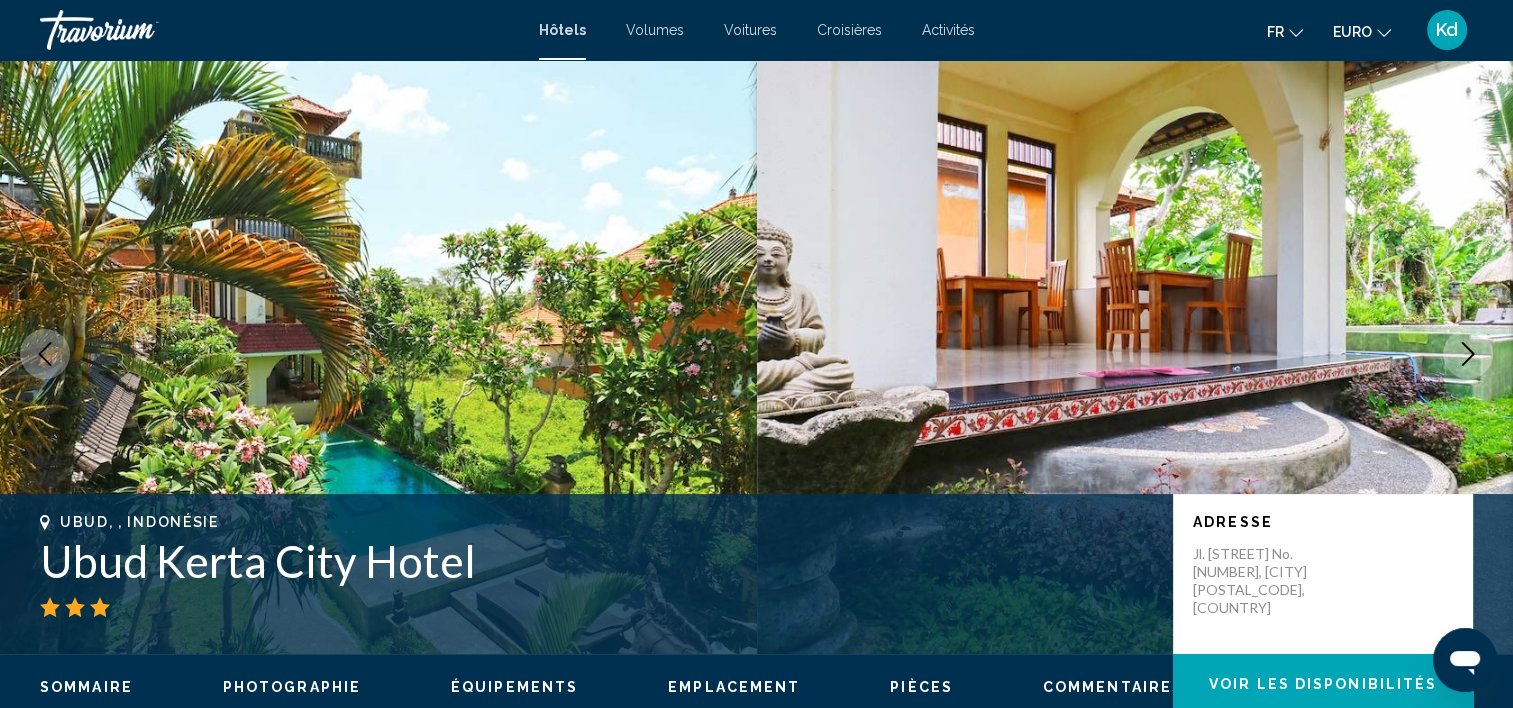 click on "Voir les disponibilités" 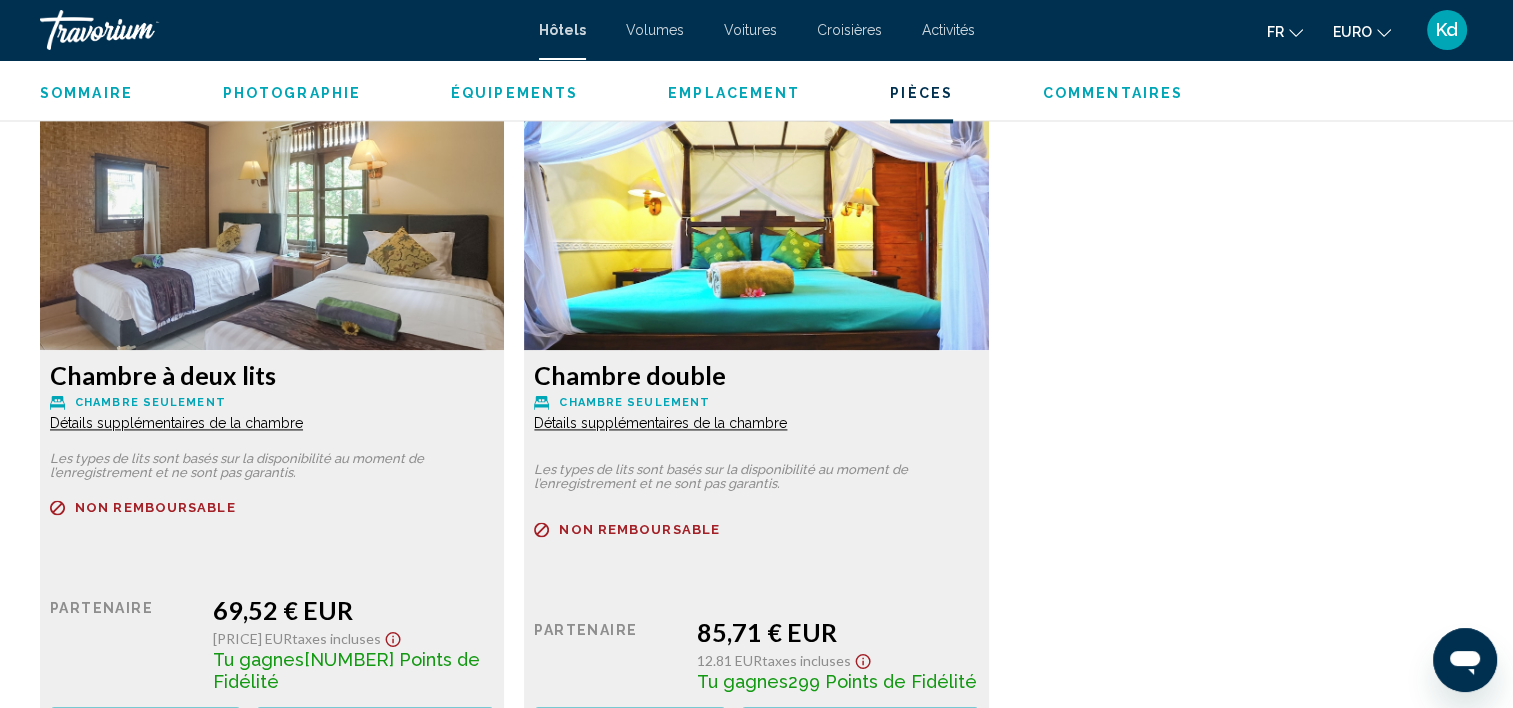 scroll, scrollTop: 2831, scrollLeft: 0, axis: vertical 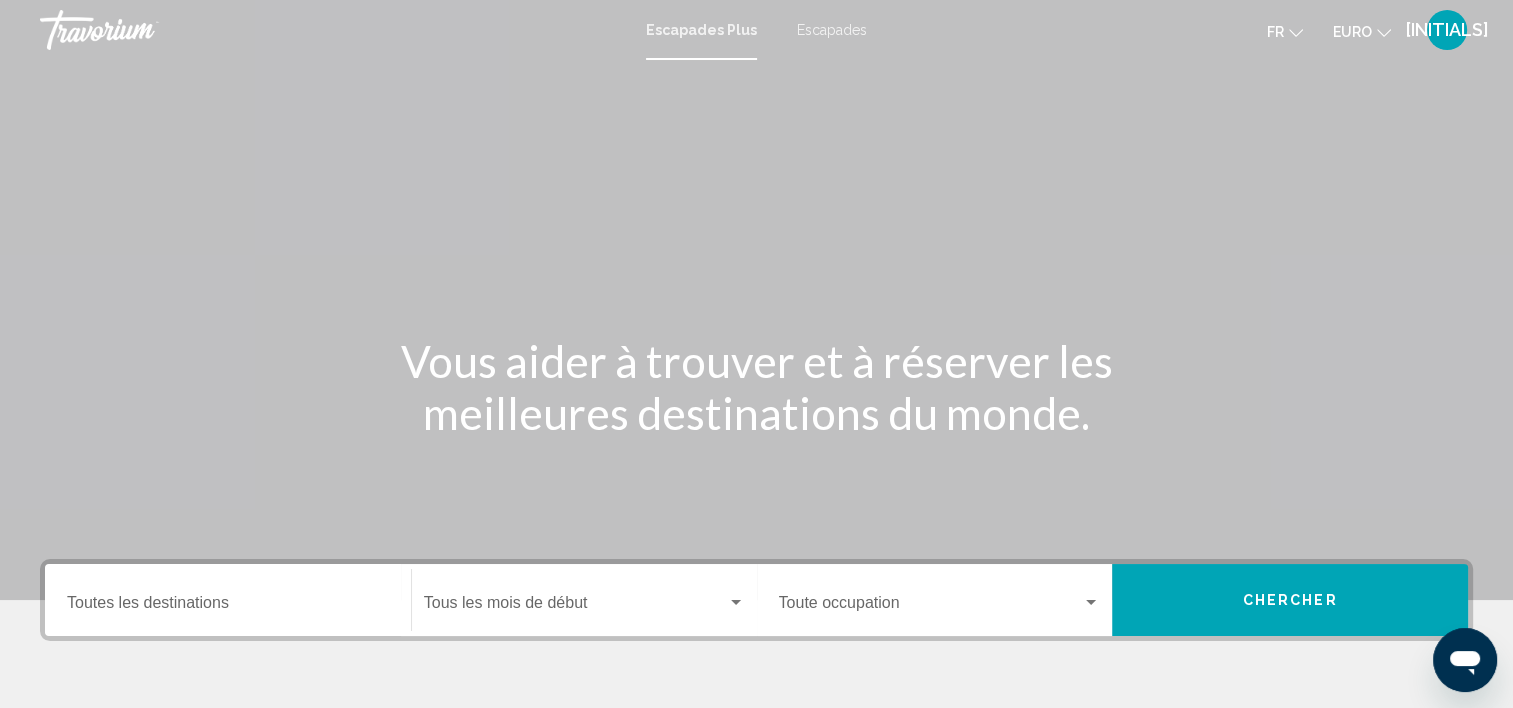 click on "Escapades Plus Escapades Fr English Español Français Italiano Português русский EURO USD ($) MXN (Mex$) CAD (Can$) GBP (£) EUR (€) AUD (A$) NZD (NZ$) CNY (CN¥) [INITIALS] Se connecter" at bounding box center (756, 30) 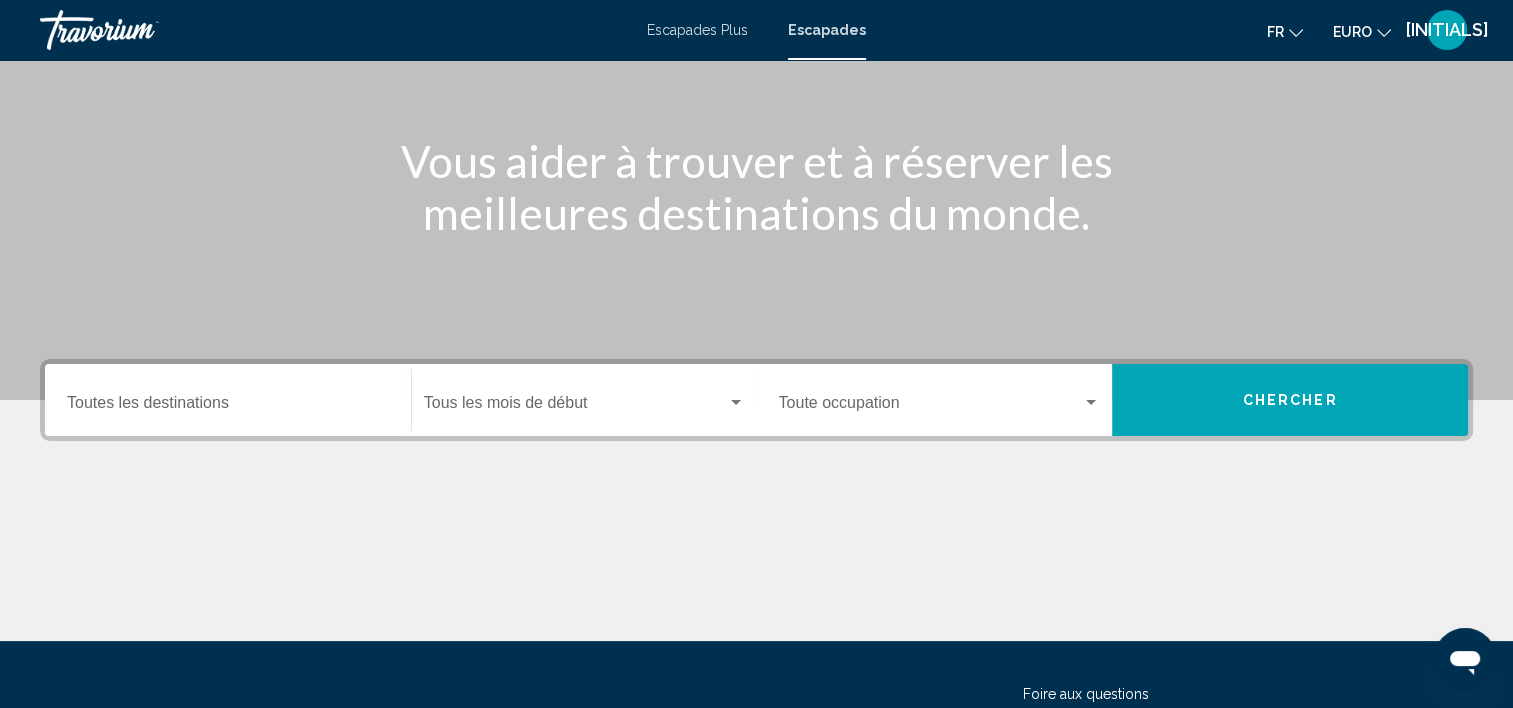 click on "Destination Toutes les destinations" at bounding box center [228, 400] 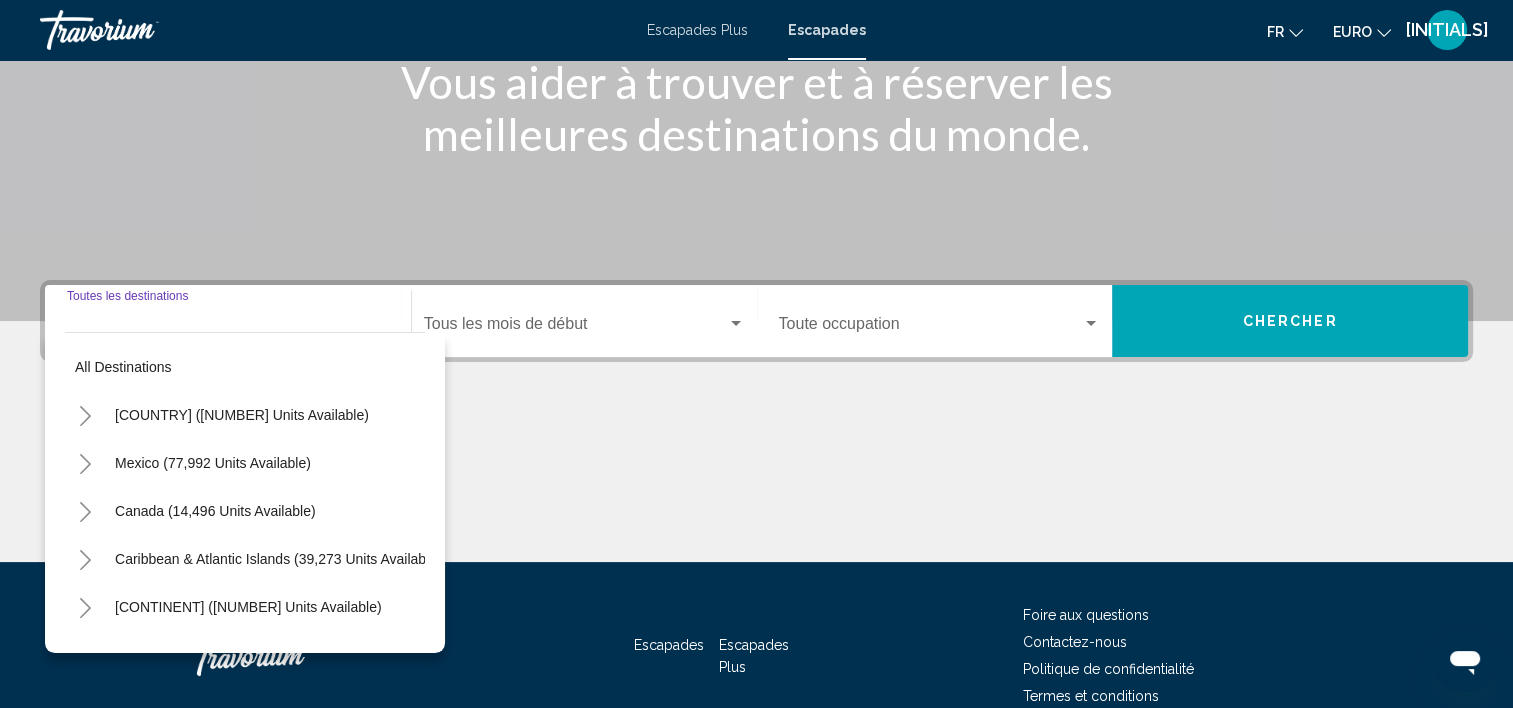 scroll, scrollTop: 377, scrollLeft: 0, axis: vertical 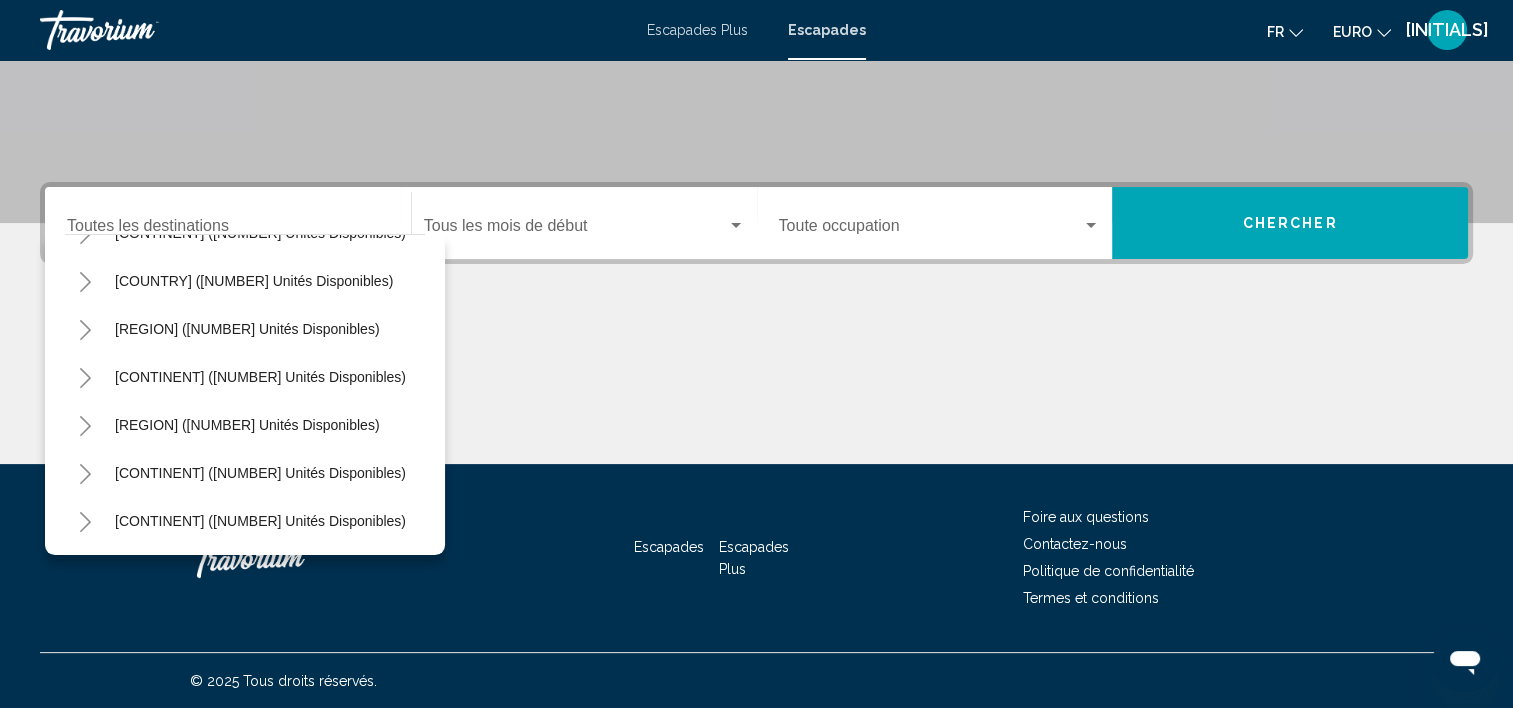 click 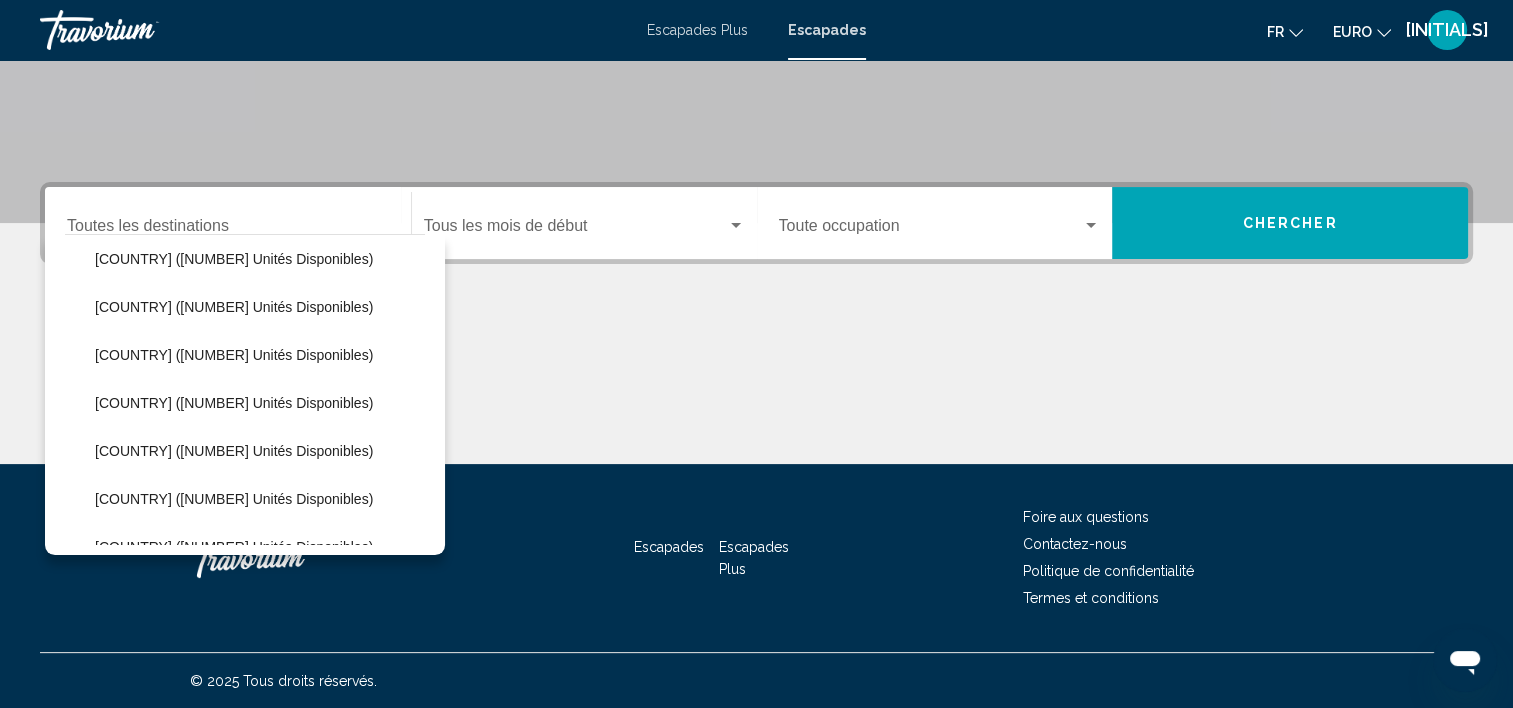scroll, scrollTop: 551, scrollLeft: 0, axis: vertical 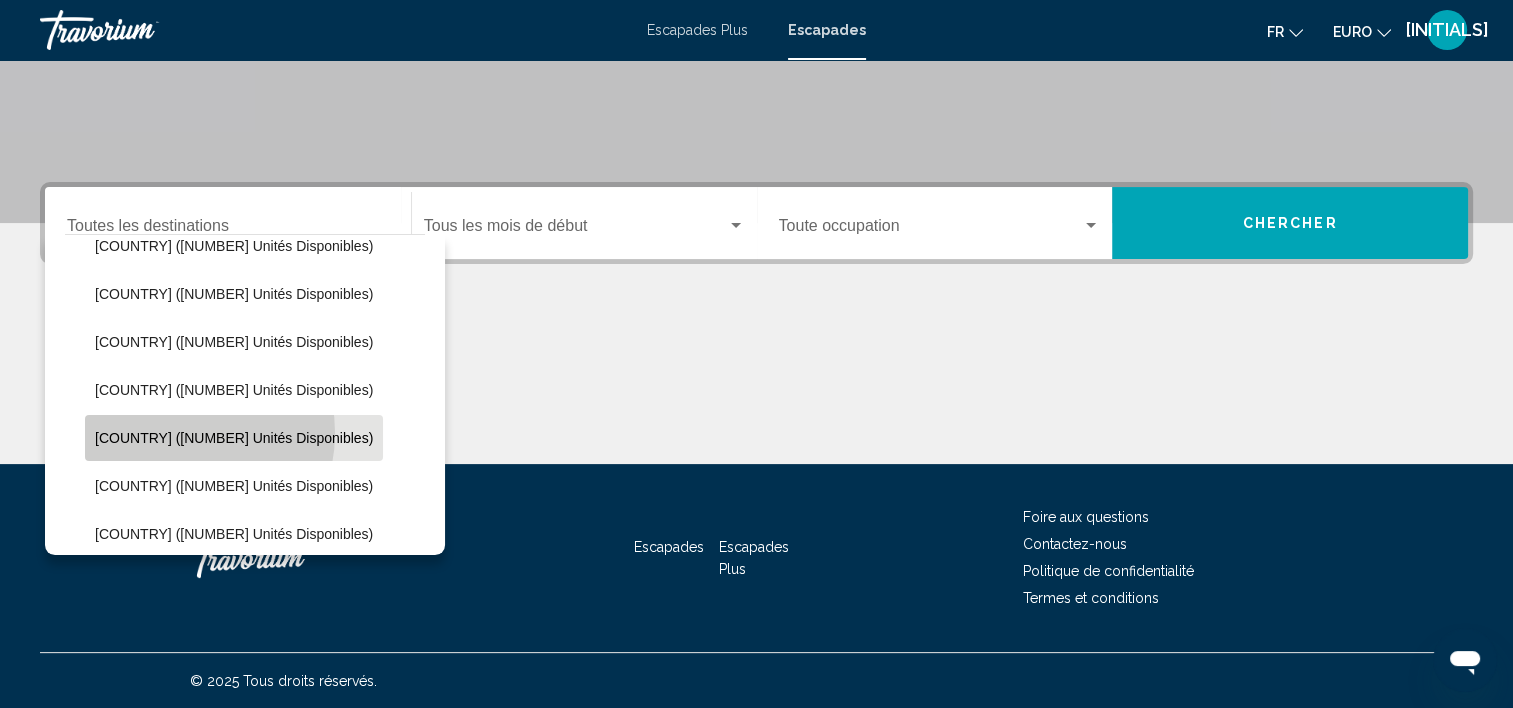 click on "[COUNTRY] ([NUMBER] unités disponibles)" 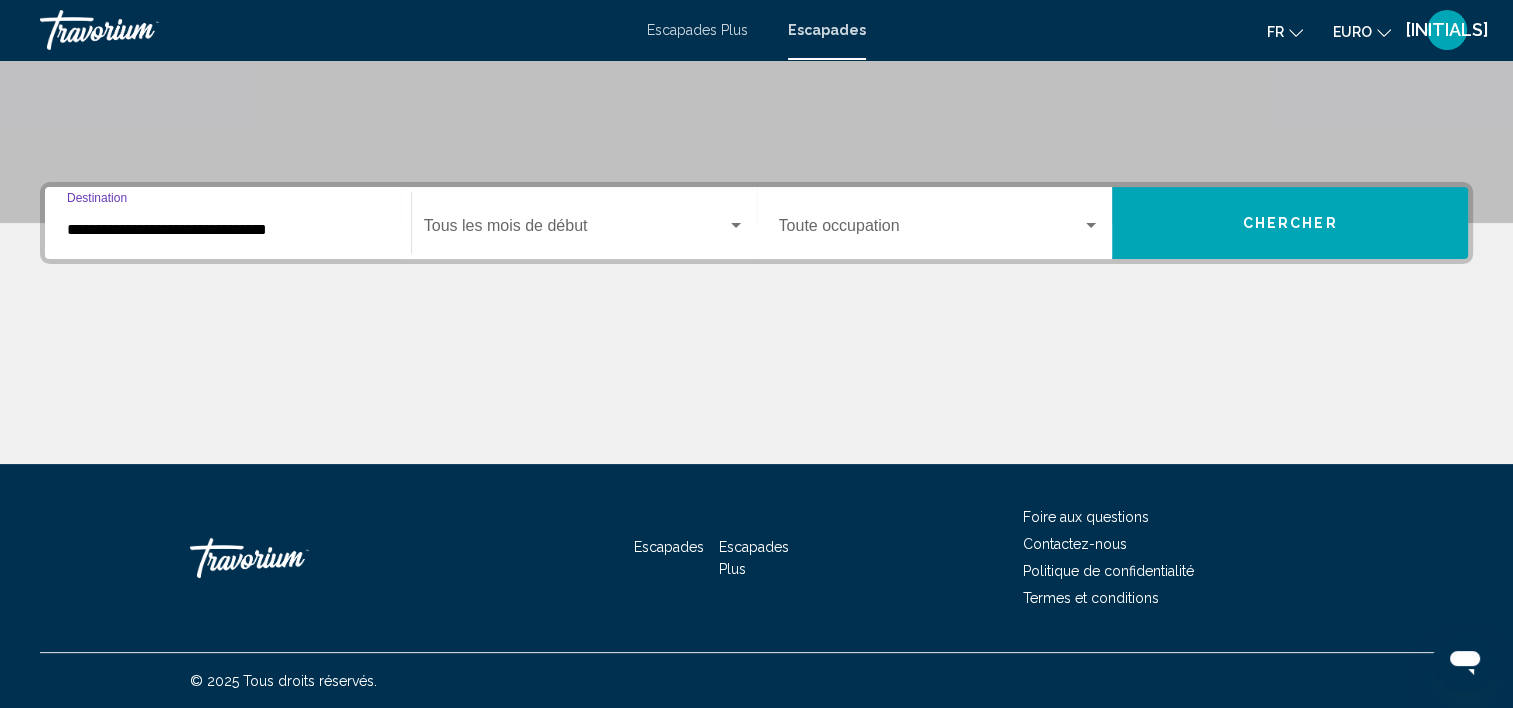 click on "Start Month Tous les mois de début" 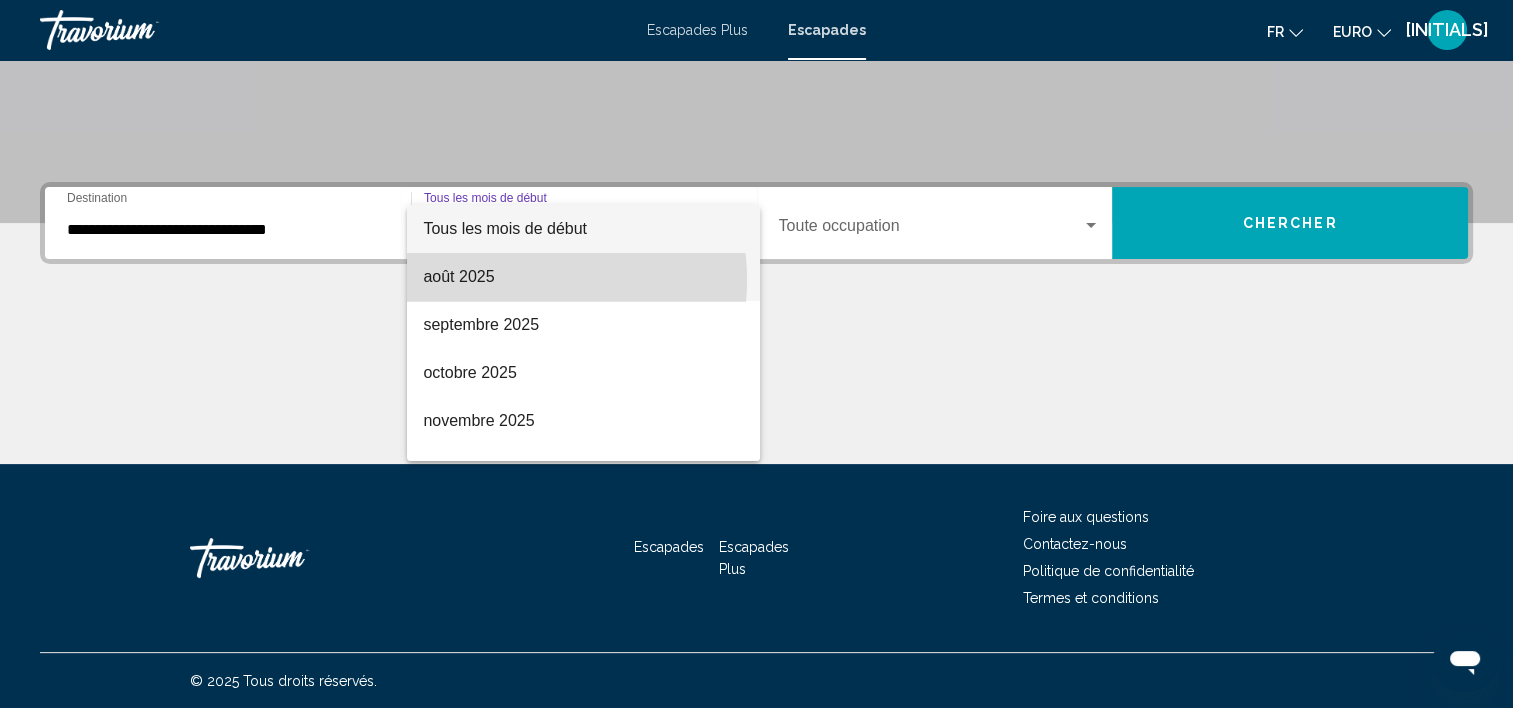 click on "août 2025" at bounding box center [583, 277] 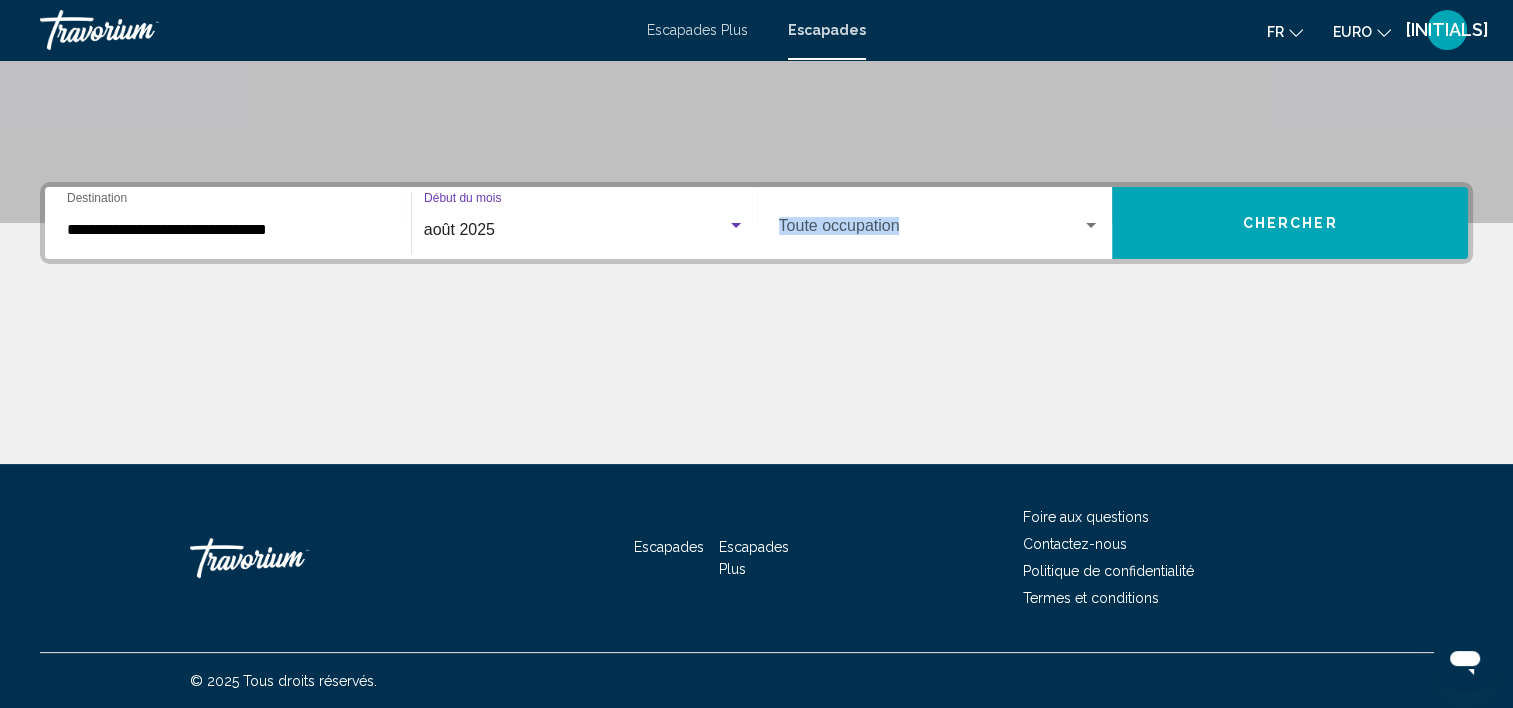 click on "Occupancy Toute occupation Chercher" at bounding box center [1113, 223] 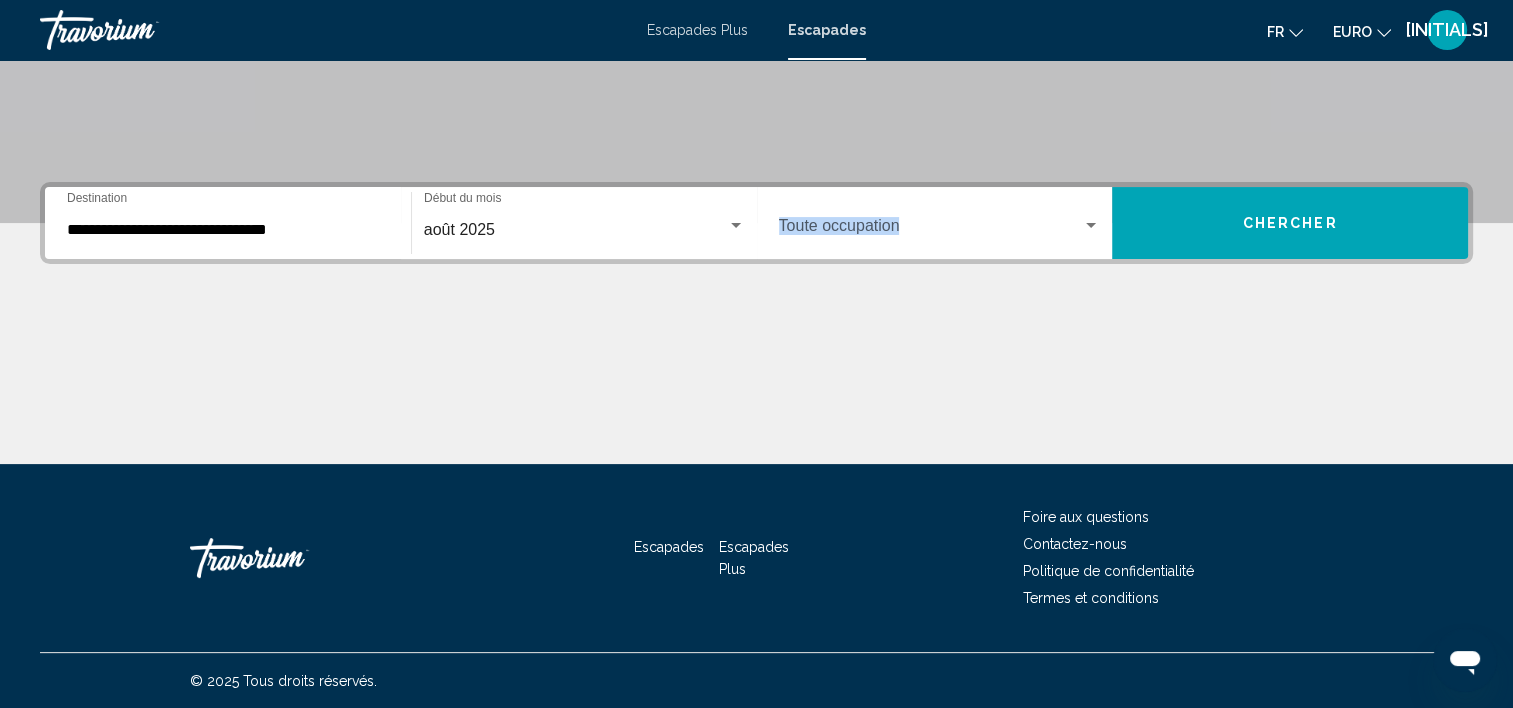 drag, startPoint x: 1118, startPoint y: 215, endPoint x: 1301, endPoint y: 229, distance: 183.53474 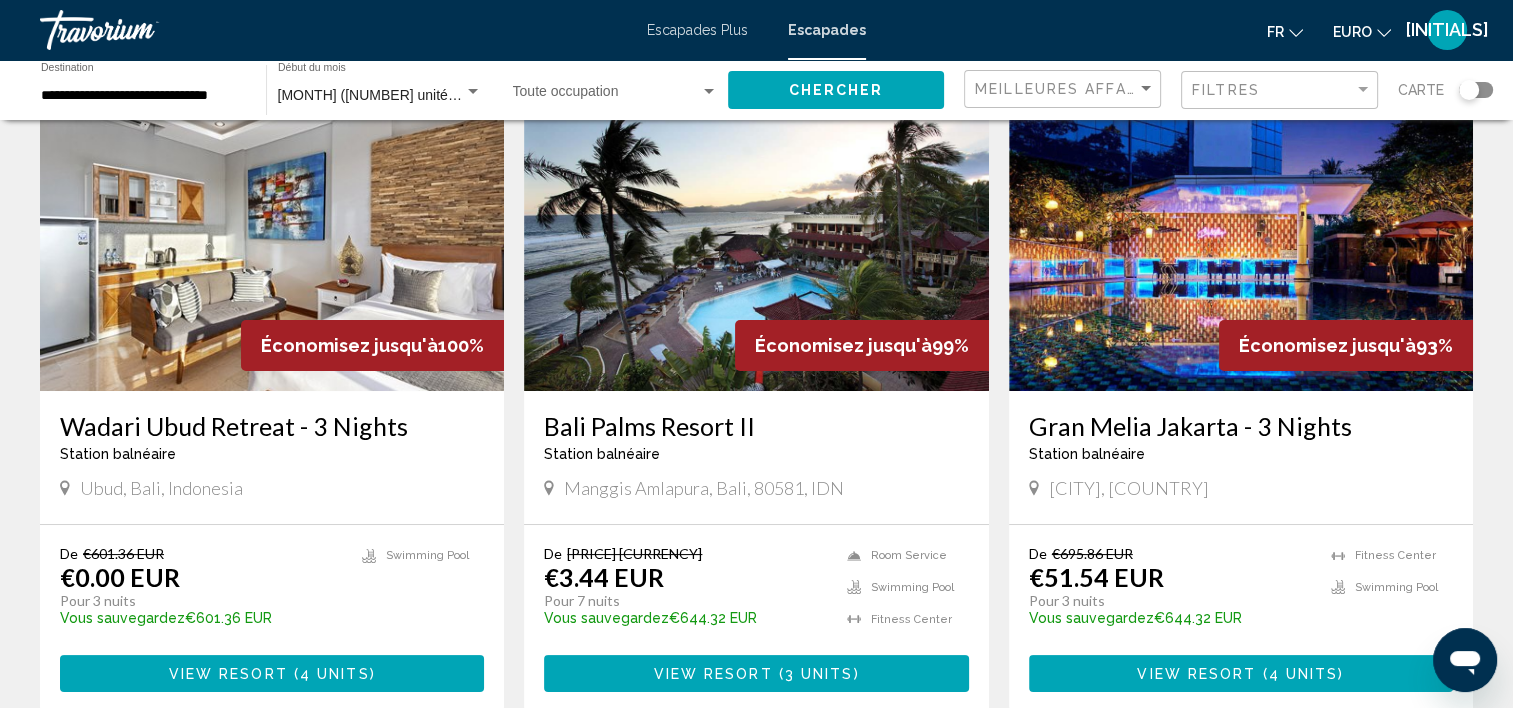 scroll, scrollTop: 100, scrollLeft: 0, axis: vertical 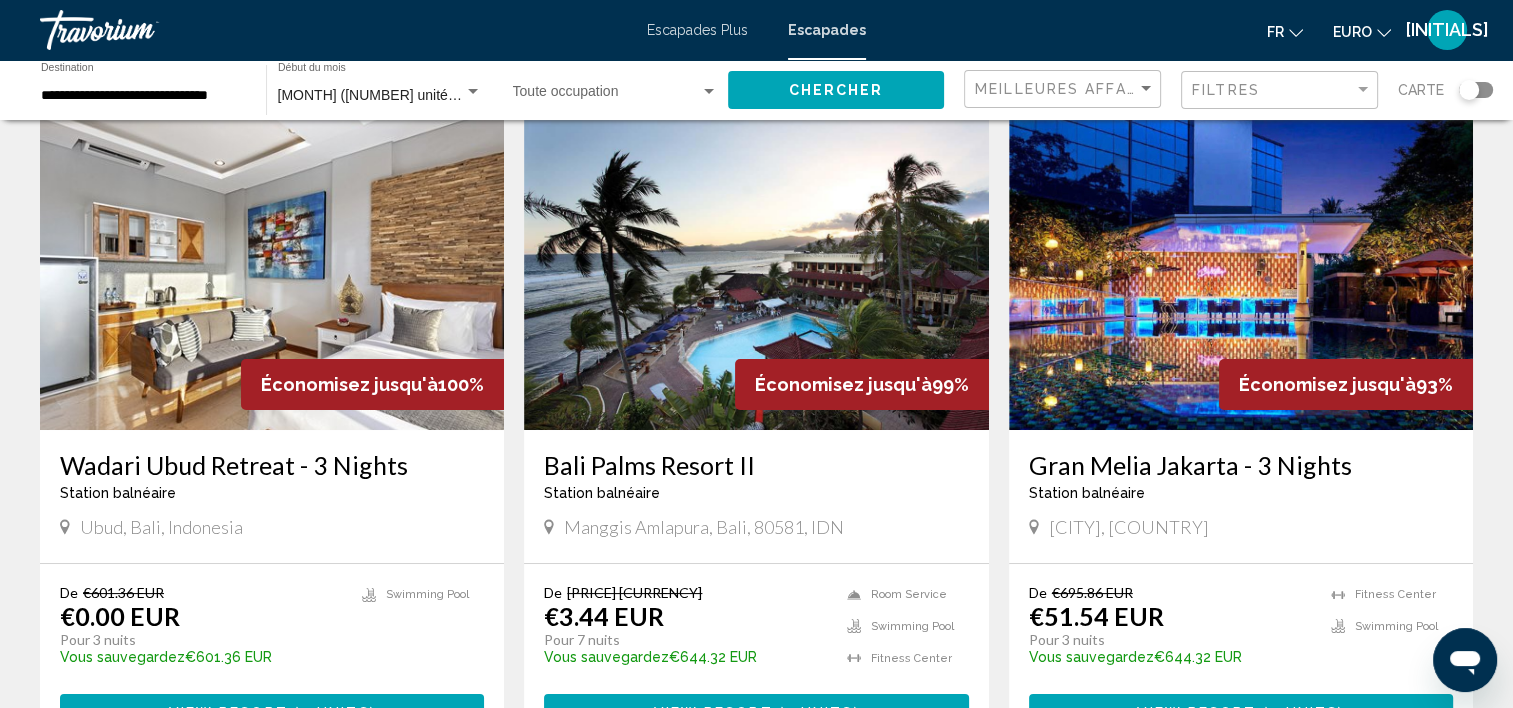 click at bounding box center [272, 270] 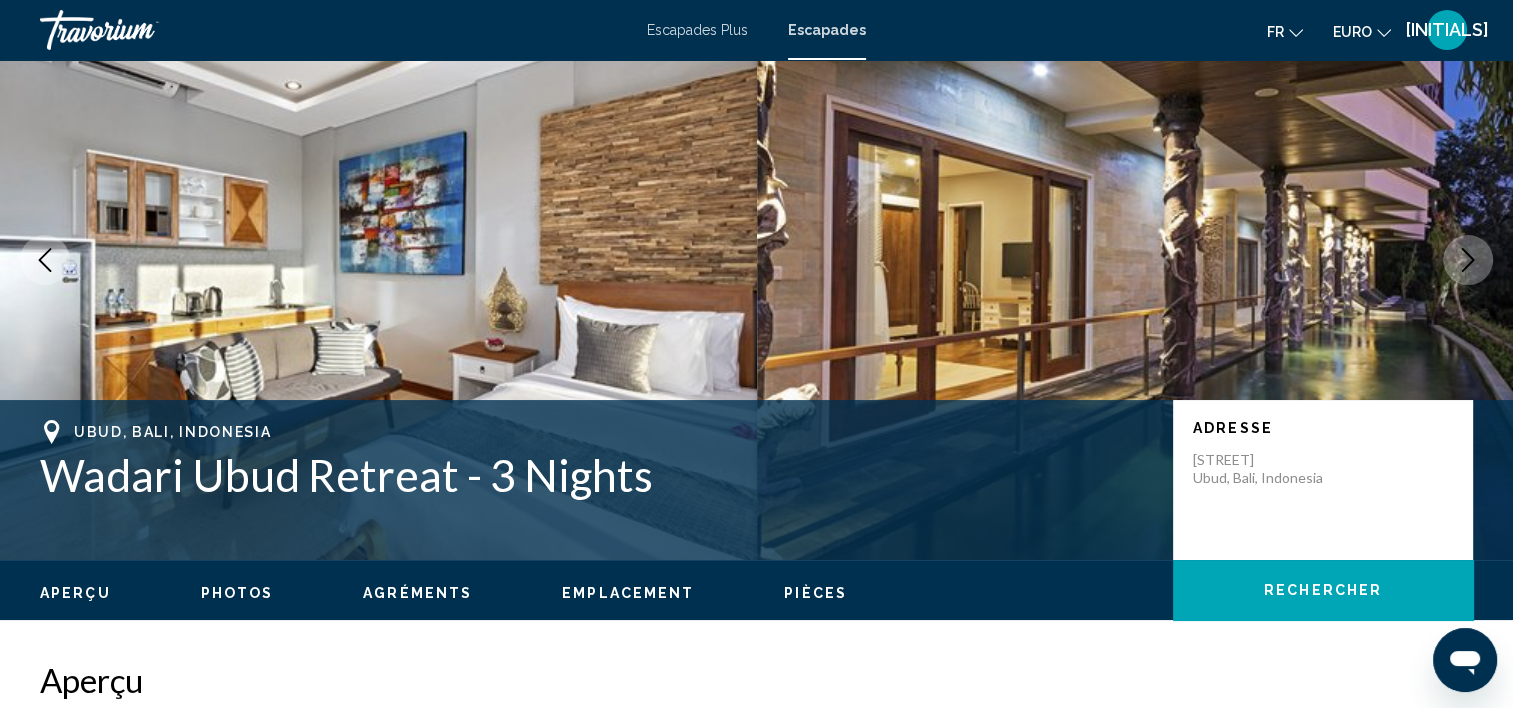 scroll, scrollTop: 6, scrollLeft: 0, axis: vertical 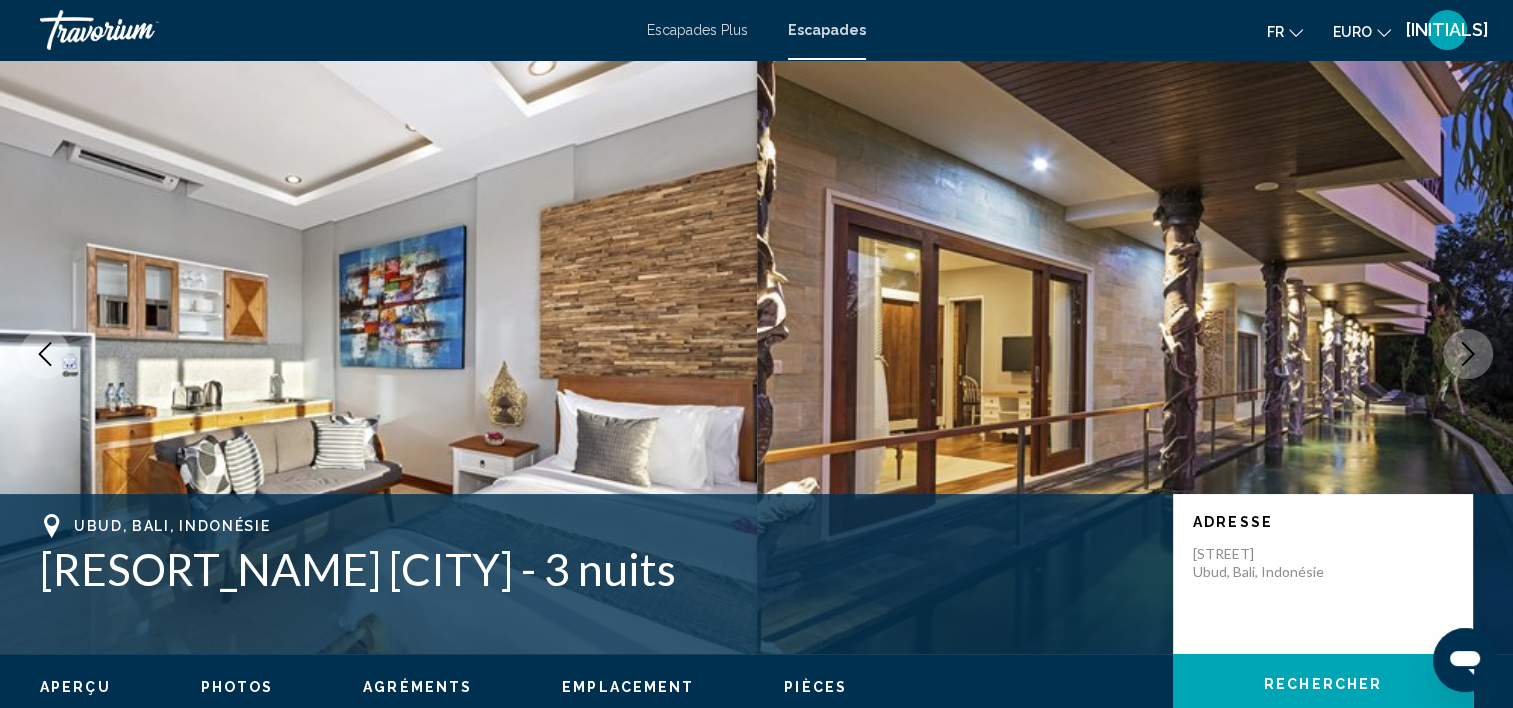 click 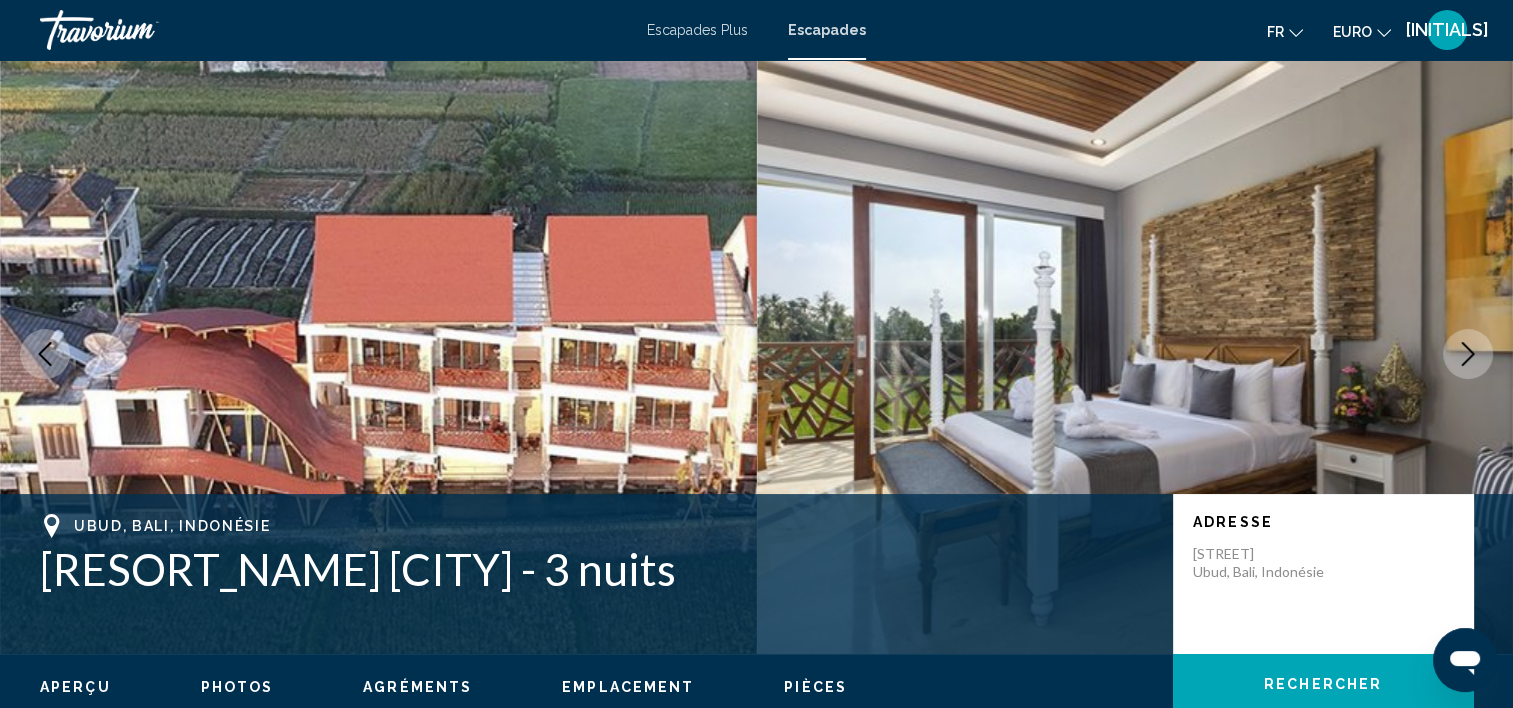 click 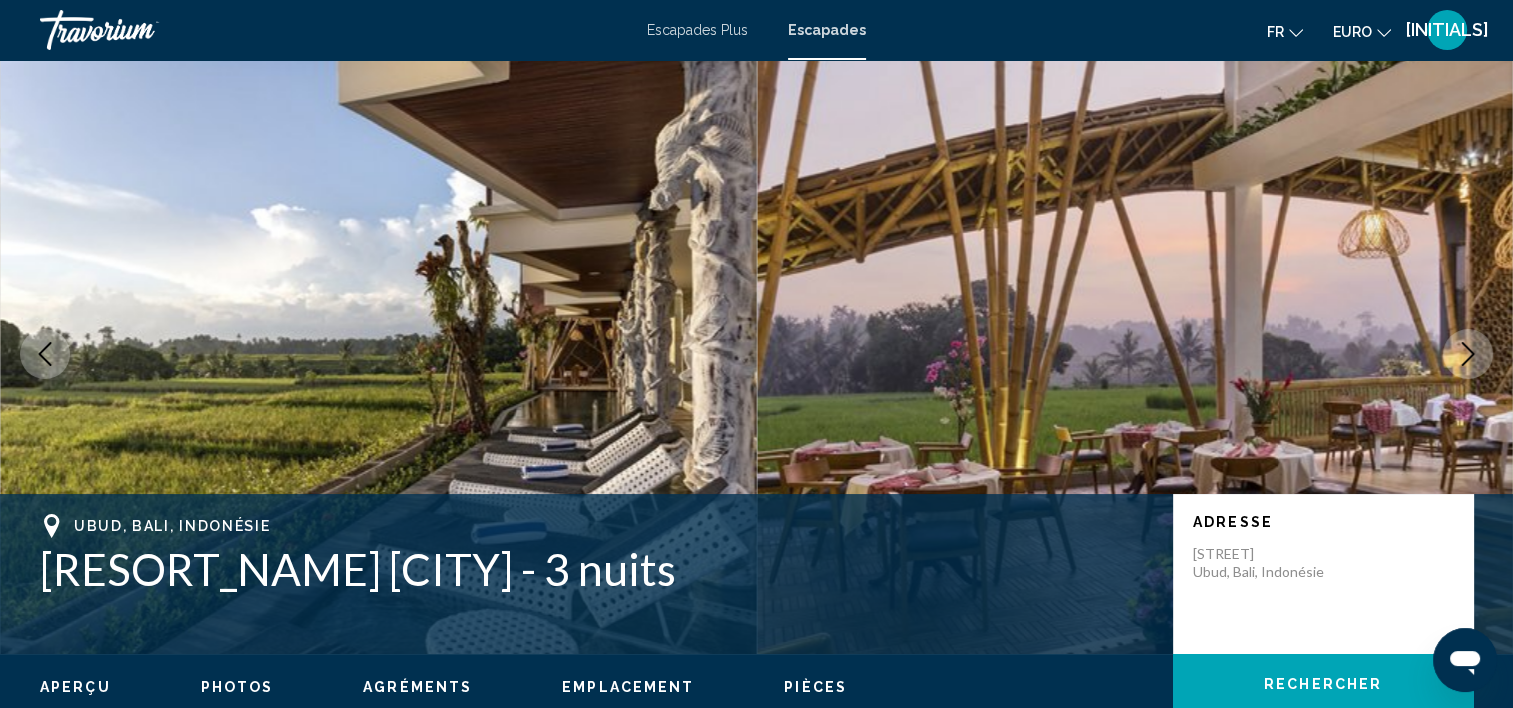 click 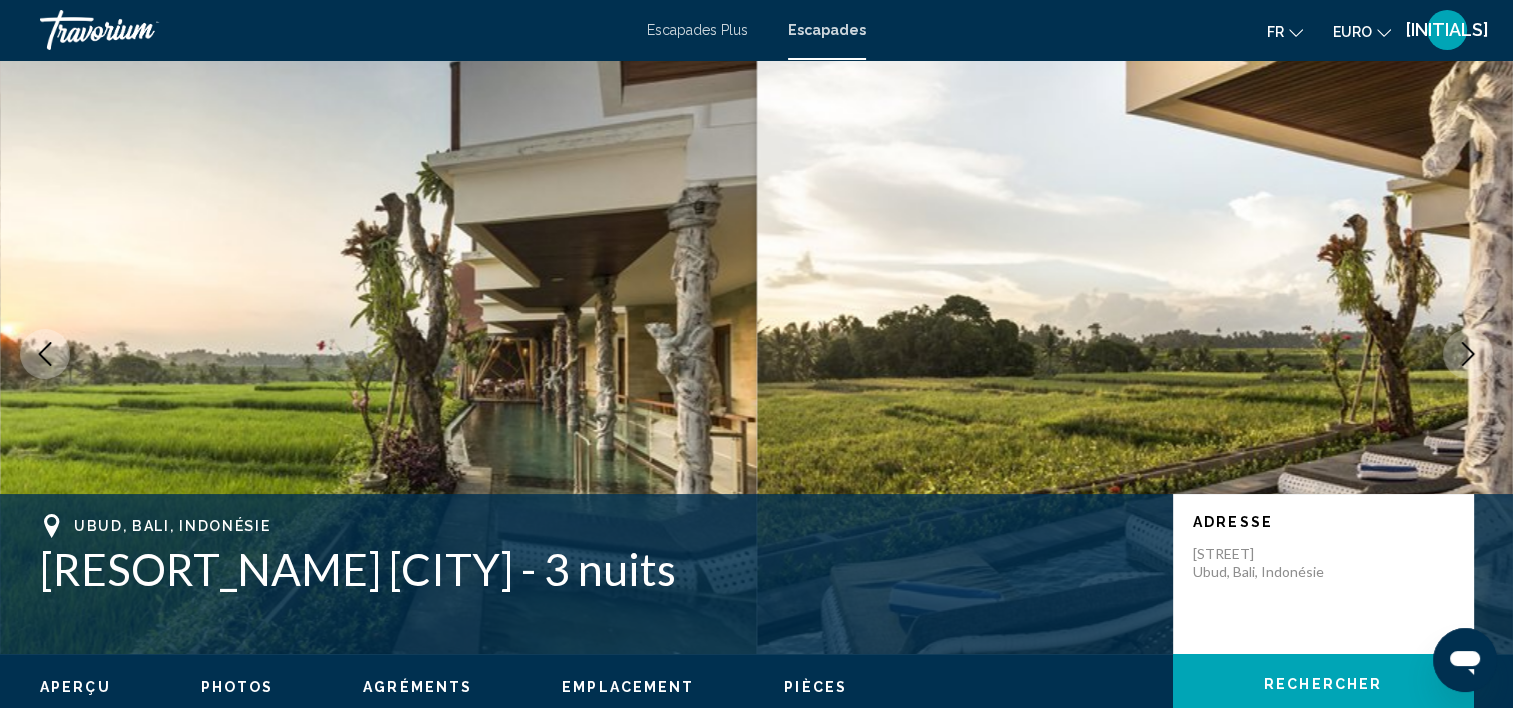 click 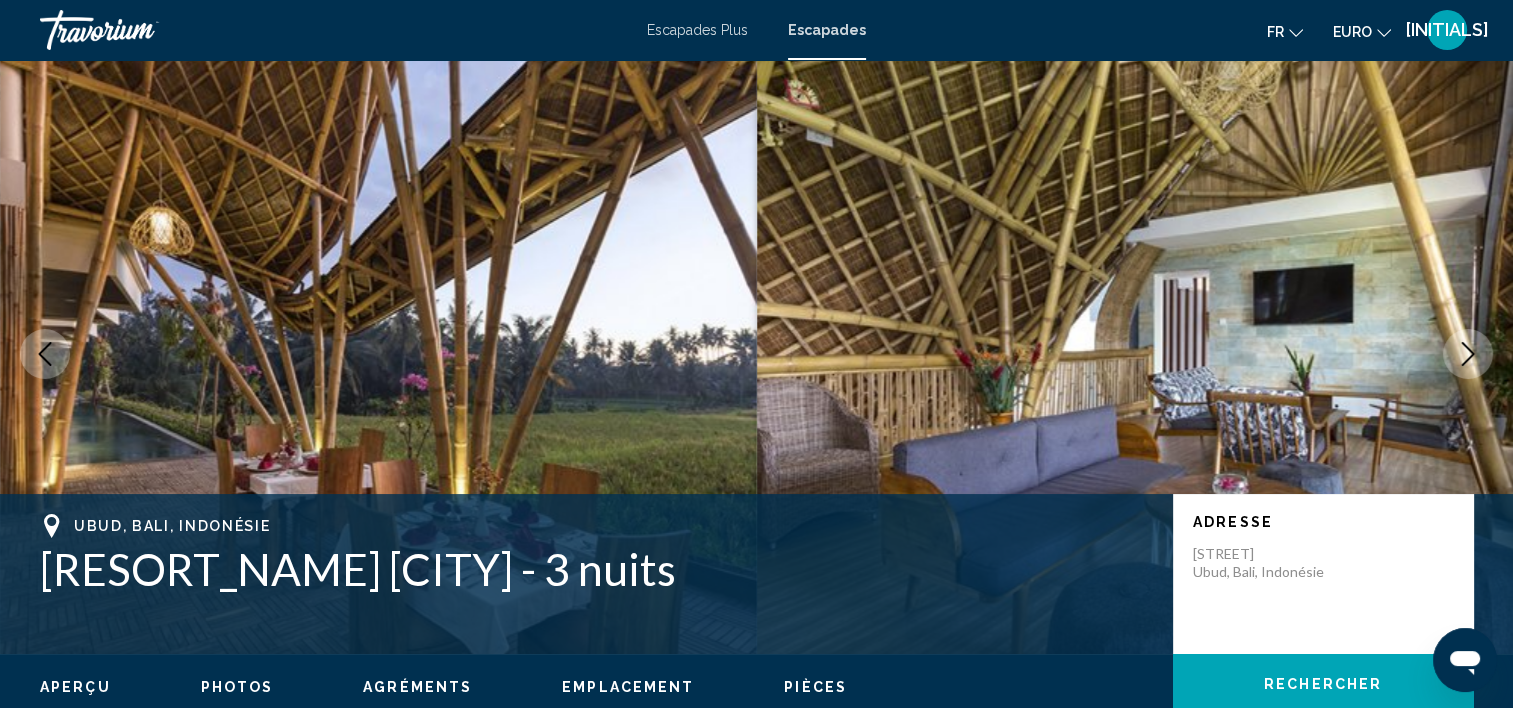 click 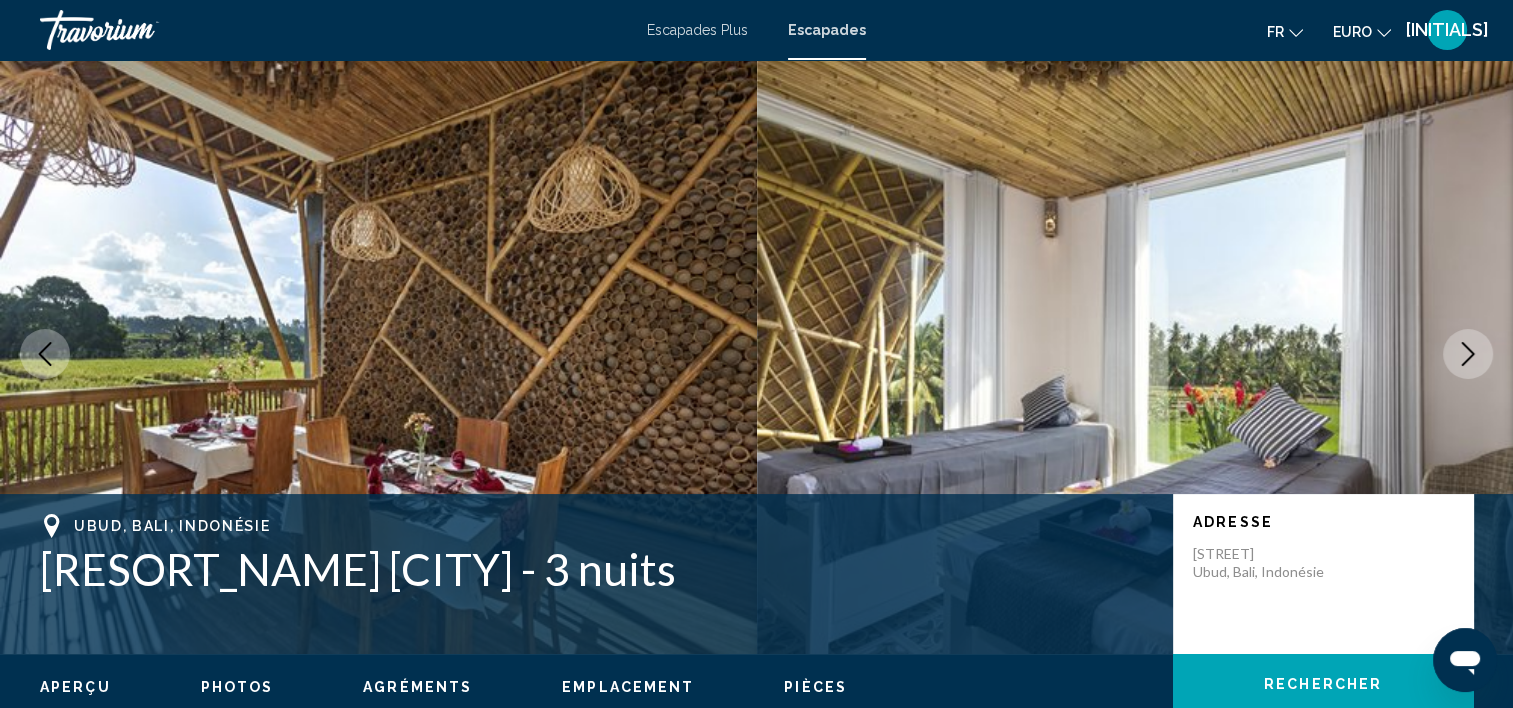 click 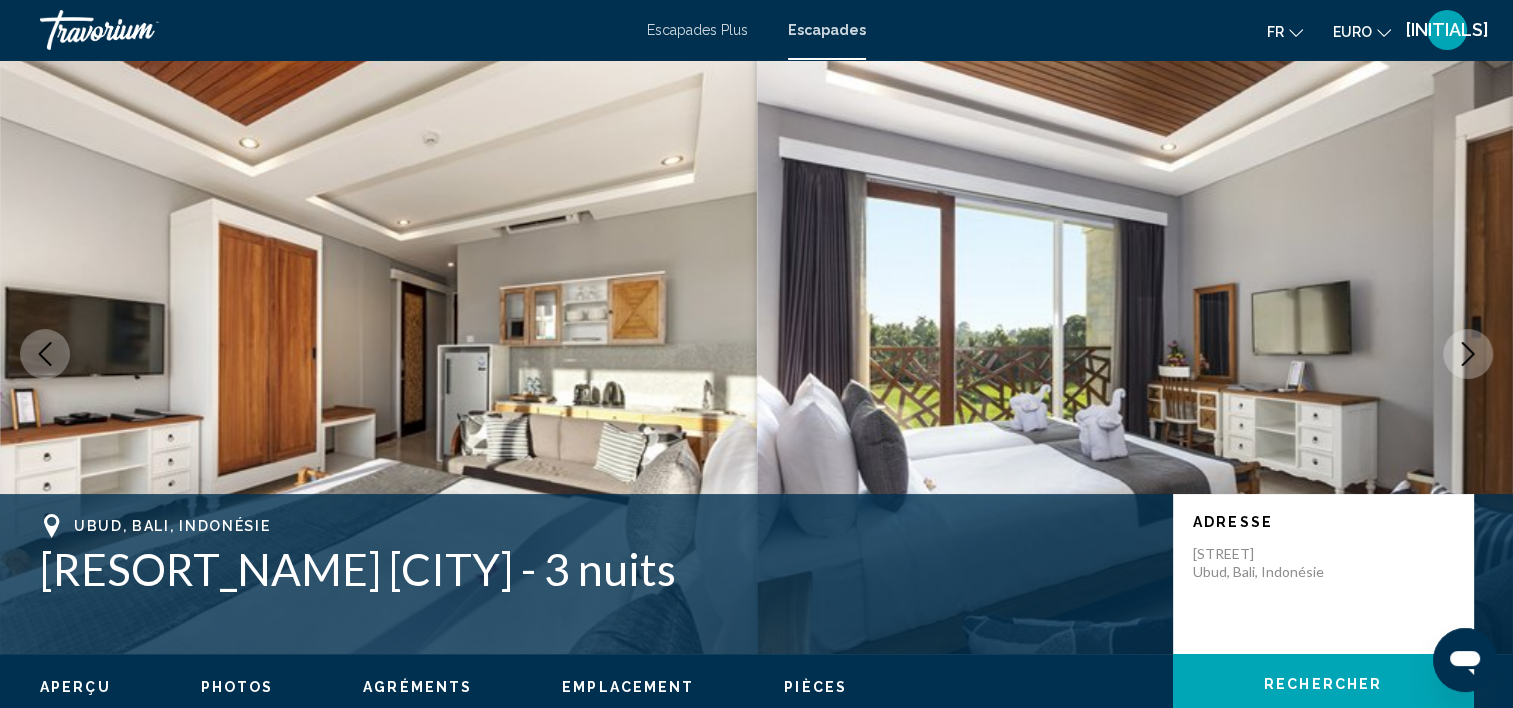 click 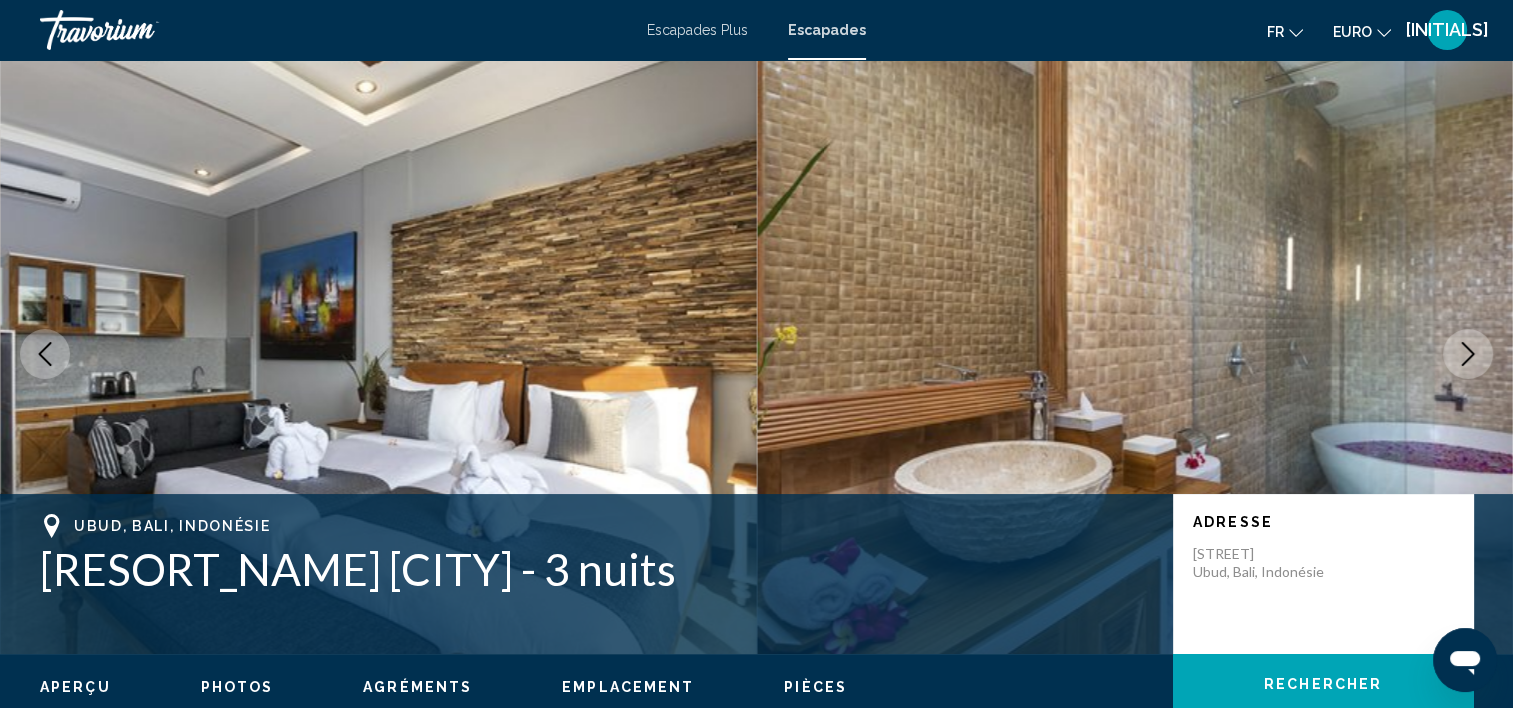 click 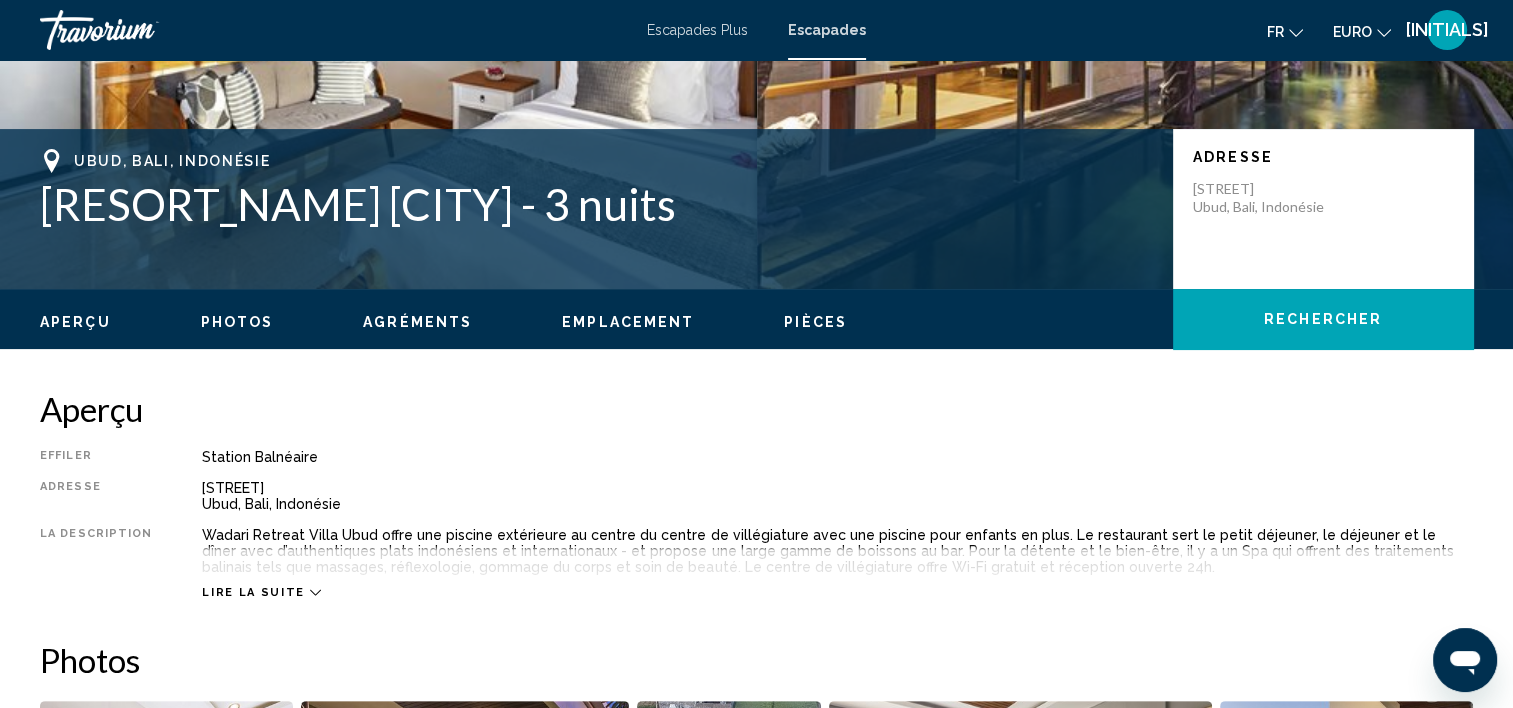 scroll, scrollTop: 406, scrollLeft: 0, axis: vertical 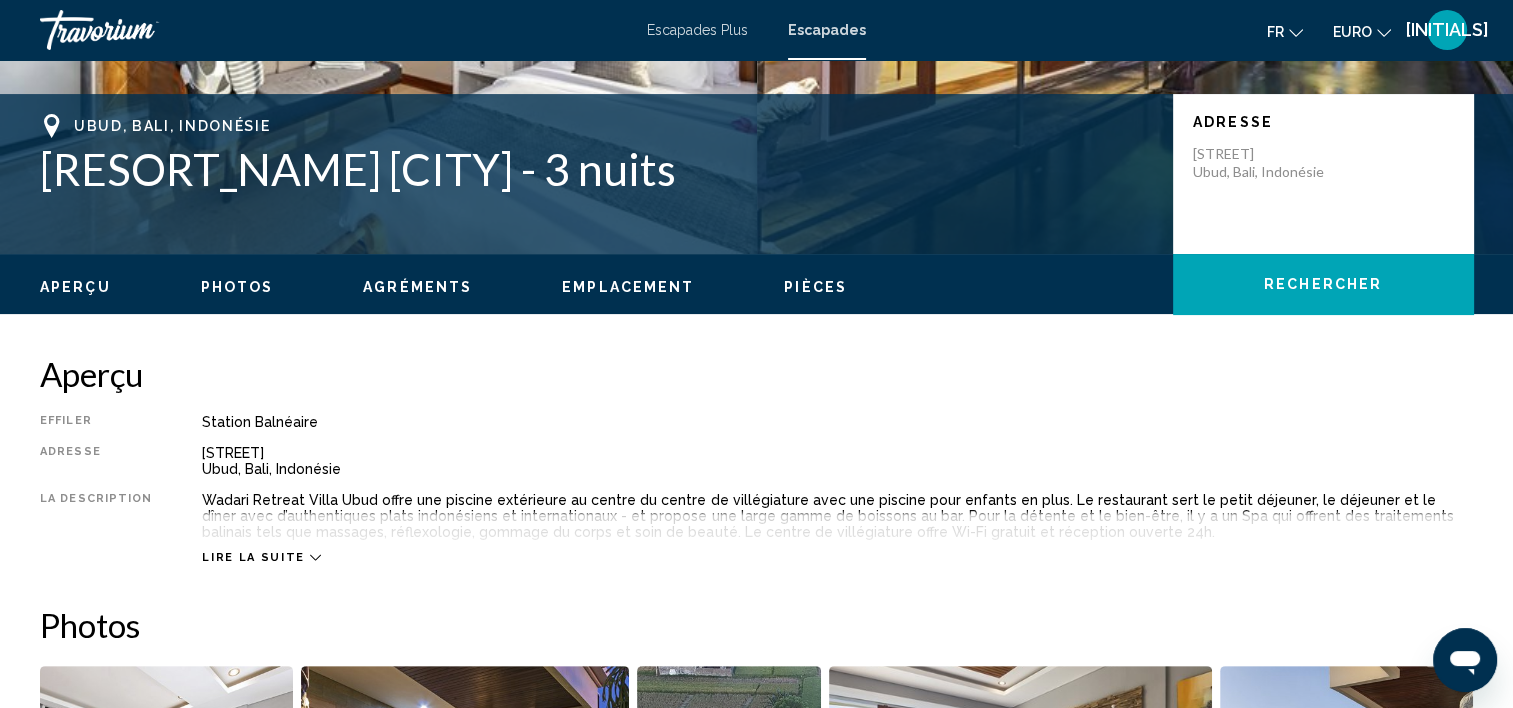 click on "Rechercher" 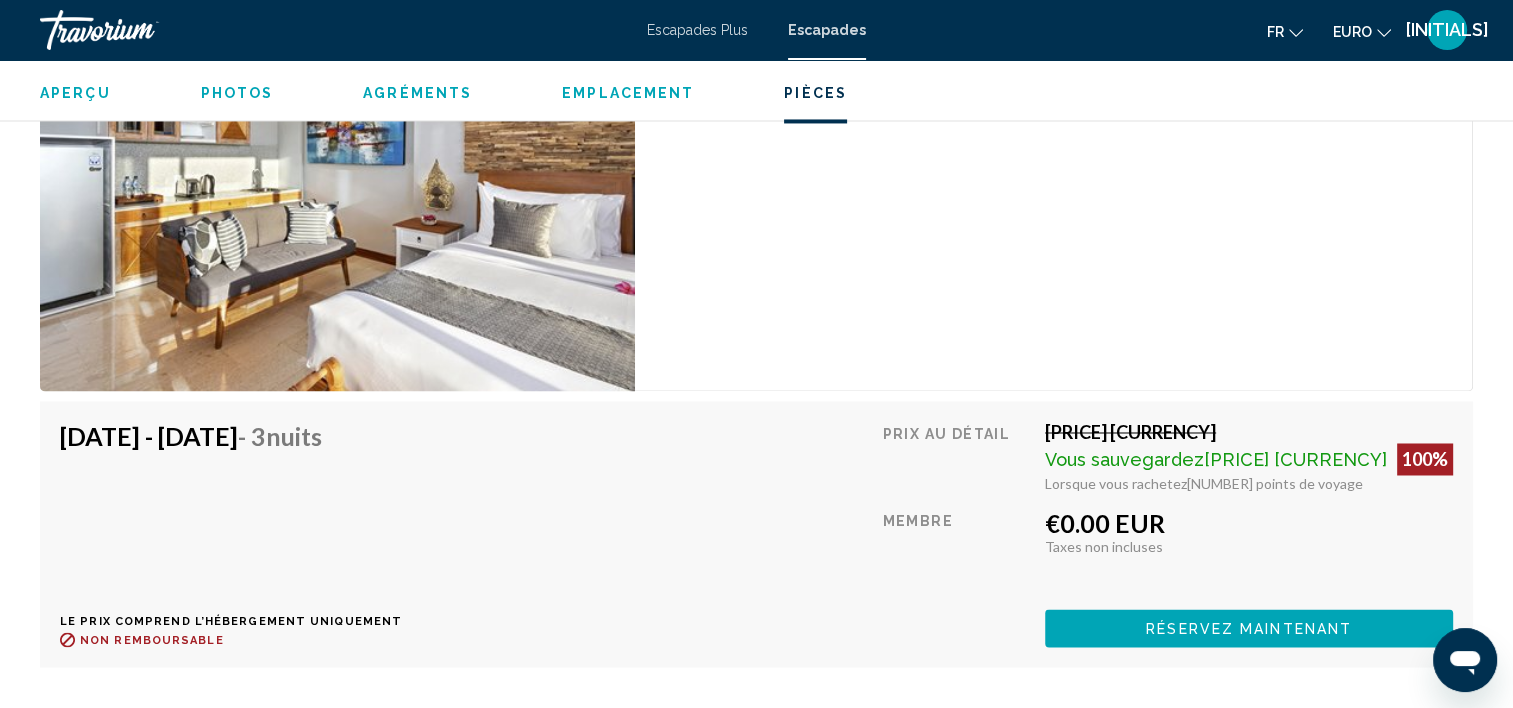 scroll, scrollTop: 3305, scrollLeft: 0, axis: vertical 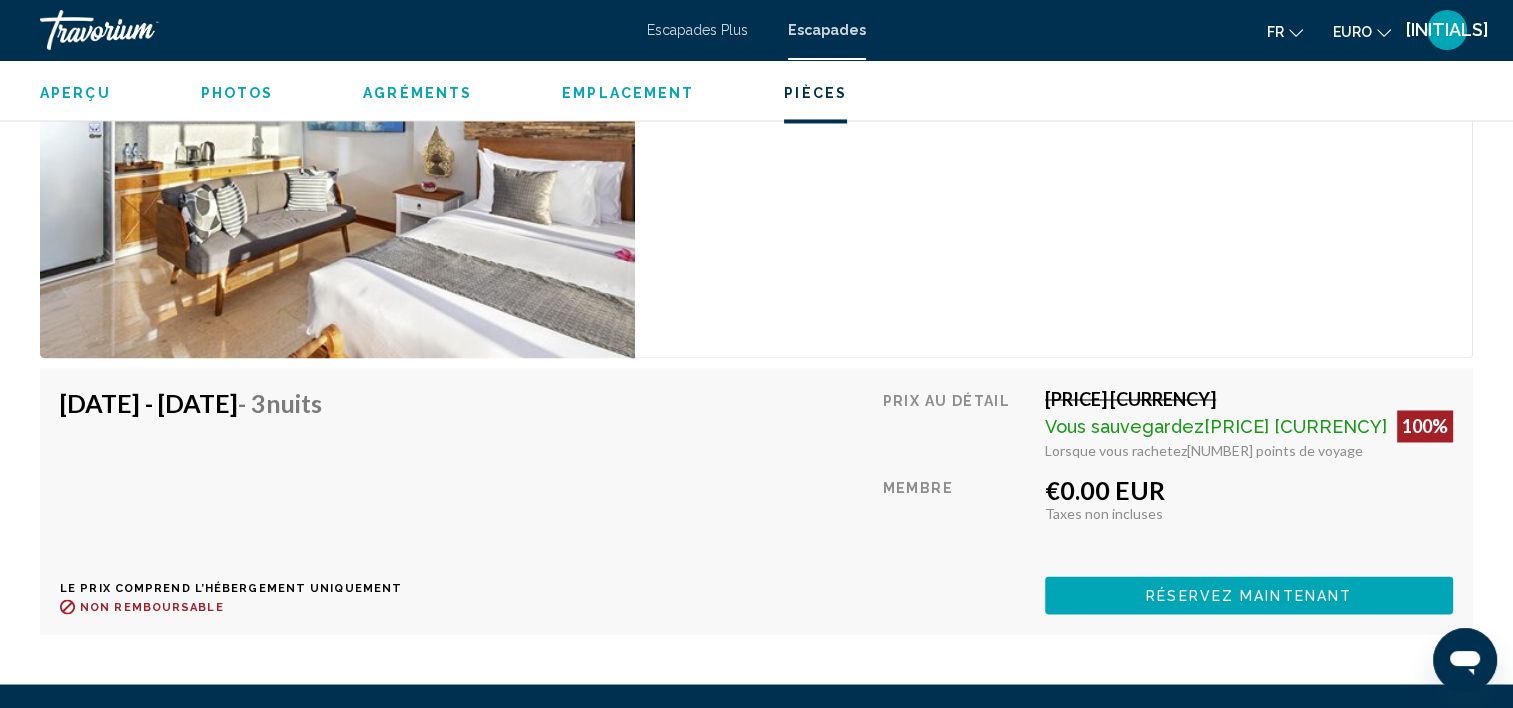 click on "Réservez maintenant" at bounding box center (1249, 594) 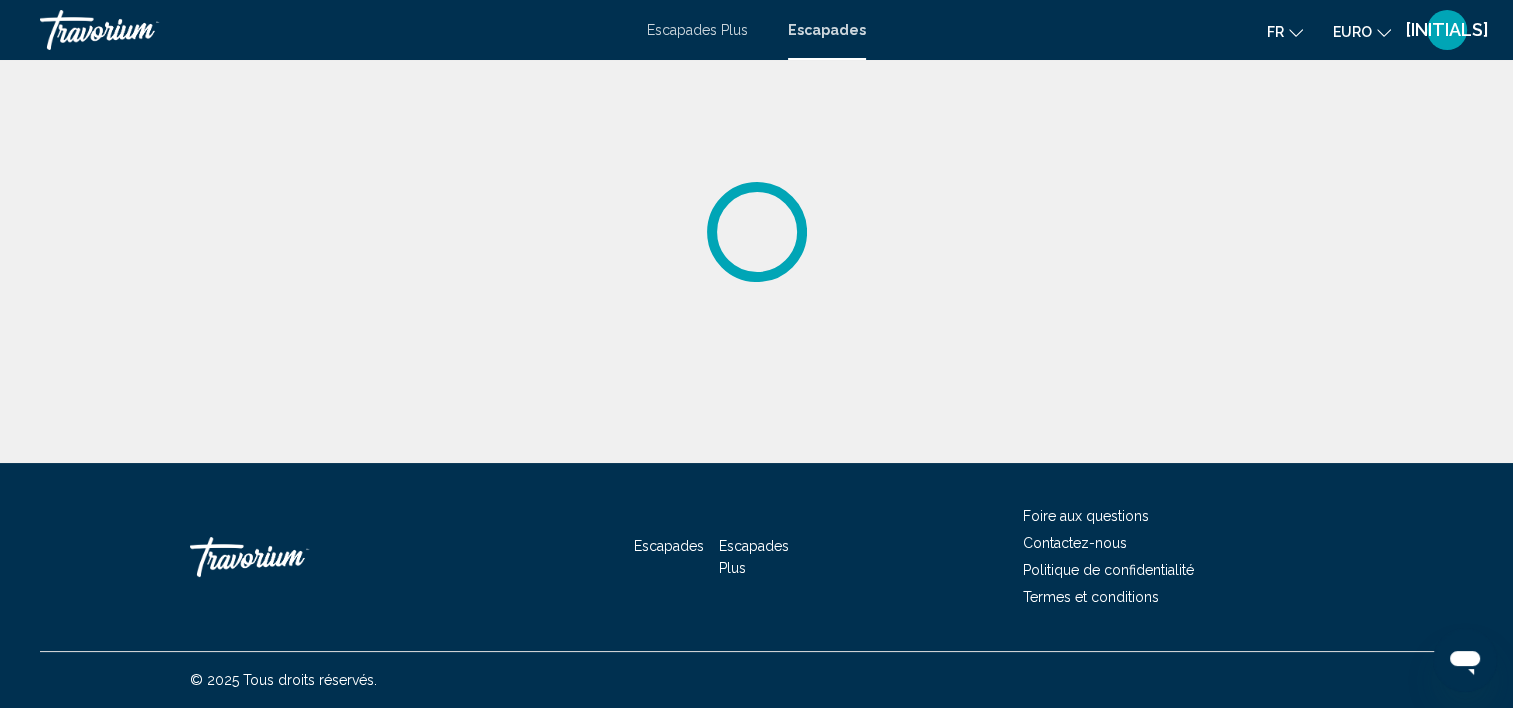 scroll, scrollTop: 0, scrollLeft: 0, axis: both 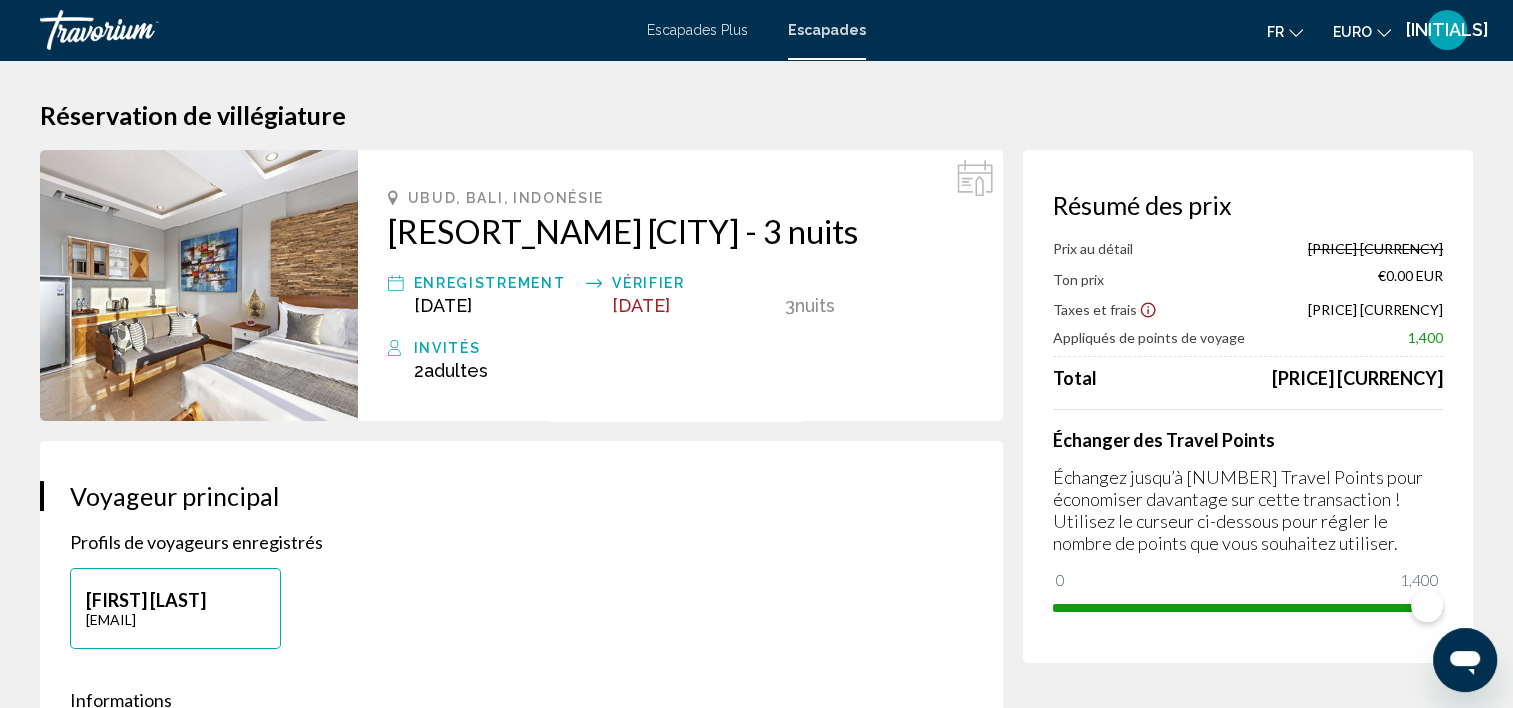 drag, startPoint x: 722, startPoint y: 34, endPoint x: 708, endPoint y: 49, distance: 20.518284 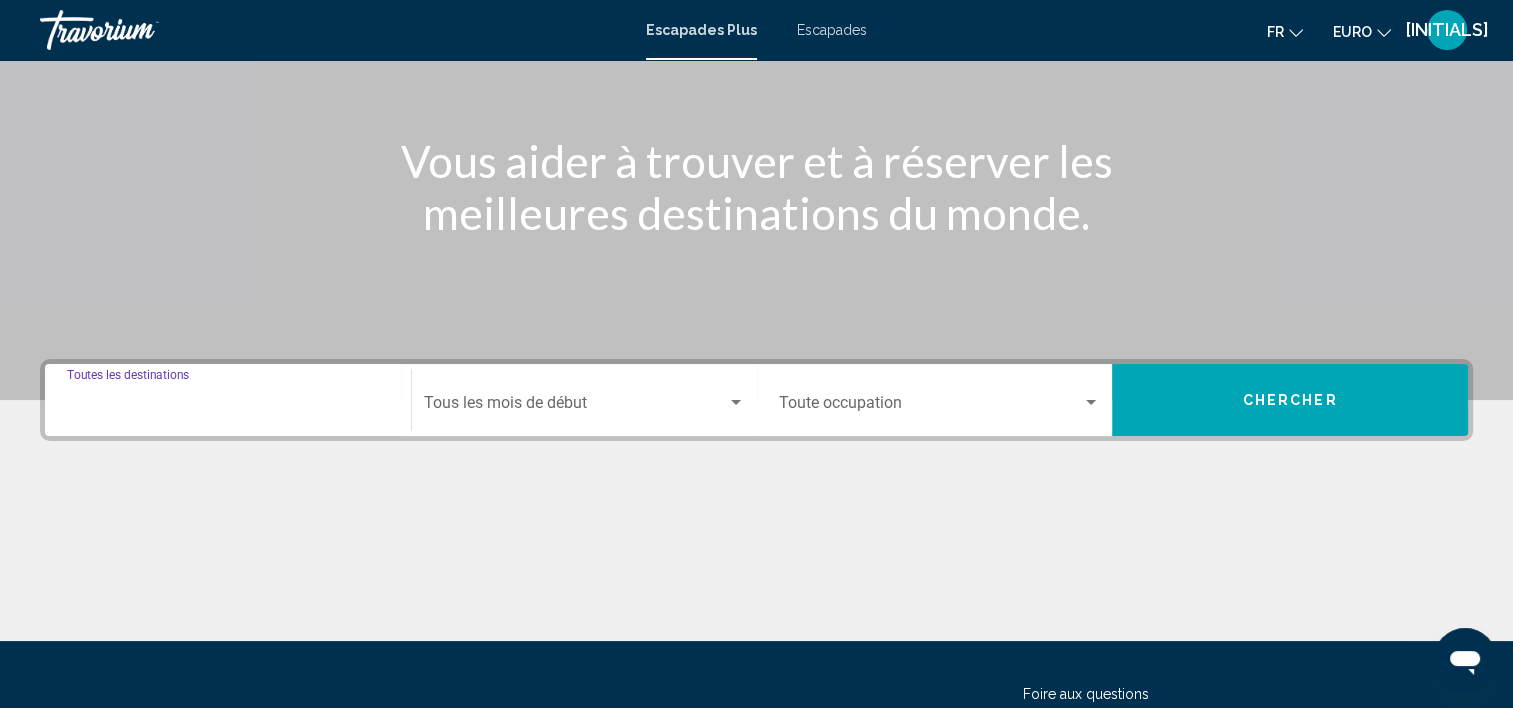 click on "Destination Toutes les destinations" at bounding box center (228, 407) 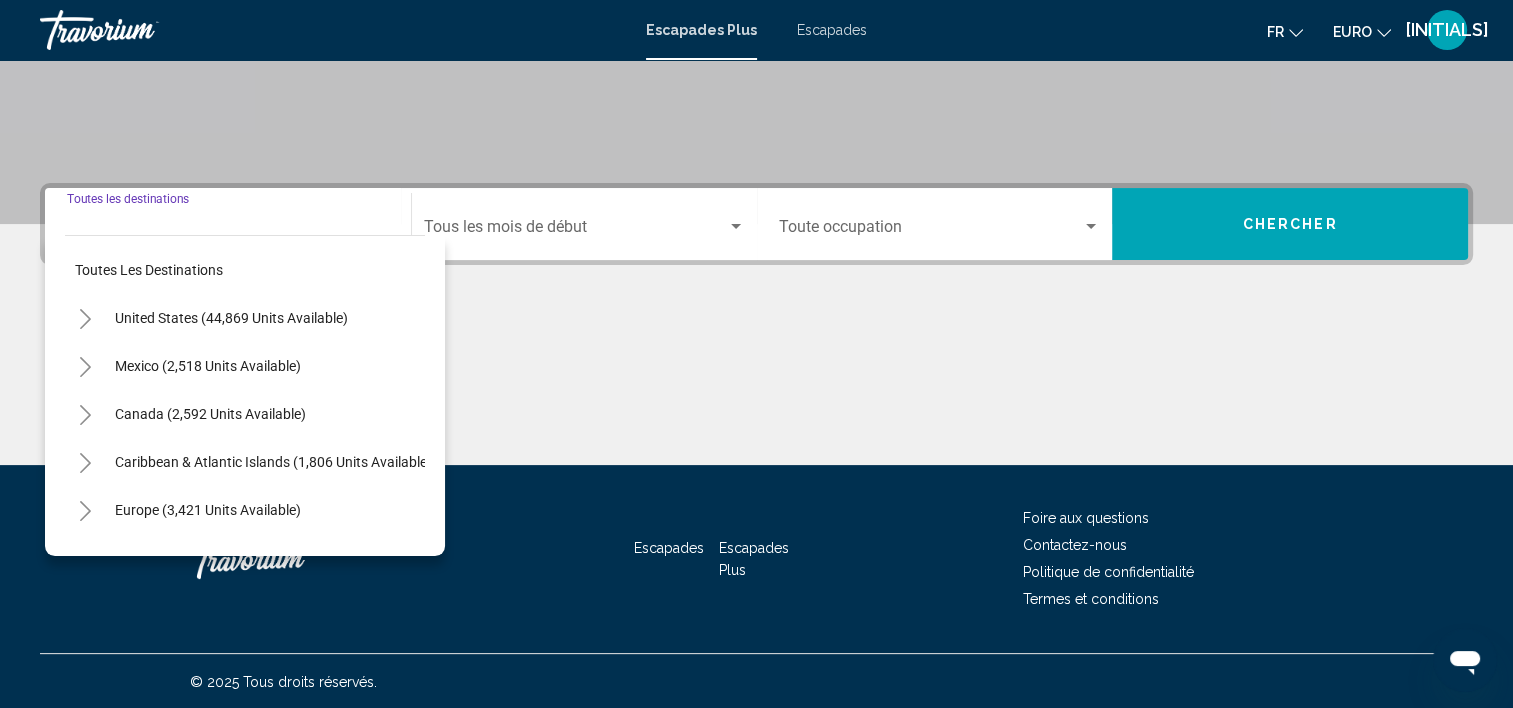 scroll, scrollTop: 377, scrollLeft: 0, axis: vertical 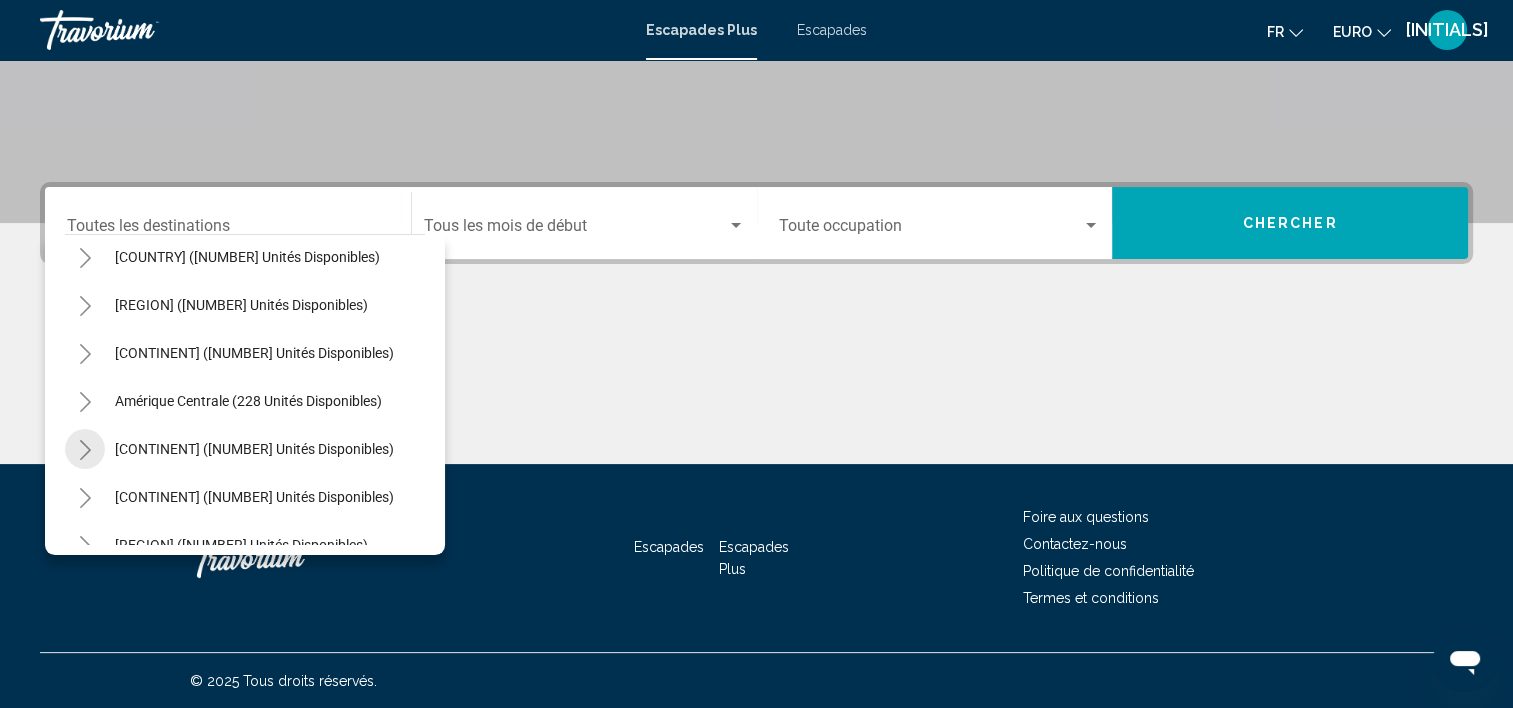 click 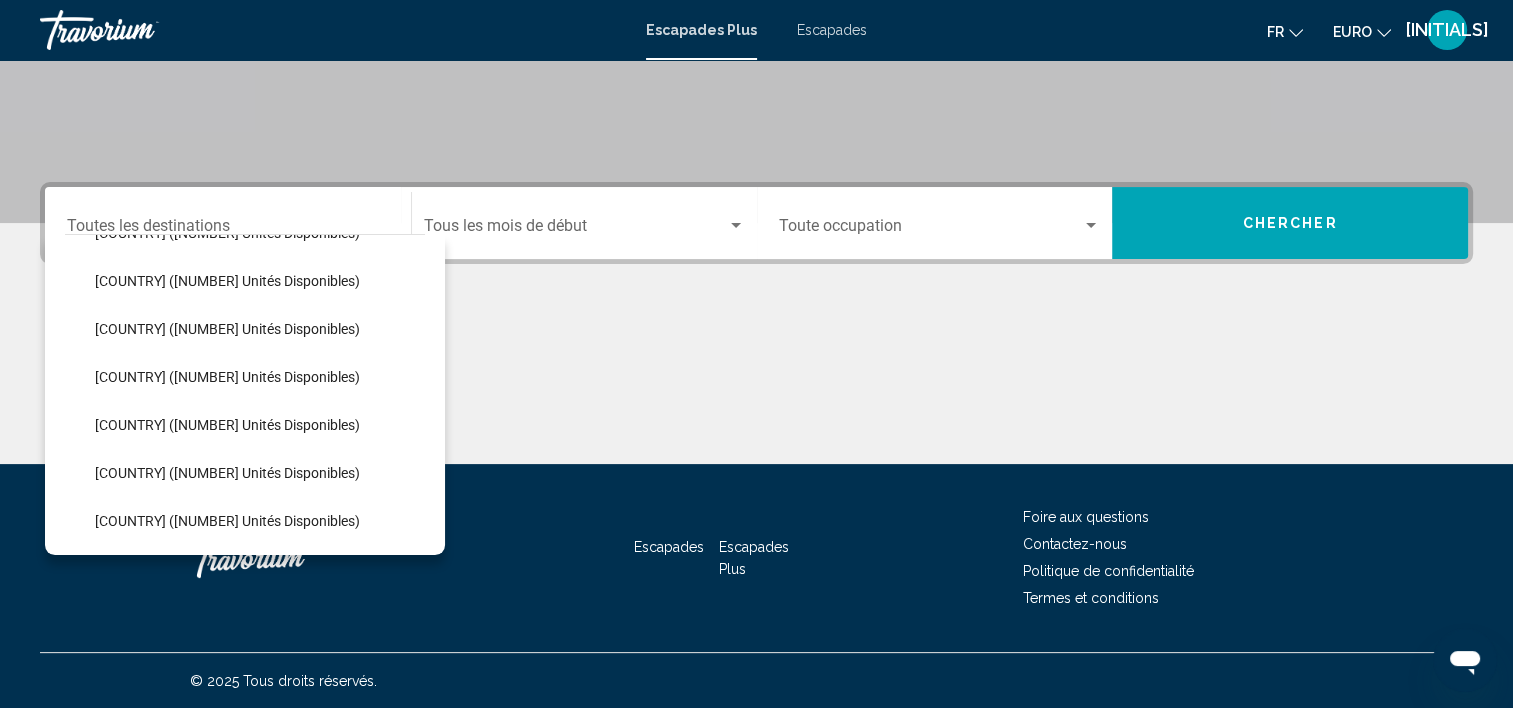scroll, scrollTop: 600, scrollLeft: 0, axis: vertical 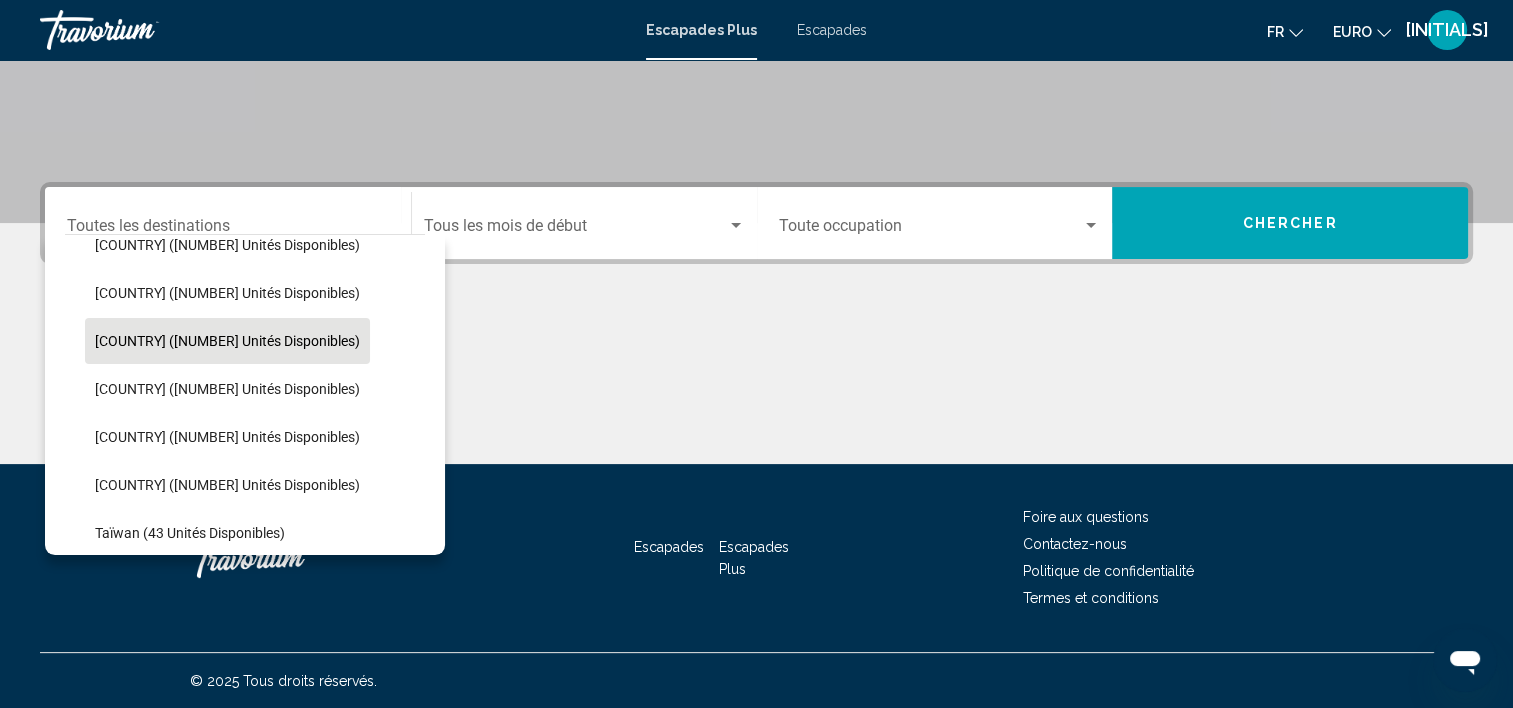click on "Indonésie (119 unités disponibles)" 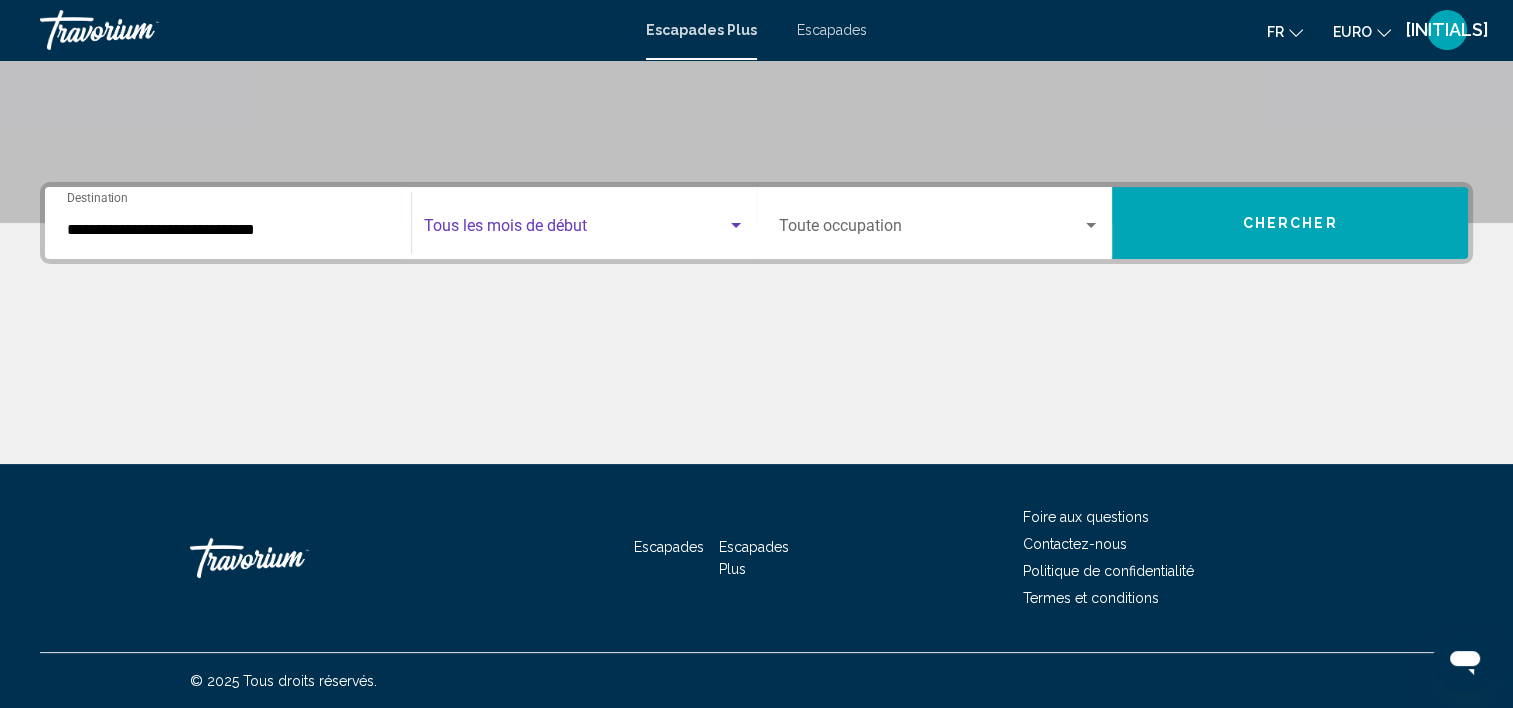 click at bounding box center [575, 230] 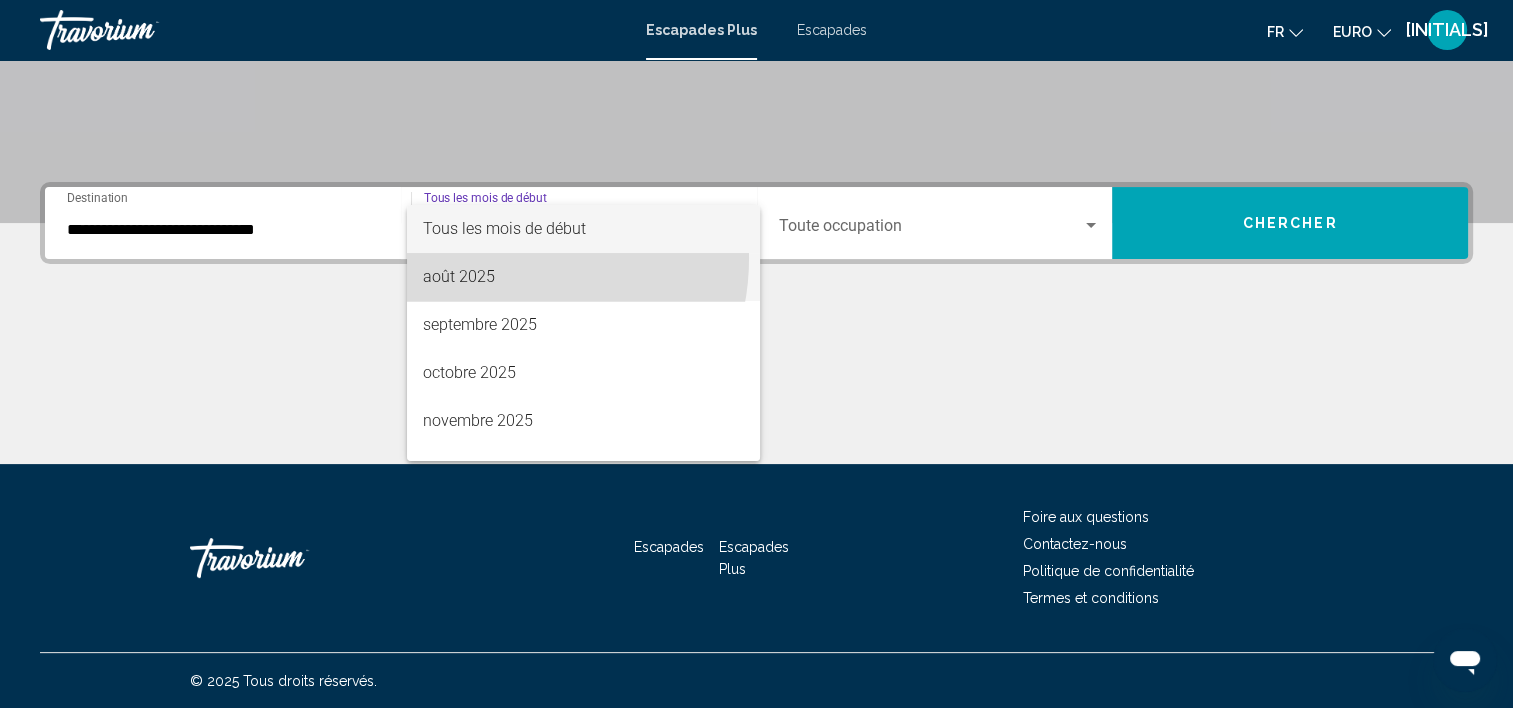 click on "août 2025" at bounding box center (583, 277) 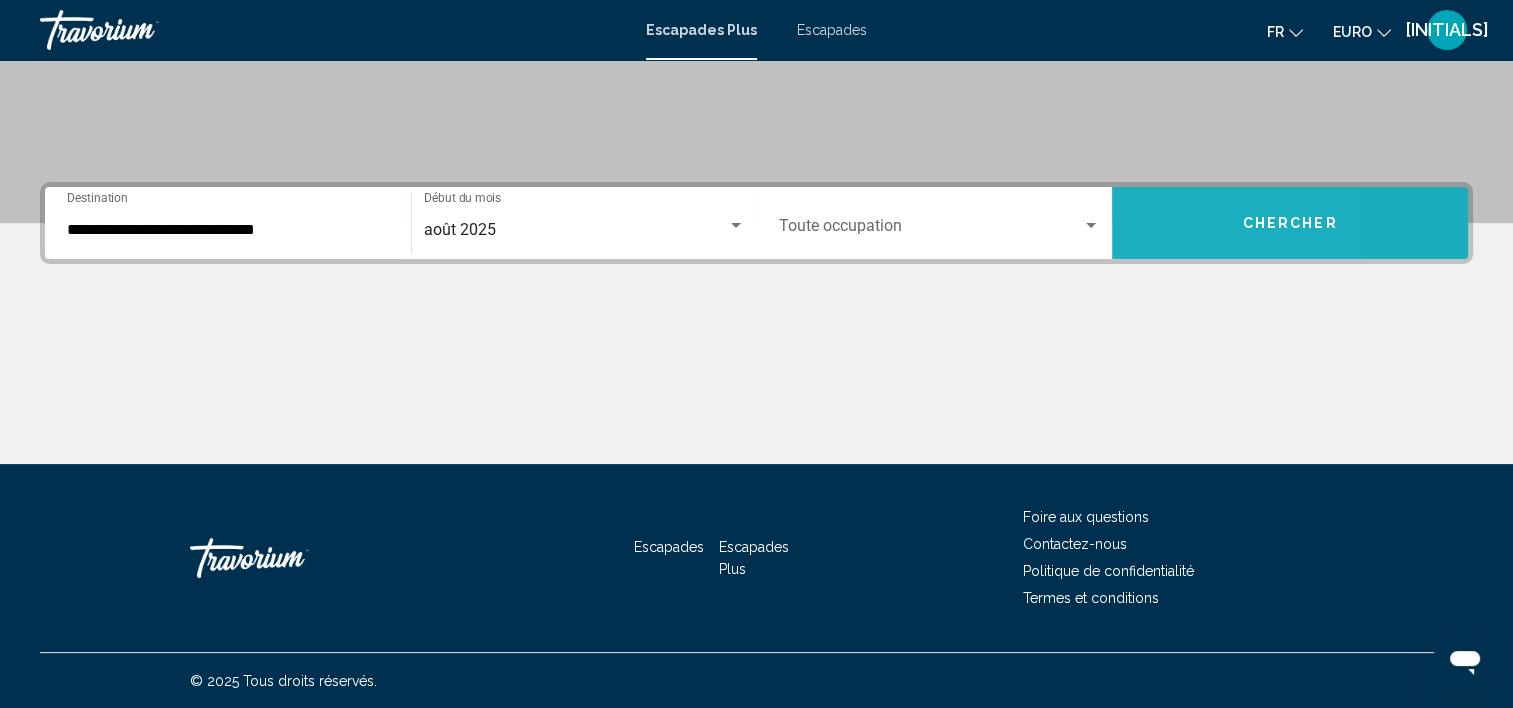 click on "Chercher" at bounding box center [1290, 223] 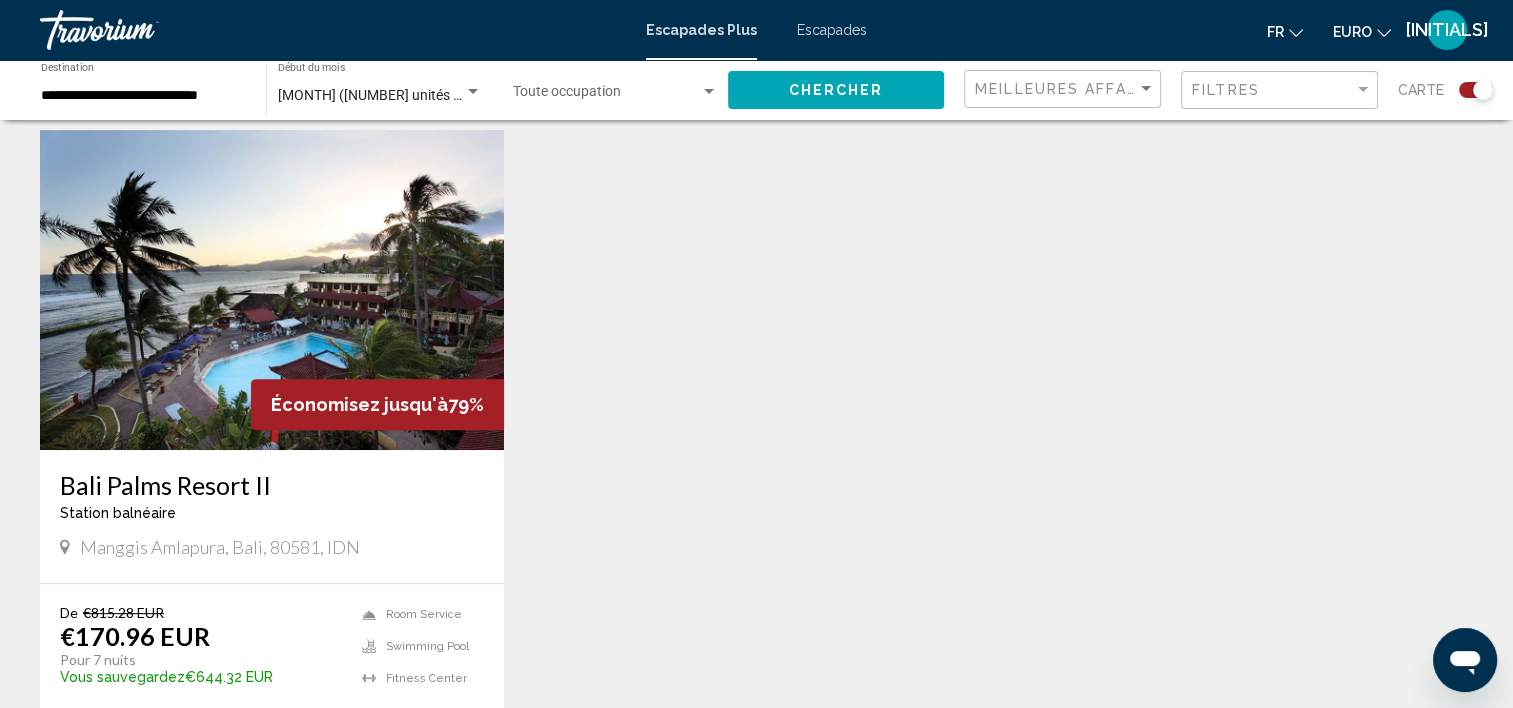 scroll, scrollTop: 800, scrollLeft: 0, axis: vertical 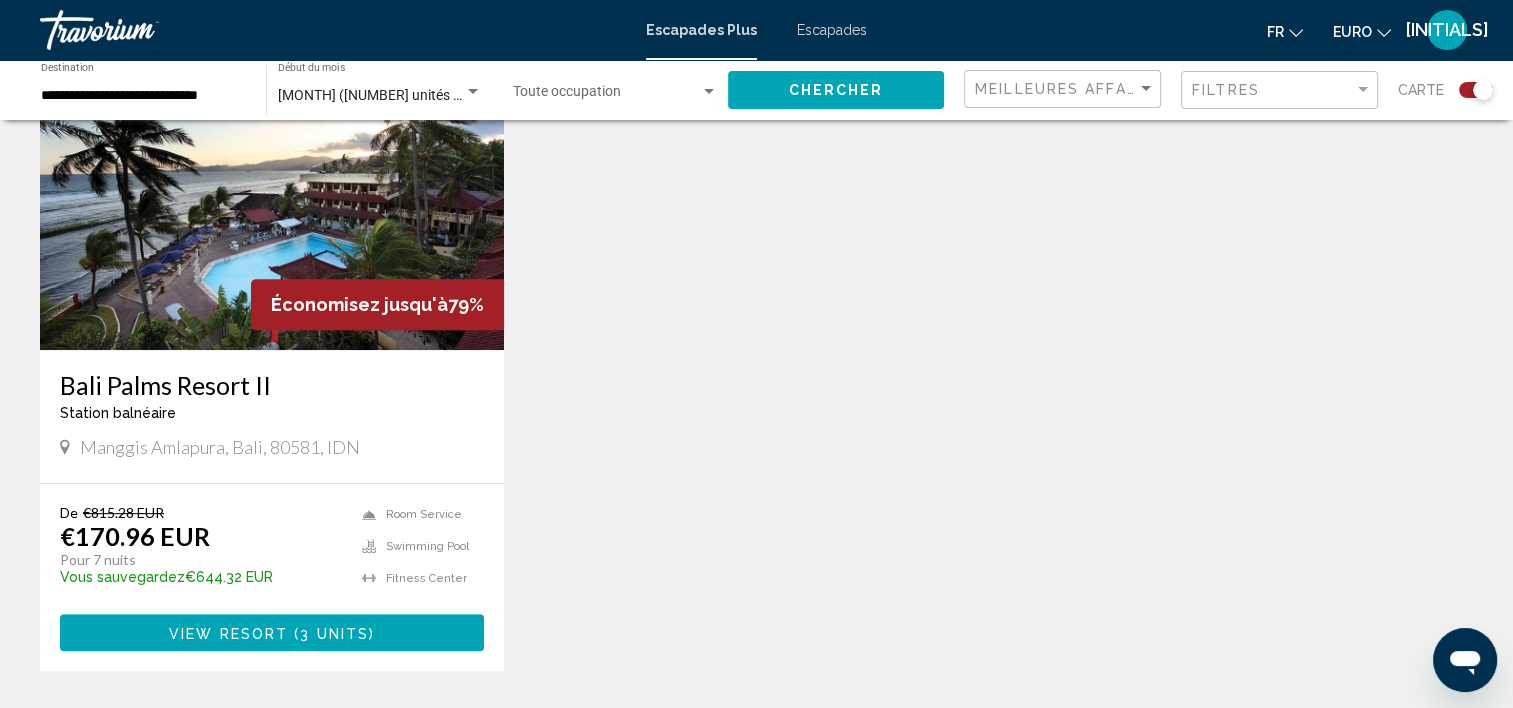 click at bounding box center (272, 190) 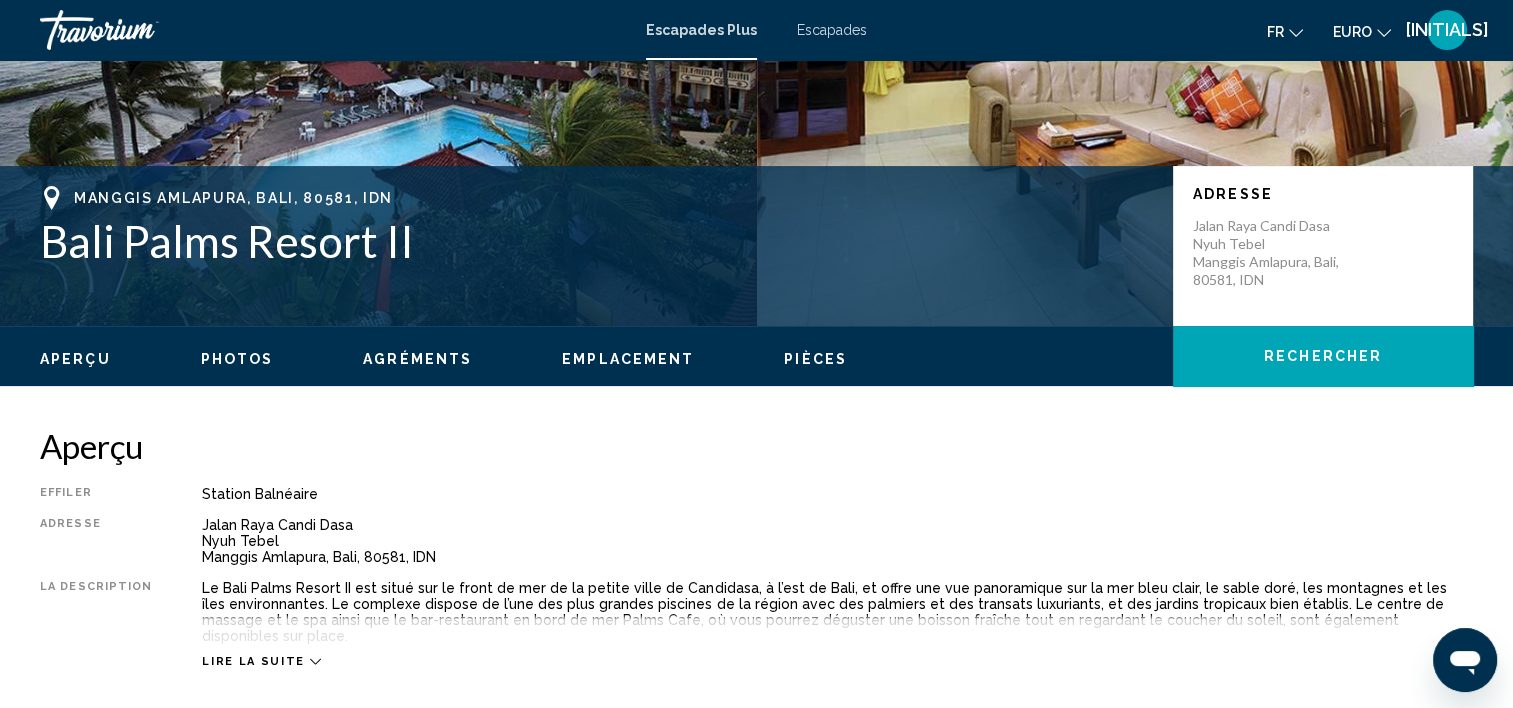 scroll, scrollTop: 405, scrollLeft: 0, axis: vertical 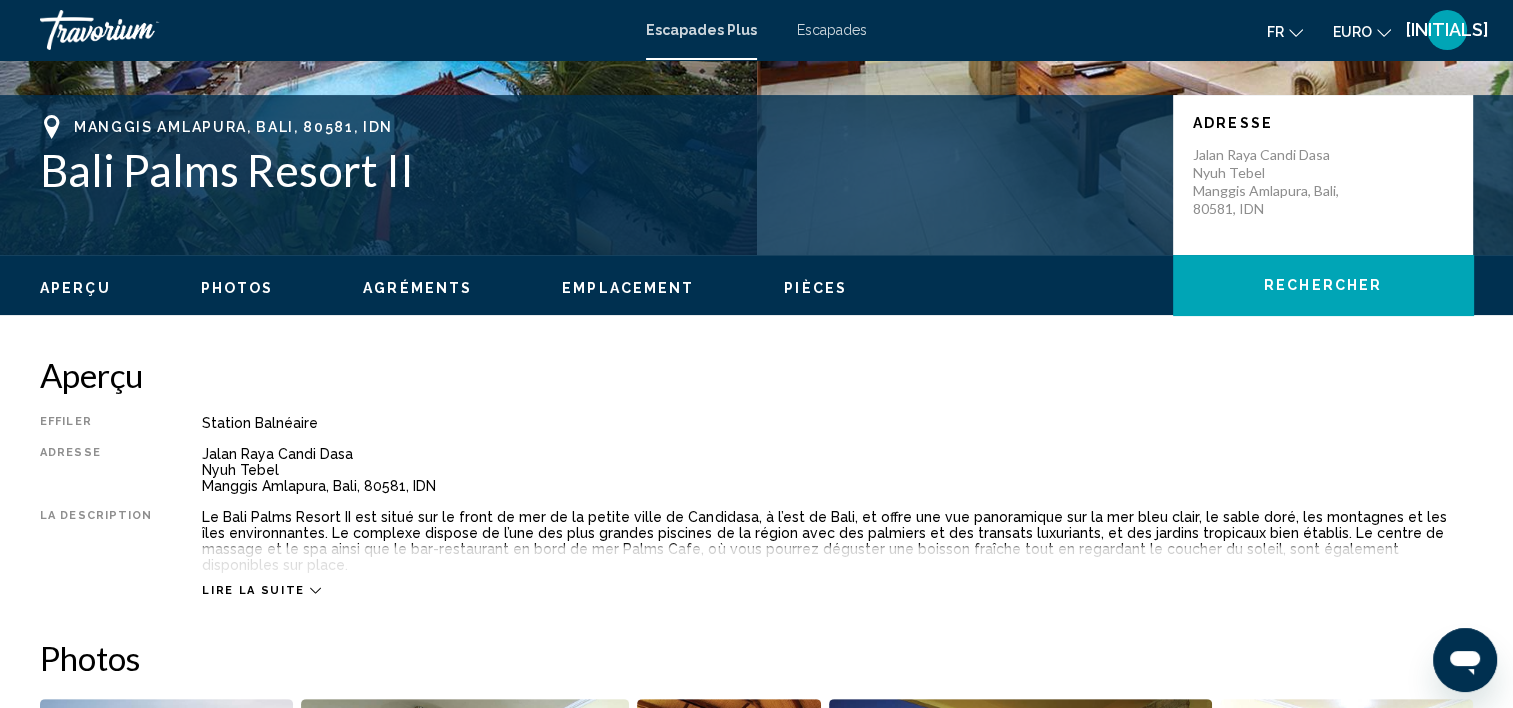 click on "Adresse Jalan Raya Candi Dasa Nyuh Tebel Manggis Amlapura, Bali, 80581, IDN" at bounding box center [1323, 175] 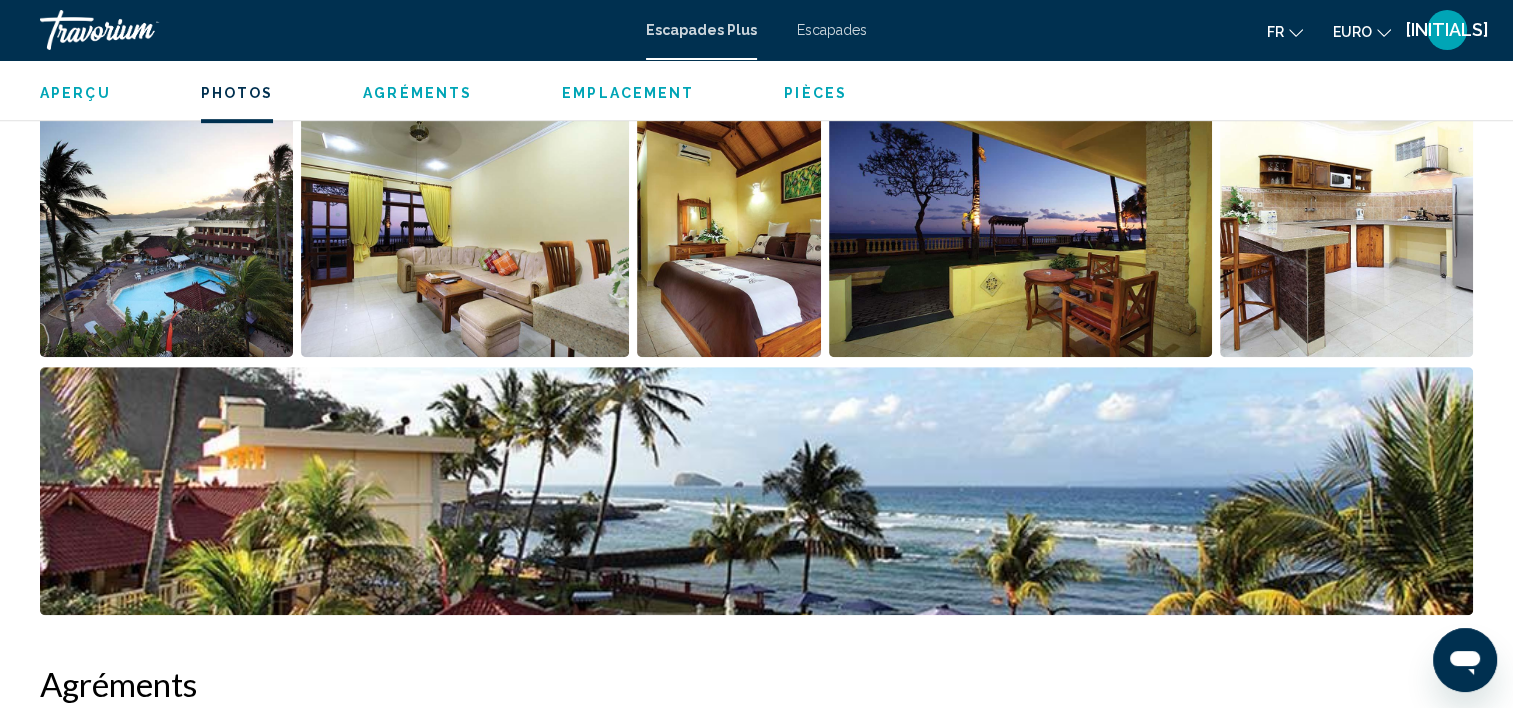 scroll, scrollTop: 596, scrollLeft: 0, axis: vertical 